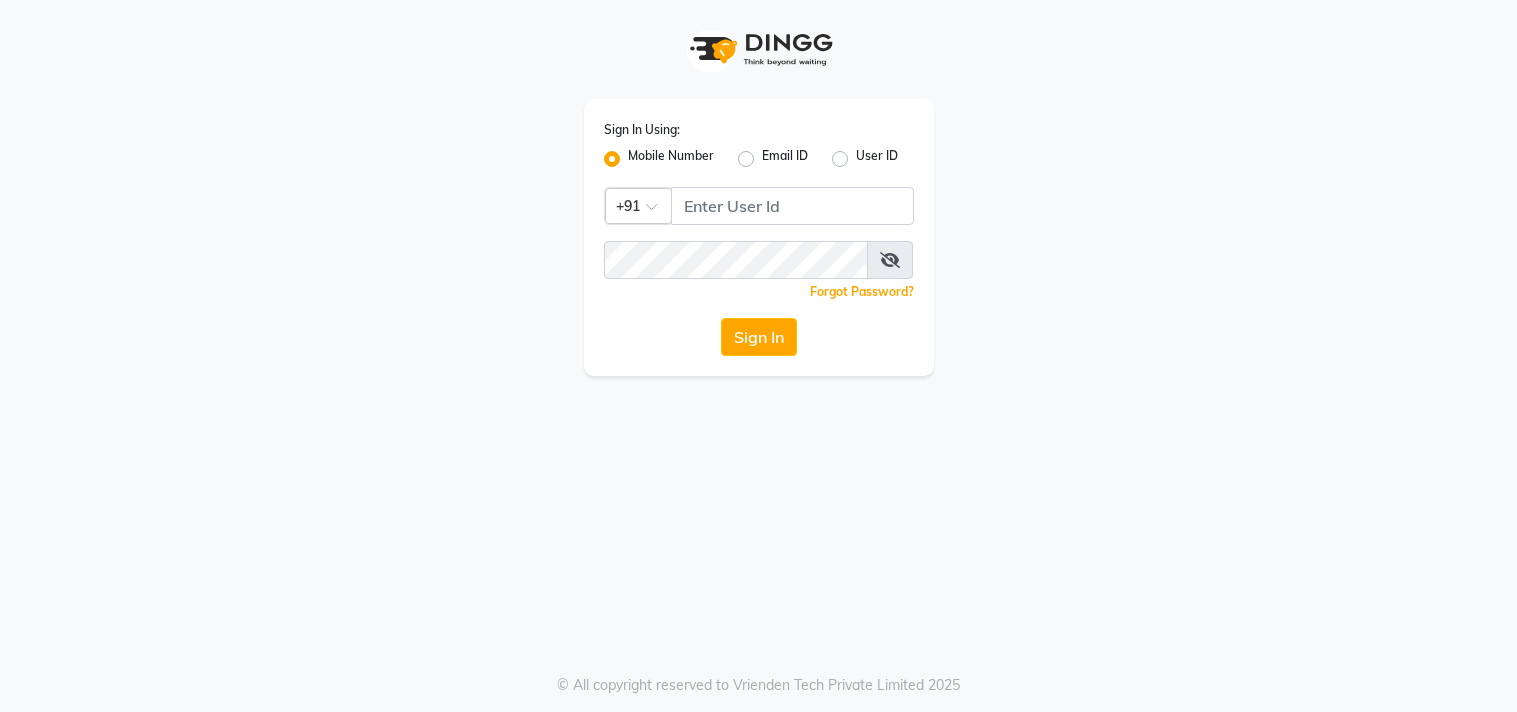 scroll, scrollTop: 0, scrollLeft: 0, axis: both 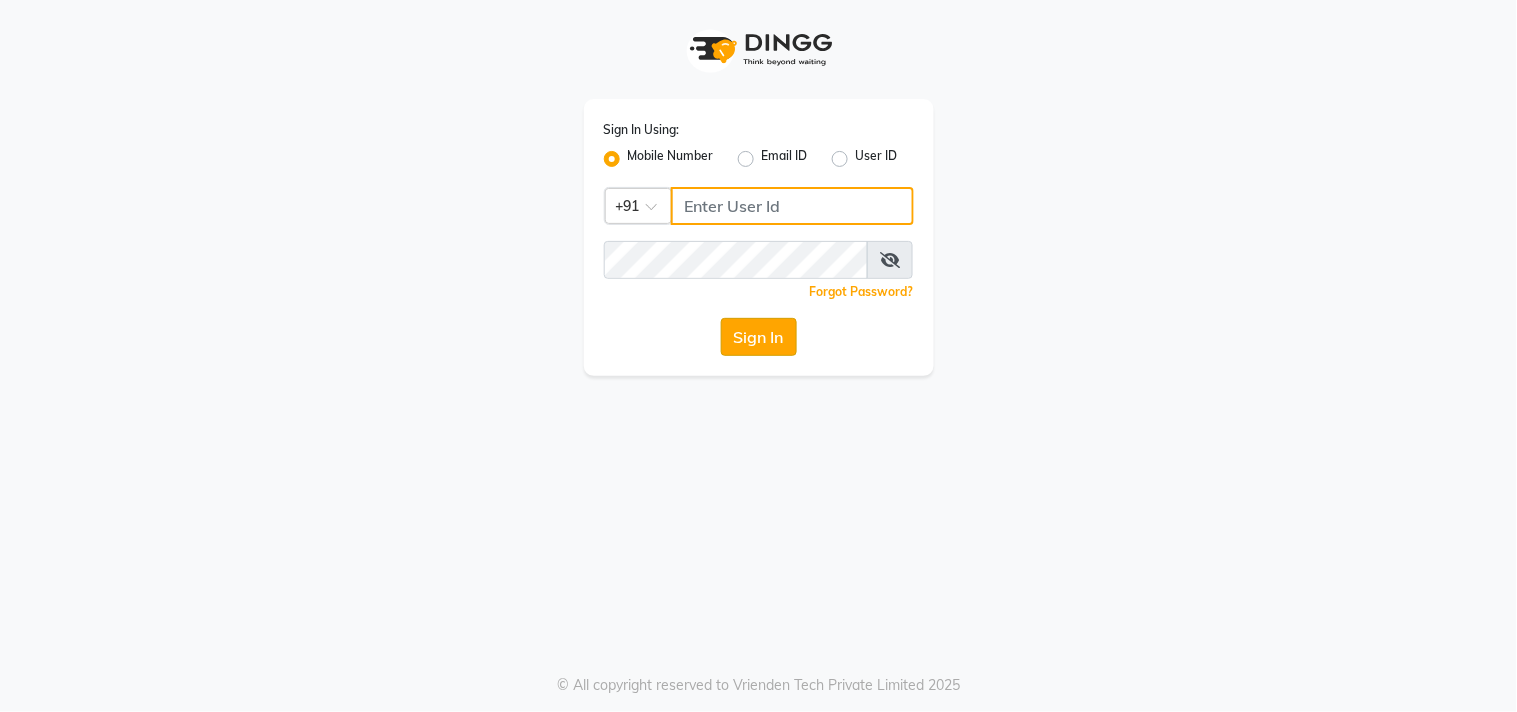 type on "[PHONE]" 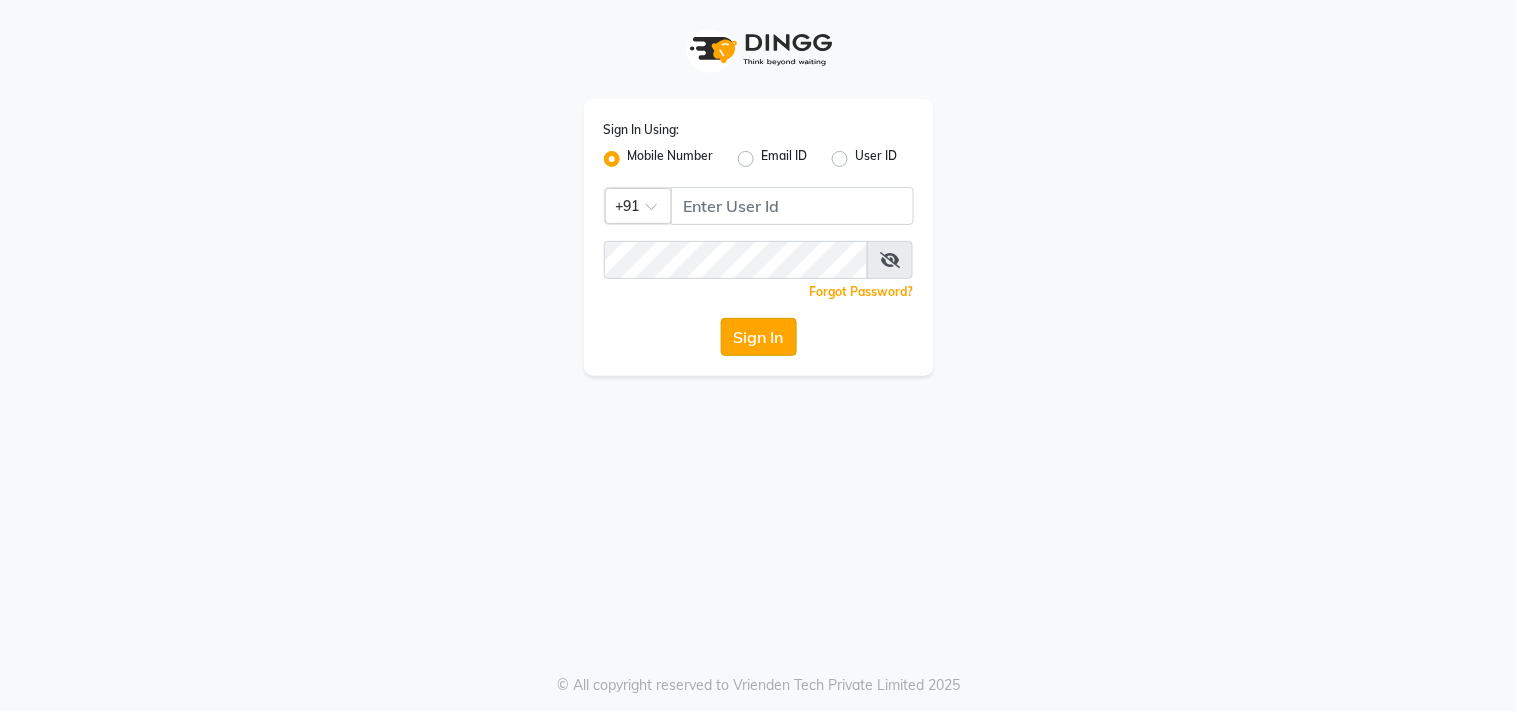 click on "Sign In" 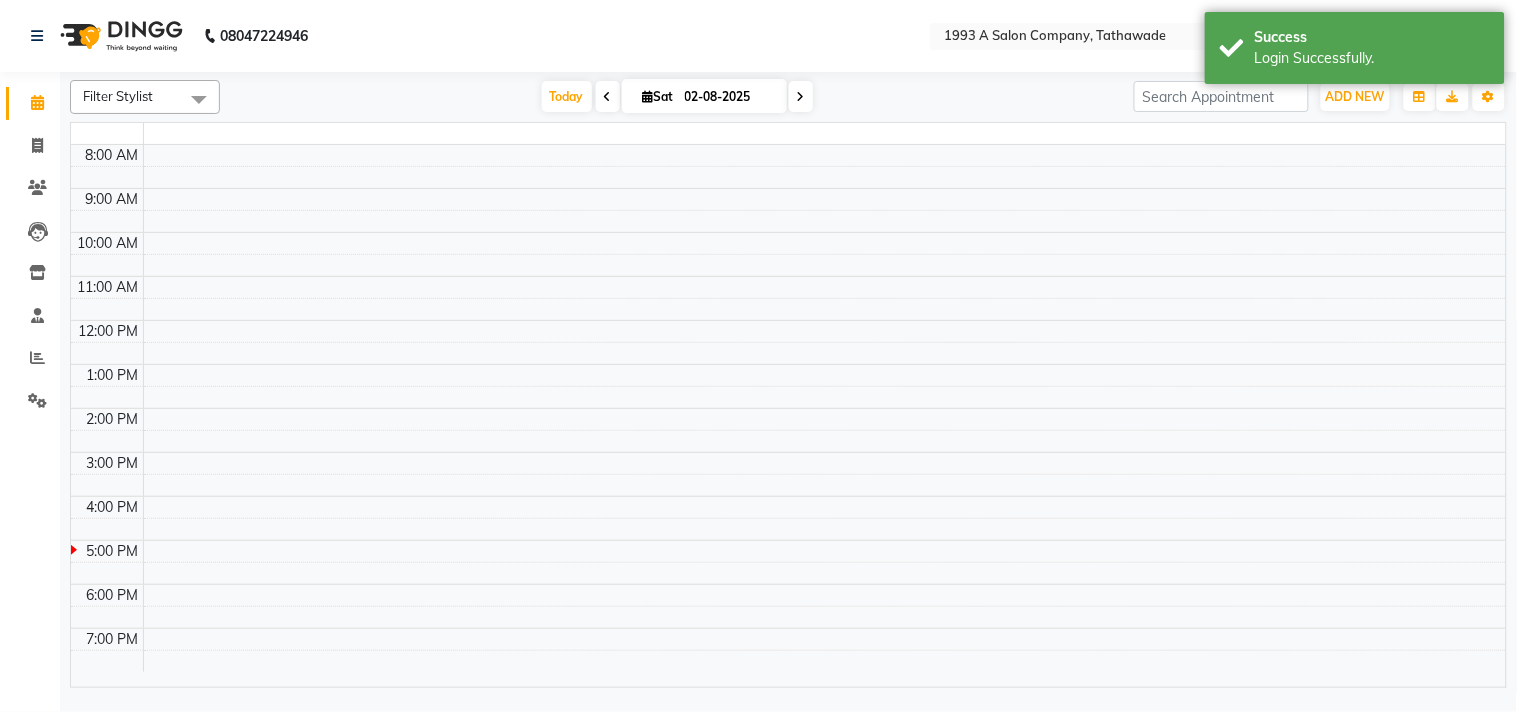 select on "en" 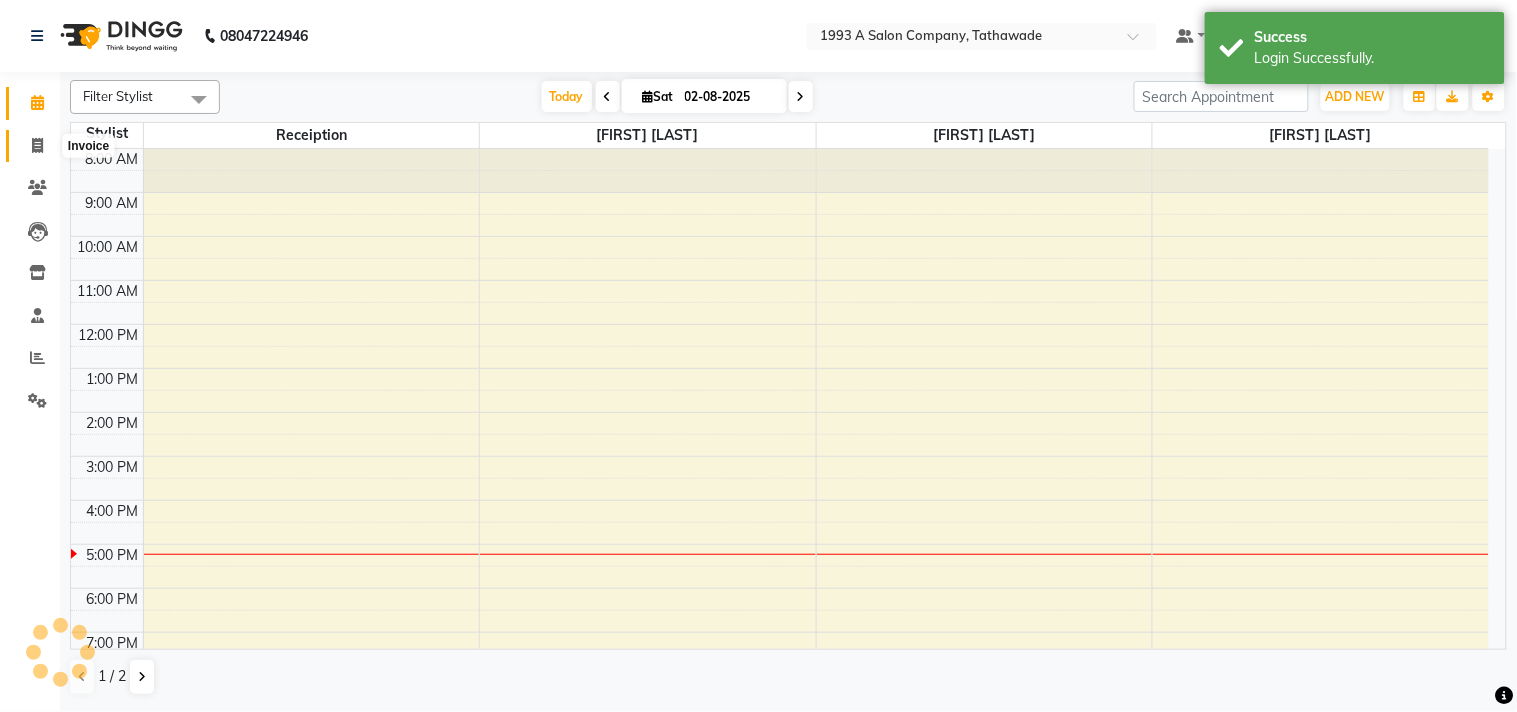 click 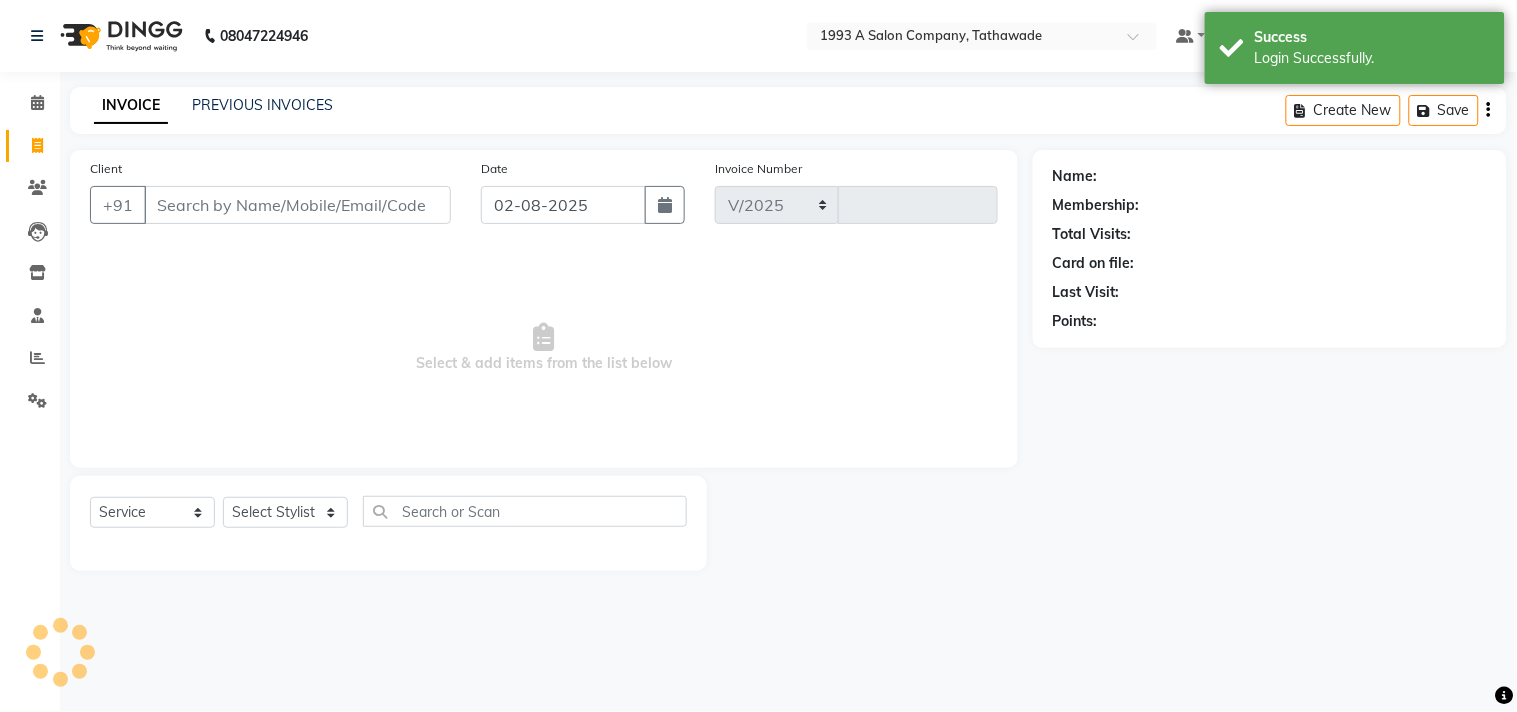 select on "688" 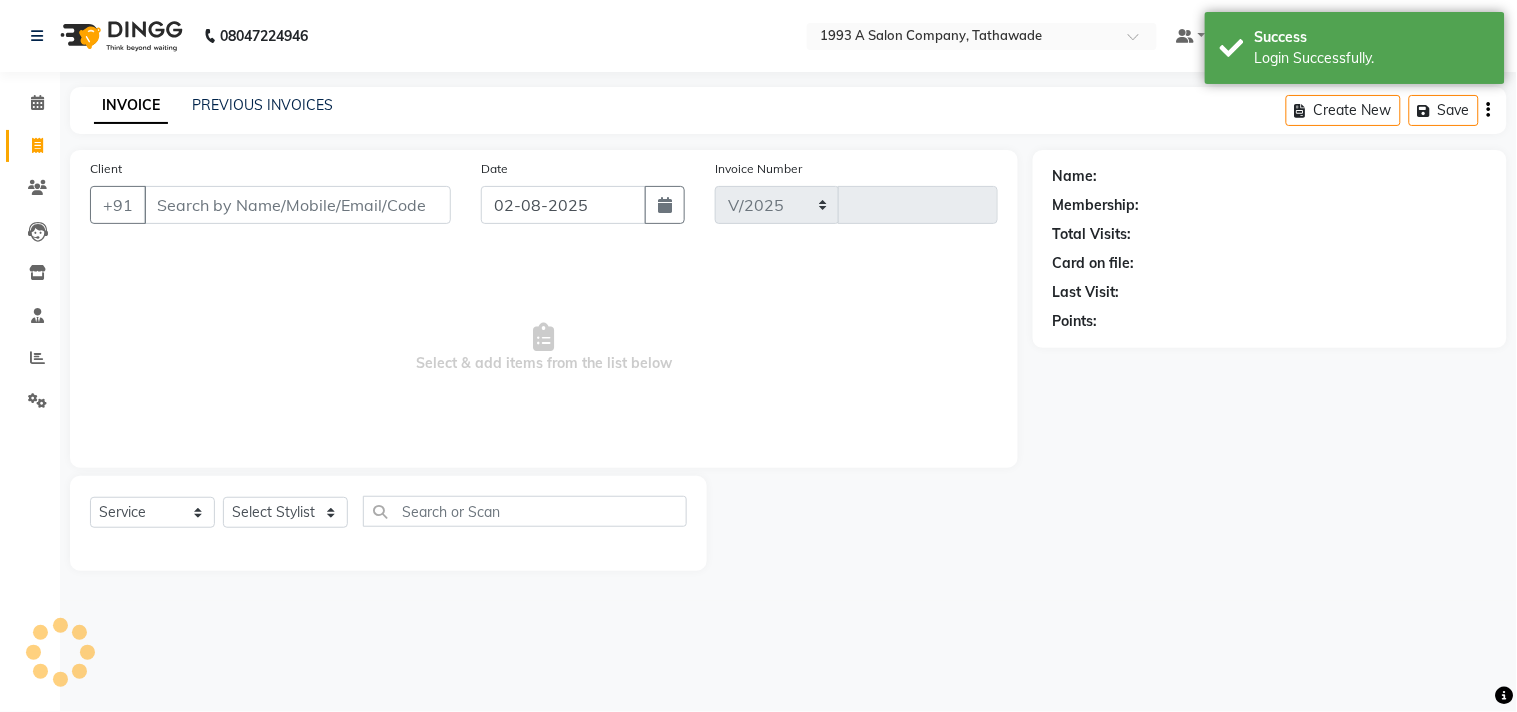 type on "0944" 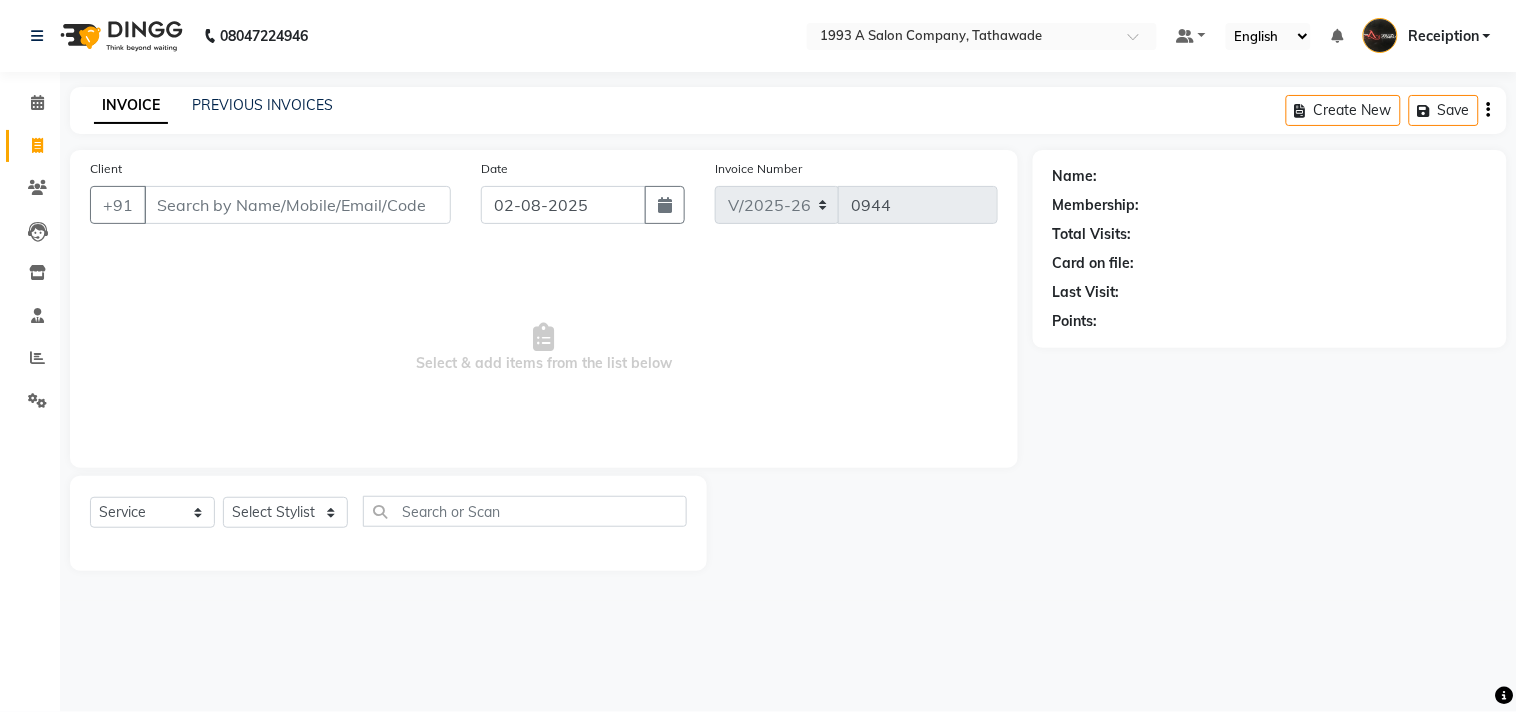 select on "membership" 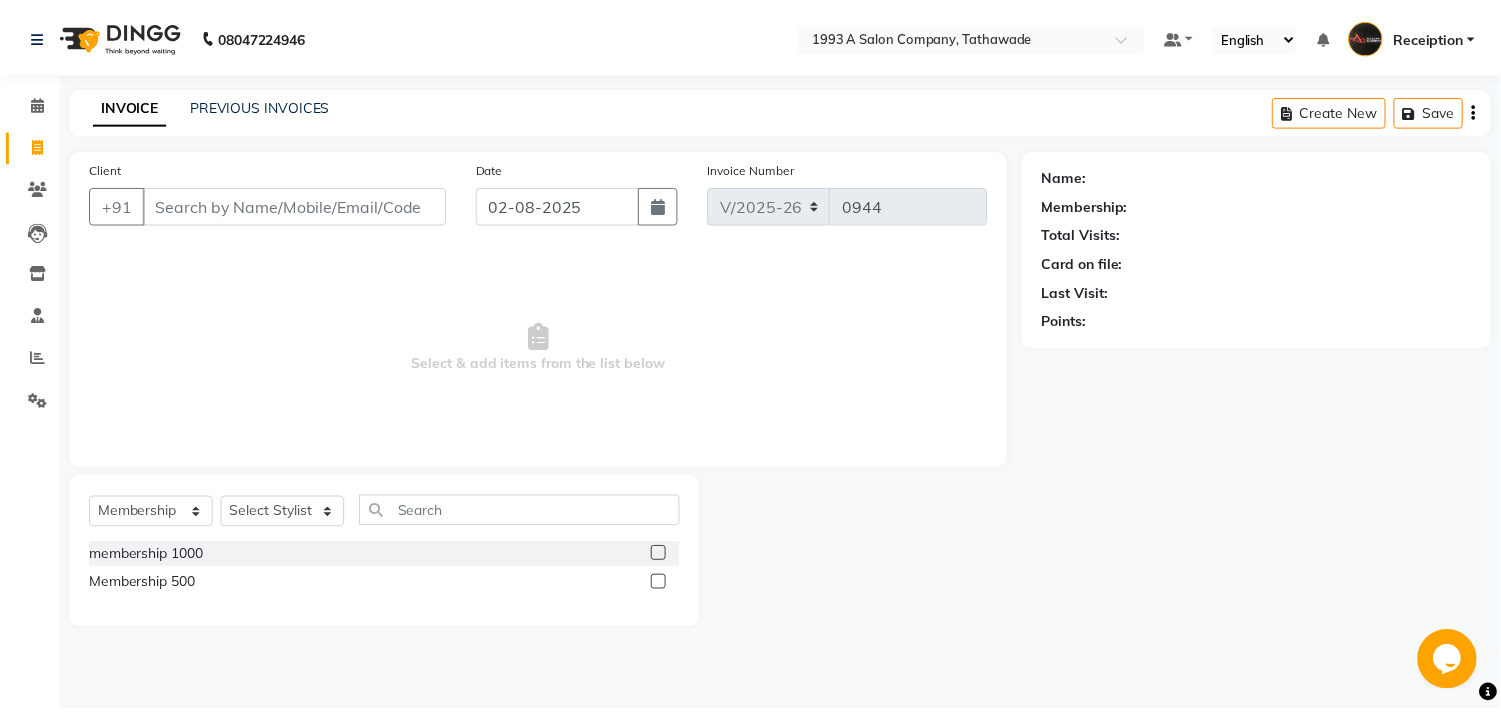 scroll, scrollTop: 0, scrollLeft: 0, axis: both 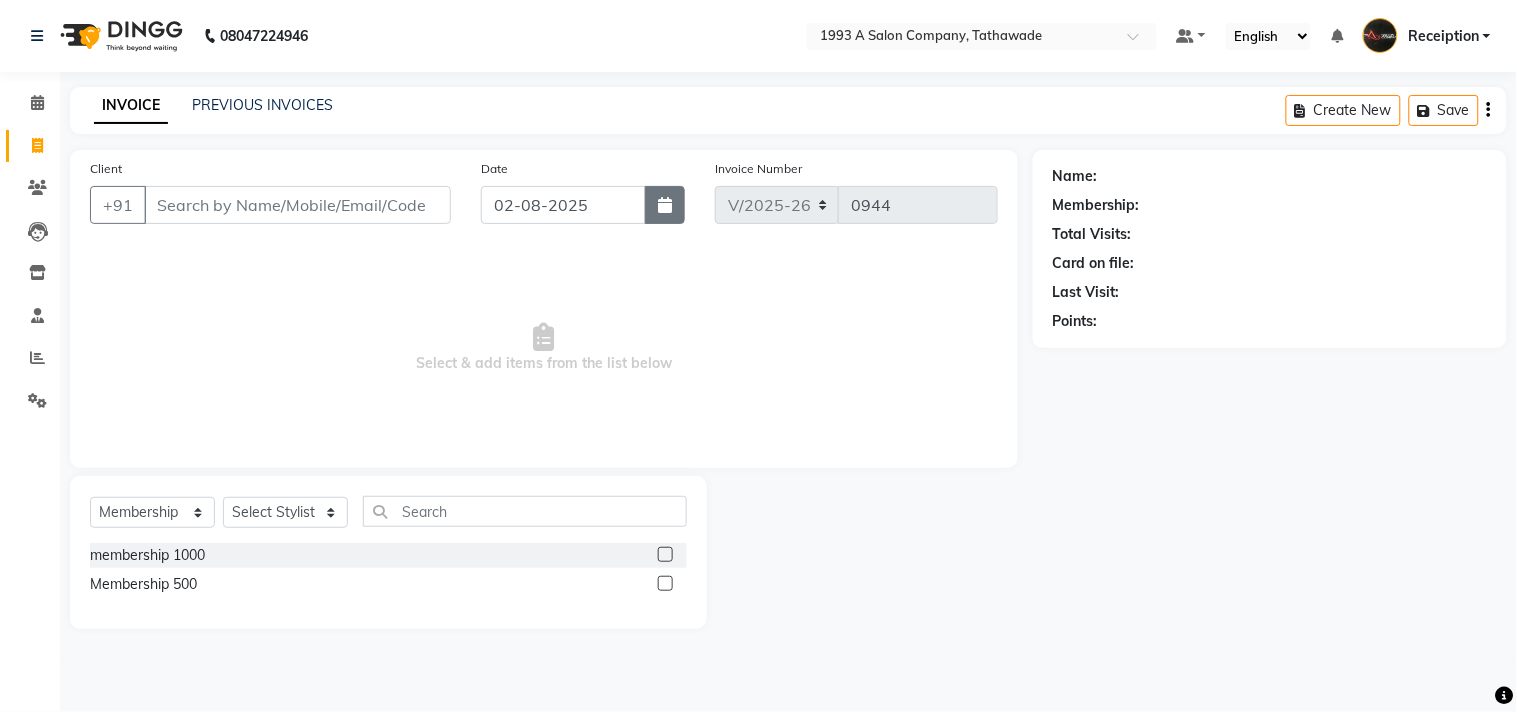 click 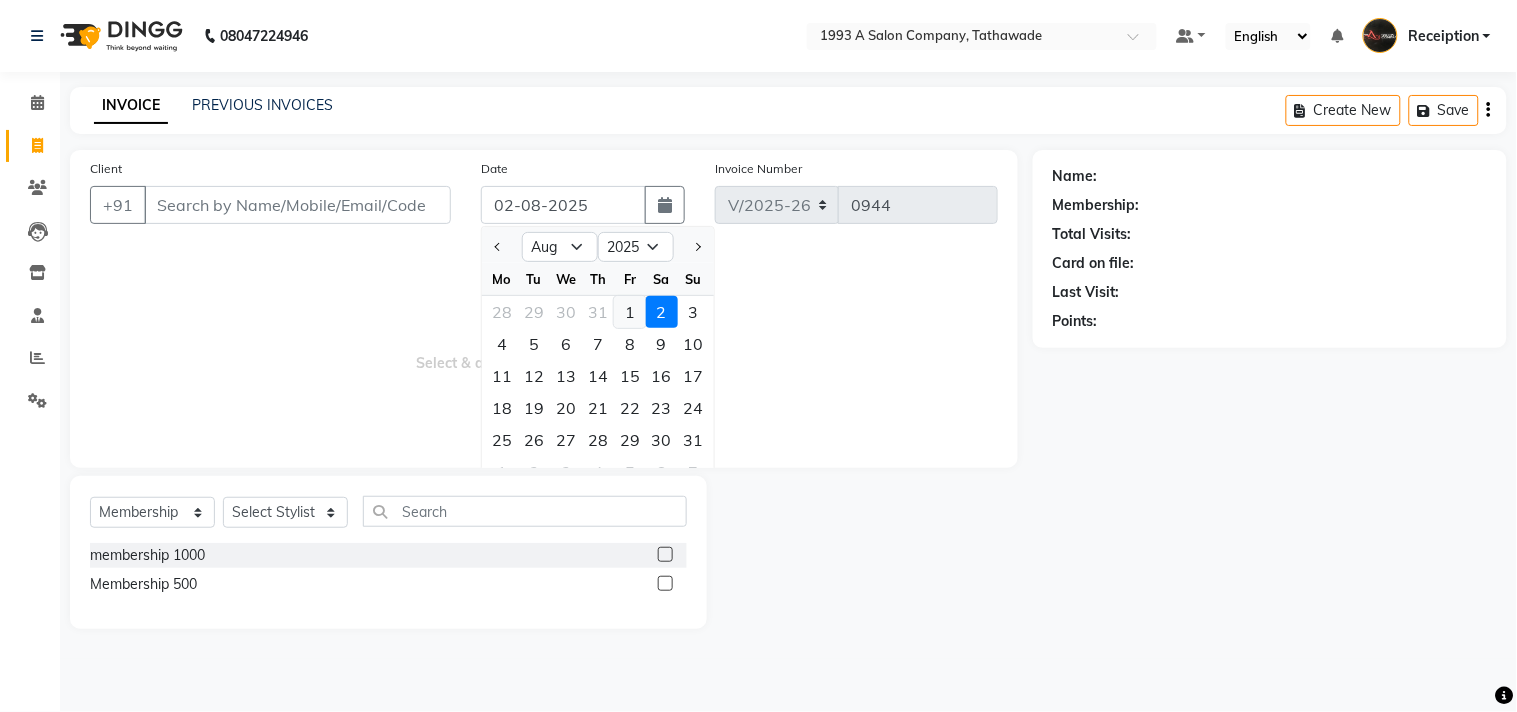 click on "1" 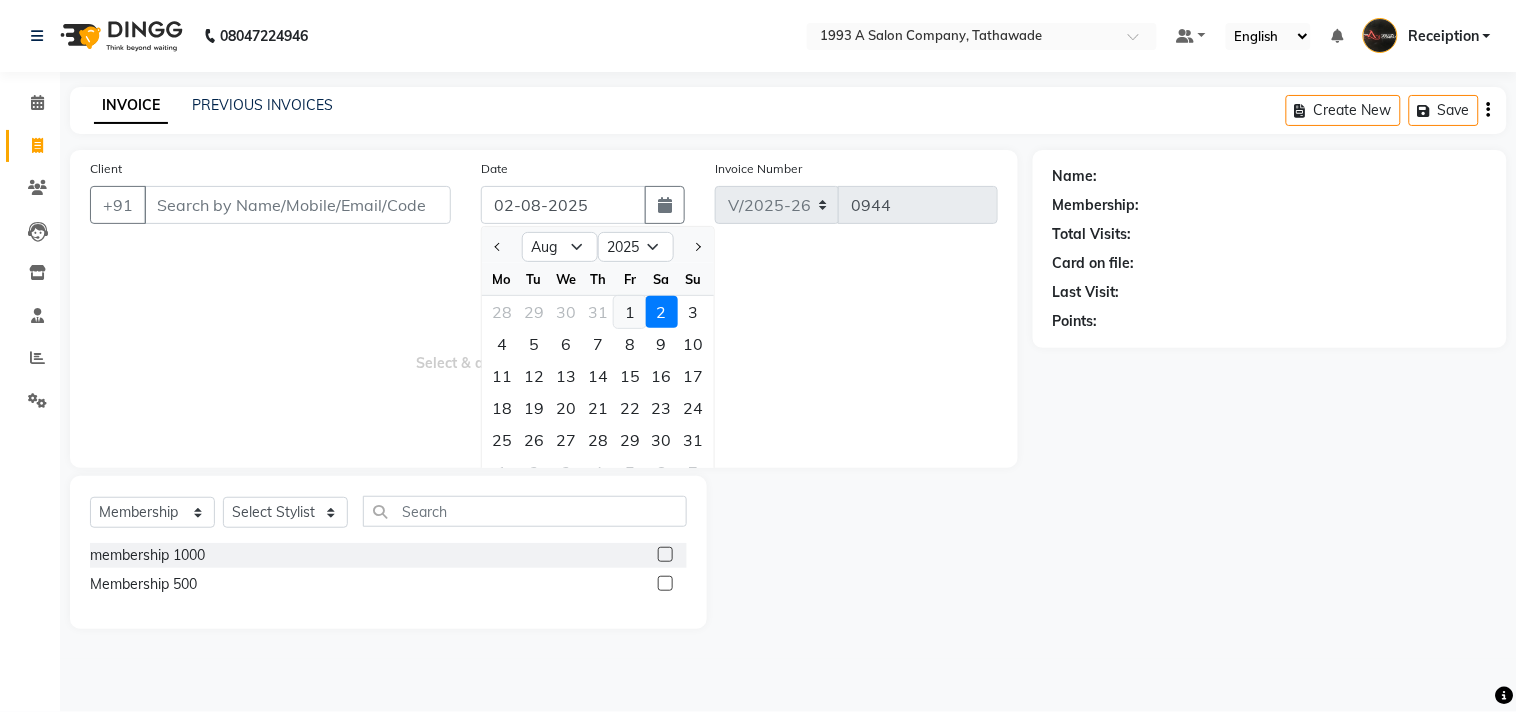 type on "01-08-2025" 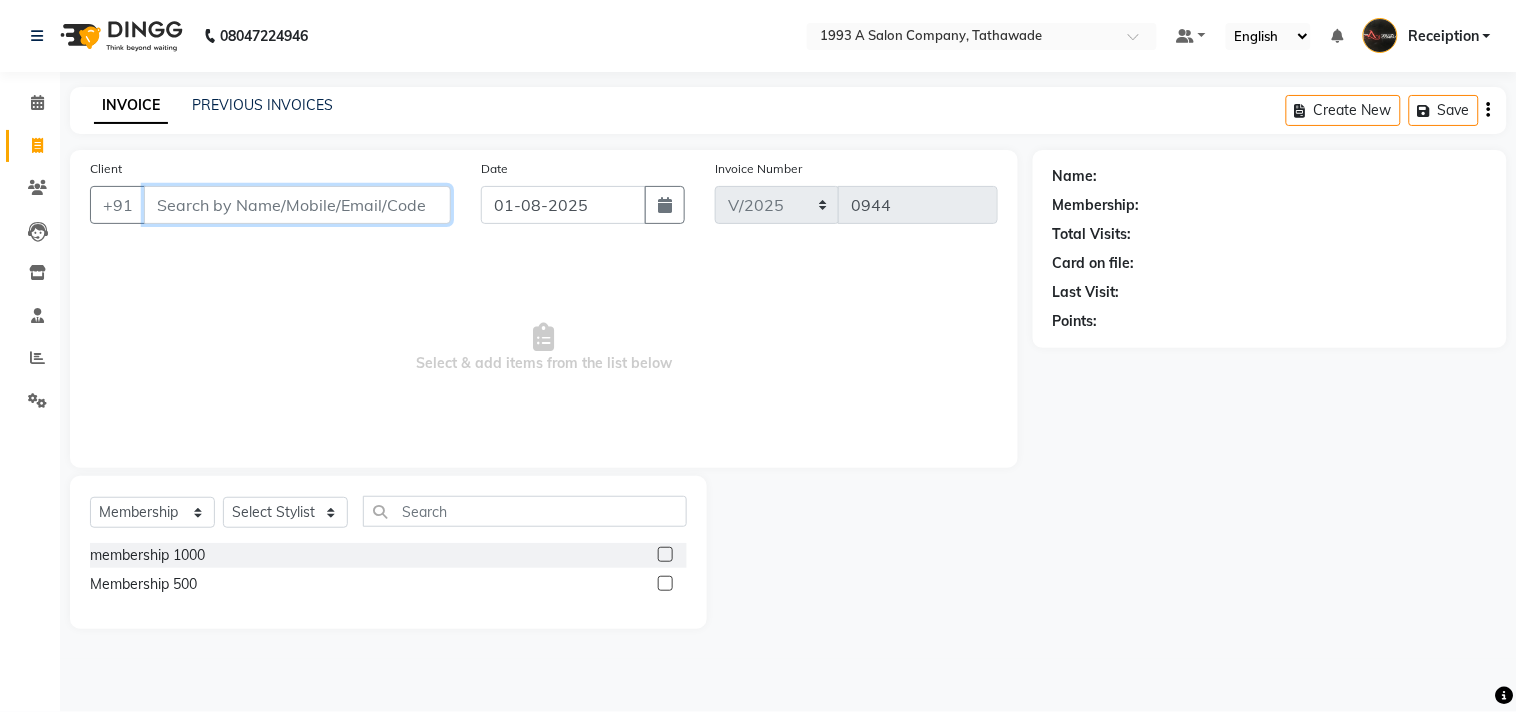 click on "Client" at bounding box center [297, 205] 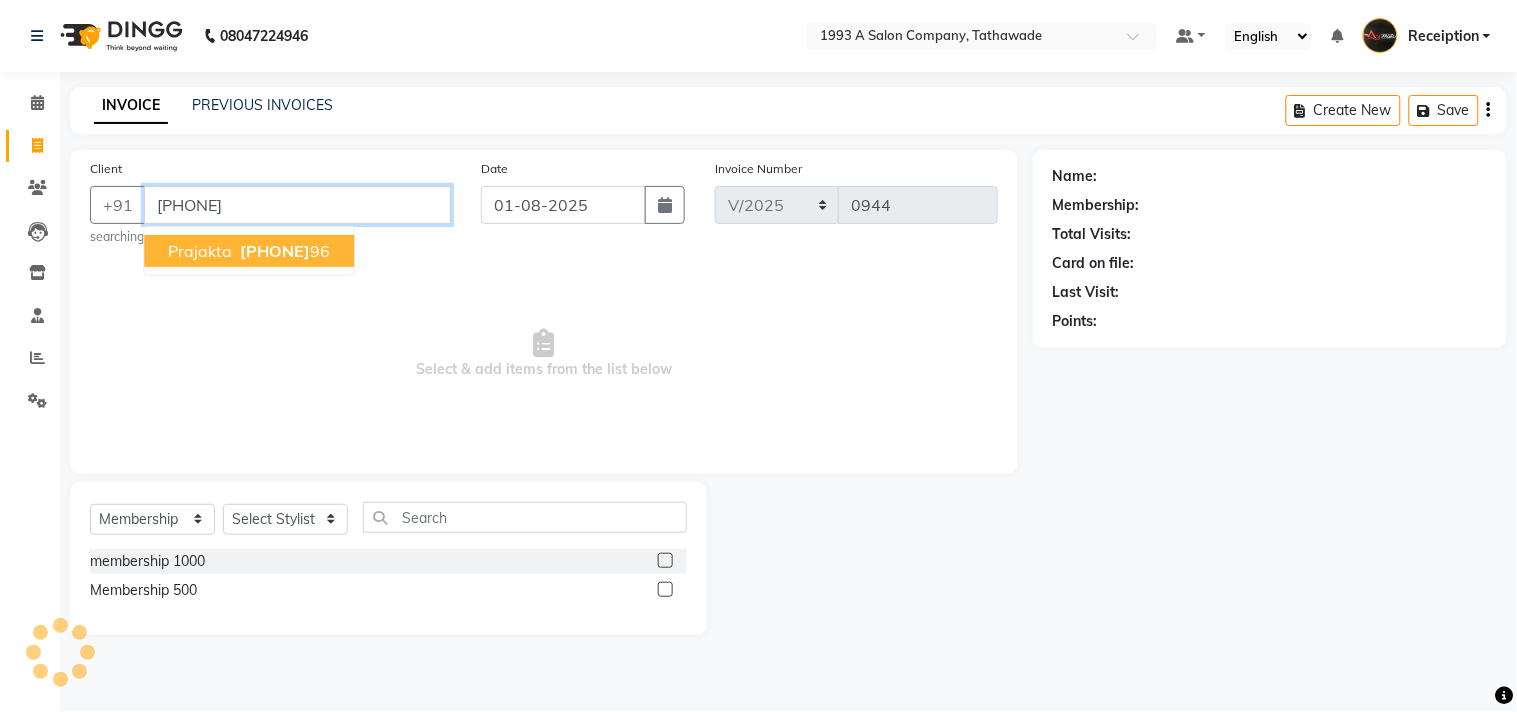 type on "[PHONE]" 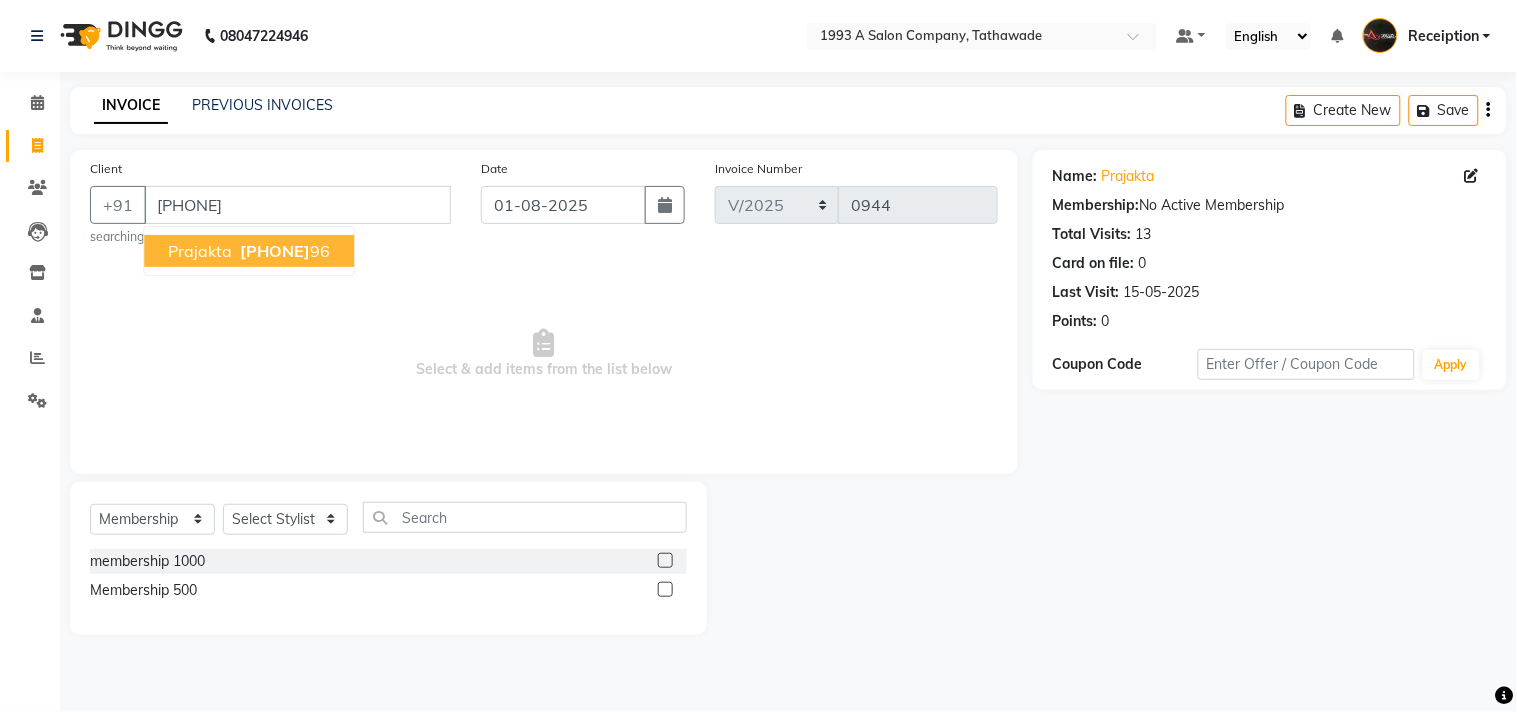 click on "[PHONE]" at bounding box center [275, 251] 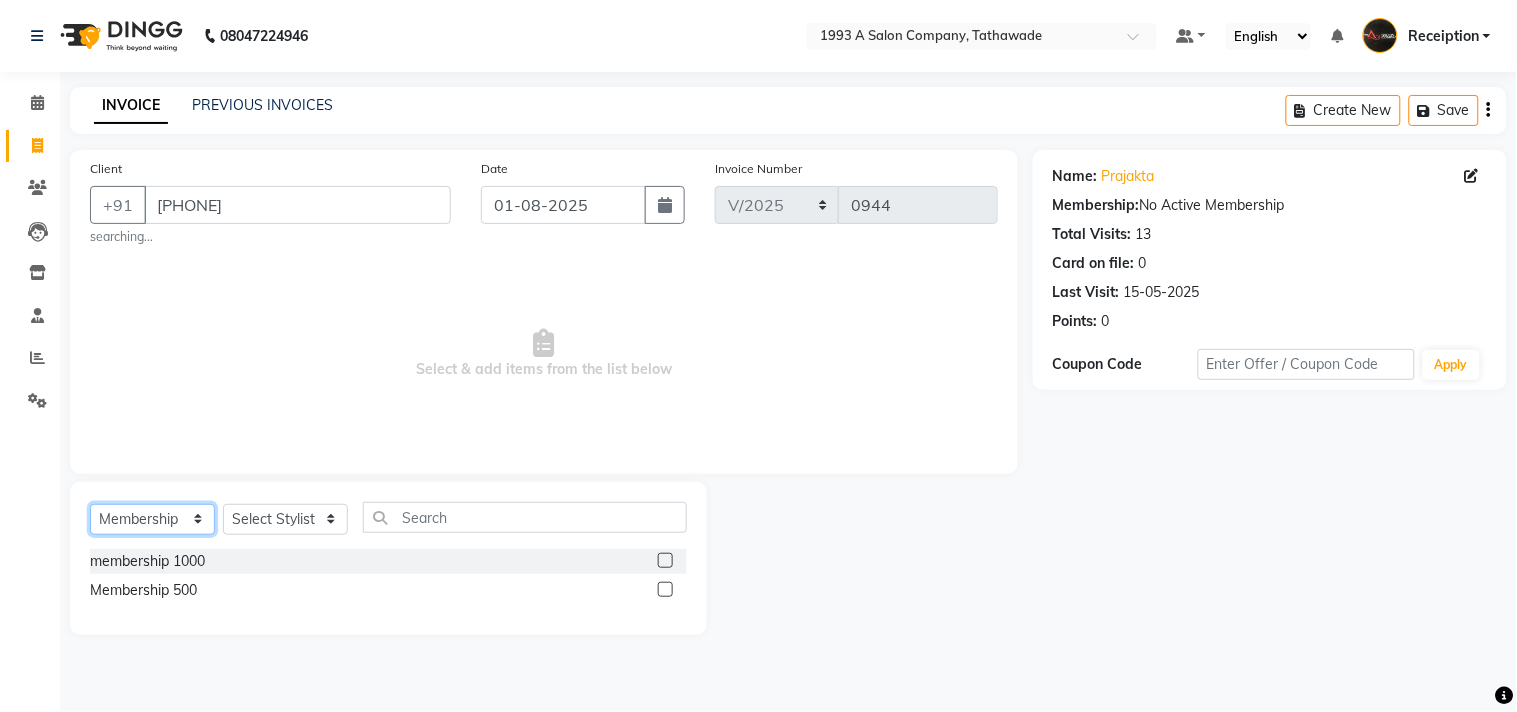 click on "Select  Service  Product  Membership  Package Voucher Prepaid Gift Card" 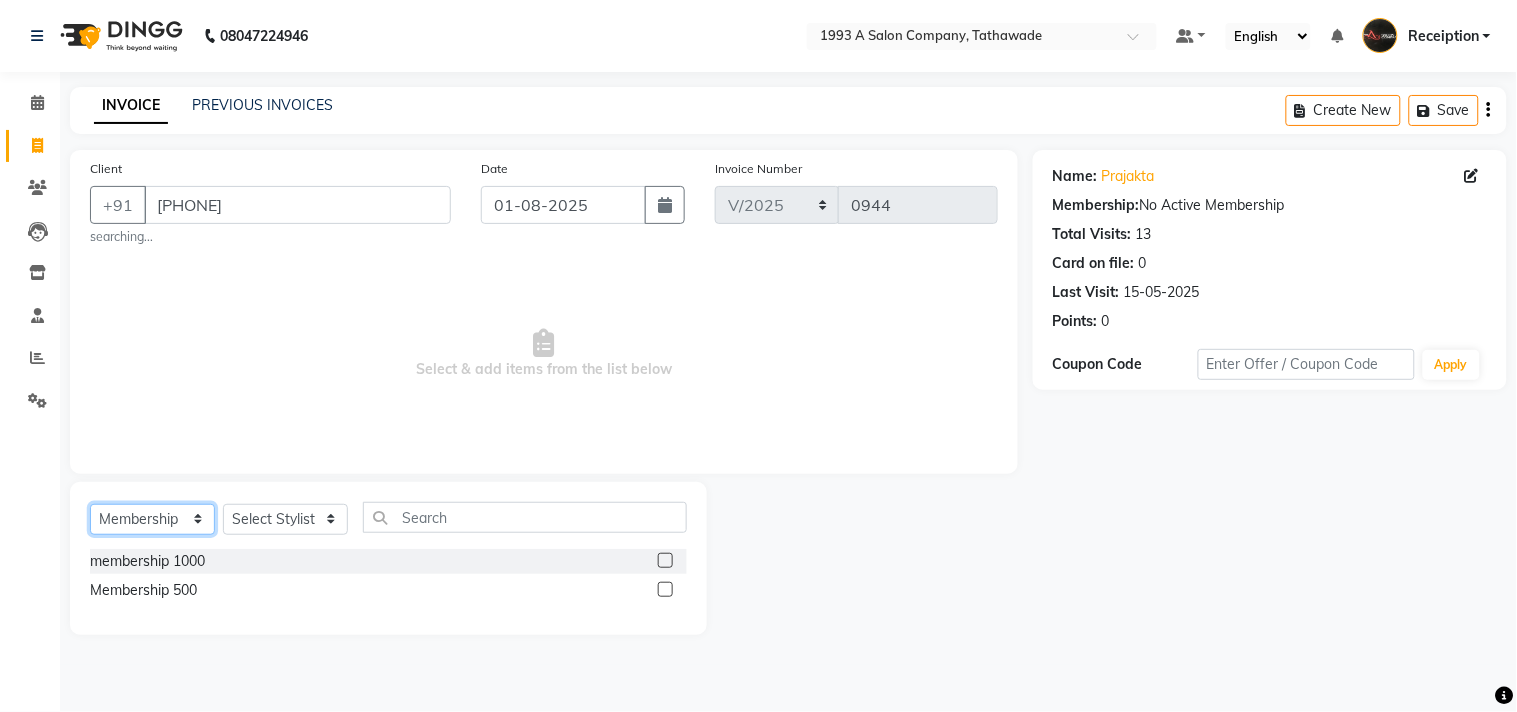 select on "service" 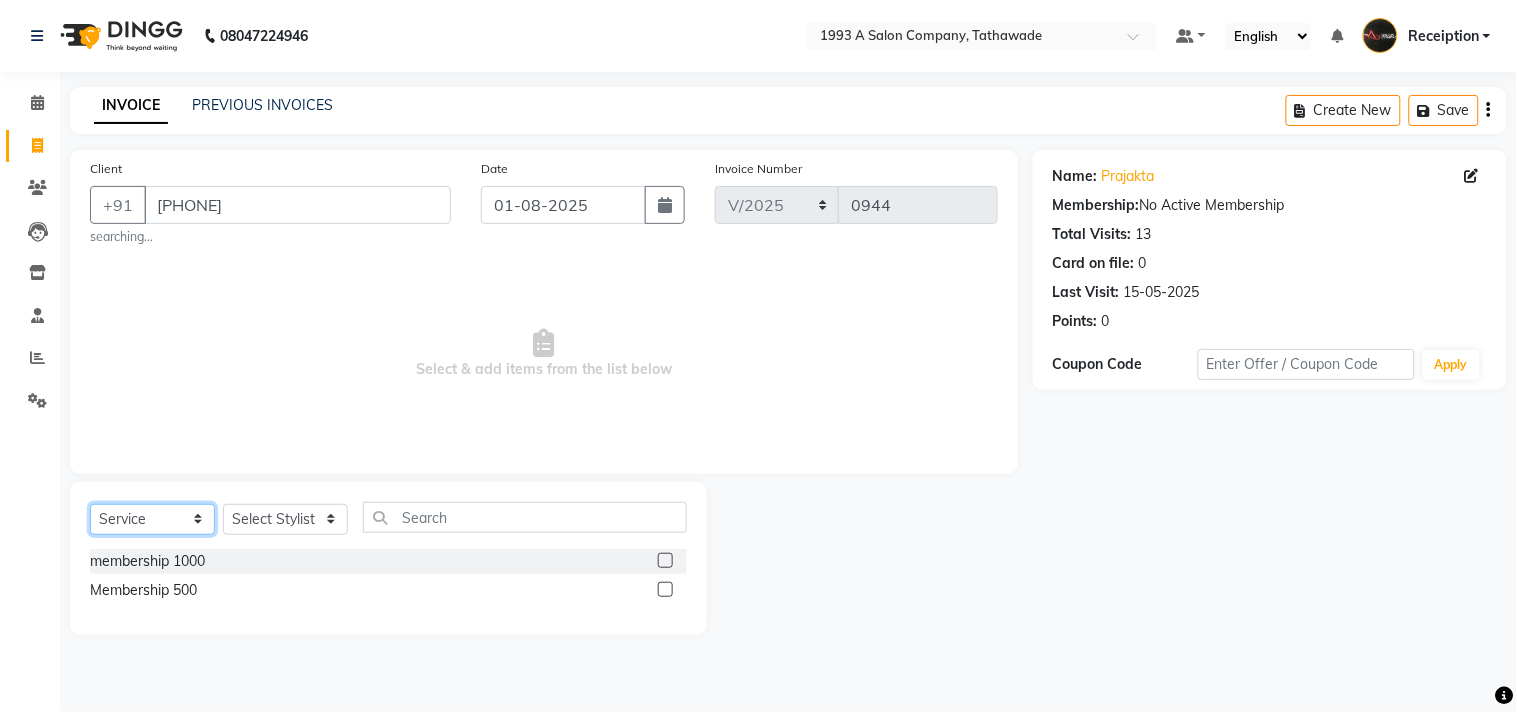 click on "Select  Service  Product  Membership  Package Voucher Prepaid Gift Card" 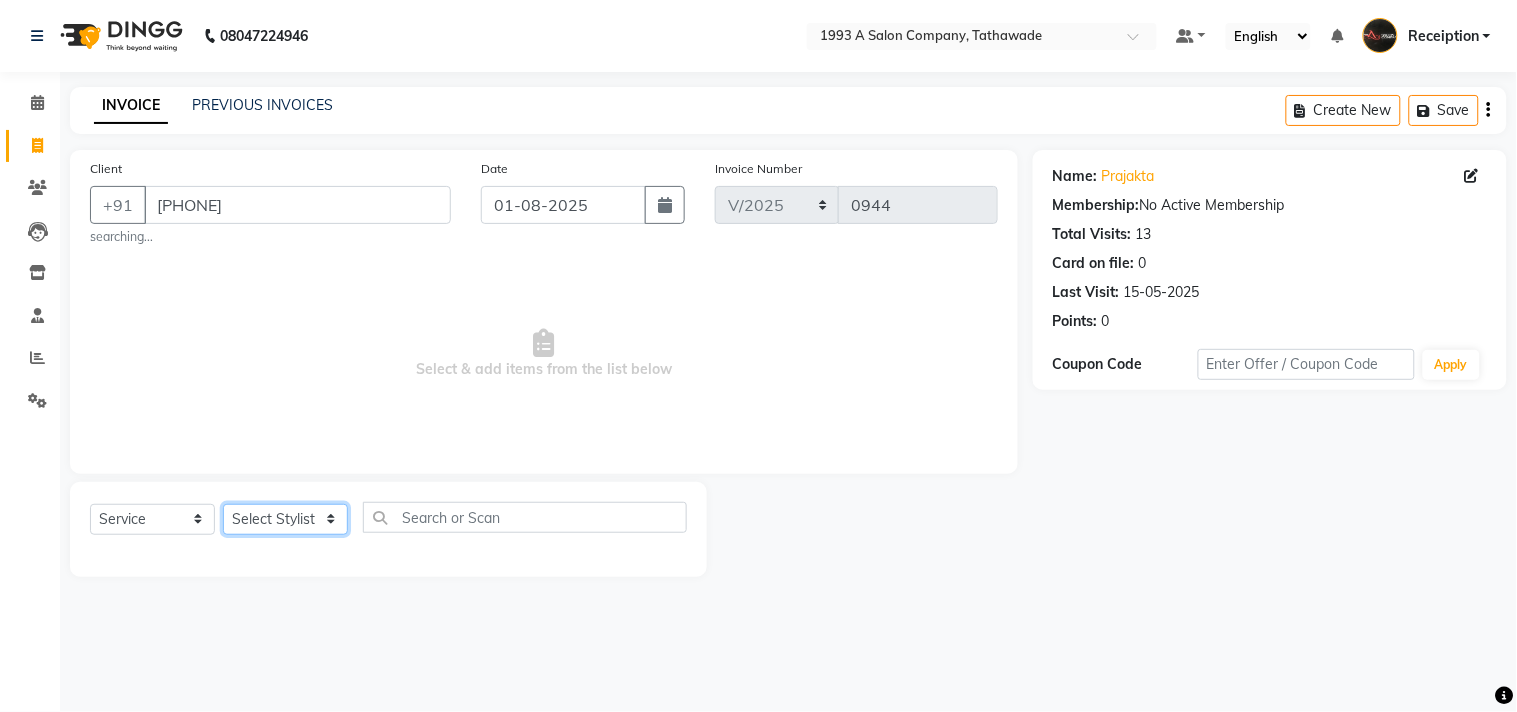click on "Select Stylist [FIRST] [LAST] [FIRST] [LAST] [FIRST] [LAST] Receiption [FIRST] [LAST] Traning Department" 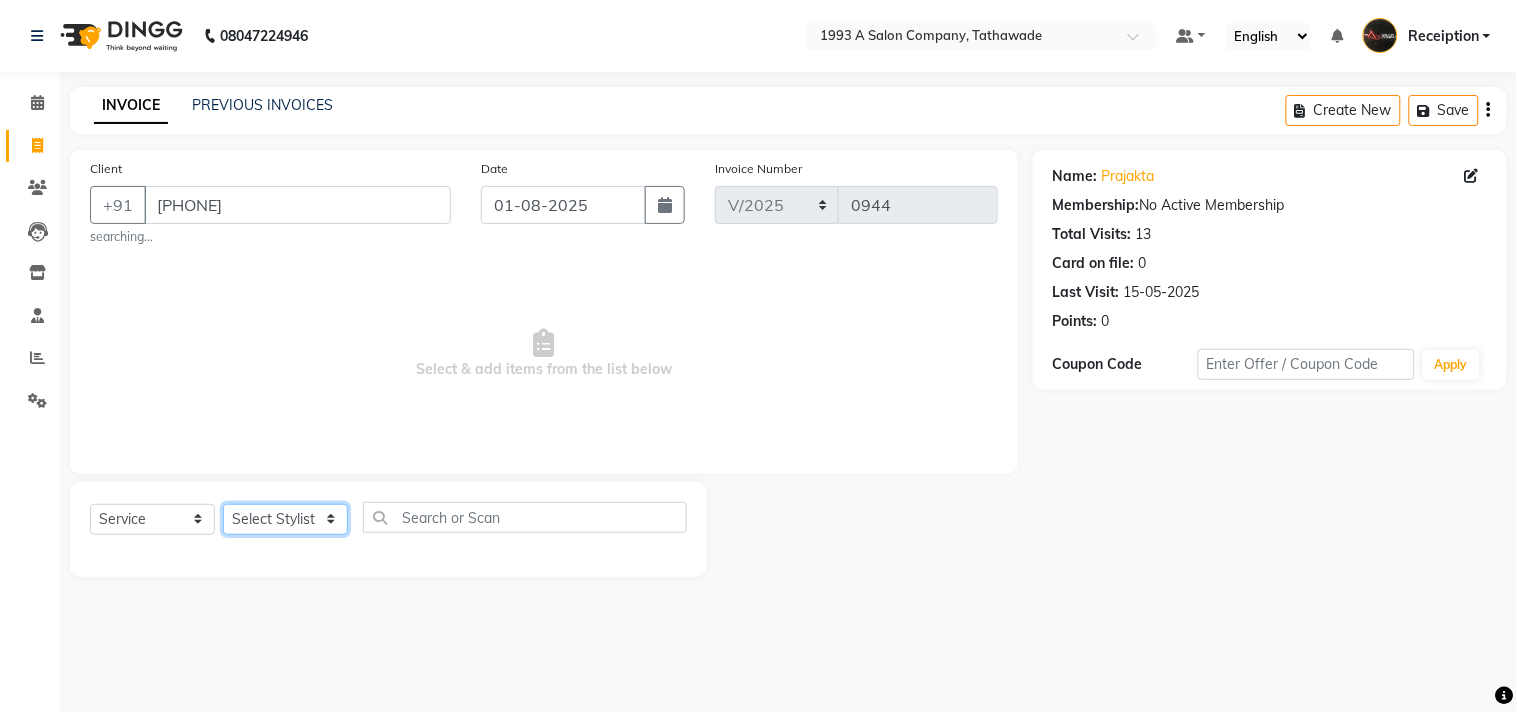 select on "70503" 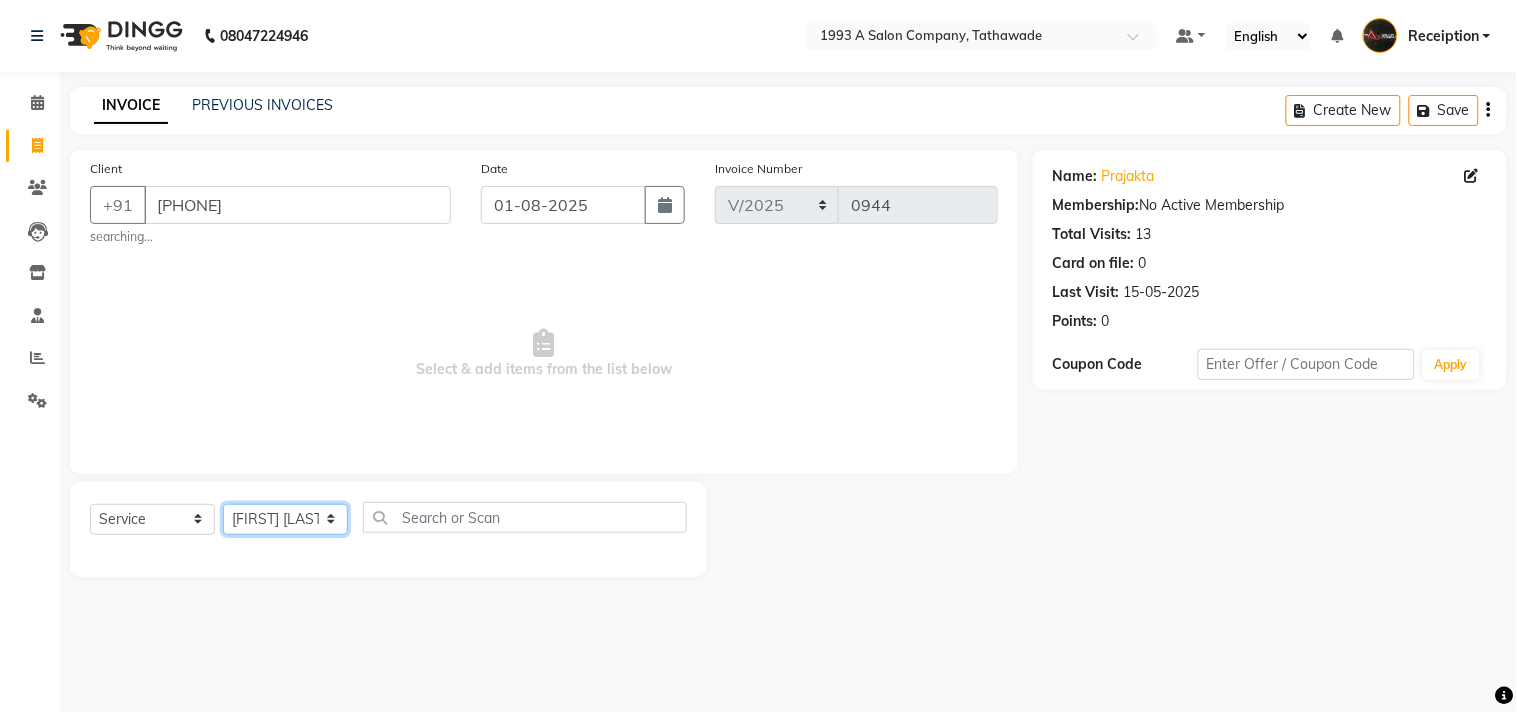 click on "Select Stylist [FIRST] [LAST] [FIRST] [LAST] [FIRST] [LAST] Receiption [FIRST] [LAST] Traning Department" 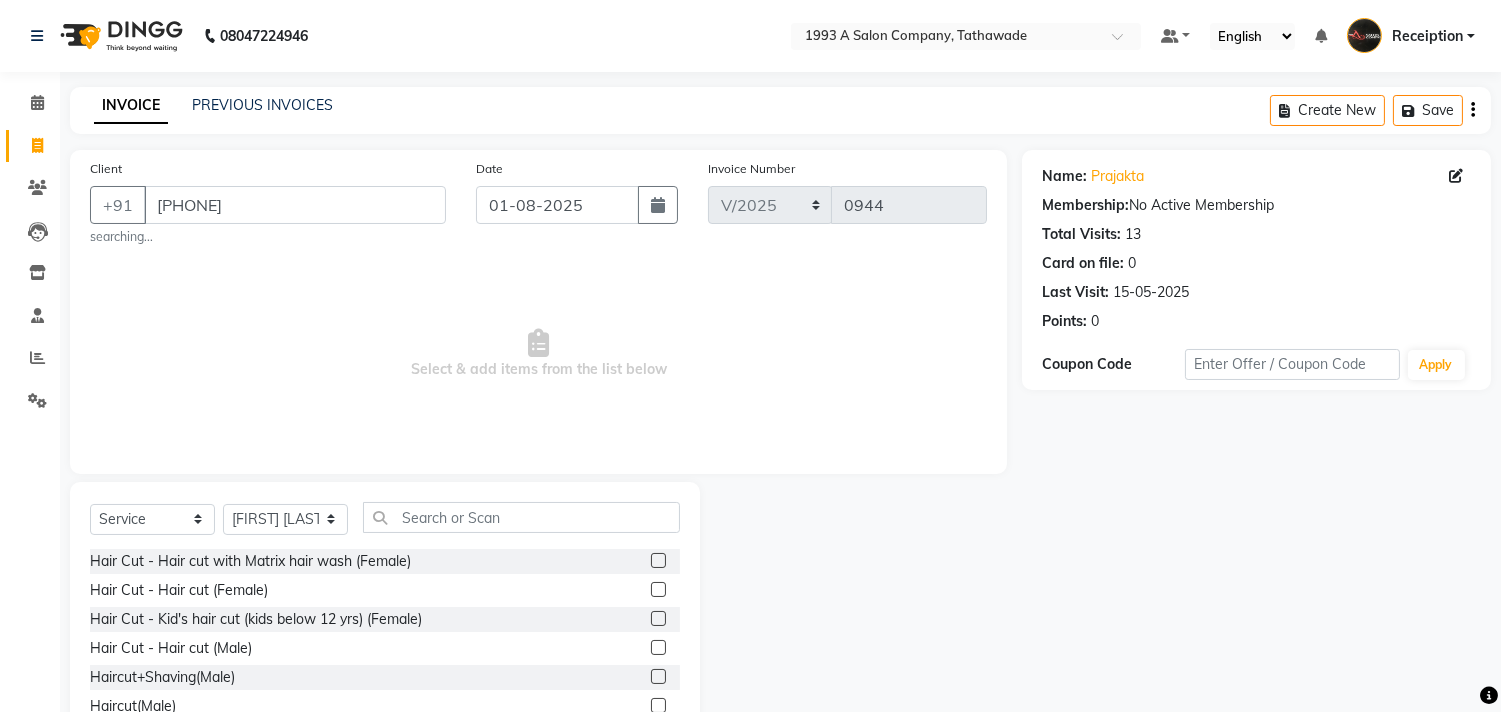 click on "Select Service Product Membership Package VoucherPrepaid Gift Card Select Stylist [FIRST] [LAST] [FIRST] [LAST] [FIRST] [LAST] Receiption [FIRST] [LAST] Traning Department Hair Cut - Hair cut with Matrix hair wash (Female) Hair Cut - Hair cut (Female) Hair Cut - Kid's hair cut (kids below 12 yrs) (Female) Hair Cut - Hair cut (Male) Haircut+Shaving(Male) Haircut(Male) Hair Cut-Hair Cut With Wella Hair Wash-Female Hair Cut-Hair Cut with Matrix Hair Wash-Female Hair Cut-Hair Cut-Female Hair Cut-Flicks/Fringe-Female Hair Cut-Kid's Hair Cut (Kids Below 12 Yrs)-Female Hair Cut-Hair Cut (Straight / U - Shape)-Female Hair Cut-Hair Cut With Wella Hair Wash-Male Hair Cut-Hair Cut with Matrix Hair Wash-Male Hair Cut-Hair Cut-Male Hair Cut-Kid's Hair Cut (Kids Below 12 Yrs)-Male Fabulous Facial - Signature Facial (For Normal To Oily Skin) (Female) Fabulous Facial - Raaga Professional (For Dry Skin) (Female) Richfeel Skin Whitening Facial Threading - Eyebrows (Female)" 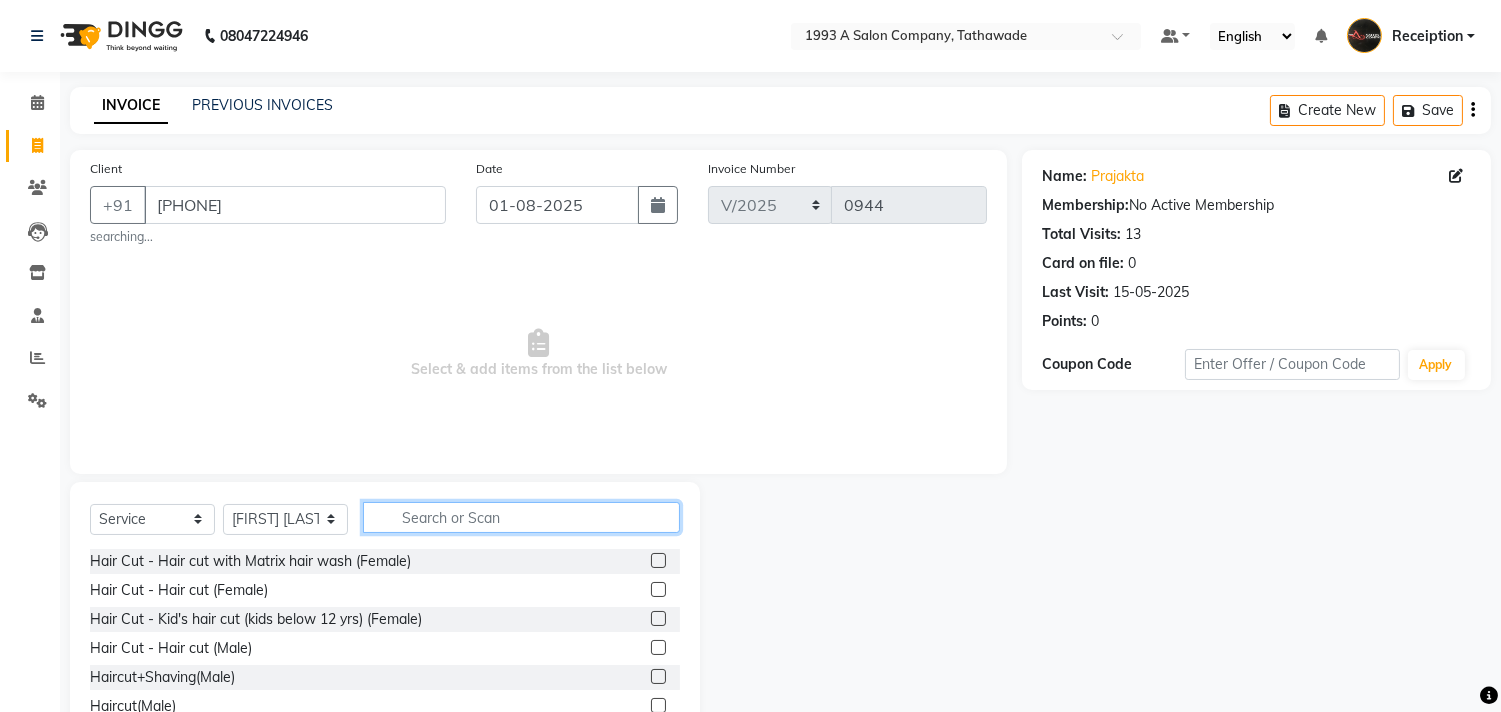 click 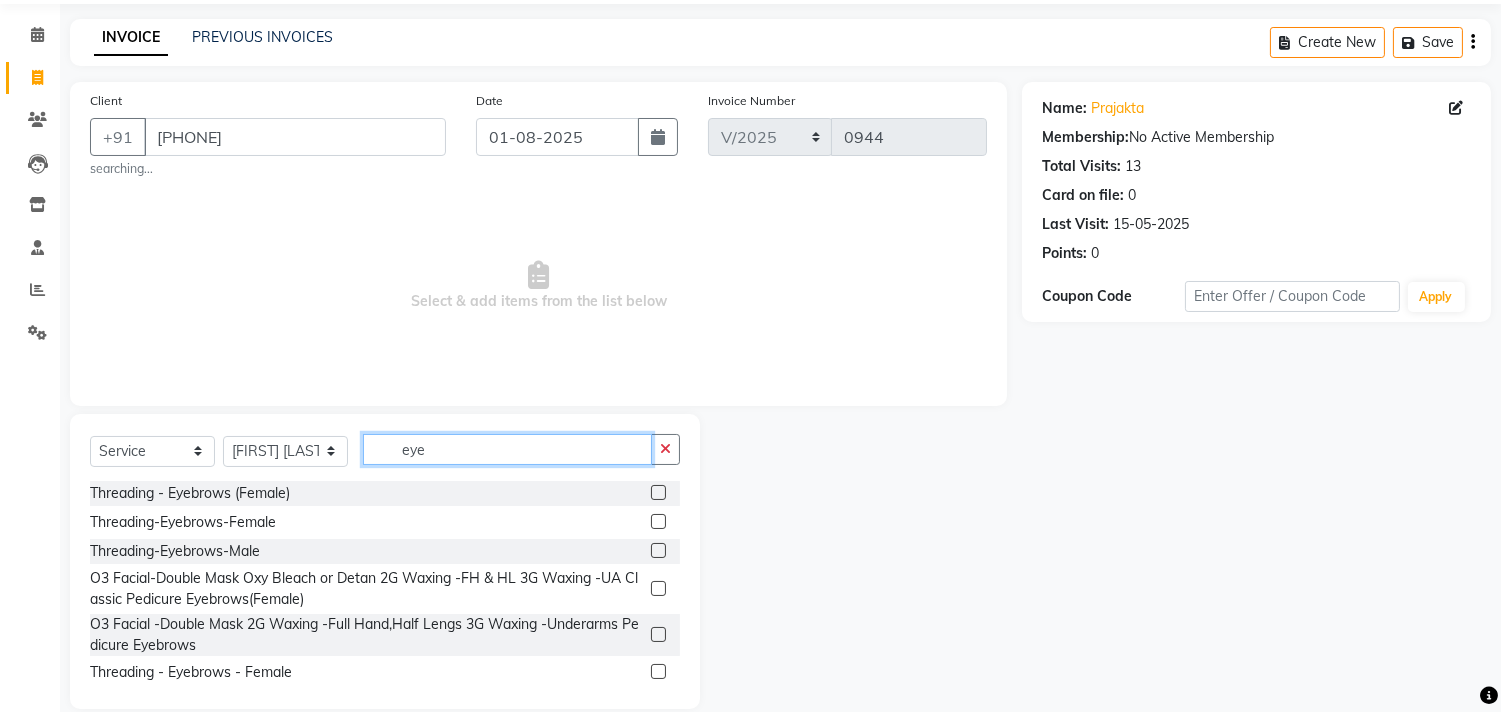 scroll, scrollTop: 95, scrollLeft: 0, axis: vertical 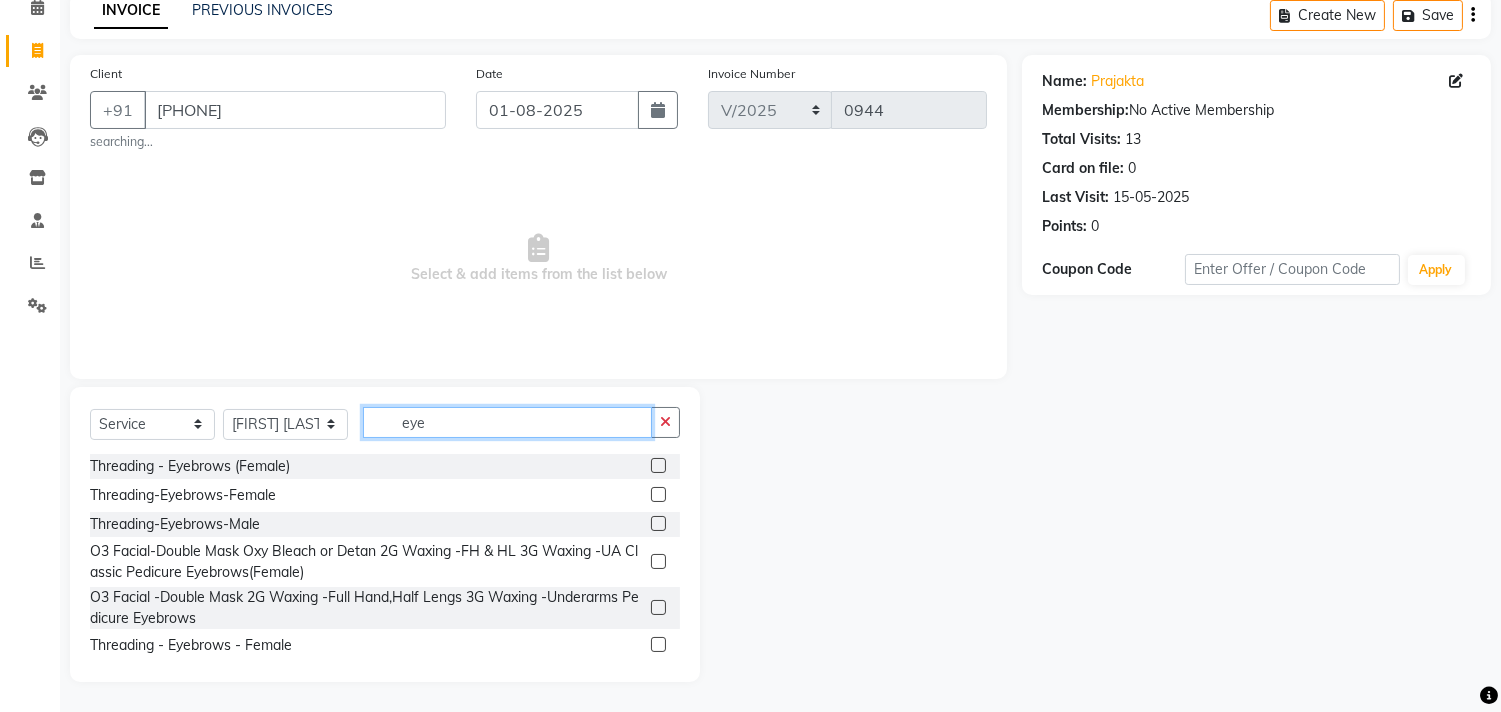 type on "eye" 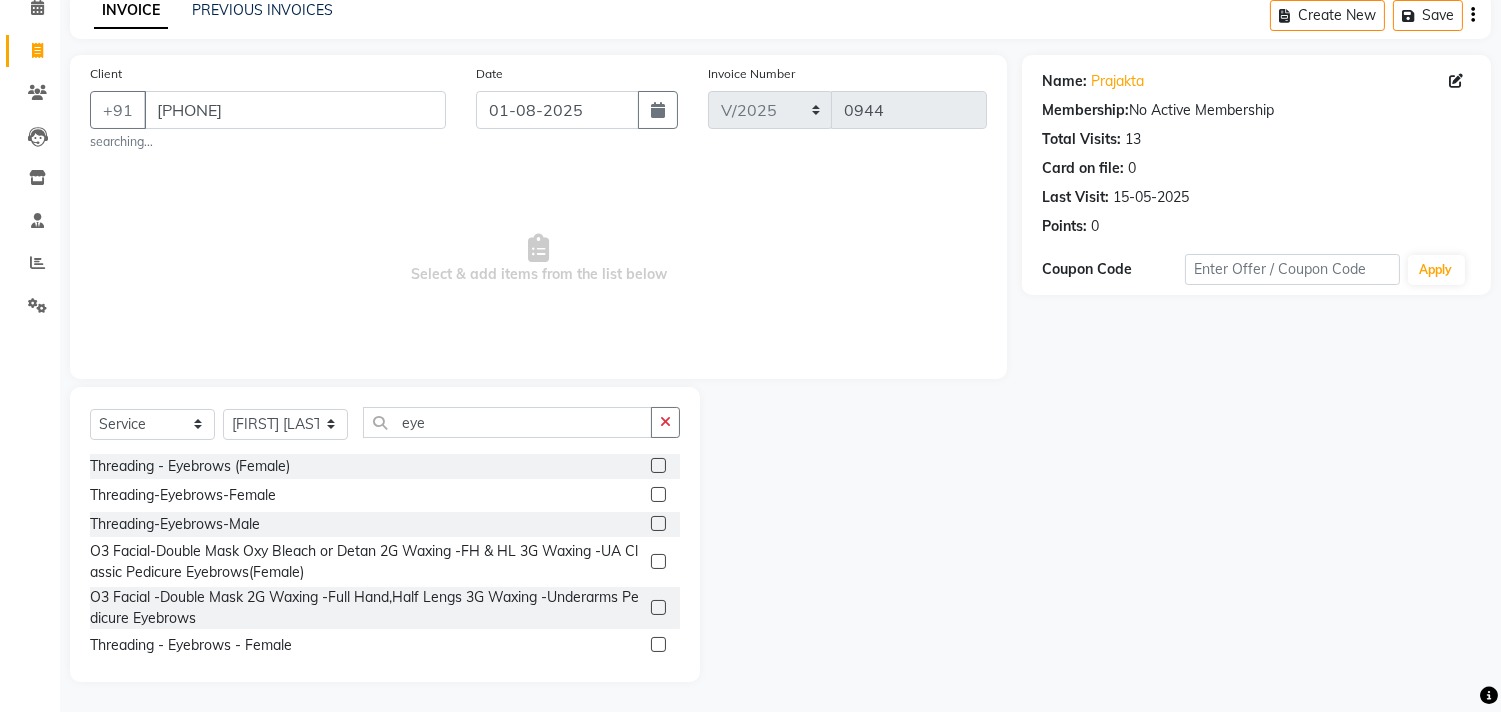 click 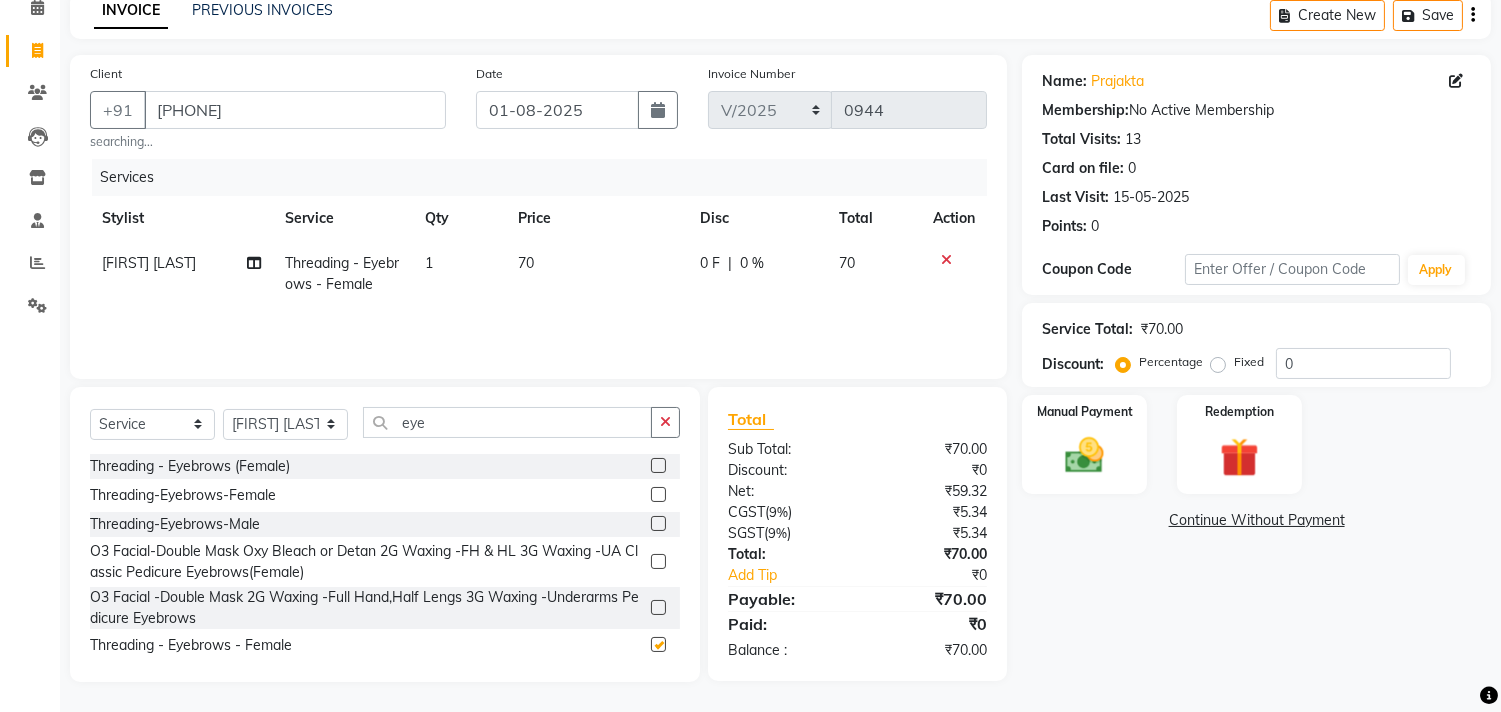 checkbox on "false" 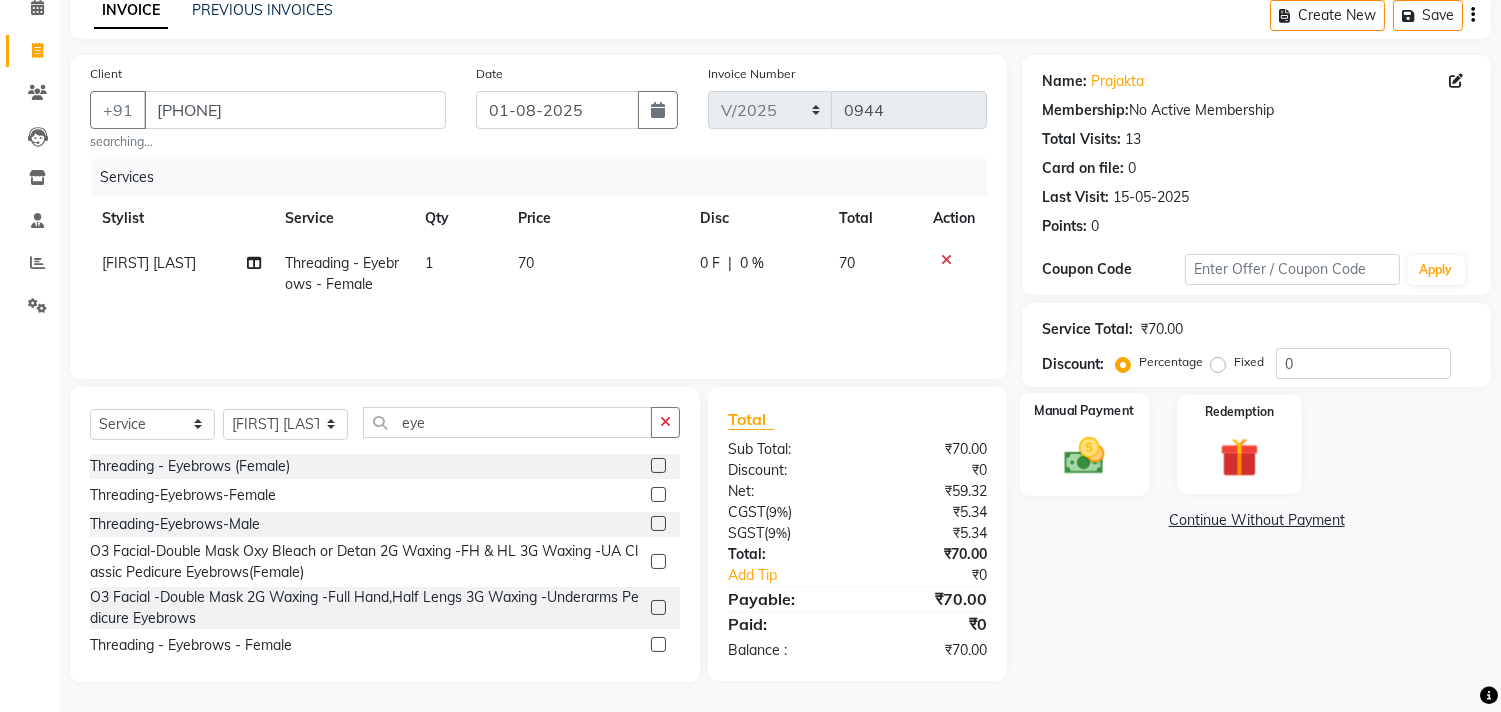 click 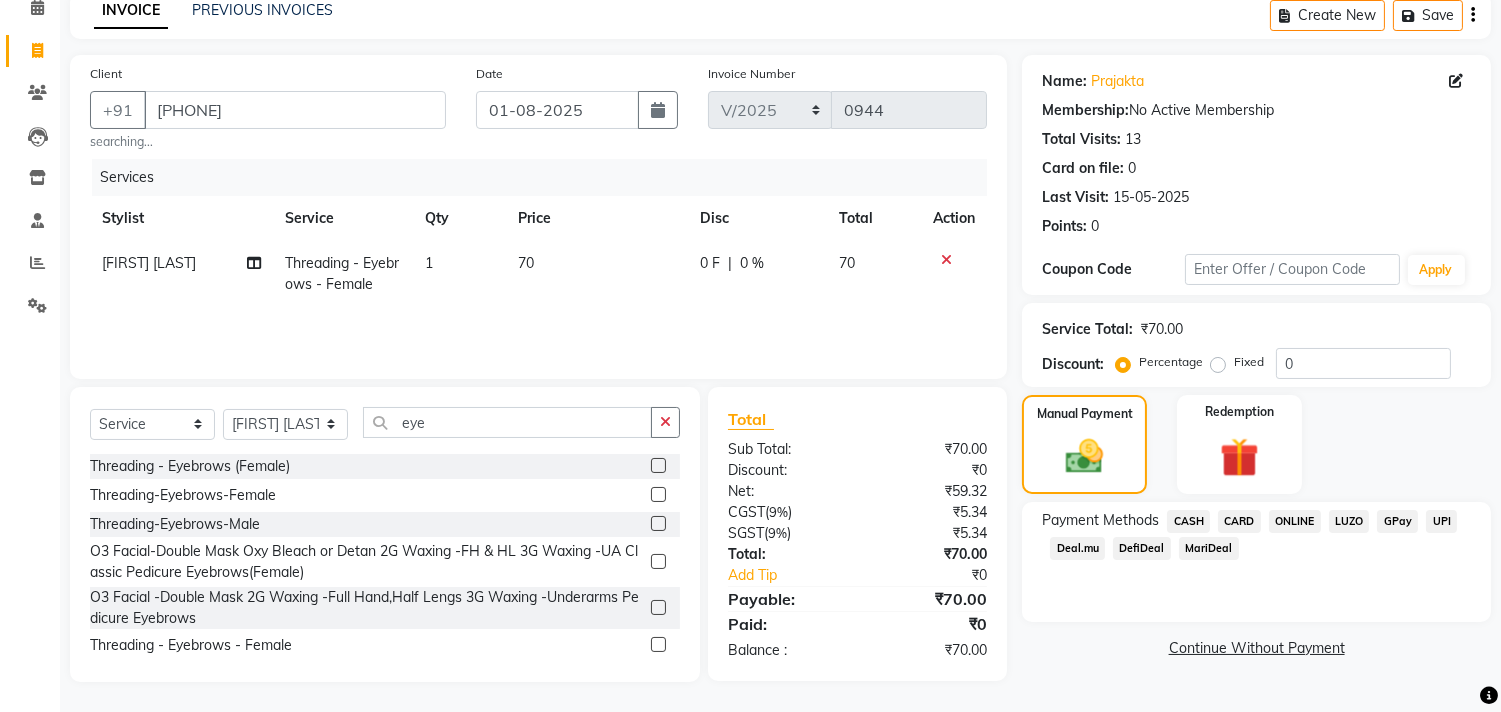 click on "ONLINE" 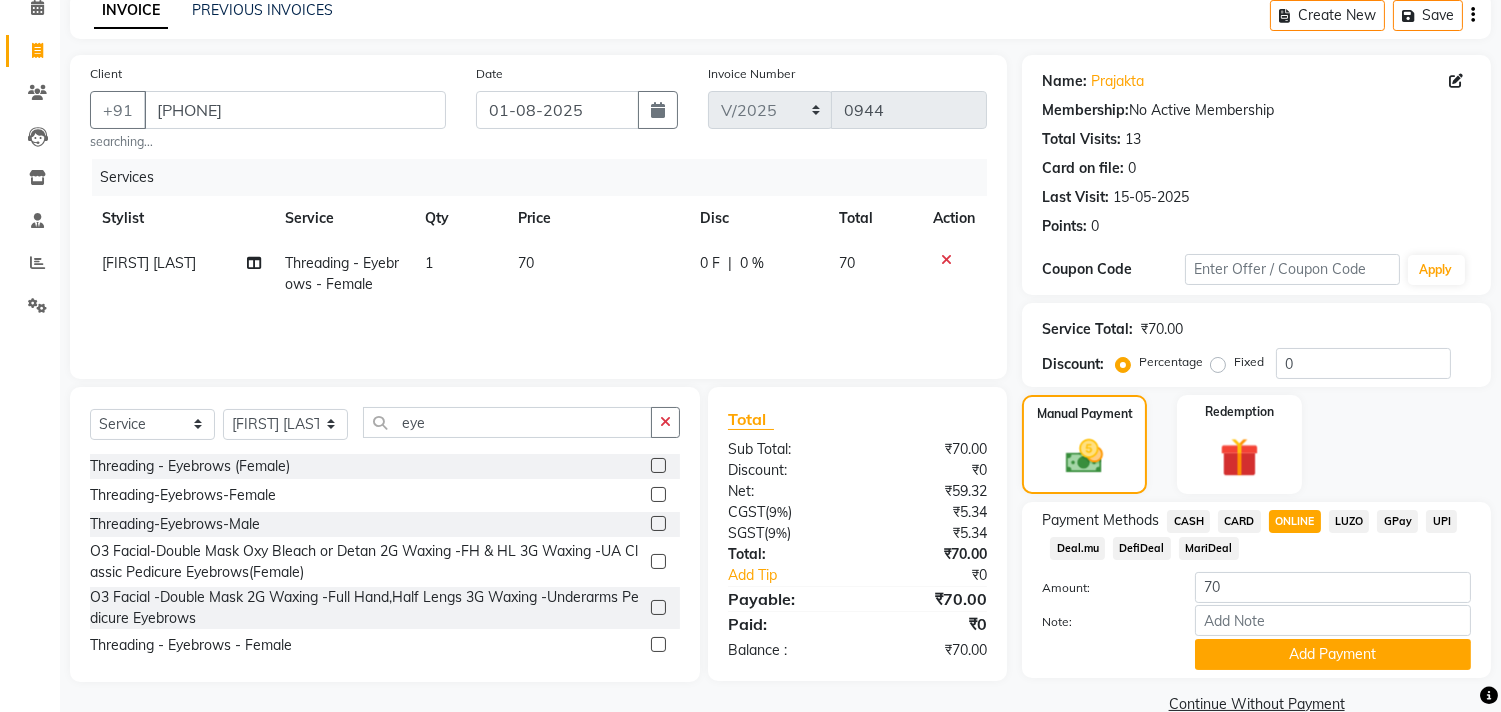 scroll, scrollTop: 132, scrollLeft: 0, axis: vertical 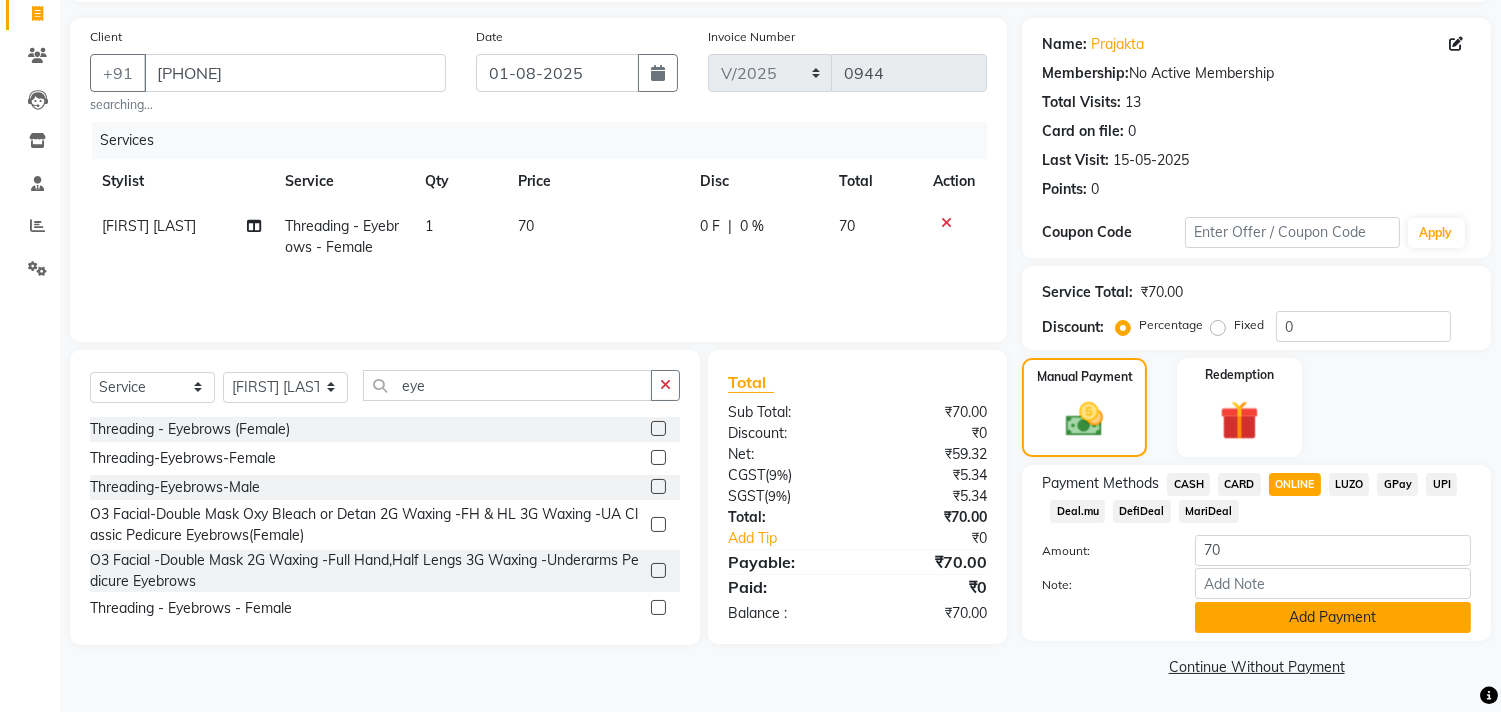 click on "Add Payment" 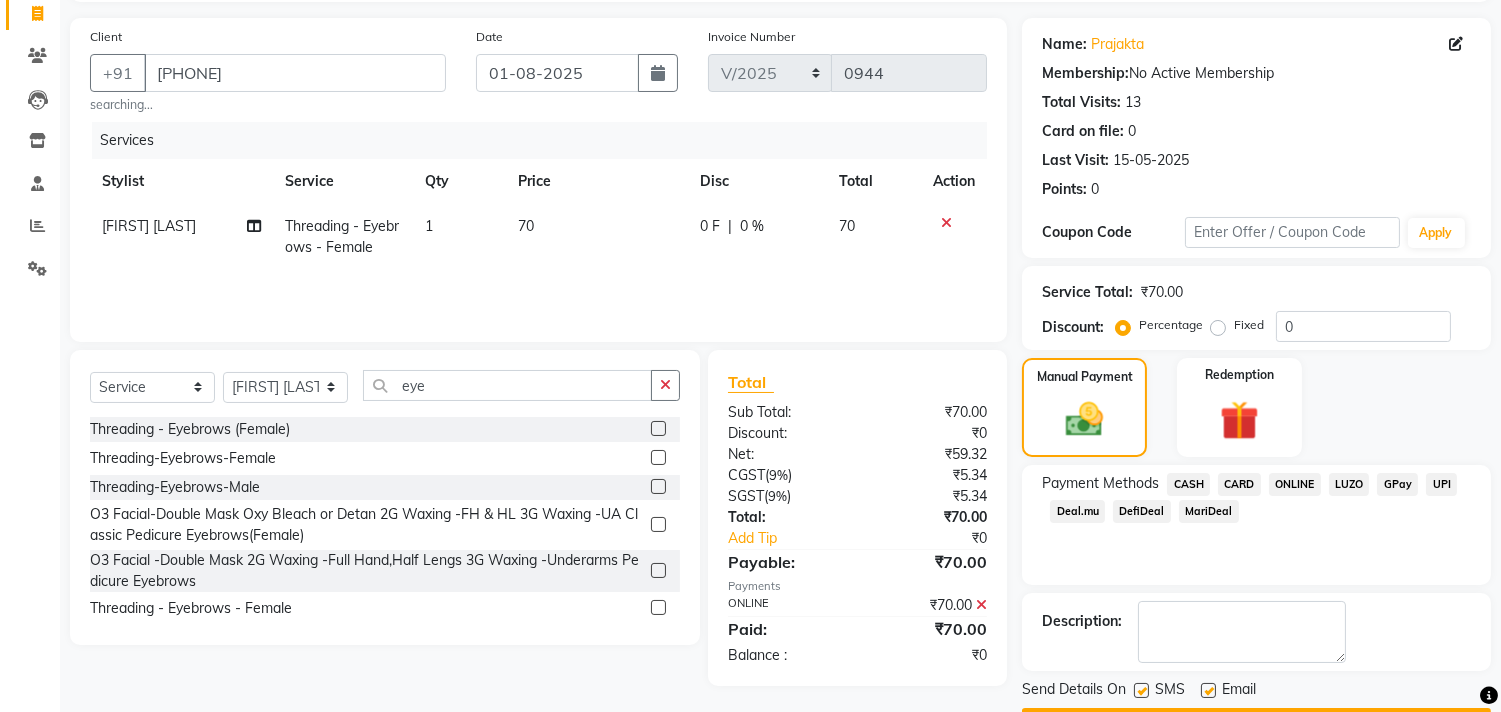 scroll, scrollTop: 187, scrollLeft: 0, axis: vertical 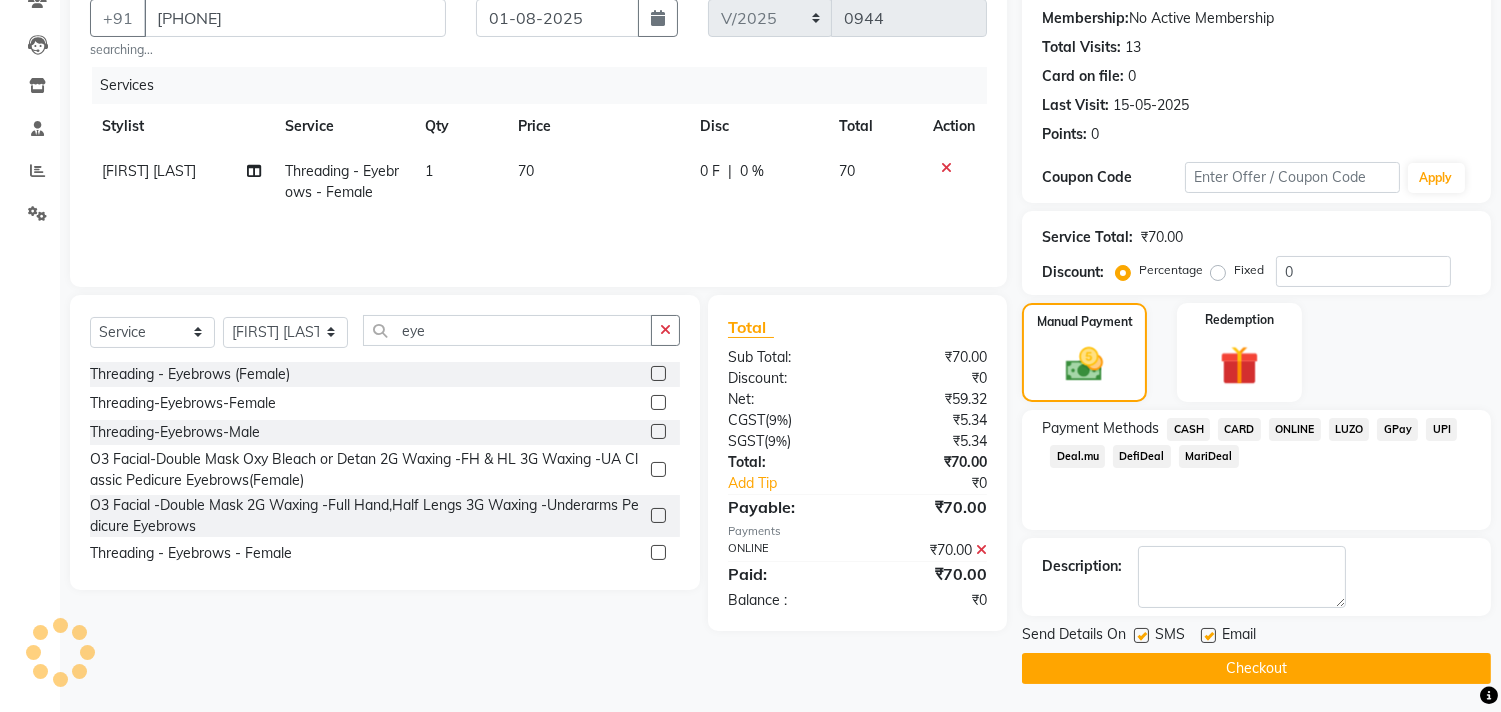 click 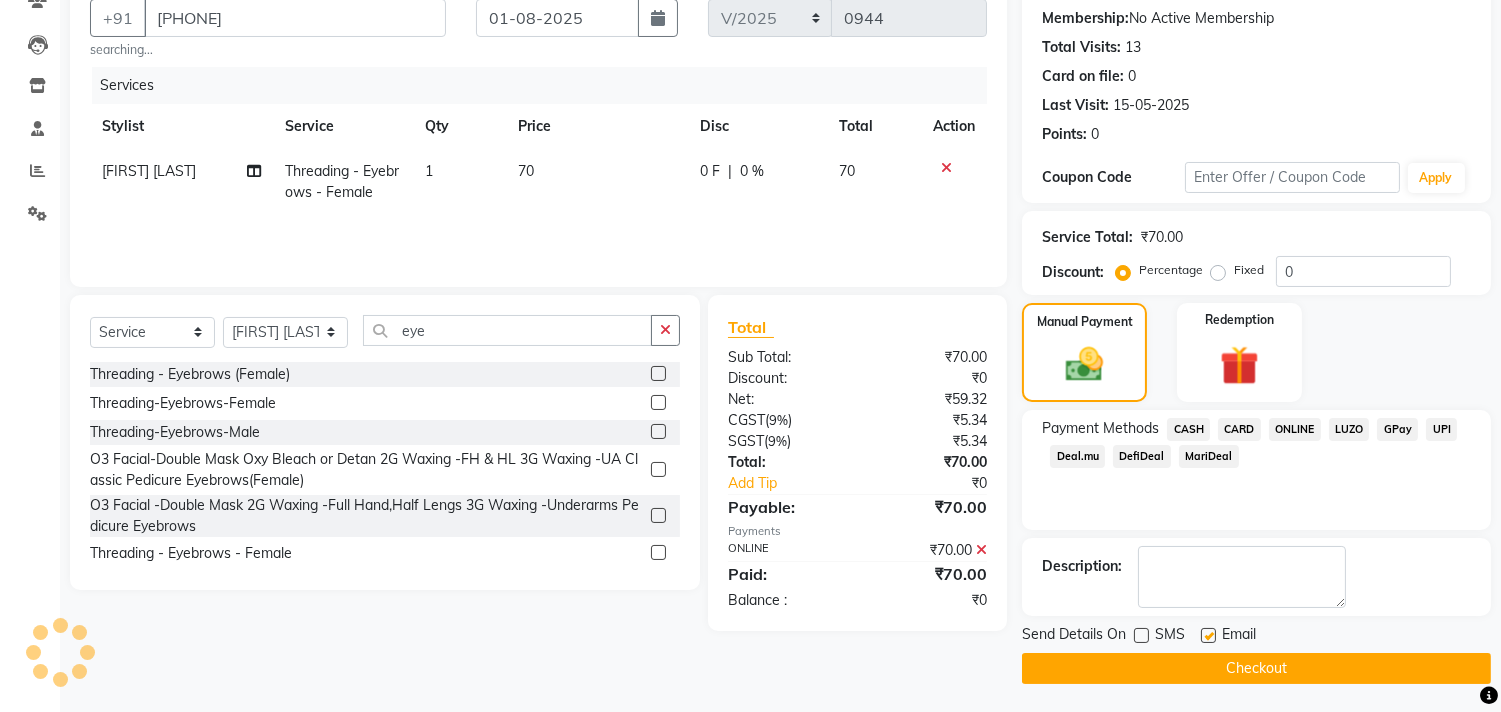 click on "Checkout" 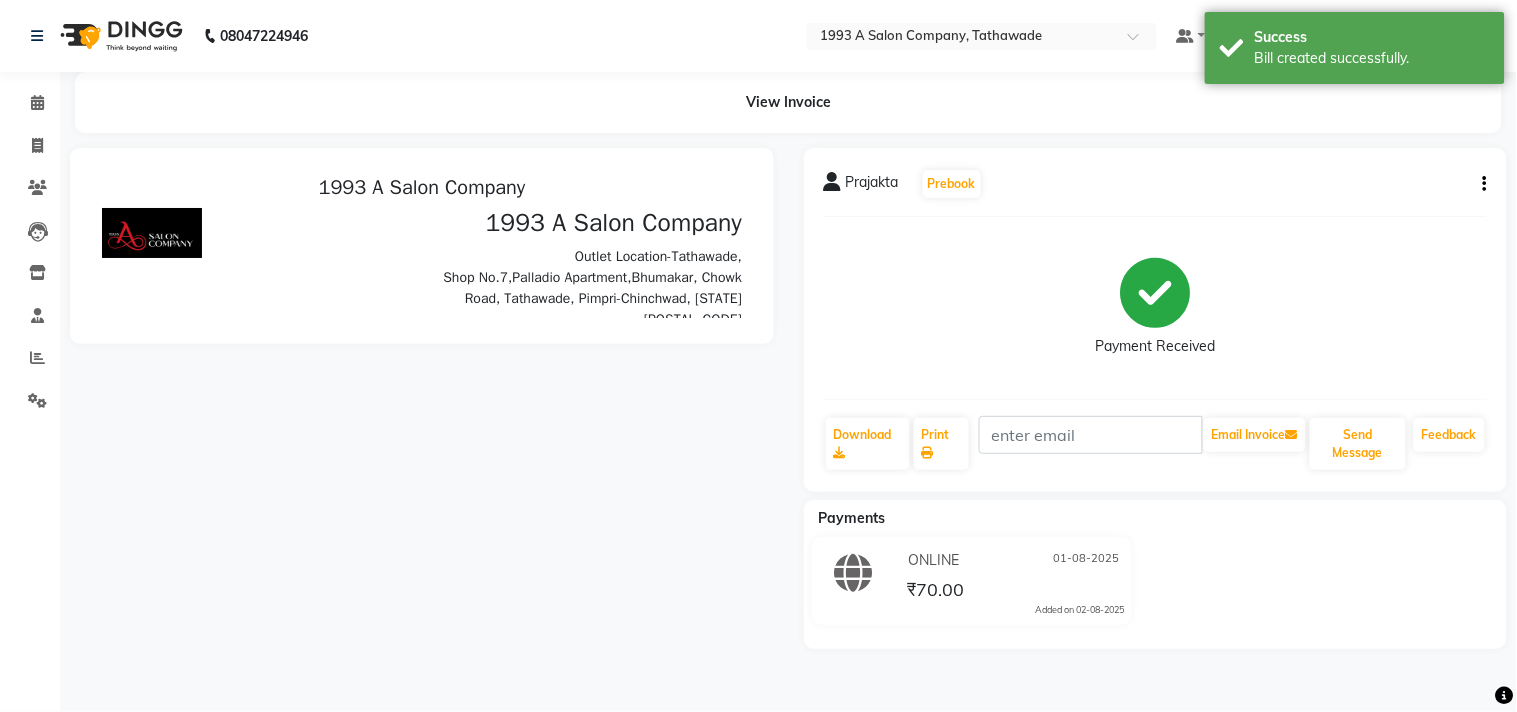 scroll, scrollTop: 0, scrollLeft: 0, axis: both 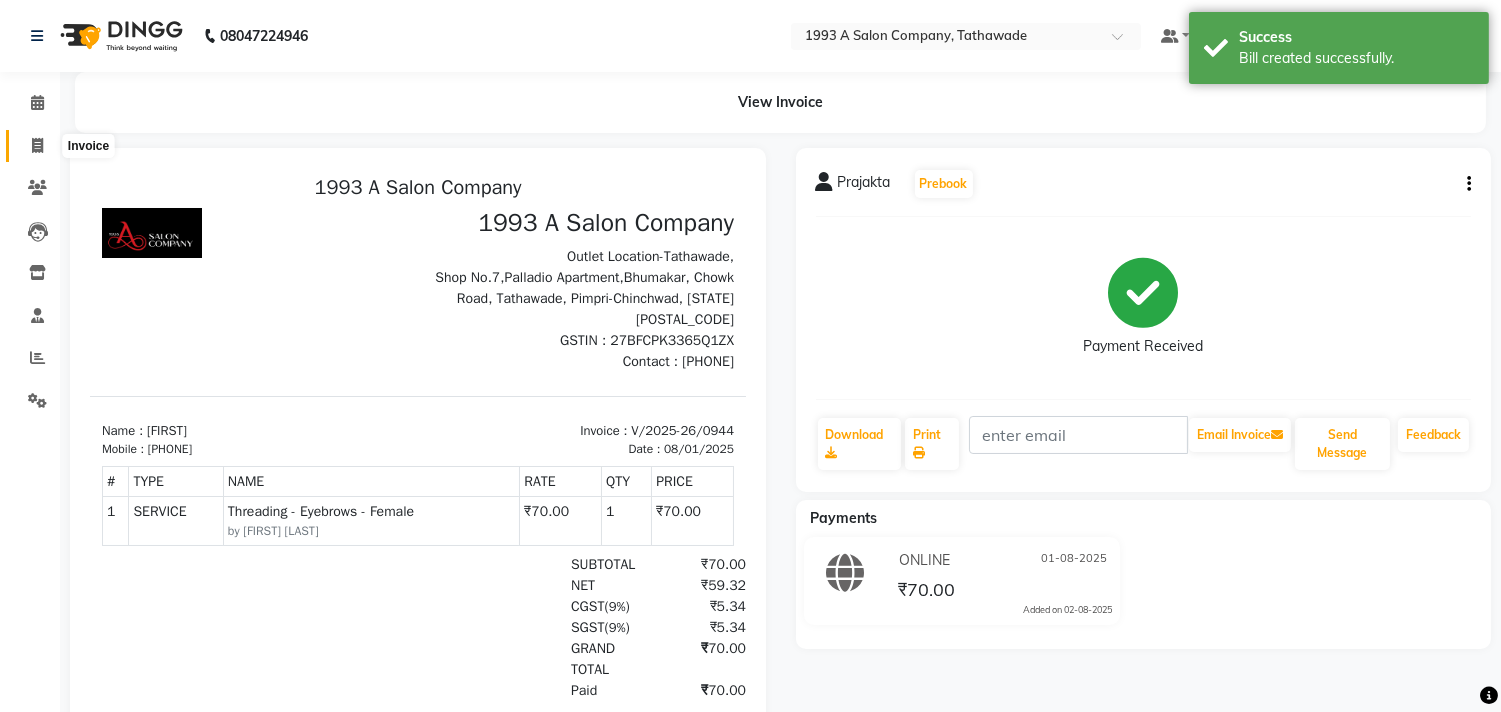click 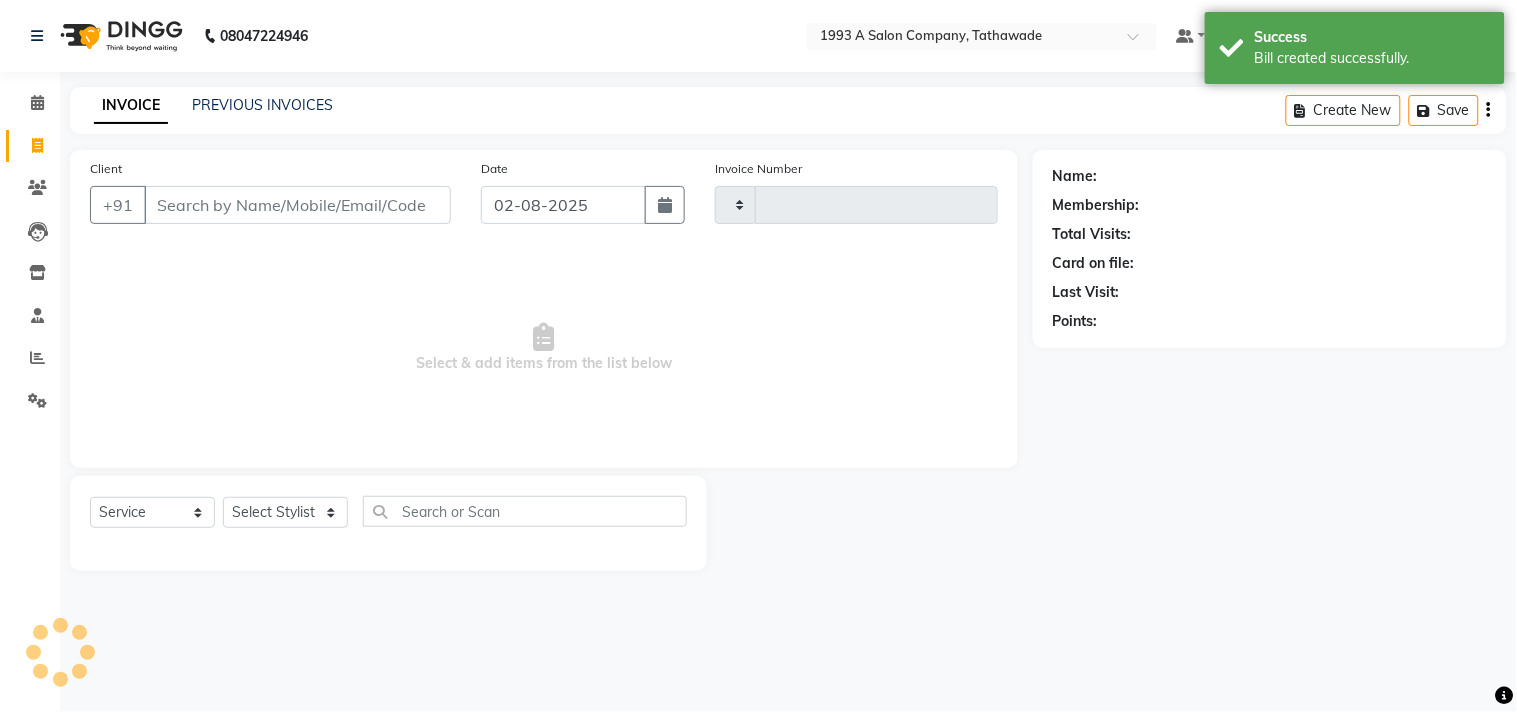 type on "0945" 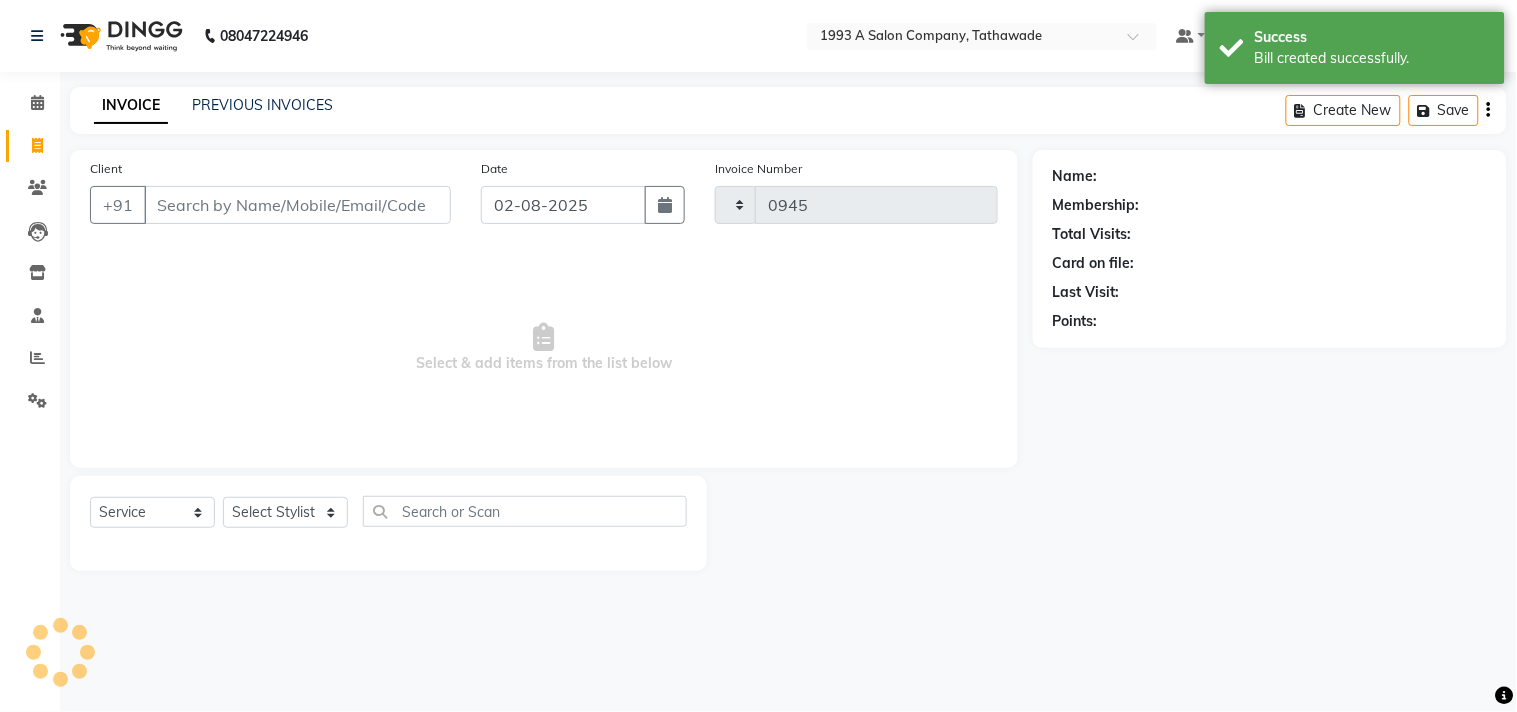 select on "688" 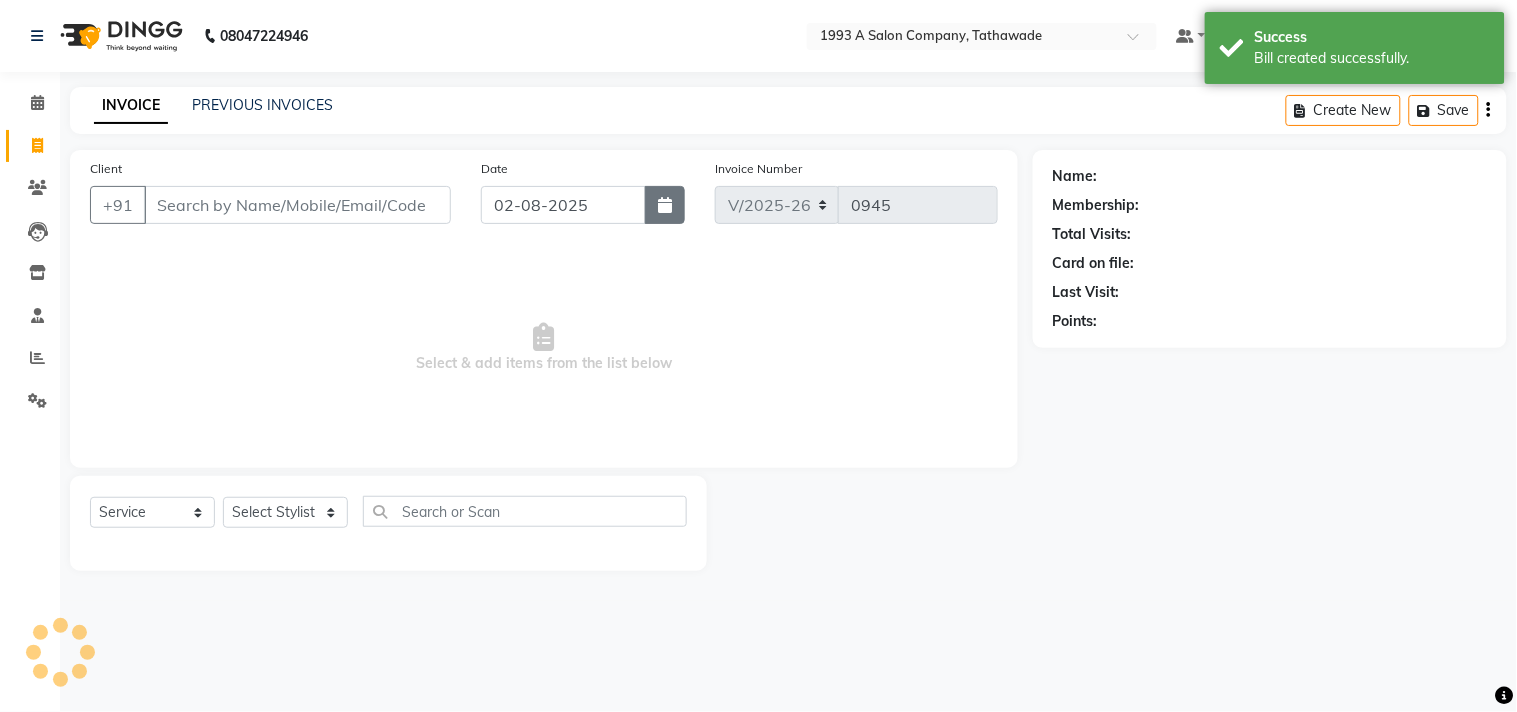 select on "membership" 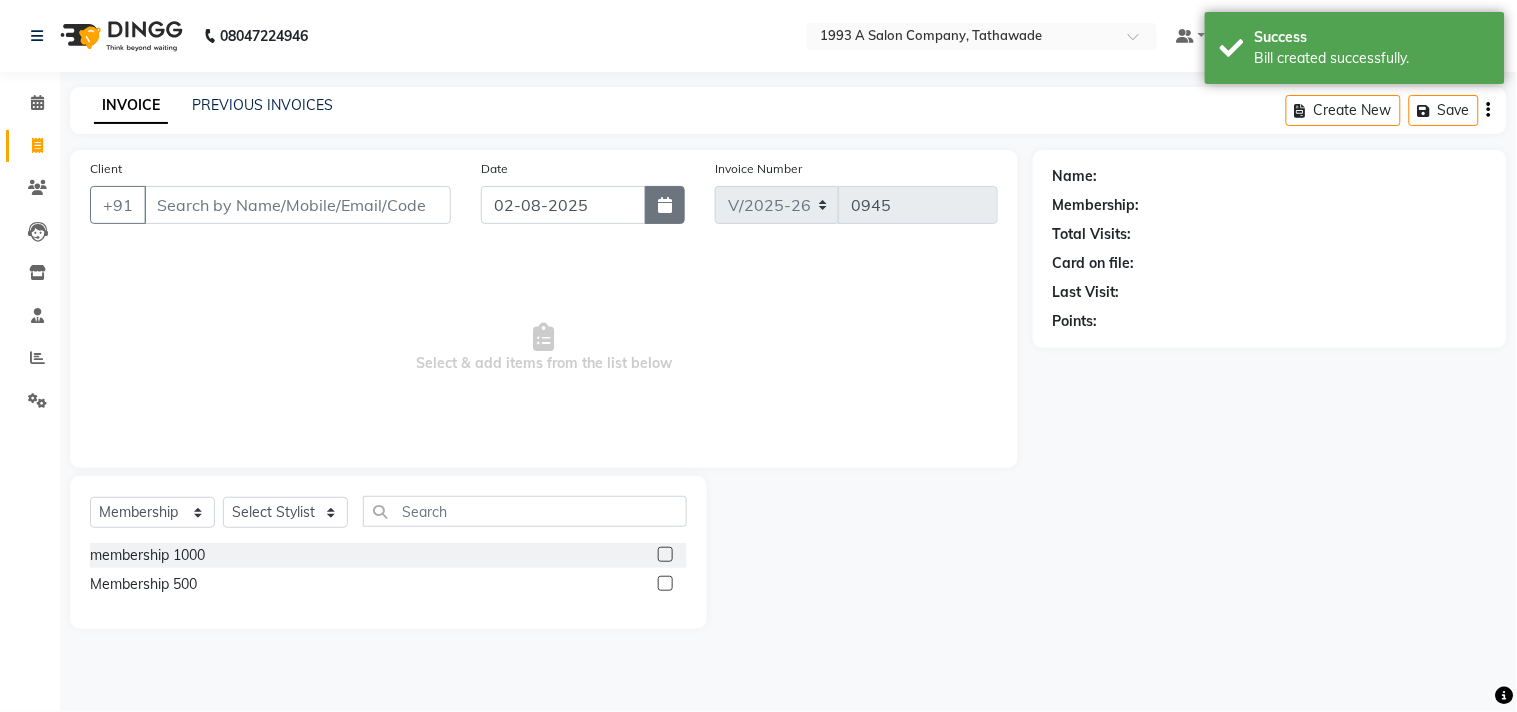 click 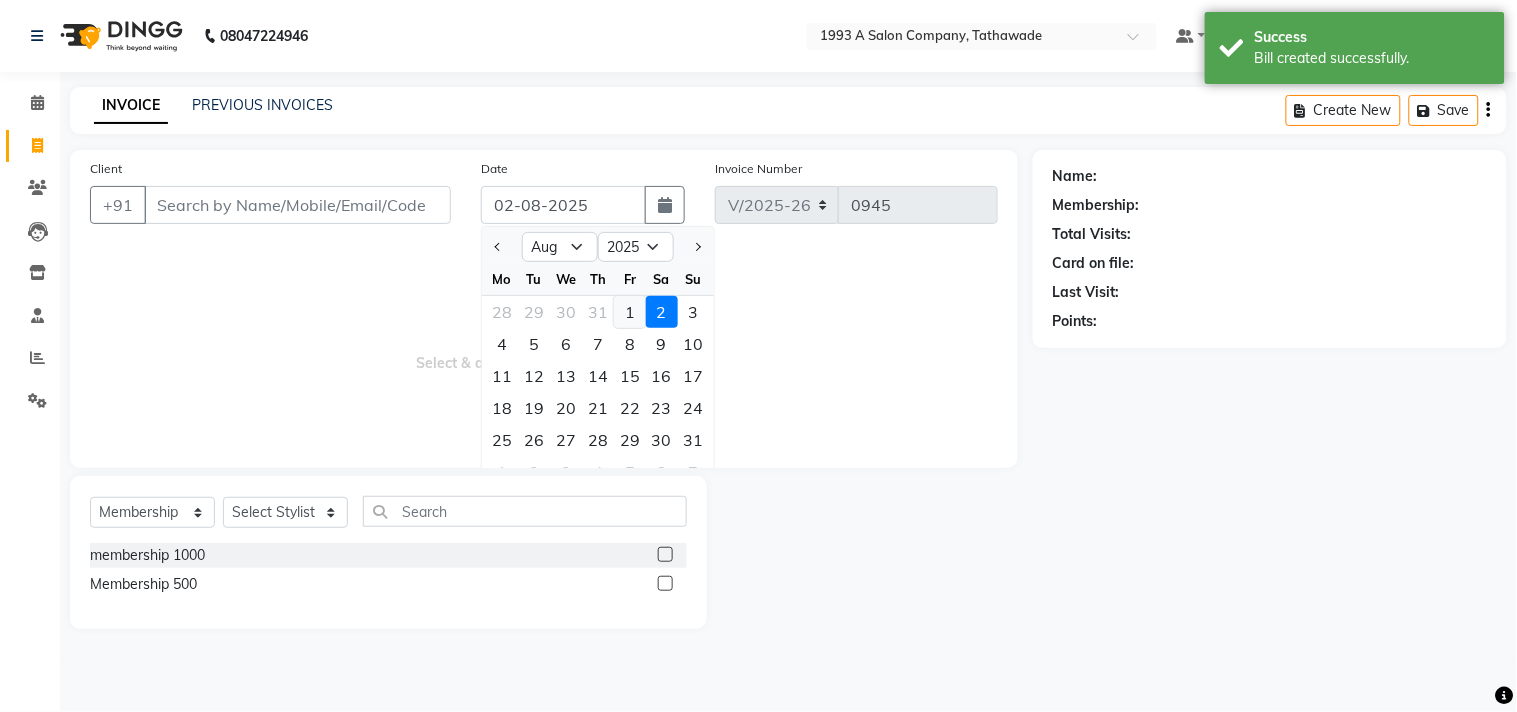 click on "1" 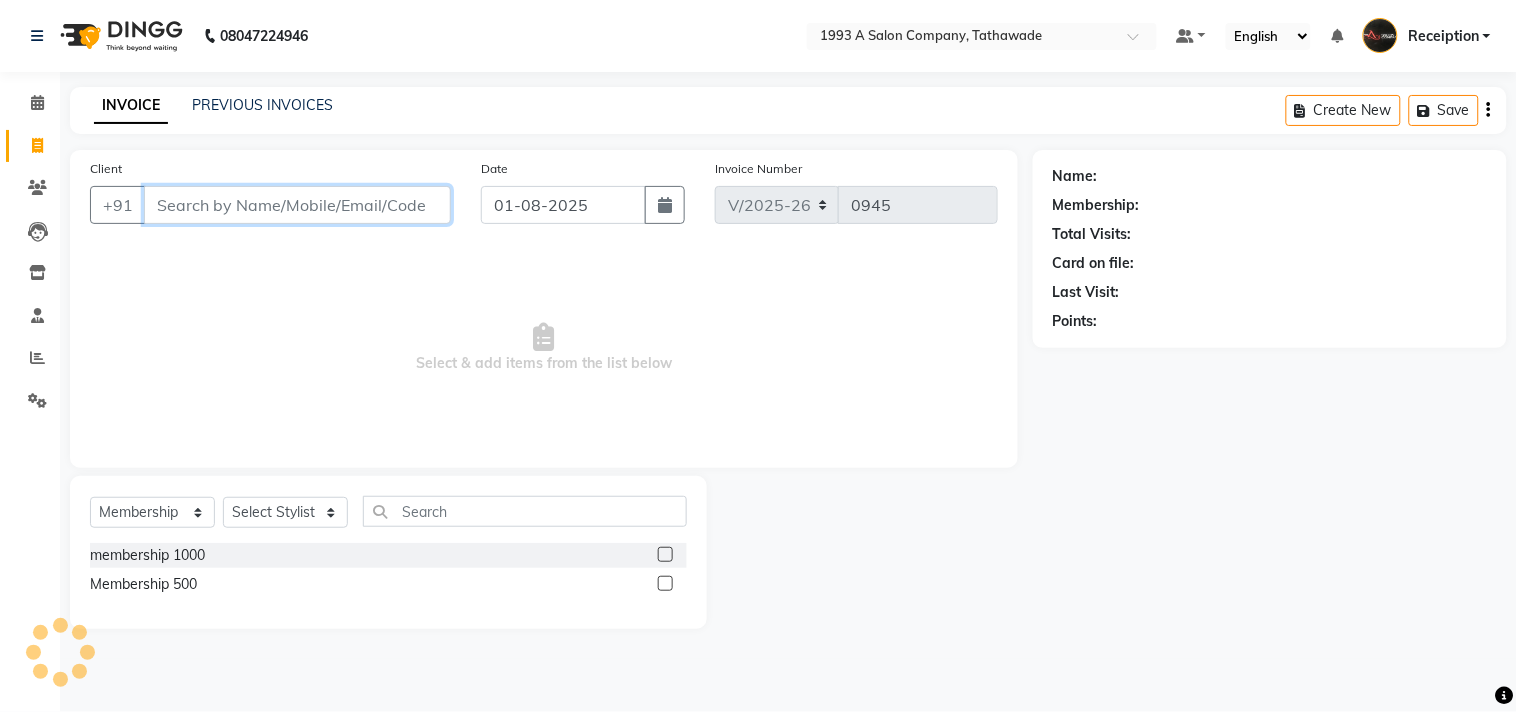 click on "Client" at bounding box center [297, 205] 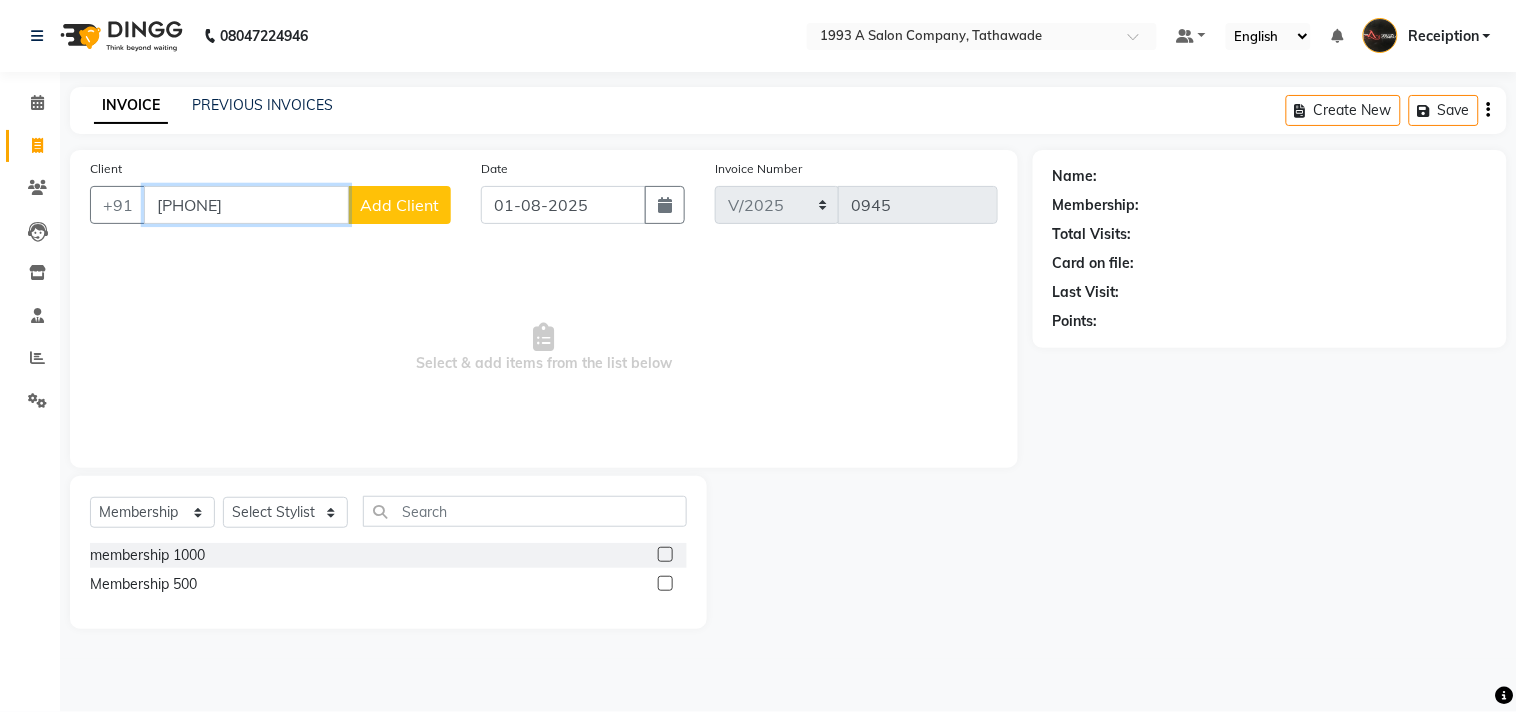 type on "[PHONE]" 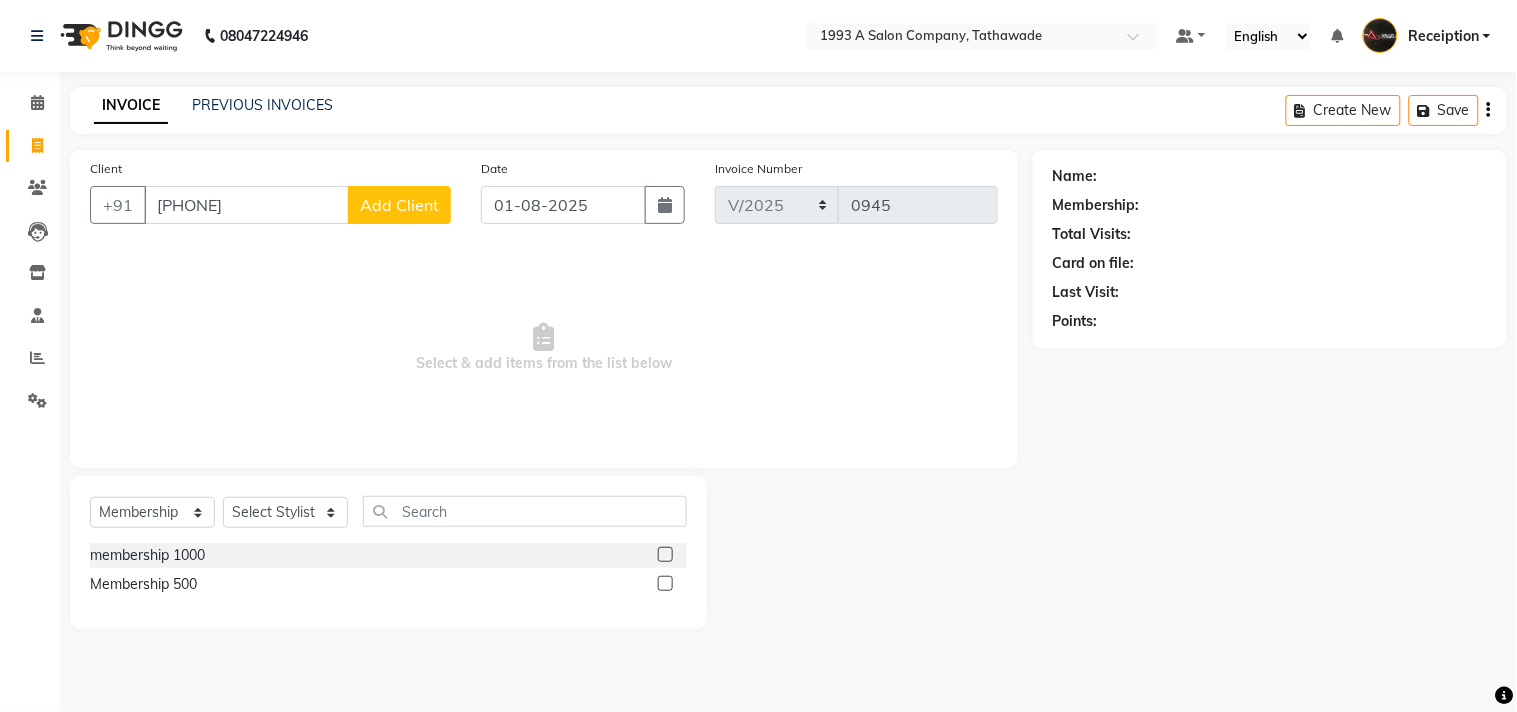 click on "Add Client" 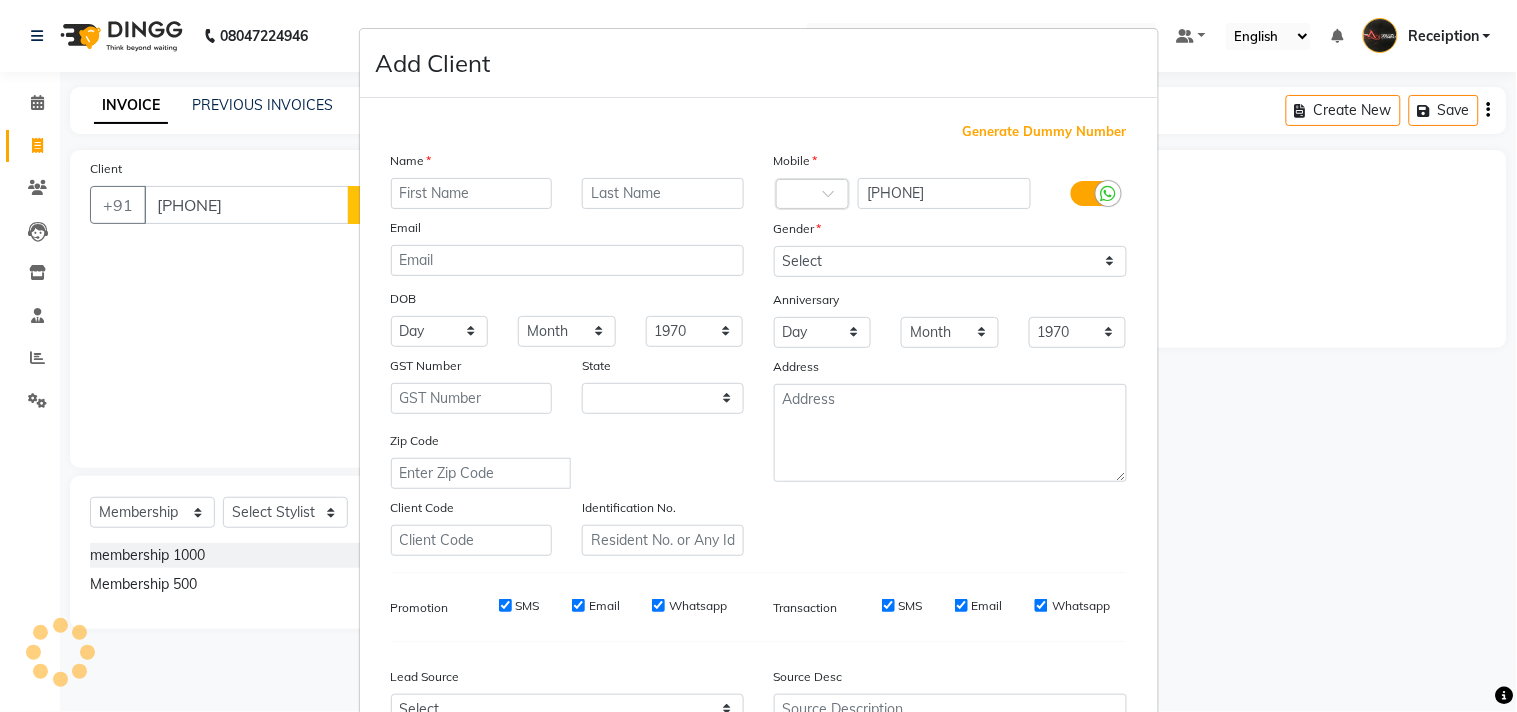 select on "22" 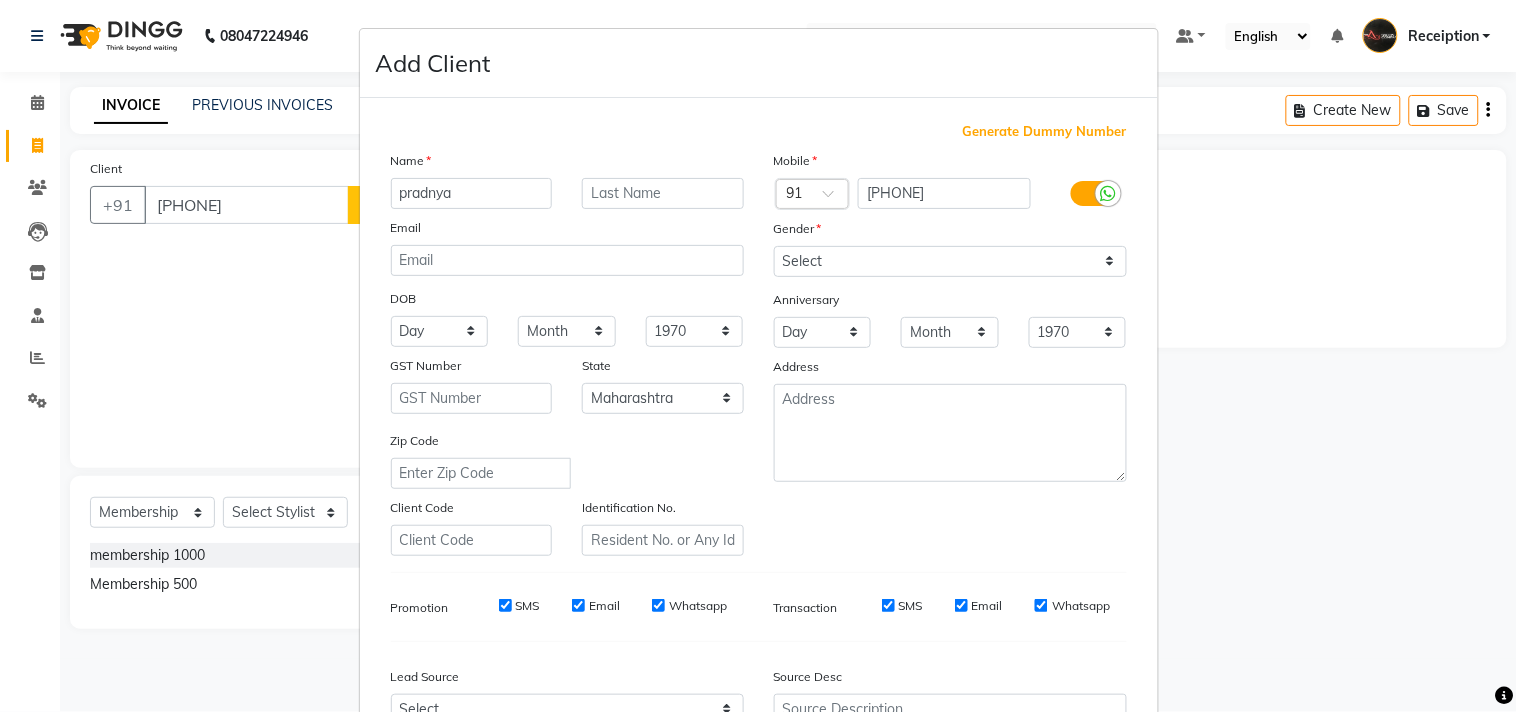 type on "pradnya" 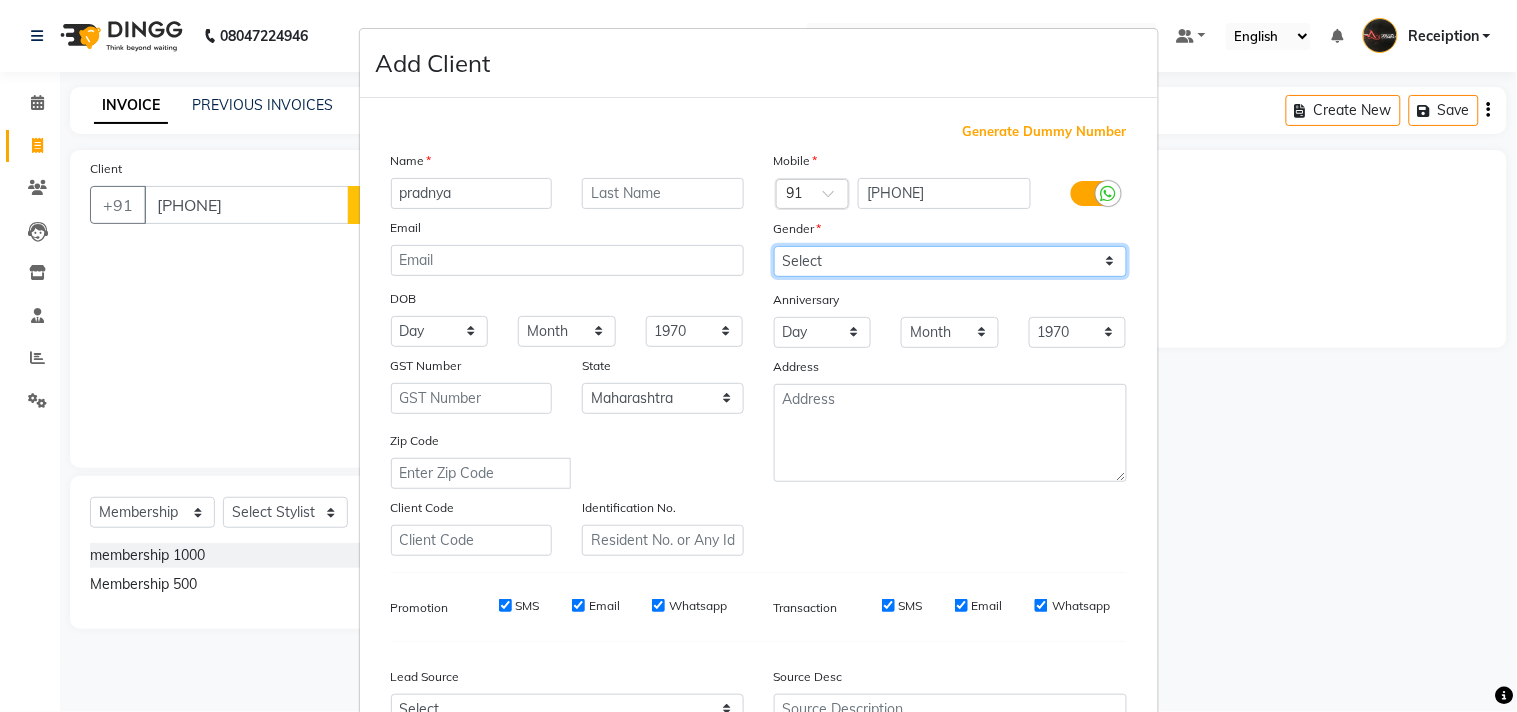 click on "Select Male Female Other Prefer Not To Say" at bounding box center (950, 261) 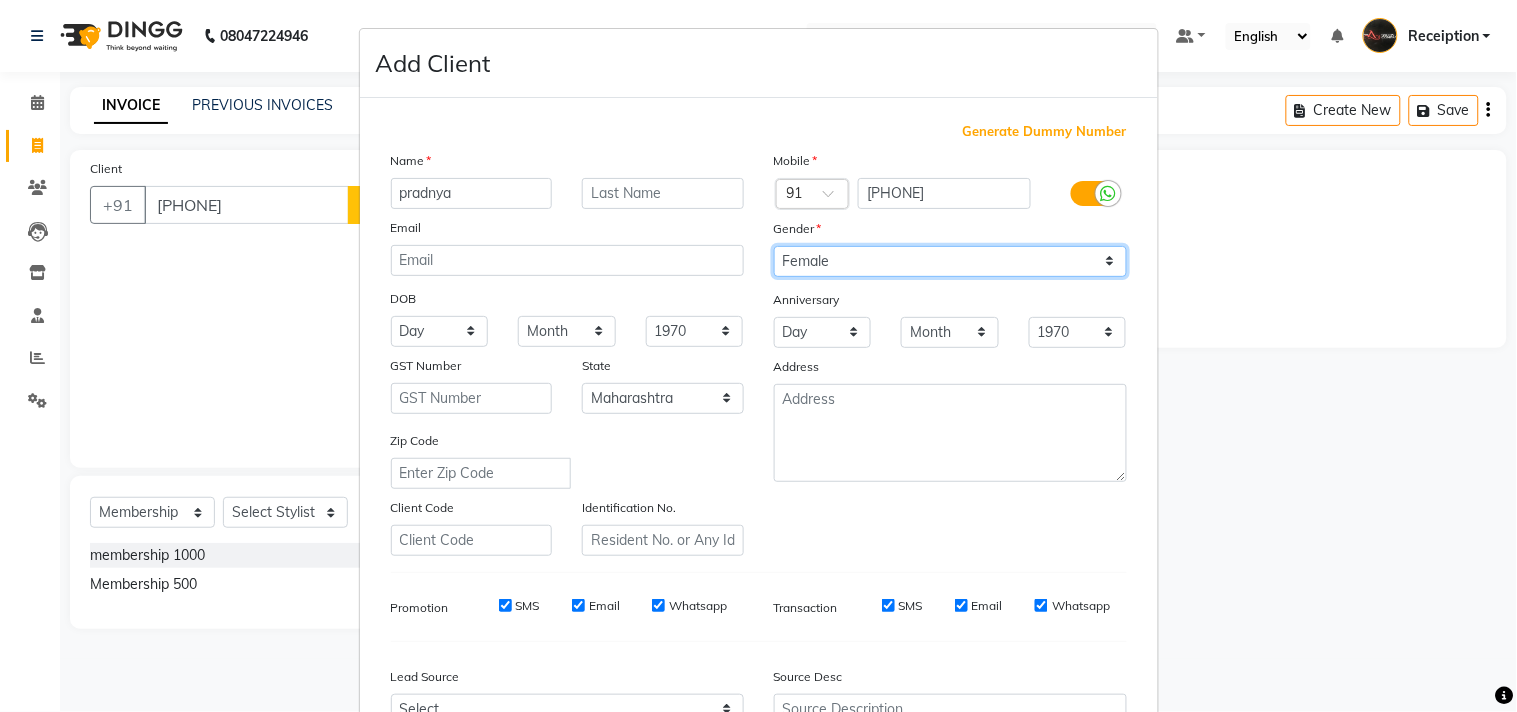 click on "Select Male Female Other Prefer Not To Say" at bounding box center (950, 261) 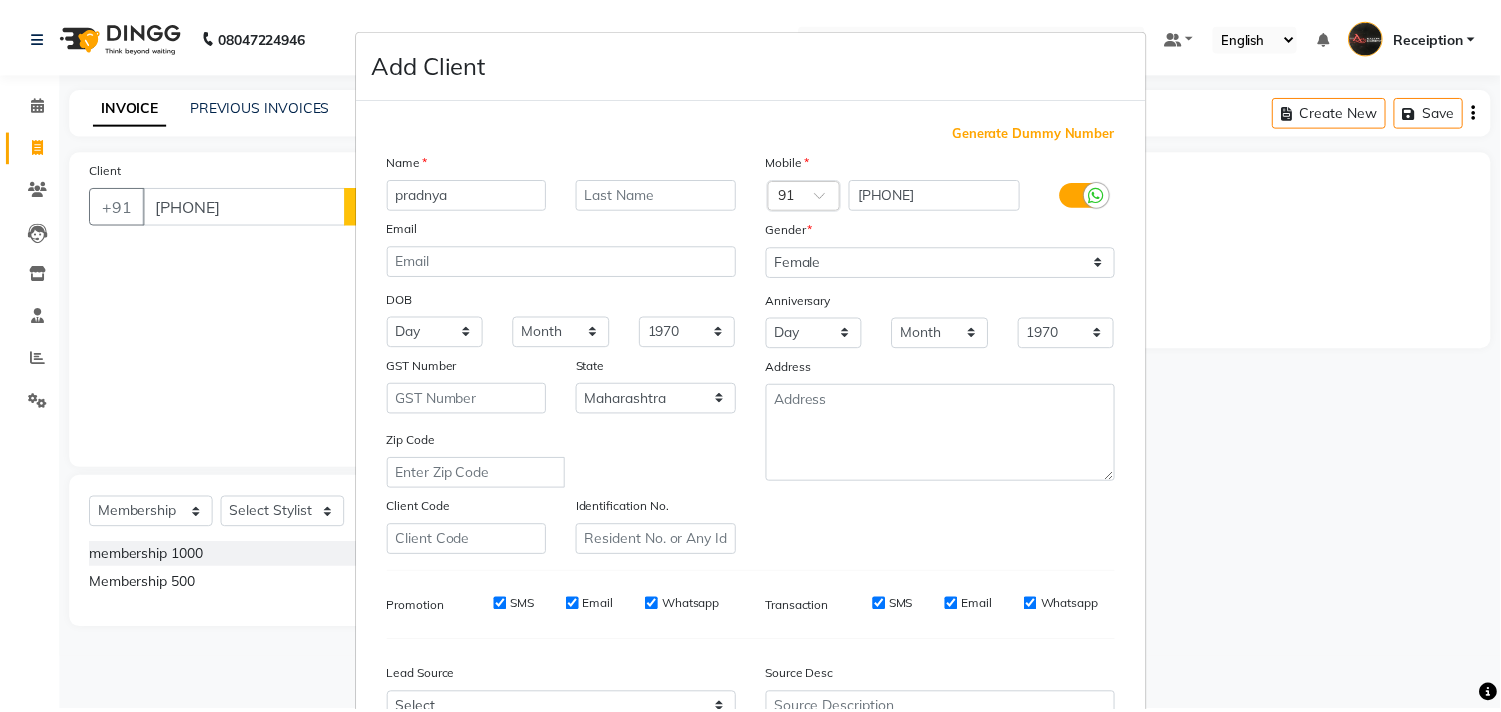 scroll, scrollTop: 212, scrollLeft: 0, axis: vertical 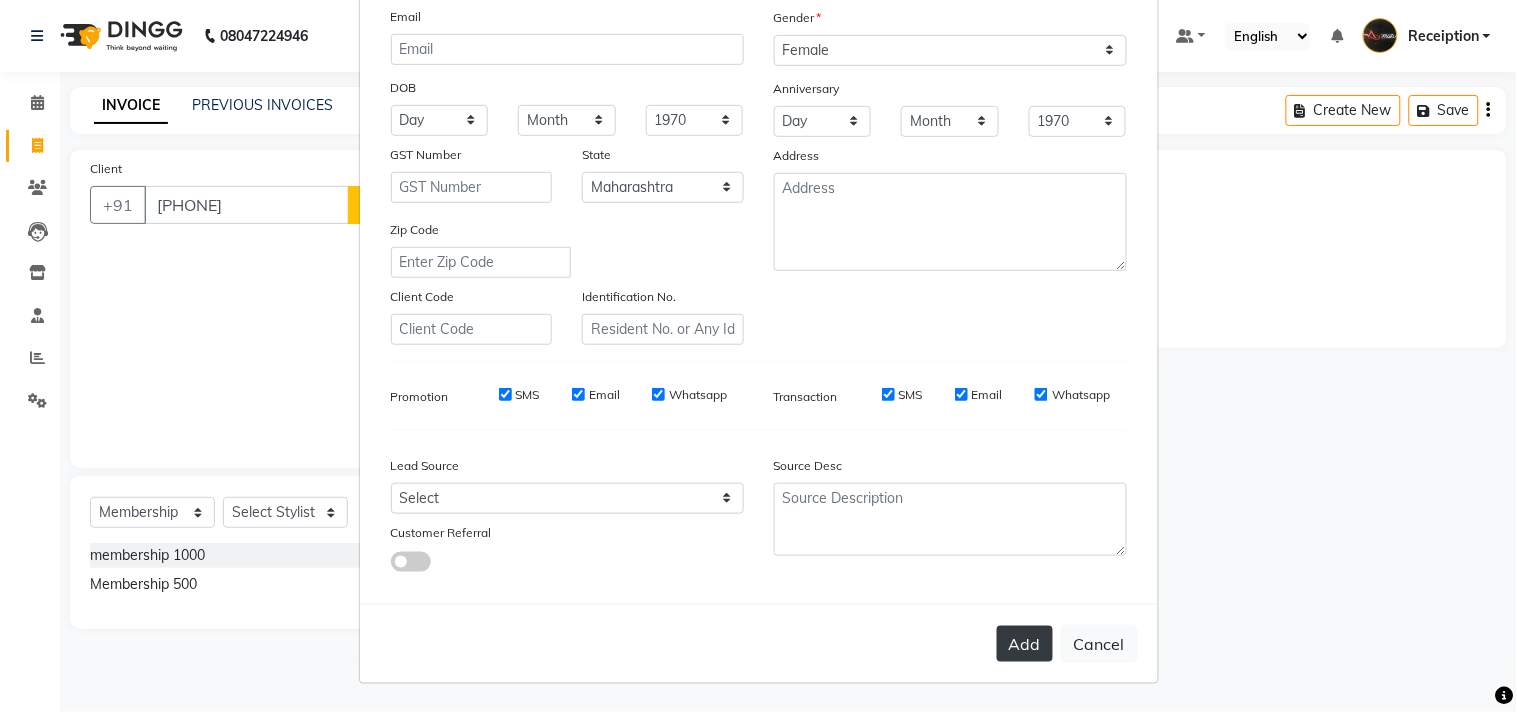 click on "Add" at bounding box center (1025, 644) 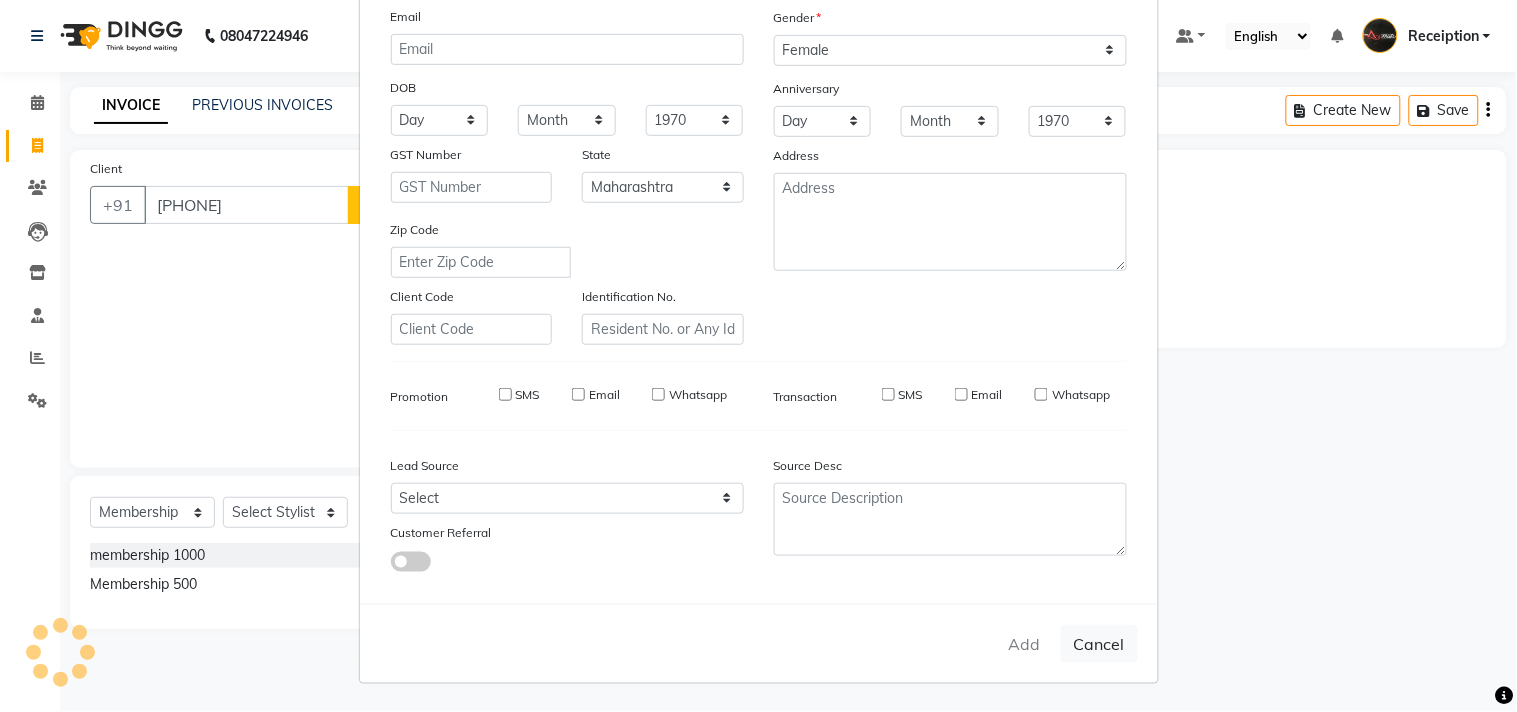 type 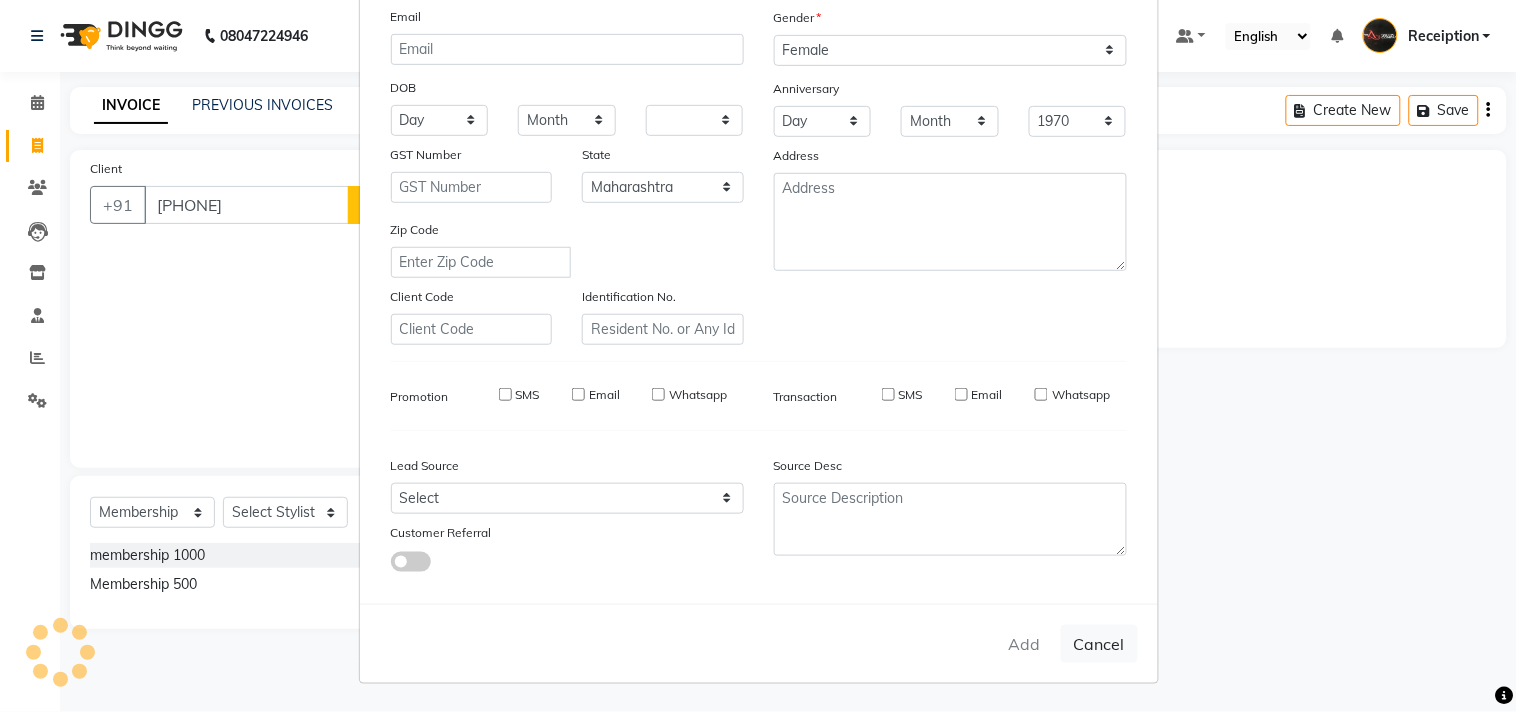 select on "null" 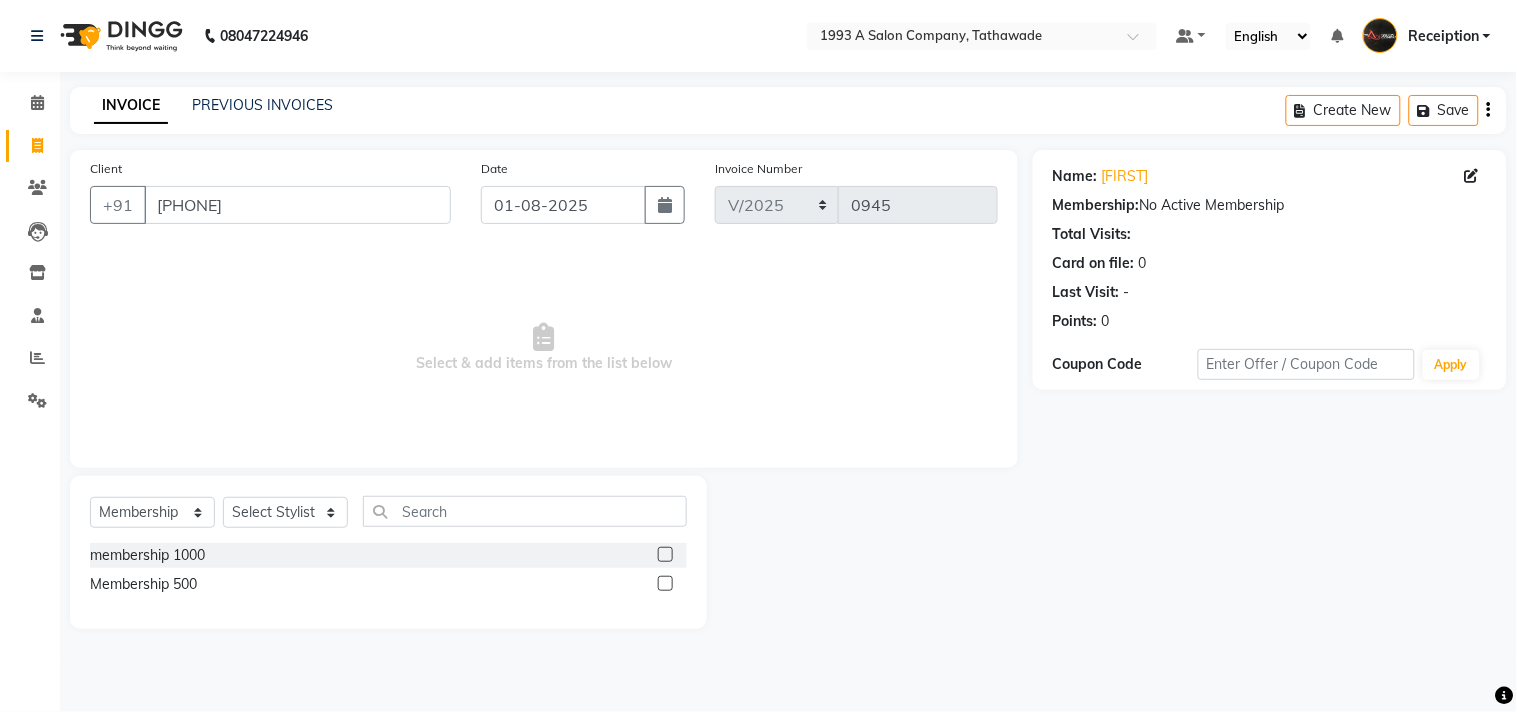 click on "Select & add items from the list below" at bounding box center (544, 348) 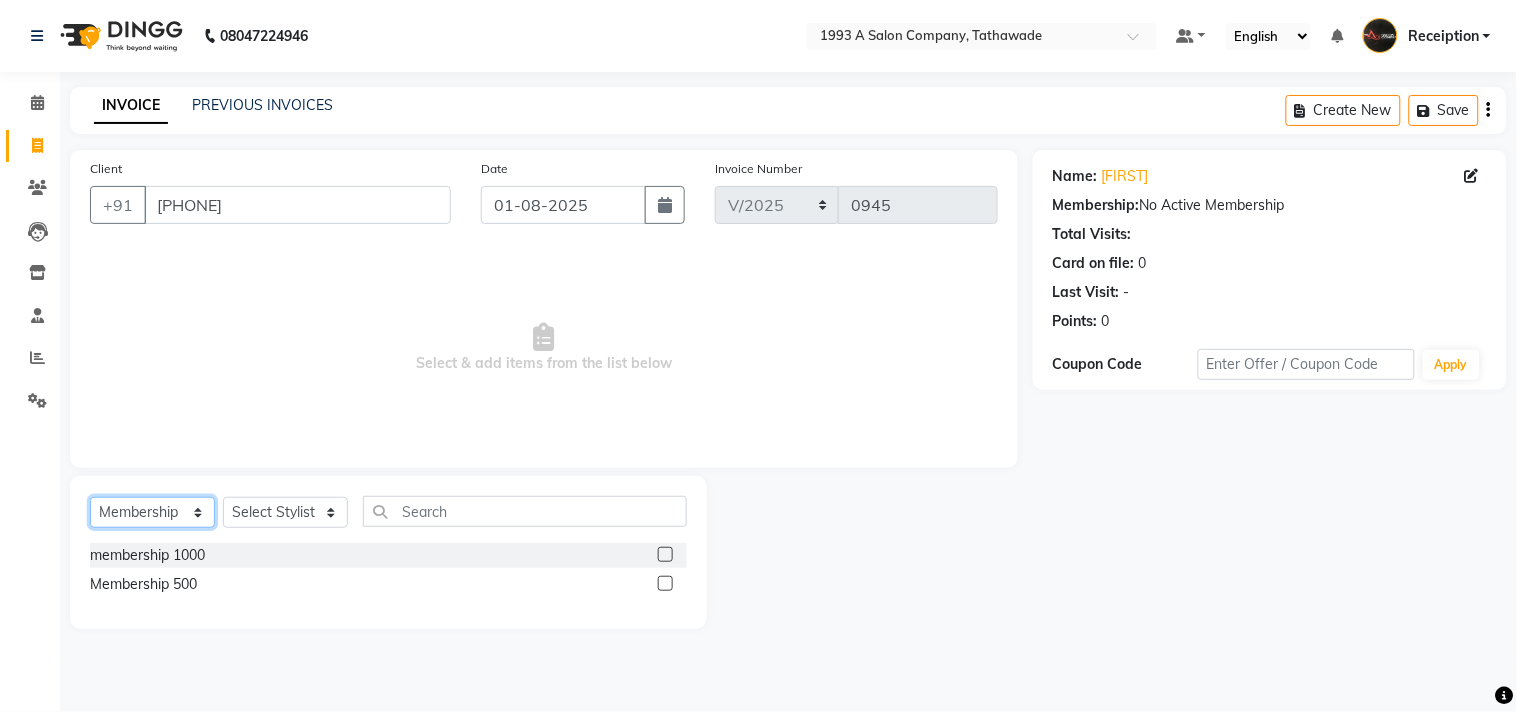 click on "Select  Service  Product  Membership  Package Voucher Prepaid Gift Card" 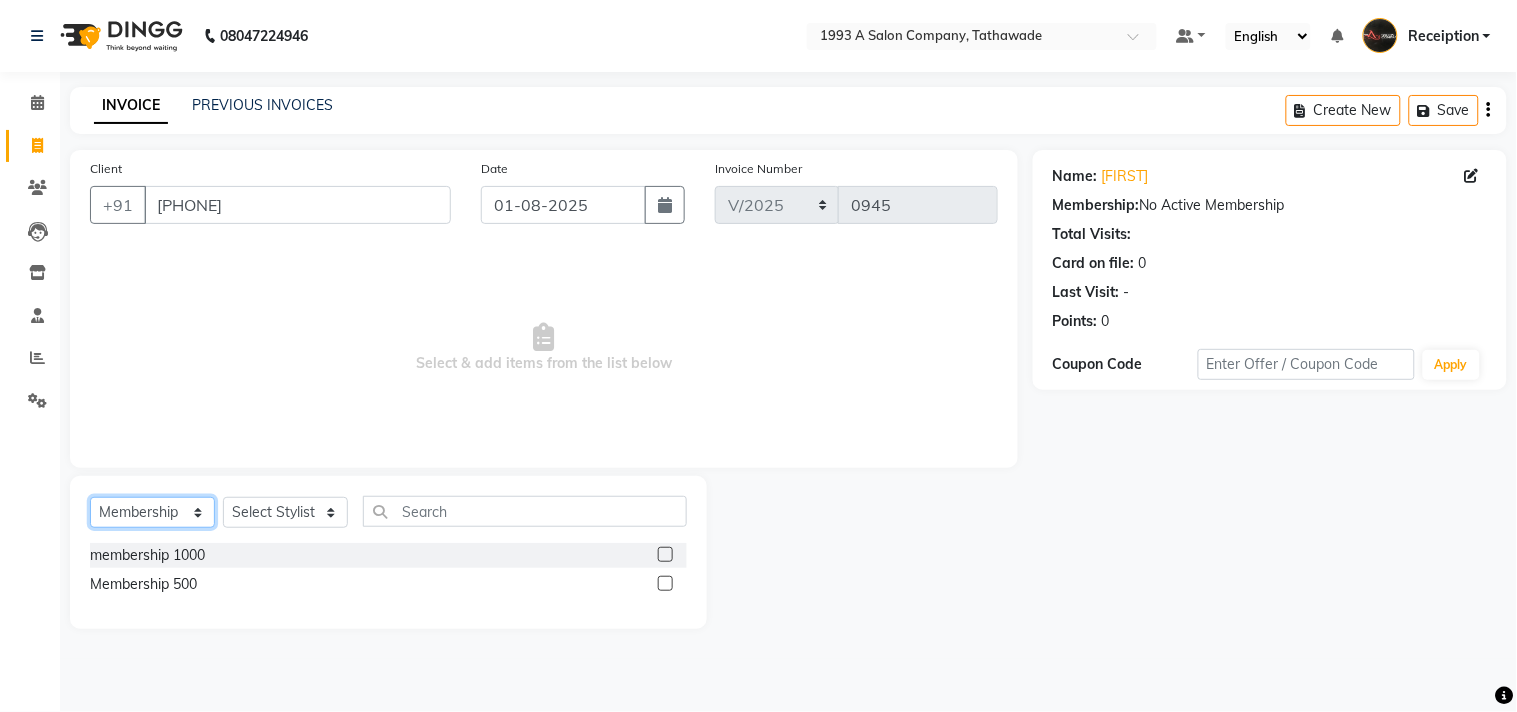 select on "service" 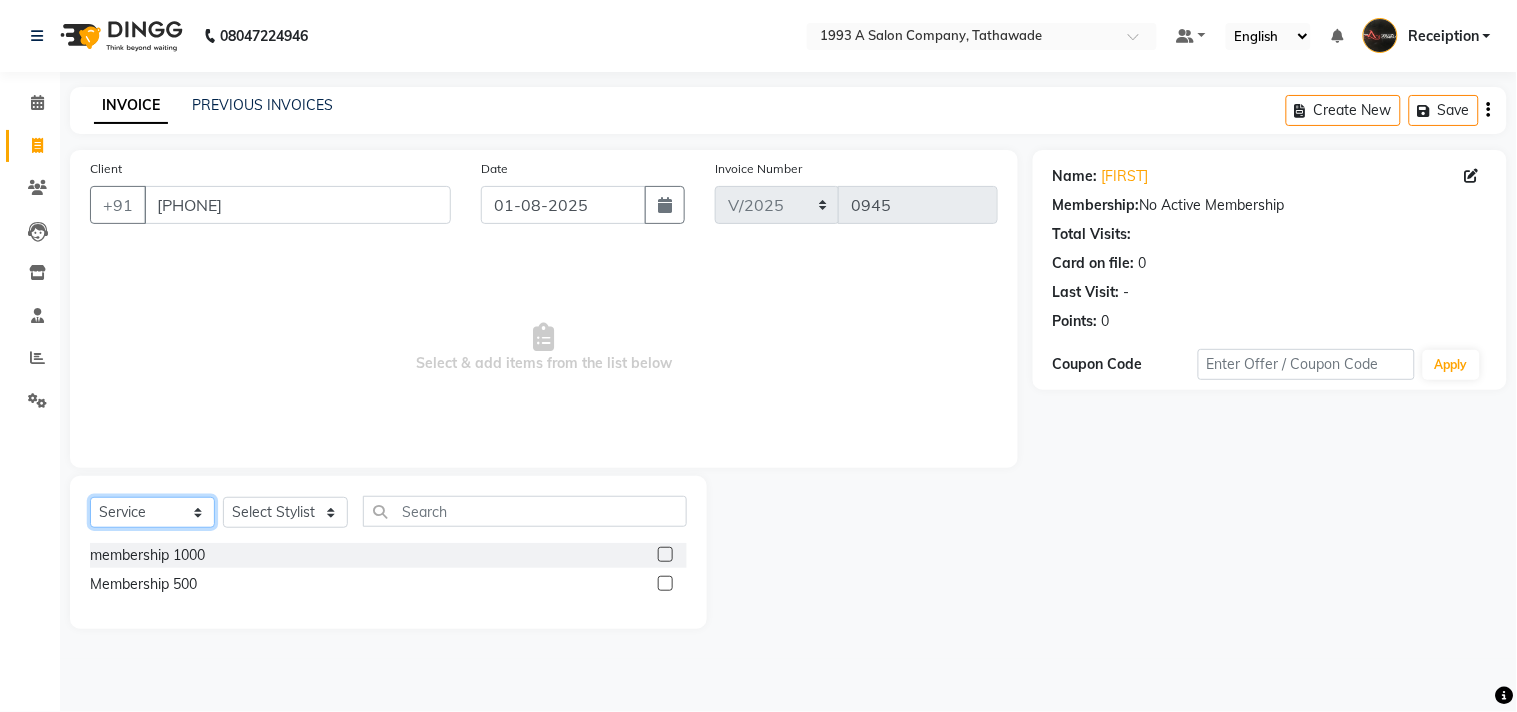 click on "Select  Service  Product  Membership  Package Voucher Prepaid Gift Card" 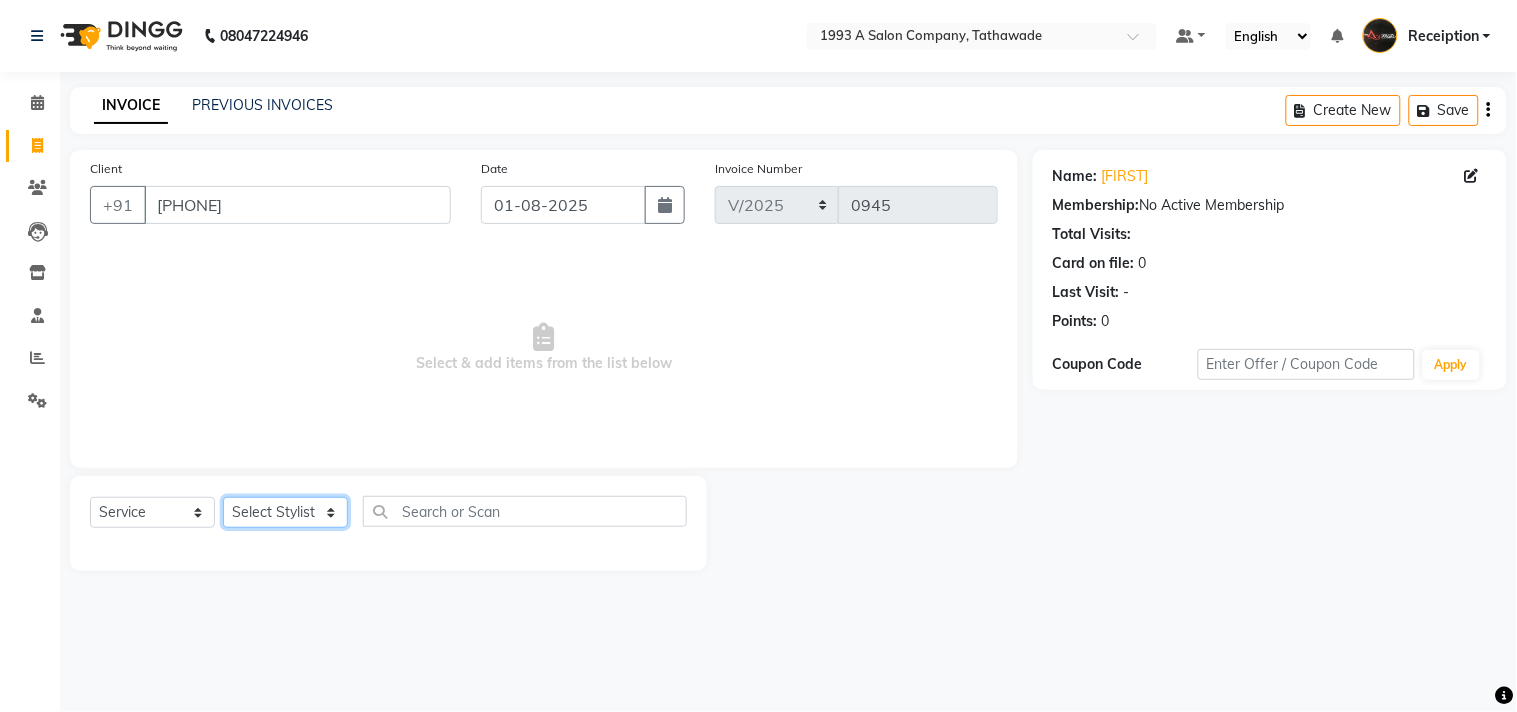 click on "Select Stylist [FIRST] [LAST] [FIRST] [LAST] [FIRST] [LAST] Receiption [FIRST] [LAST] Traning Department" 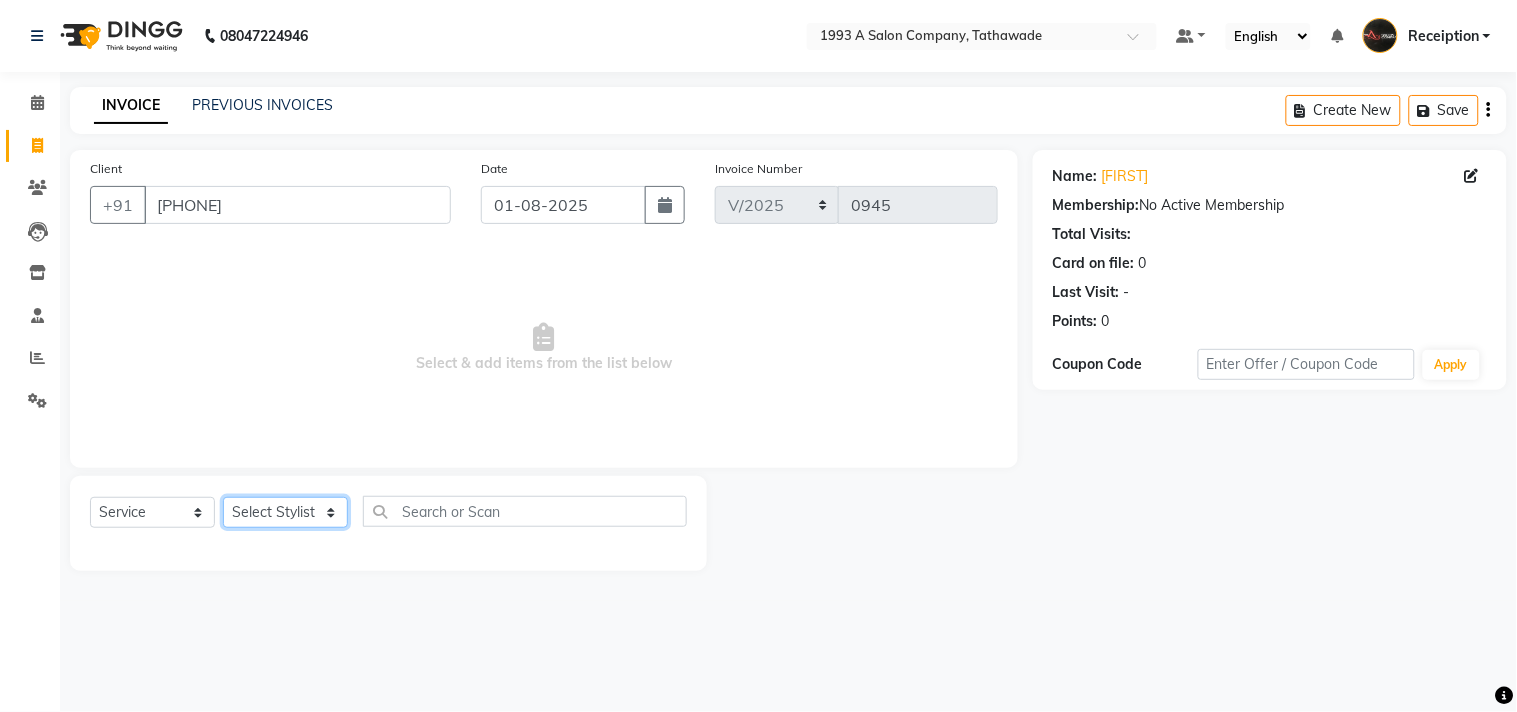 select on "85294" 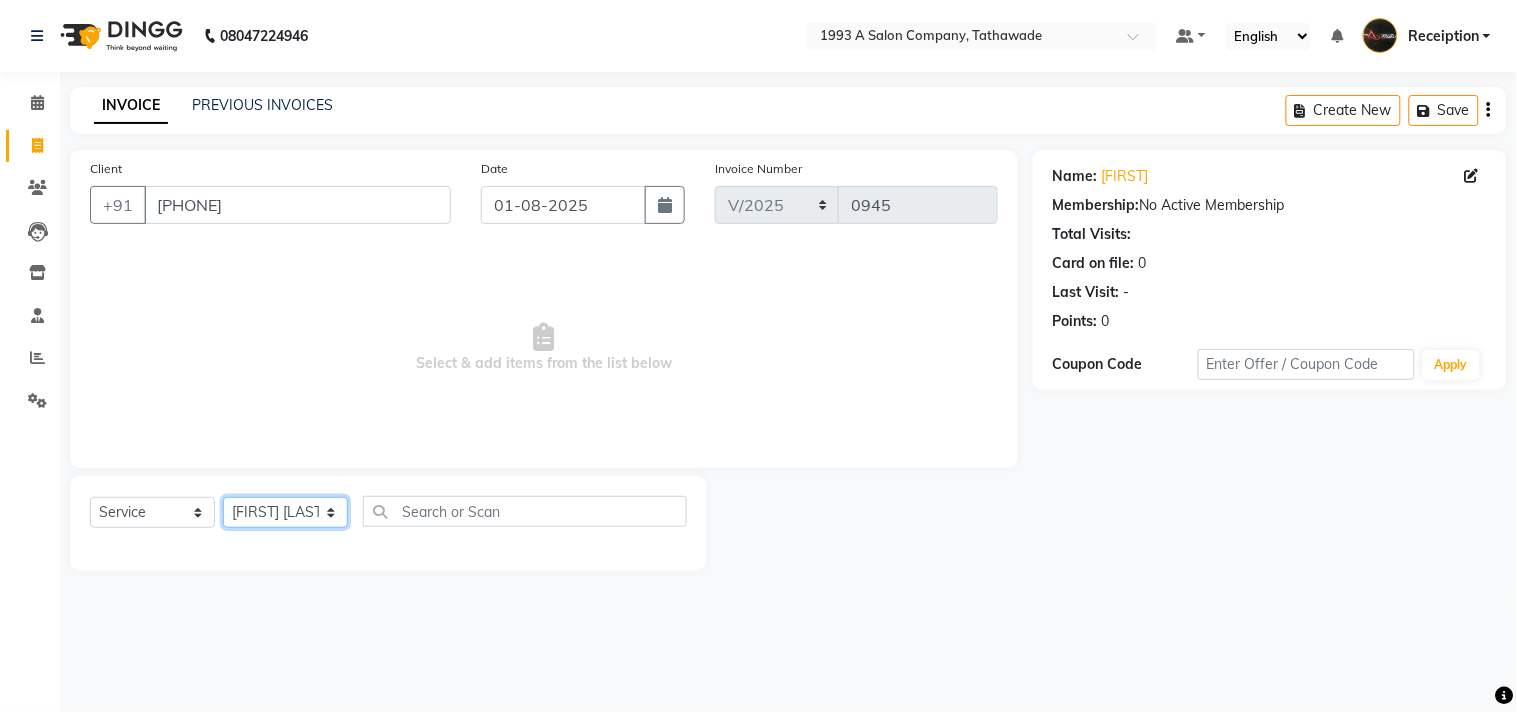 click on "Select Stylist [FIRST] [LAST] [FIRST] [LAST] [FIRST] [LAST] Receiption [FIRST] [LAST] Traning Department" 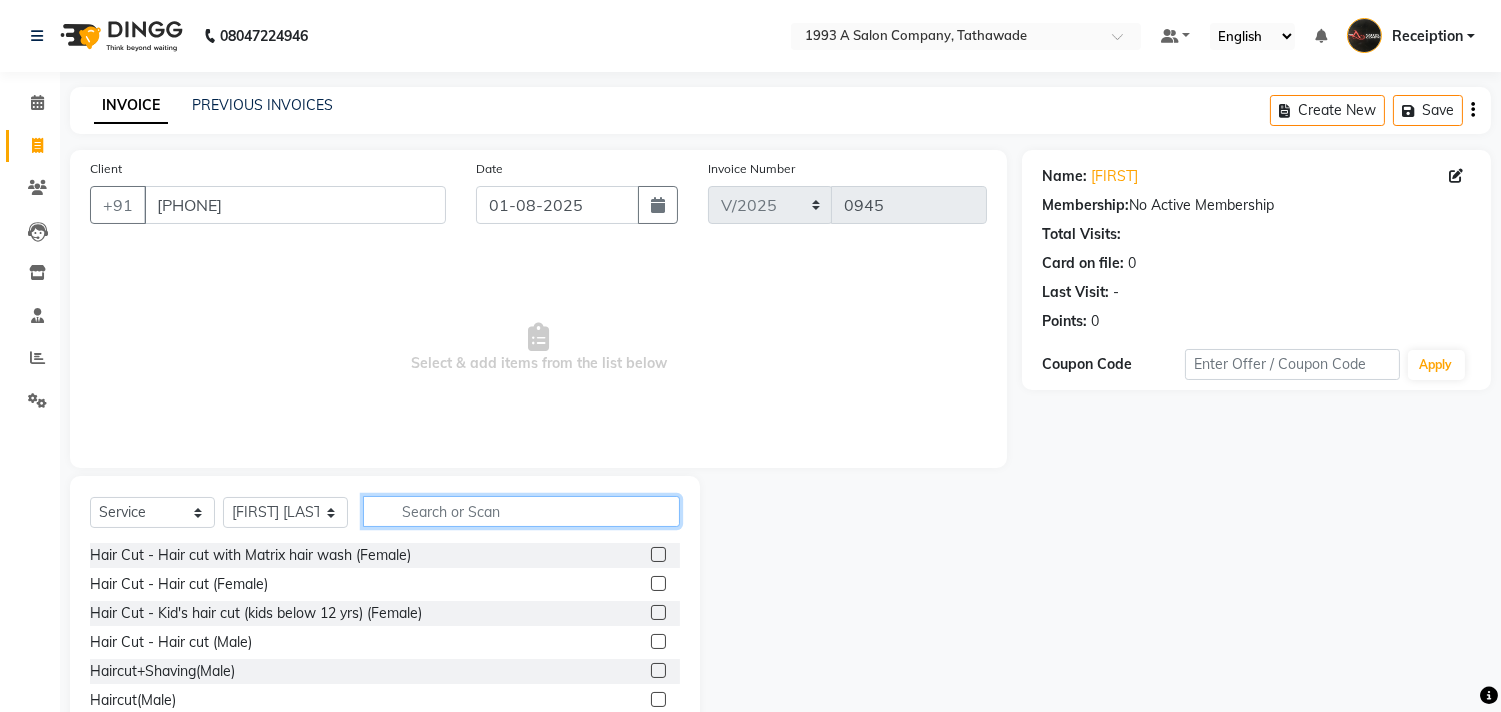 click 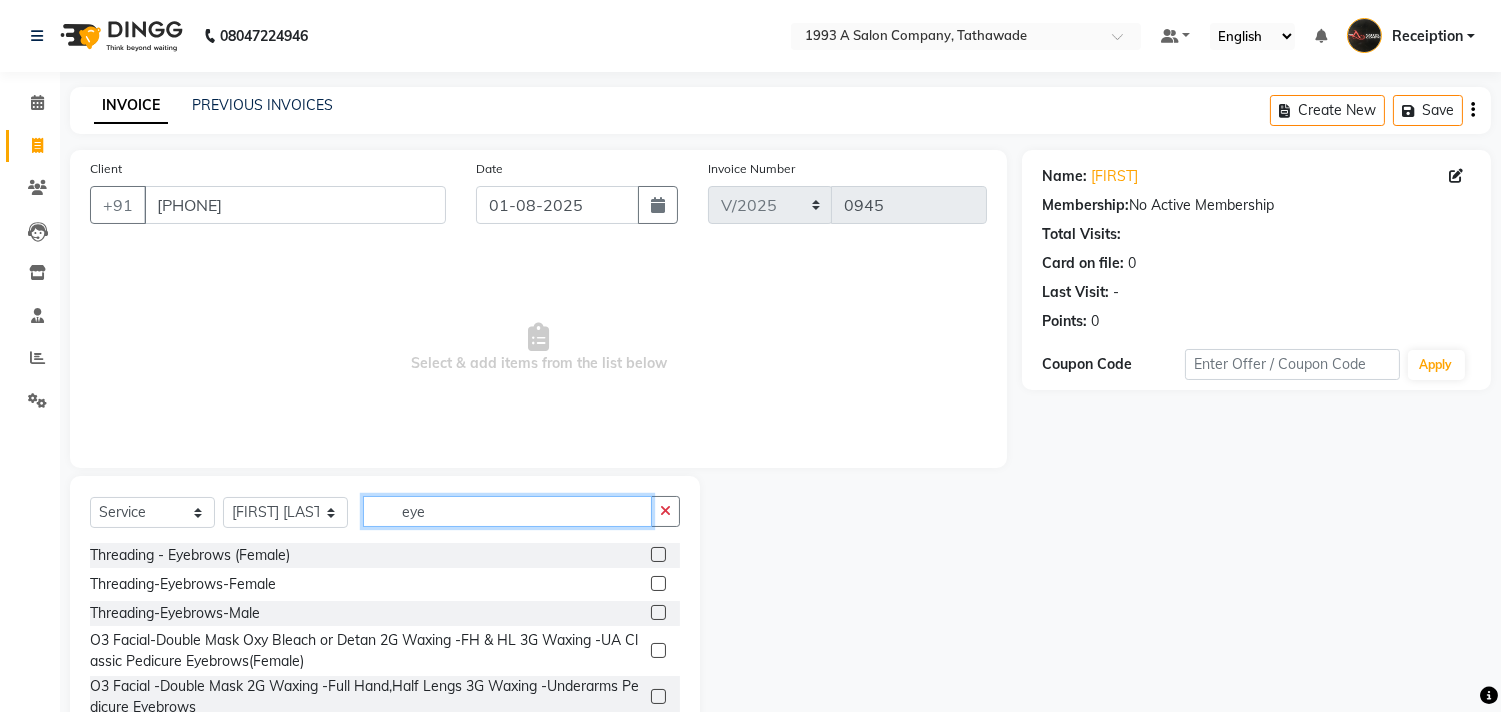 scroll, scrollTop: 88, scrollLeft: 0, axis: vertical 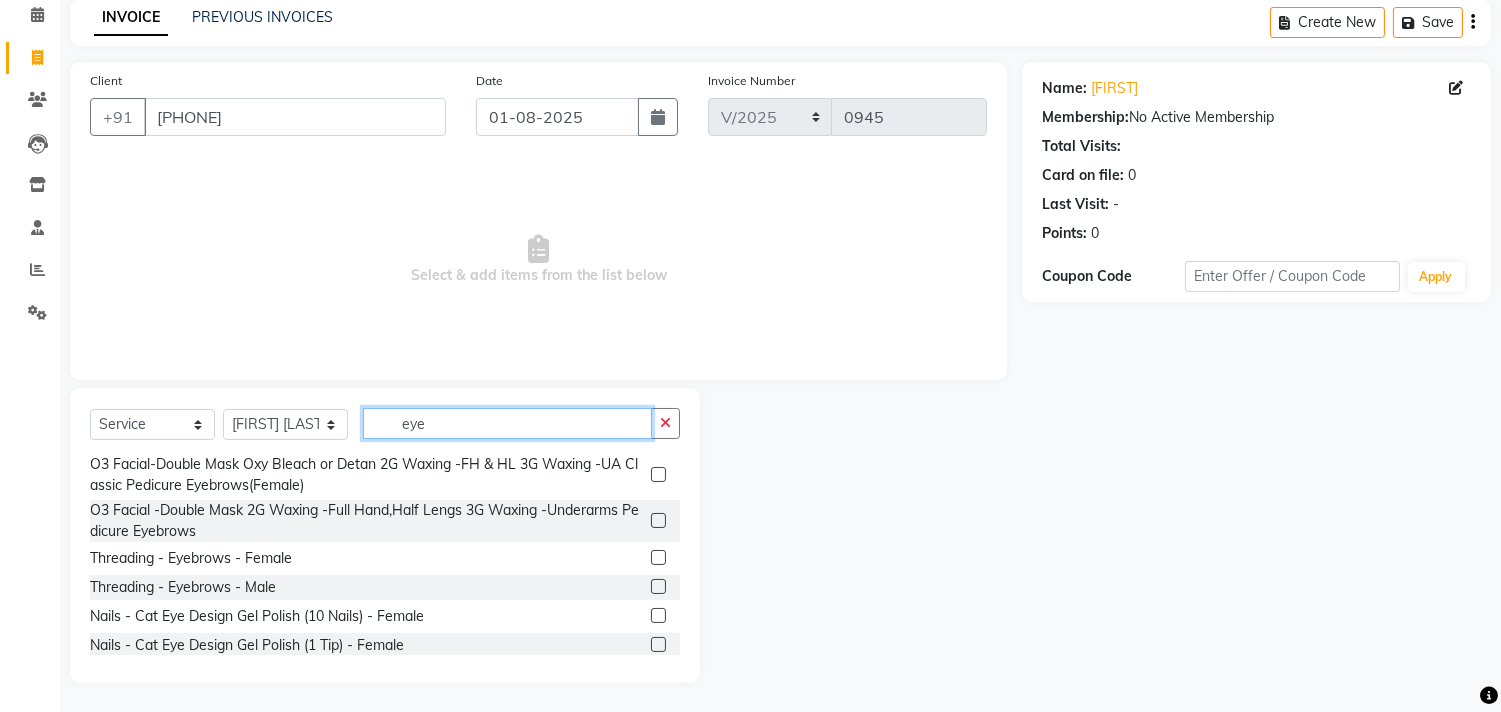 type on "eye" 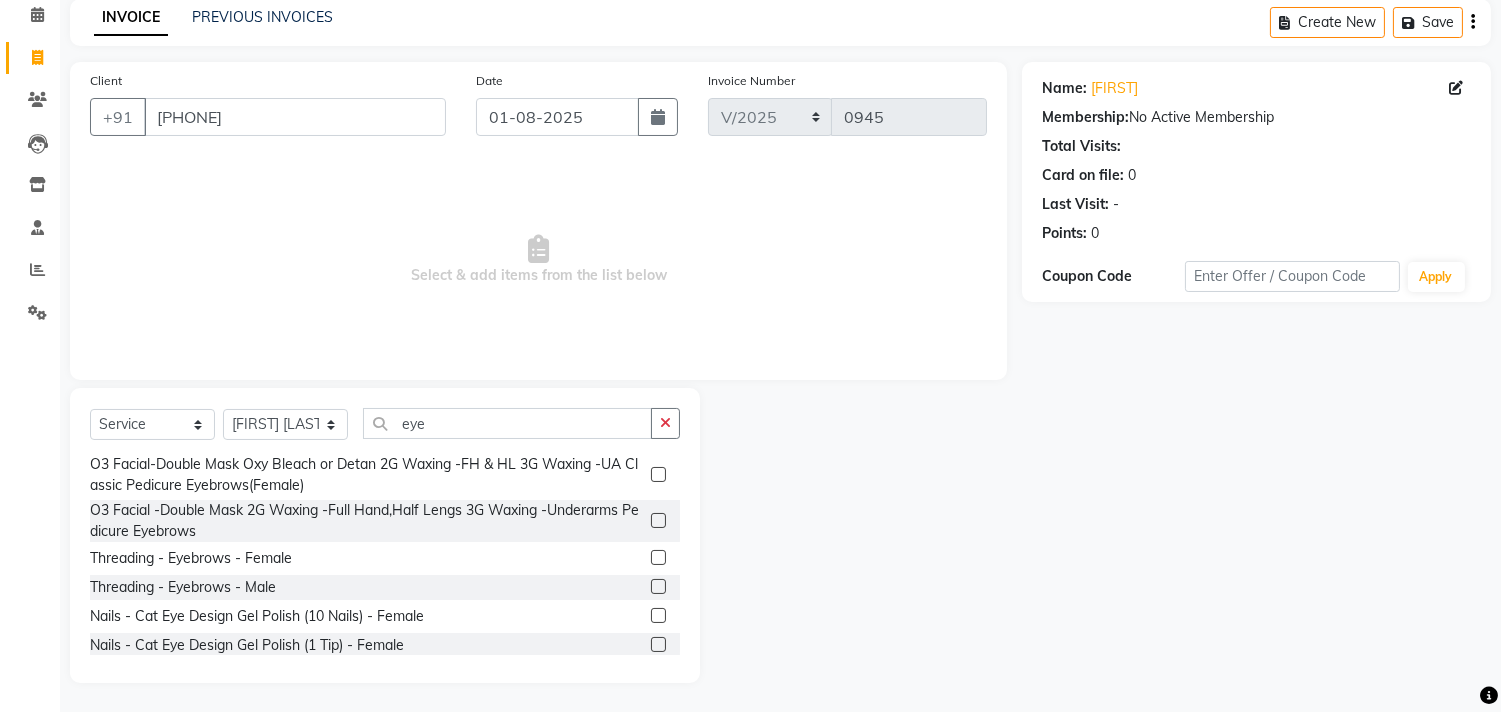 click 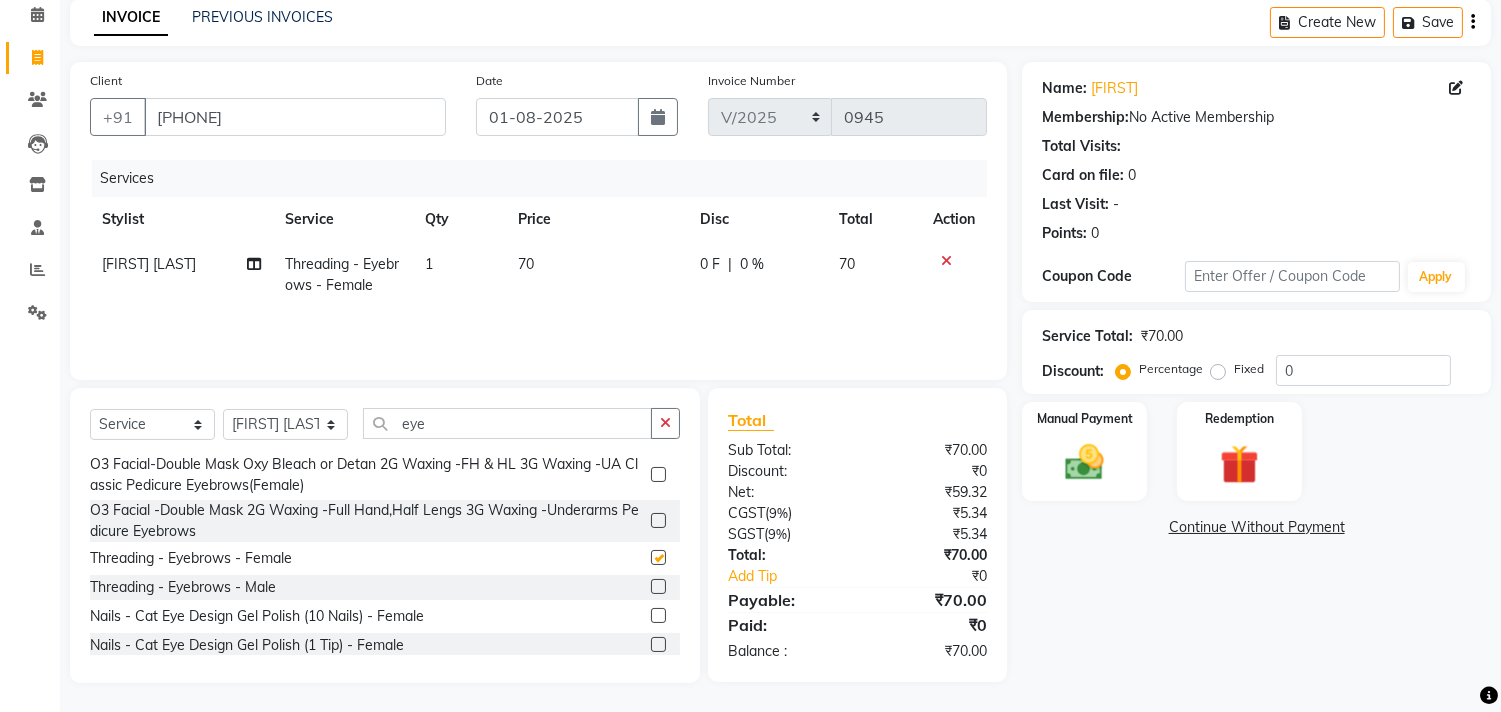 checkbox on "false" 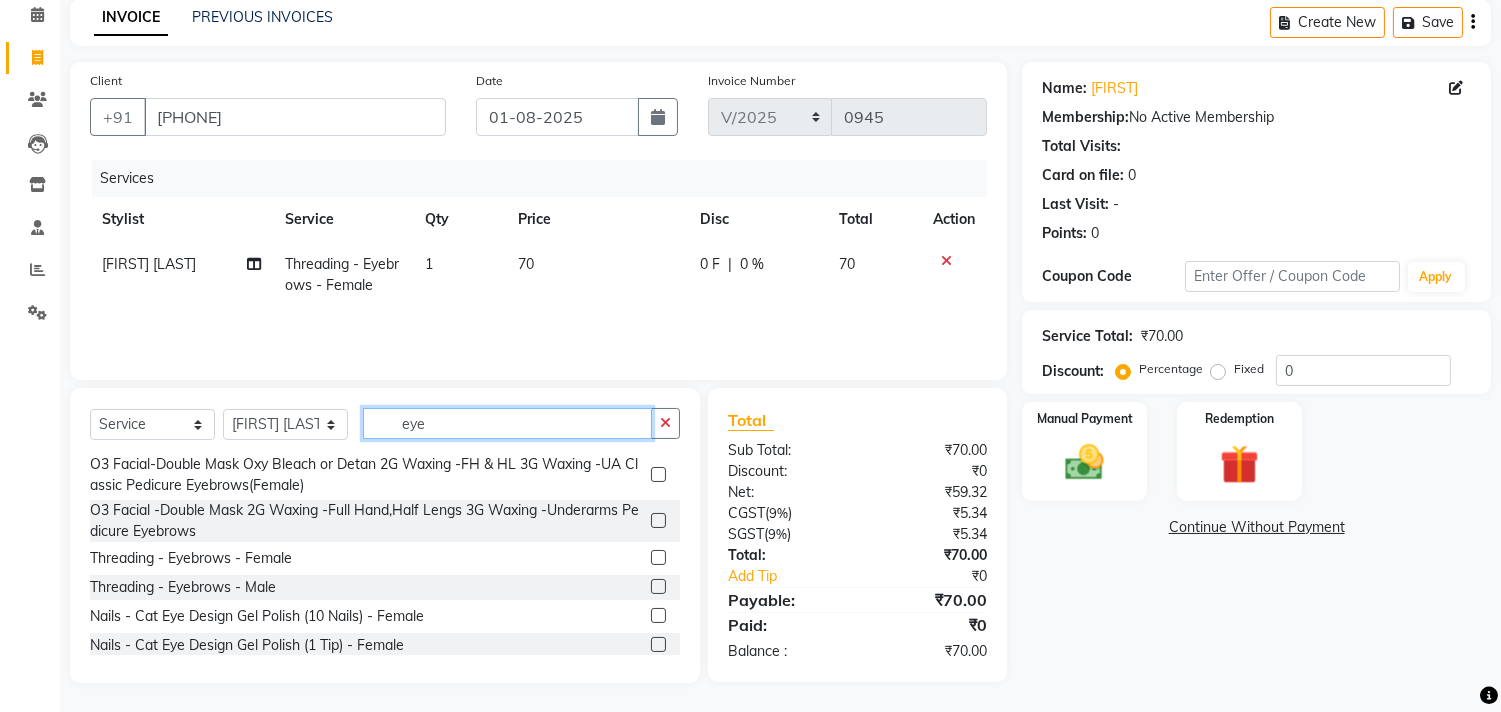 click on "eye" 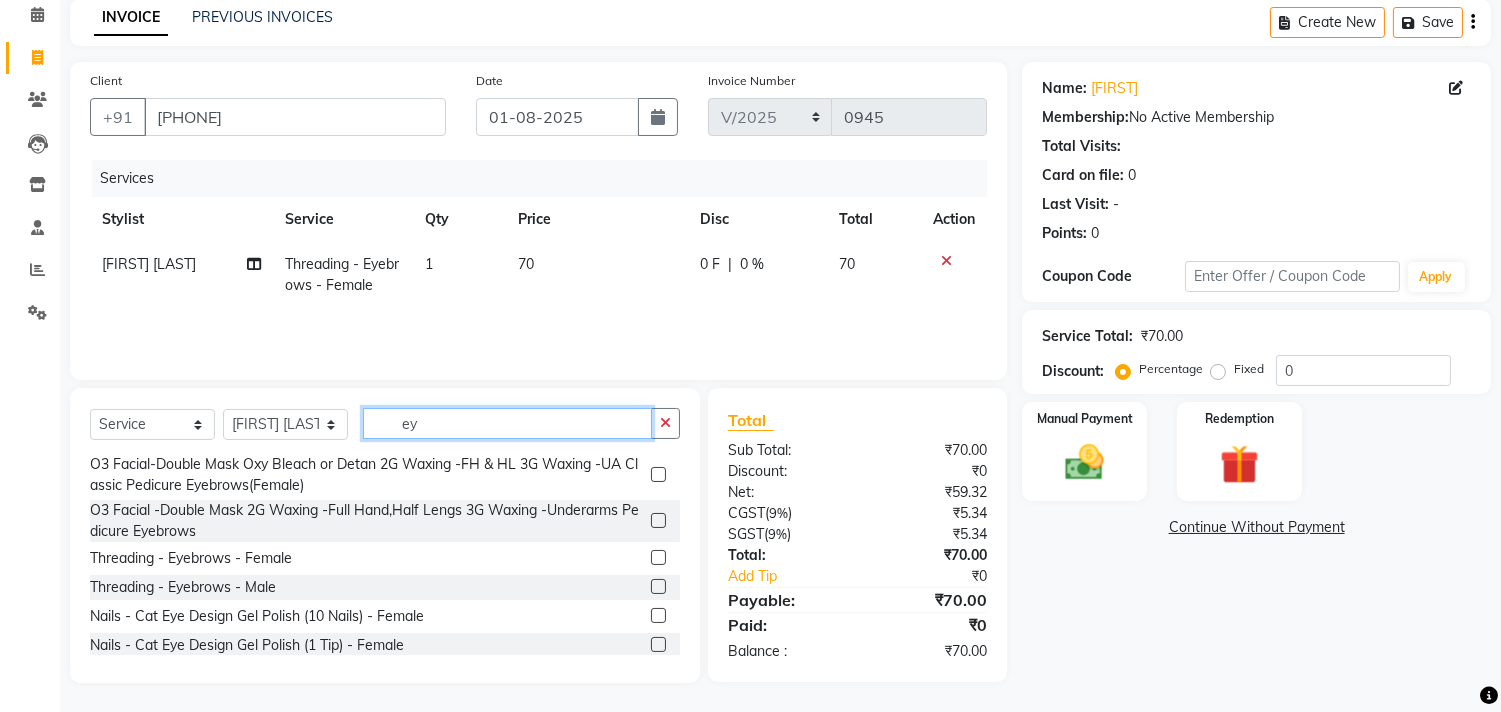 type on "e" 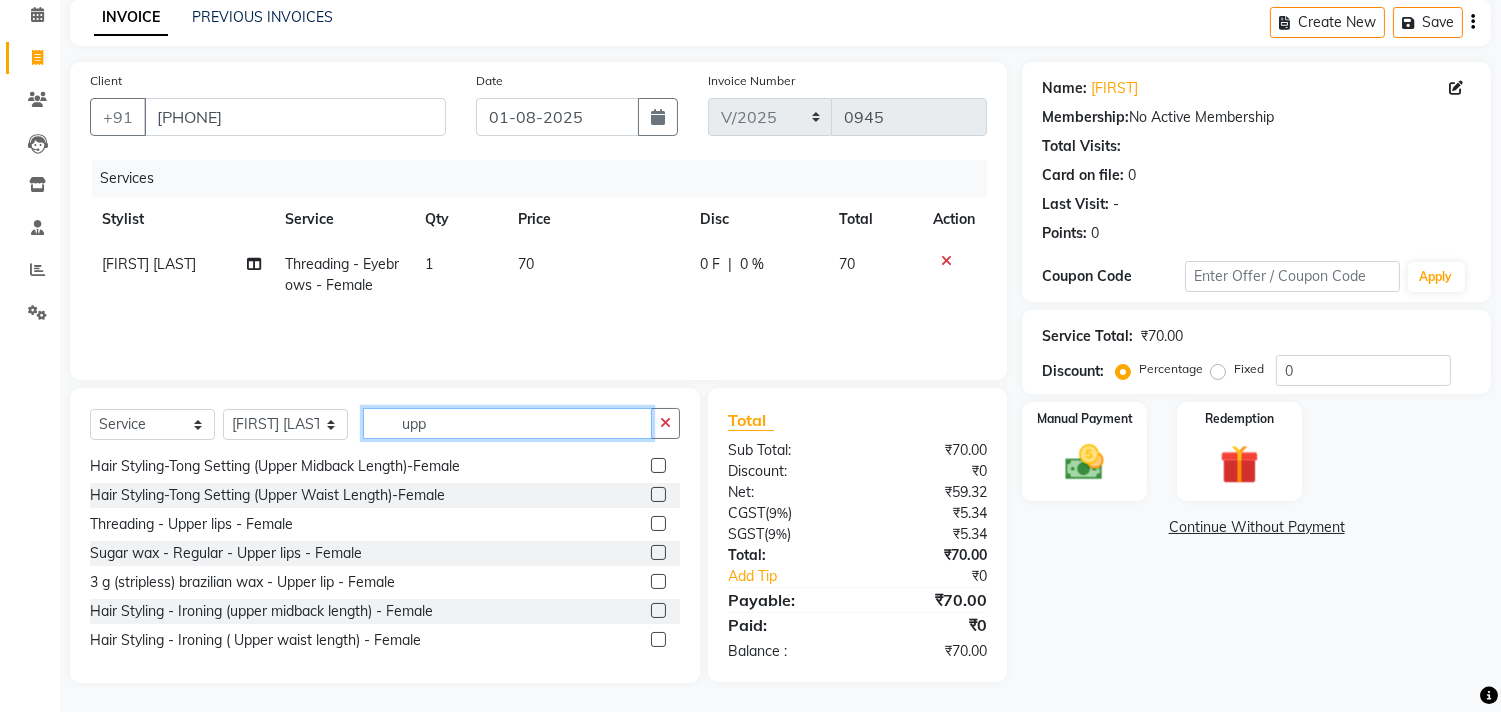 scroll, scrollTop: 2, scrollLeft: 0, axis: vertical 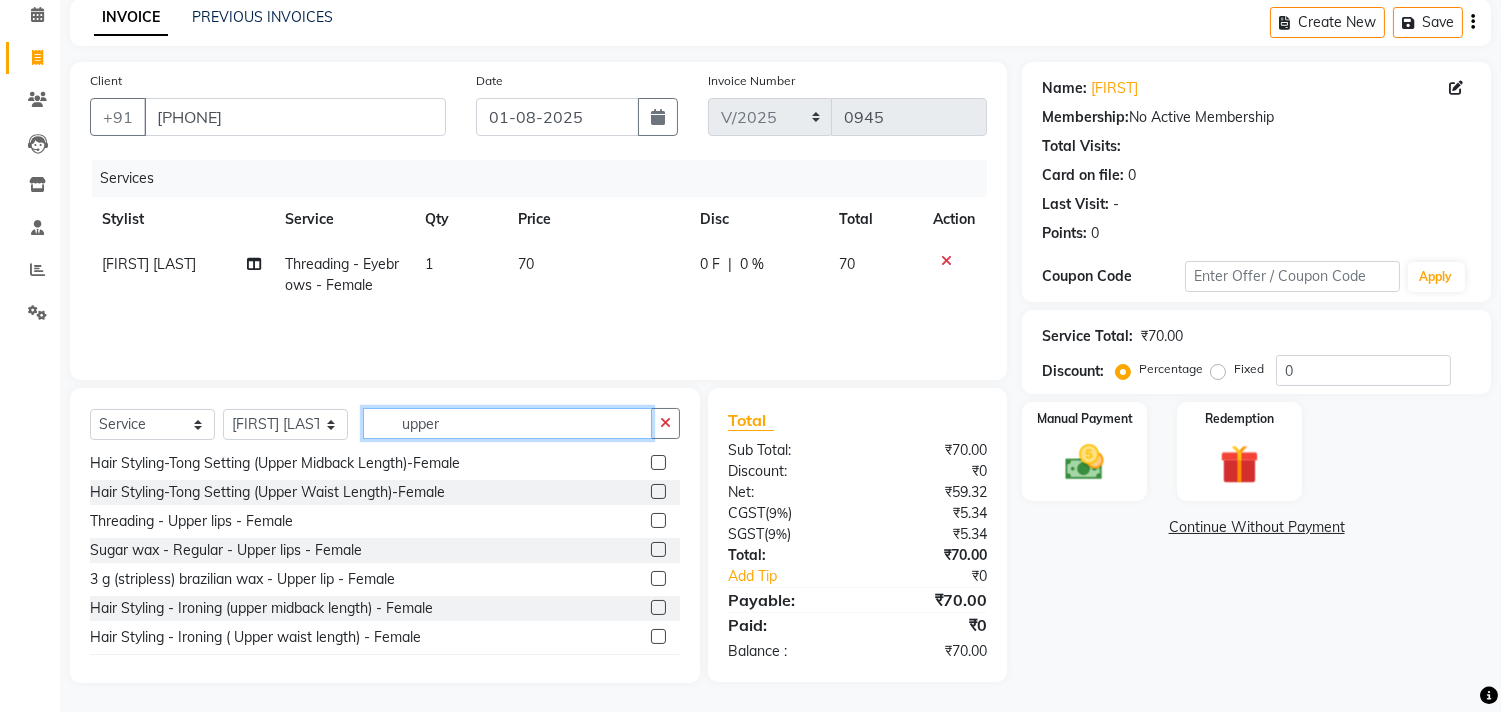 type on "upper" 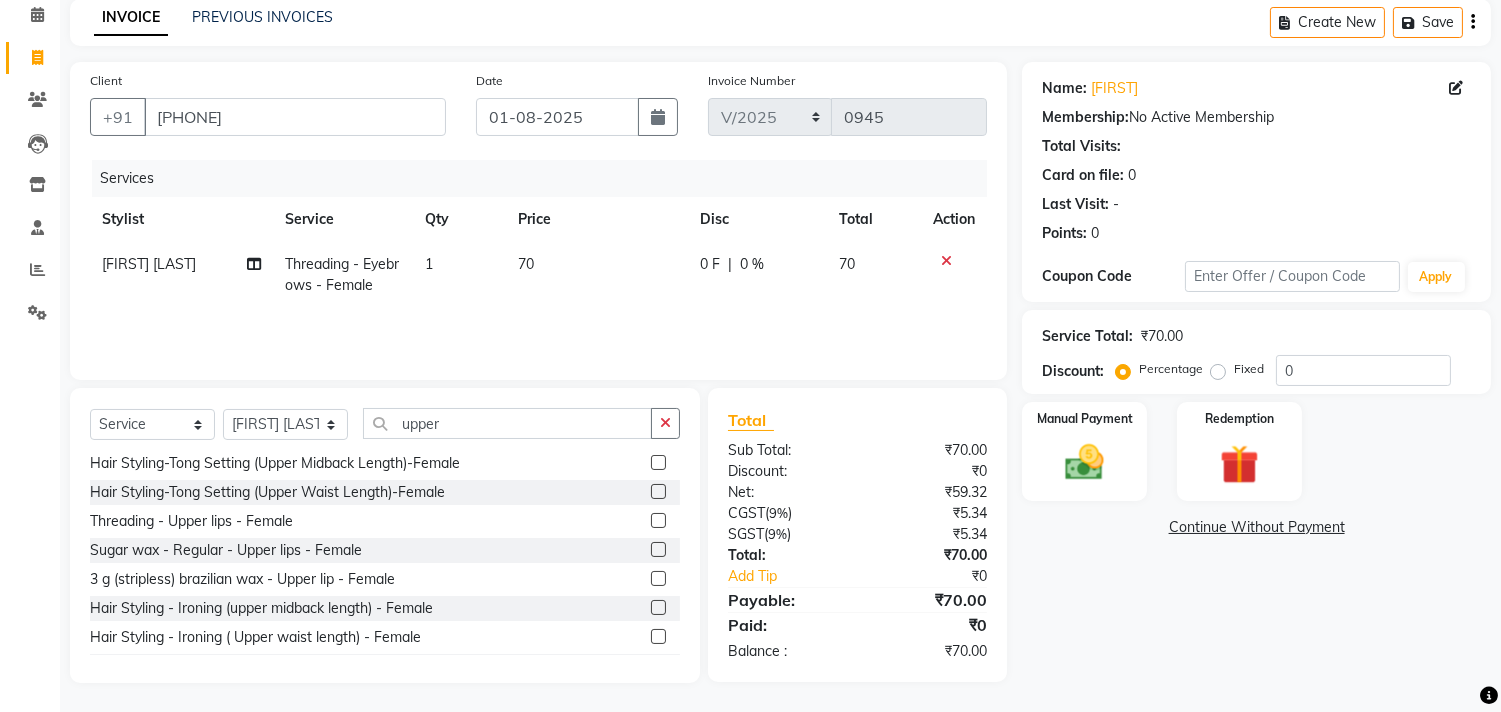 click 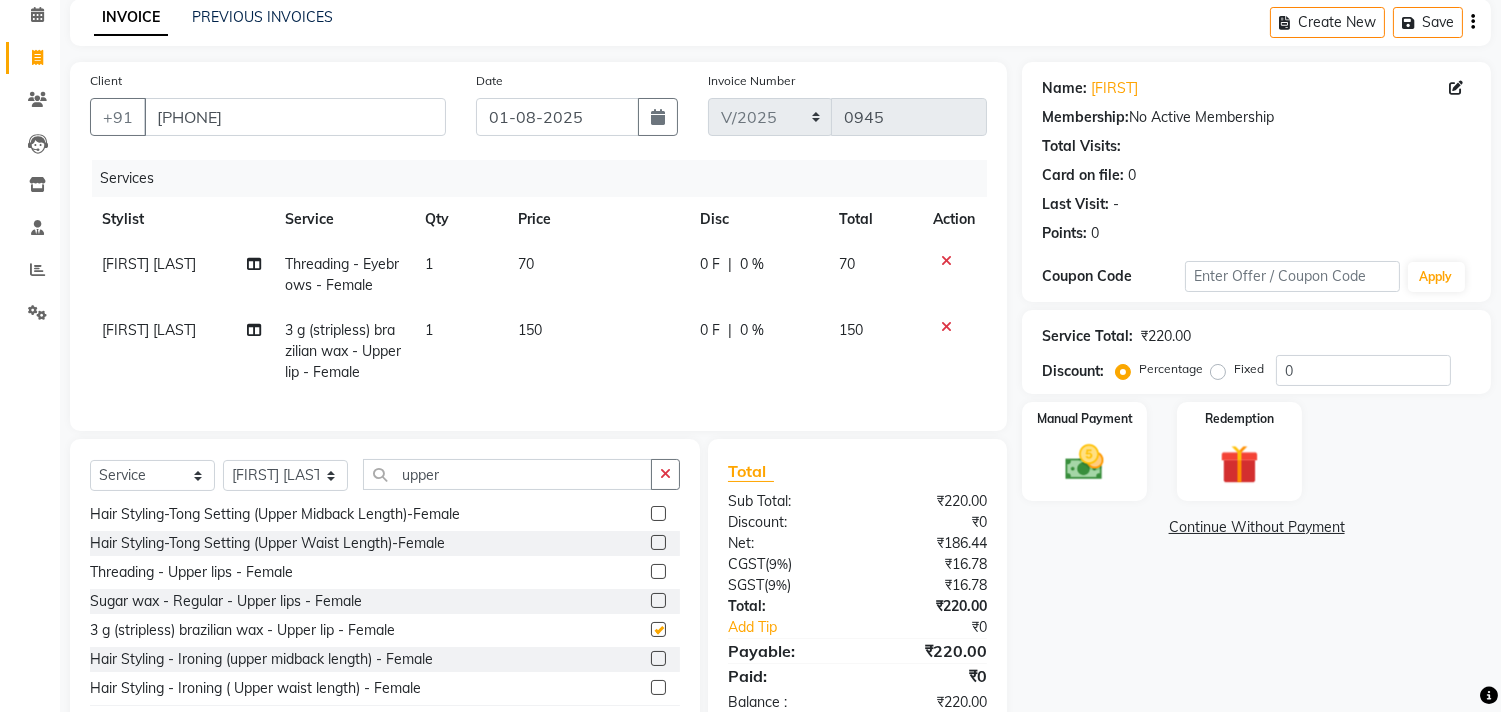 checkbox on "false" 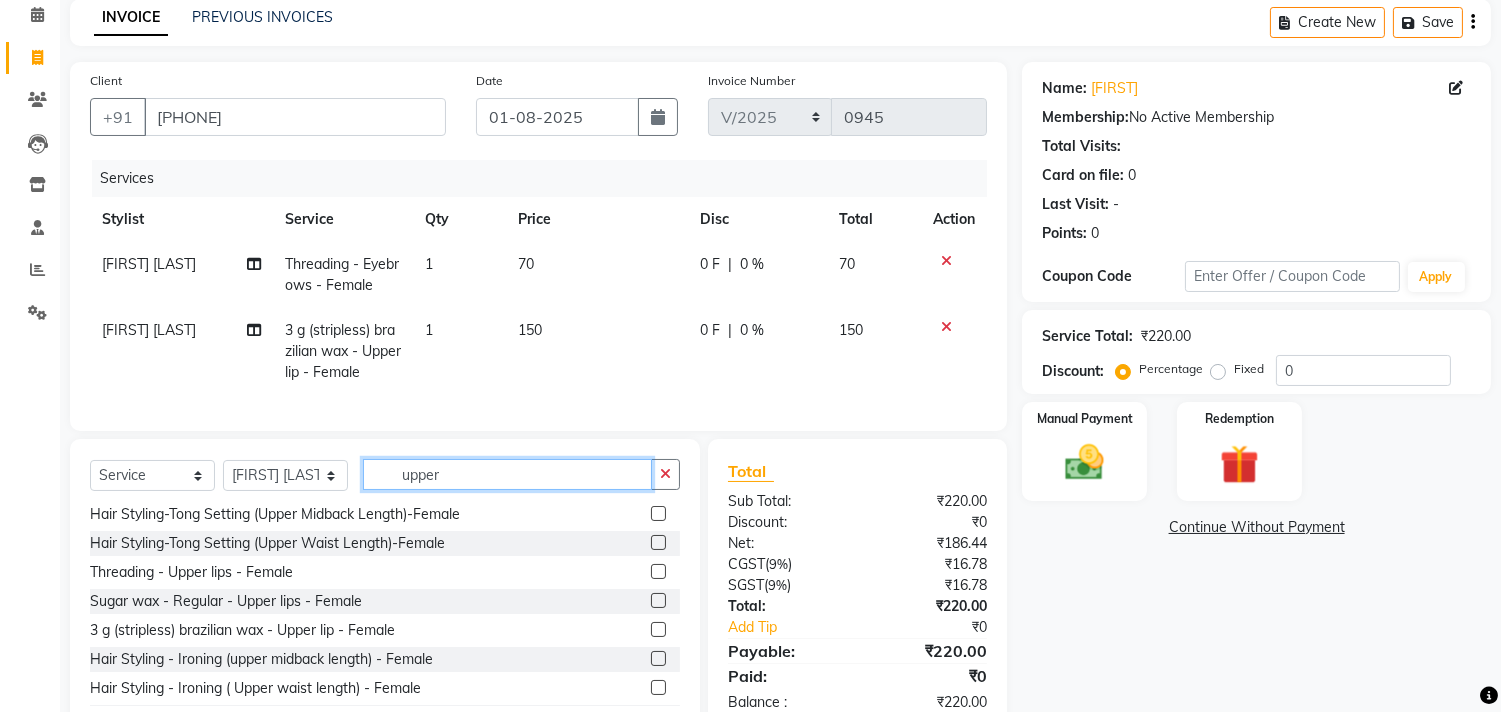 click on "upper" 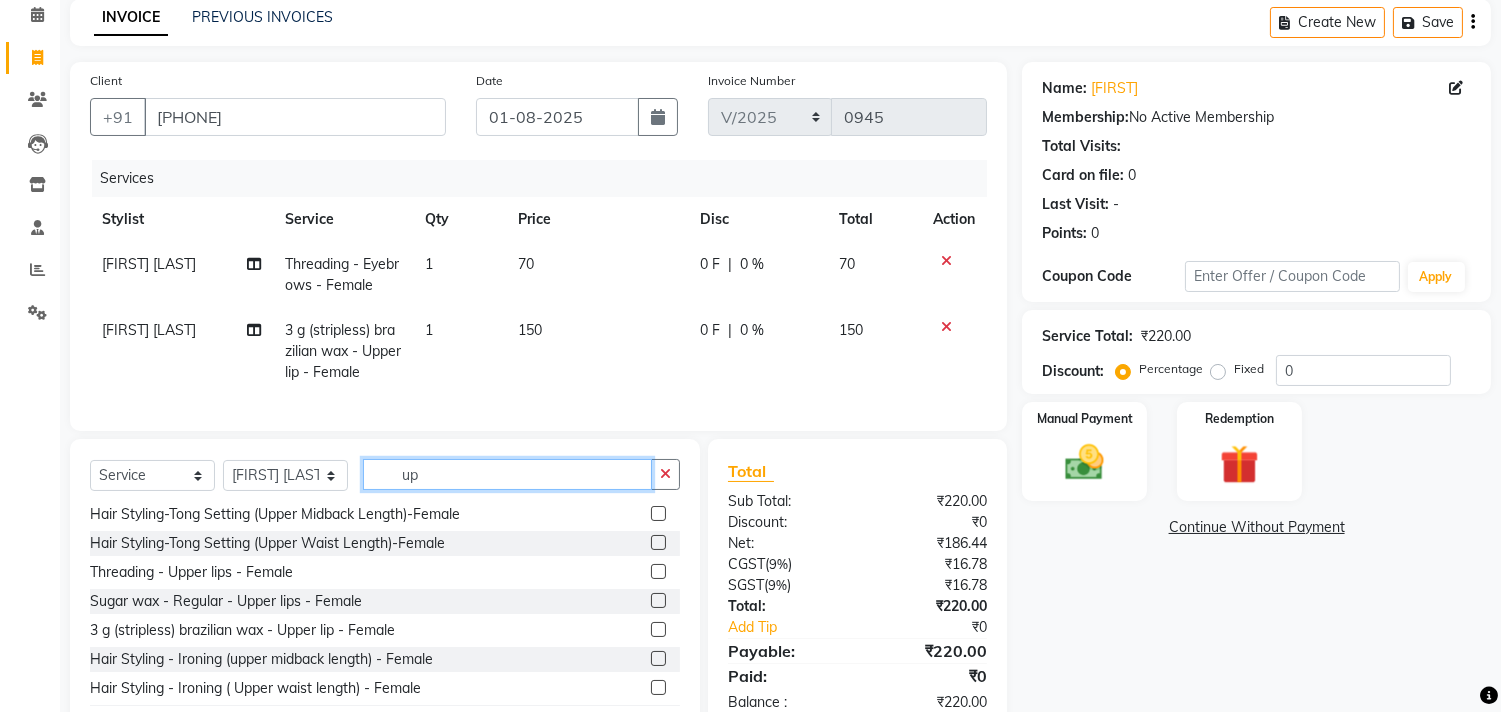 type on "u" 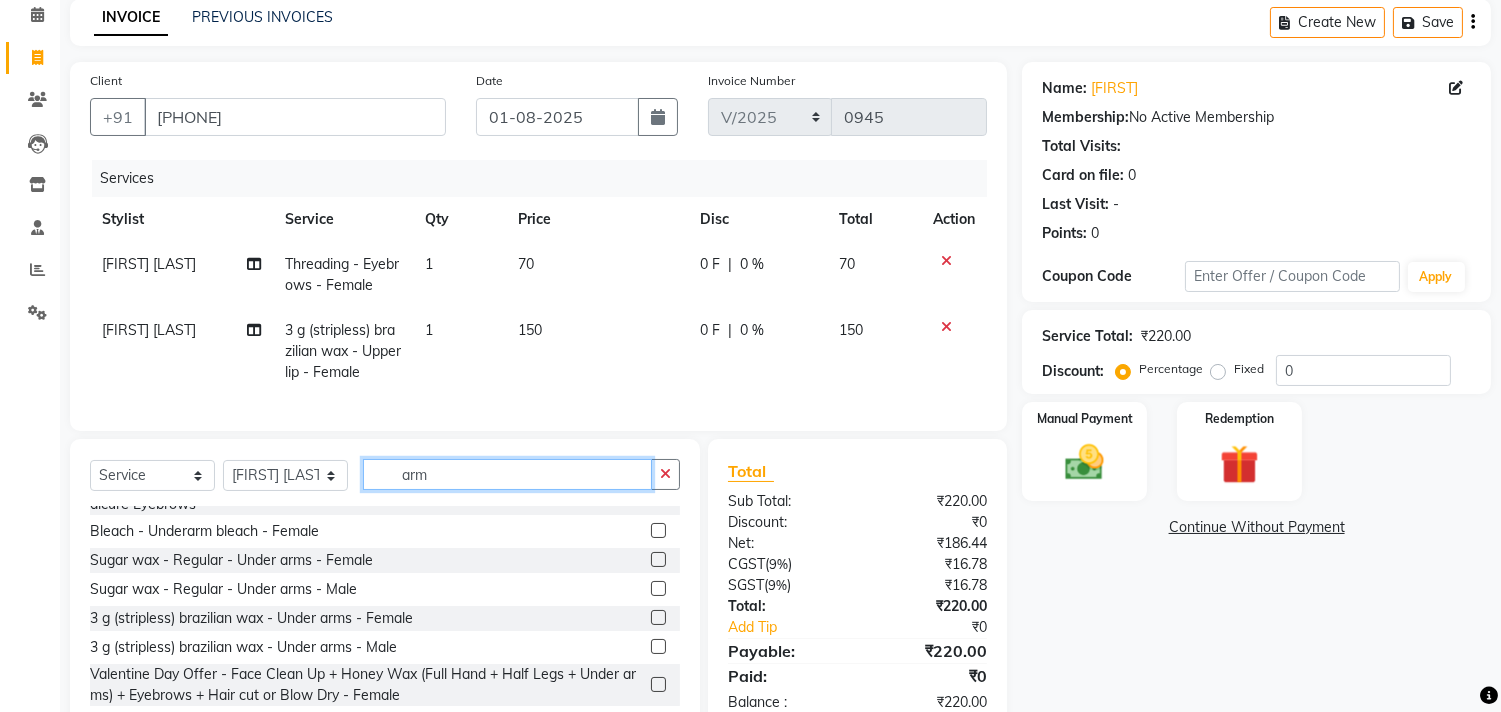 scroll, scrollTop: 33, scrollLeft: 0, axis: vertical 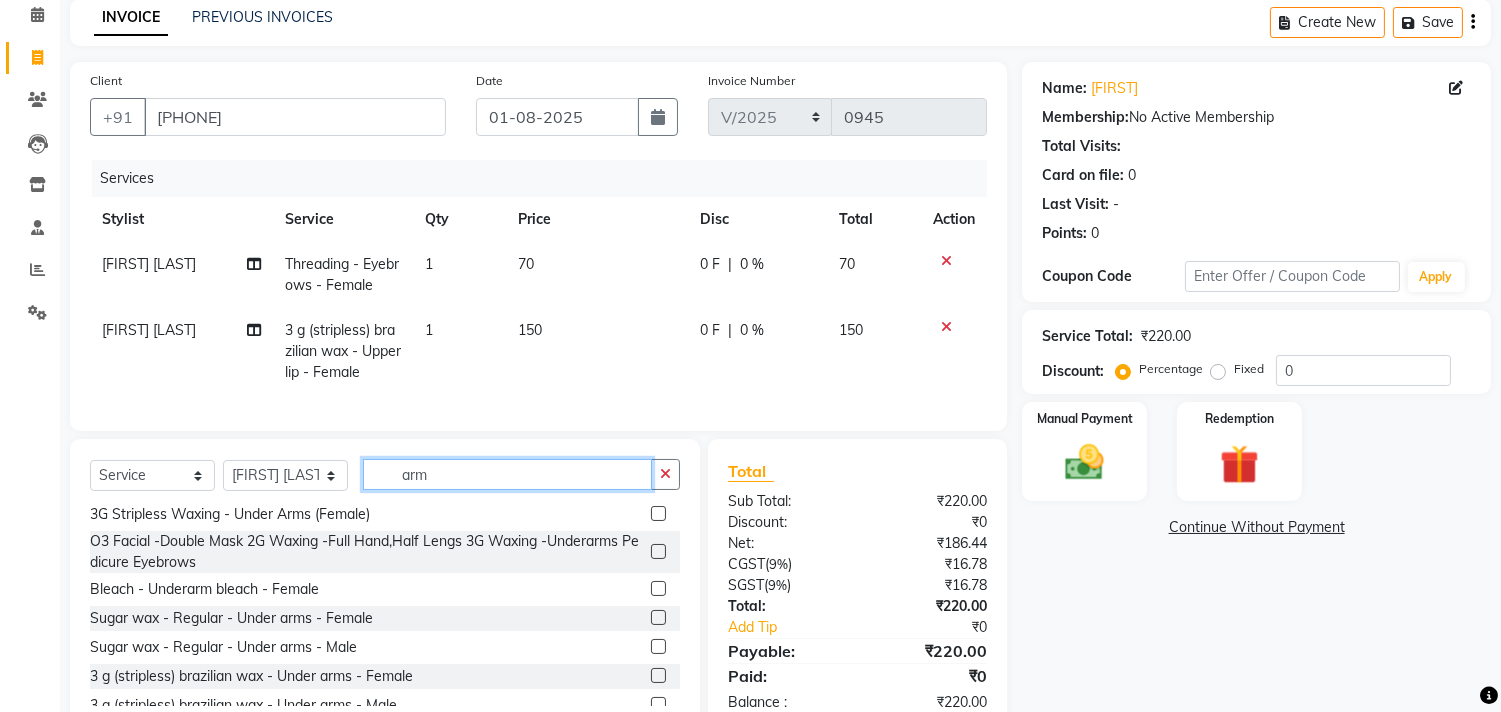 type on "arm" 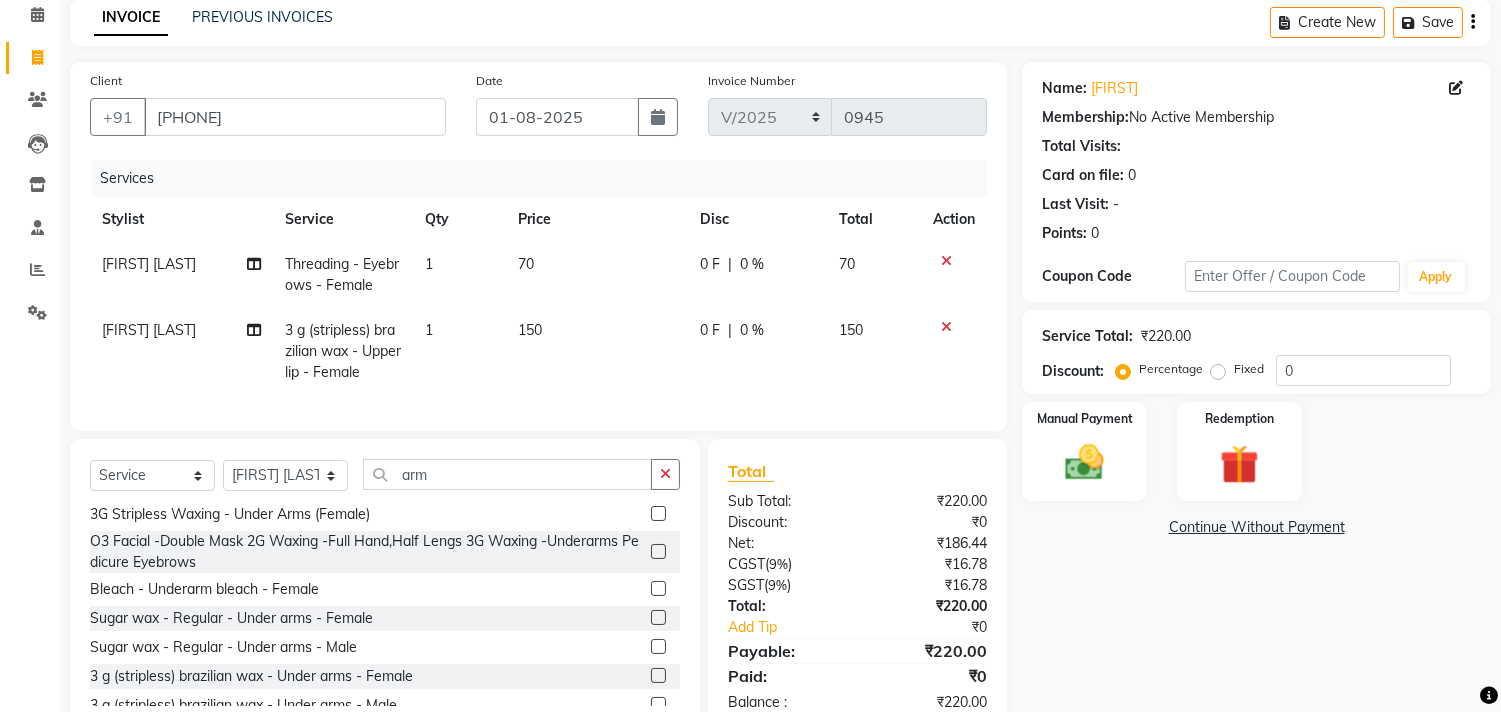 click 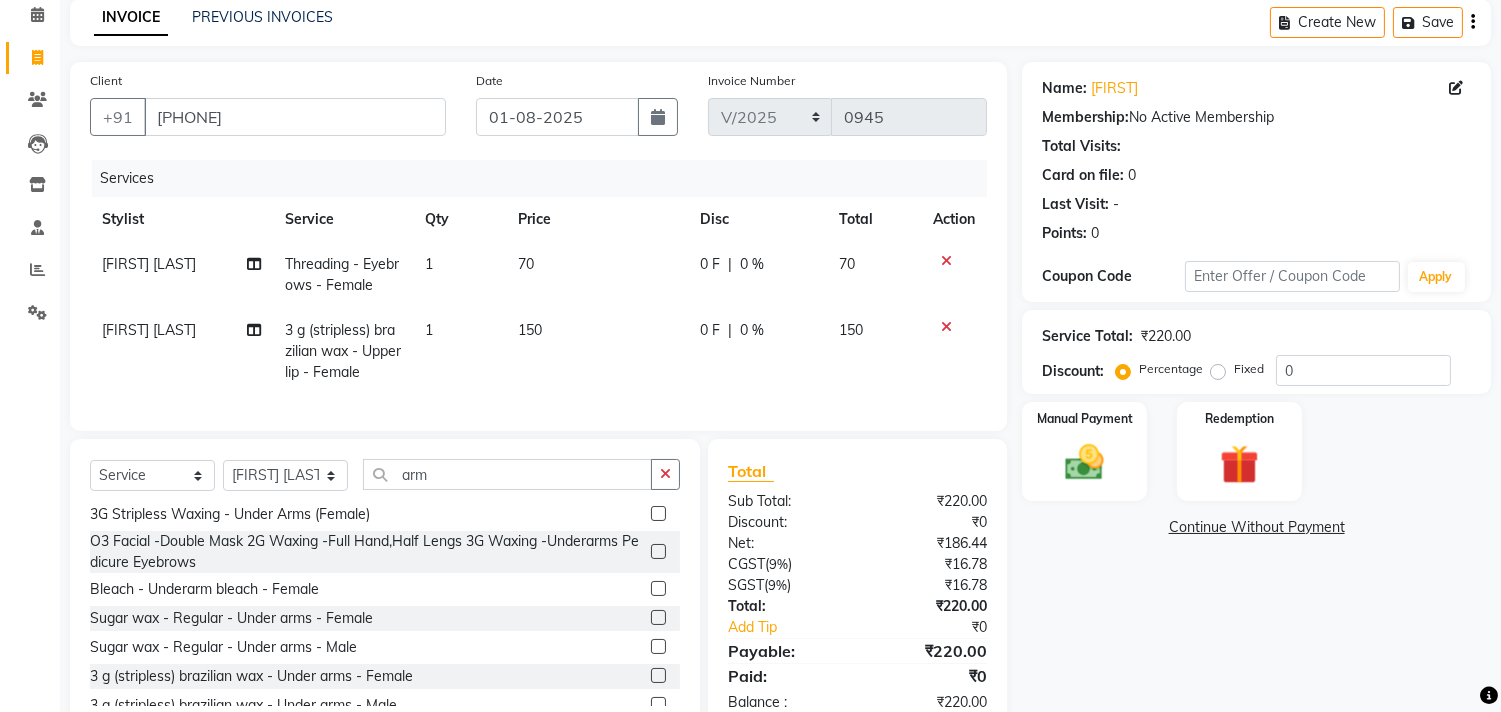 click at bounding box center (657, 676) 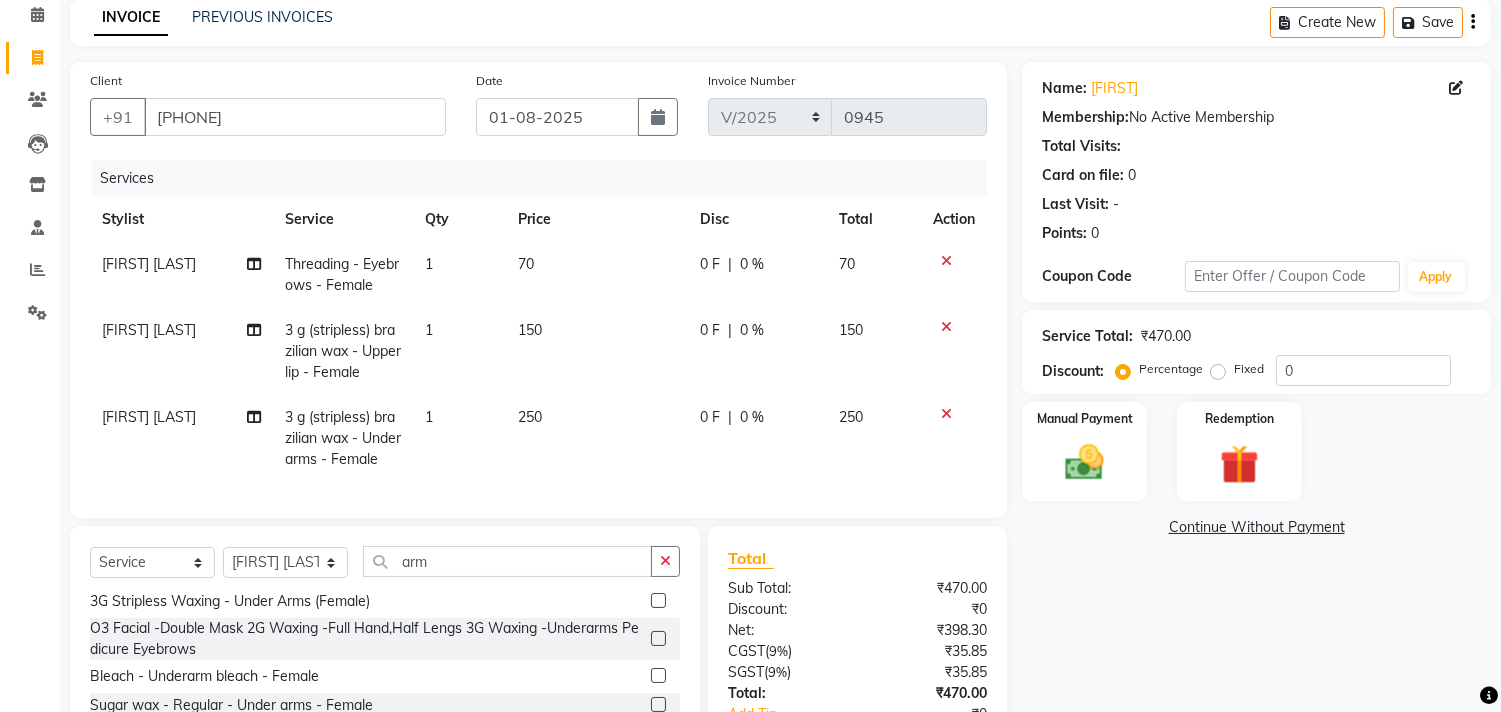 checkbox on "false" 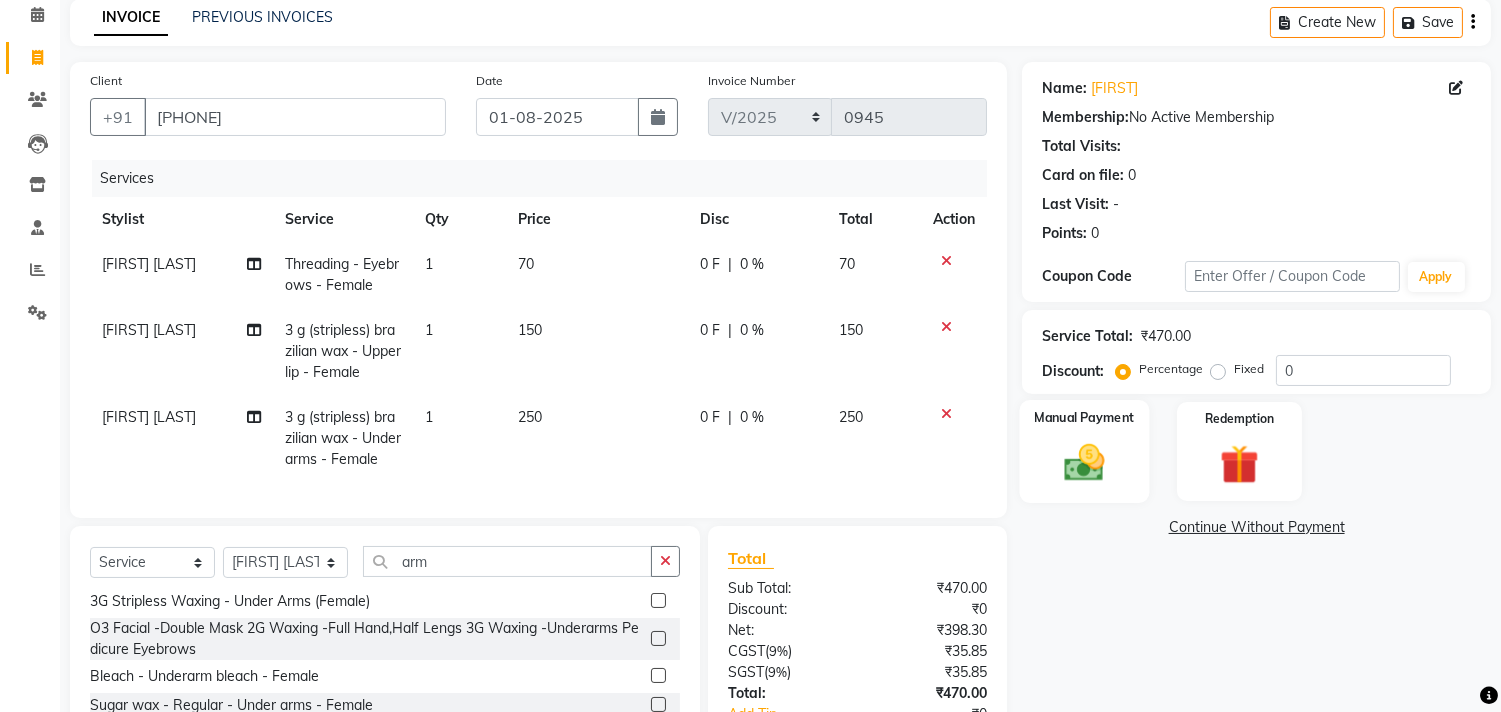 click 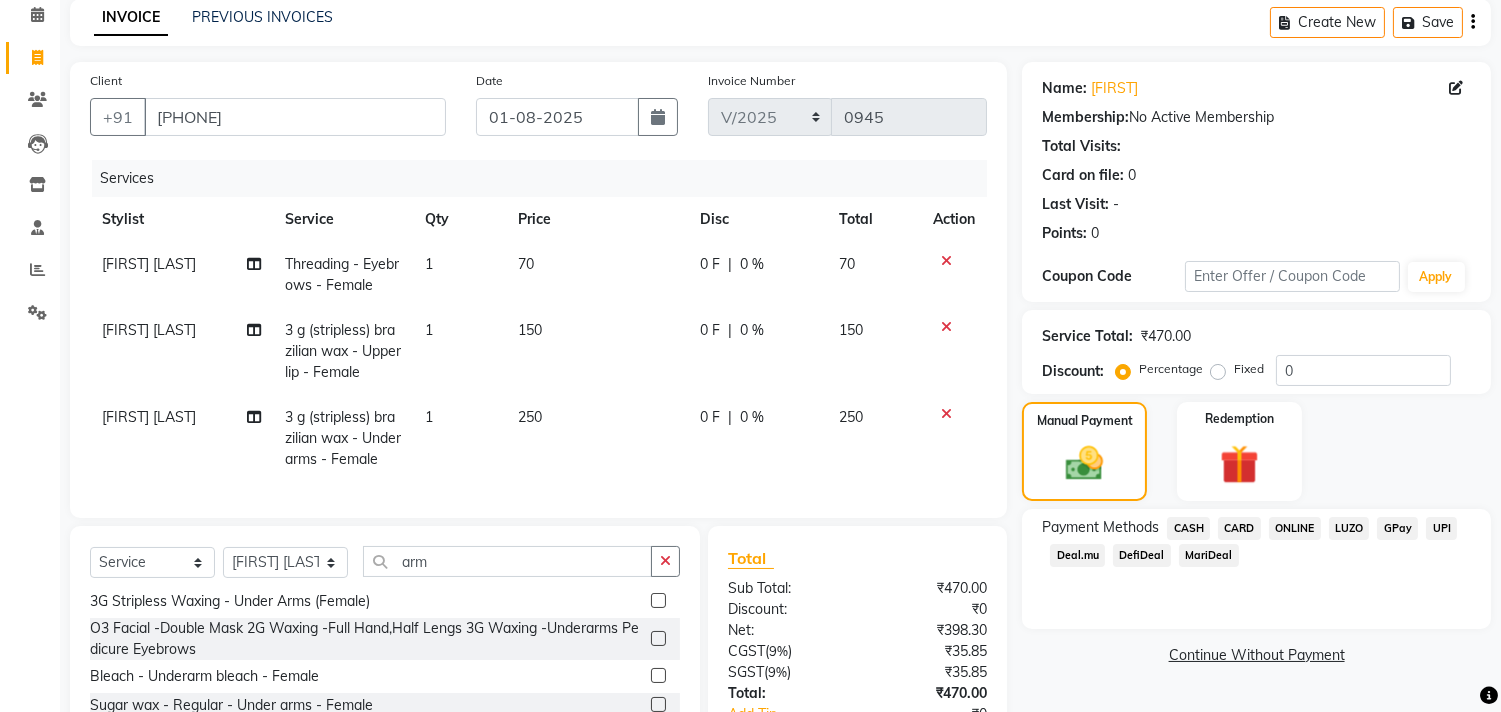click on "ONLINE" 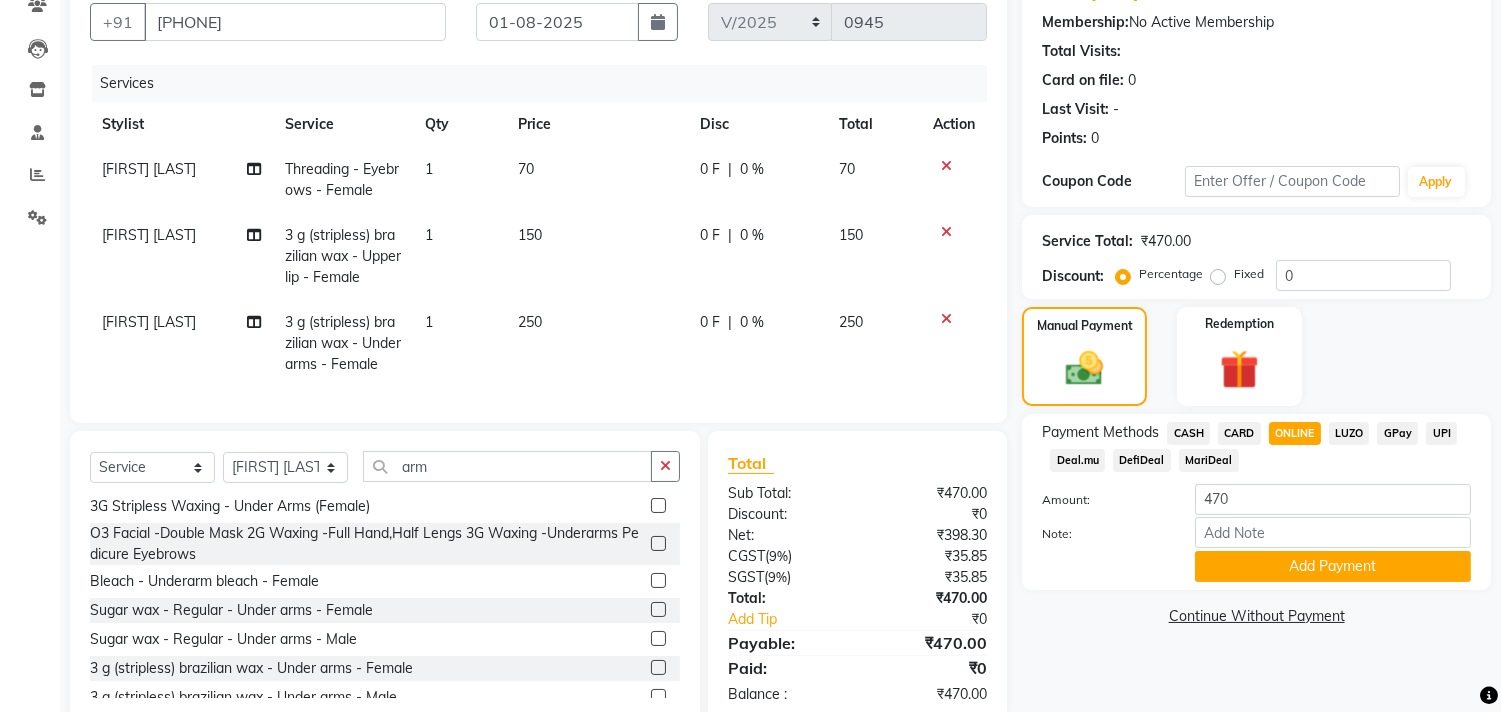 scroll, scrollTop: 243, scrollLeft: 0, axis: vertical 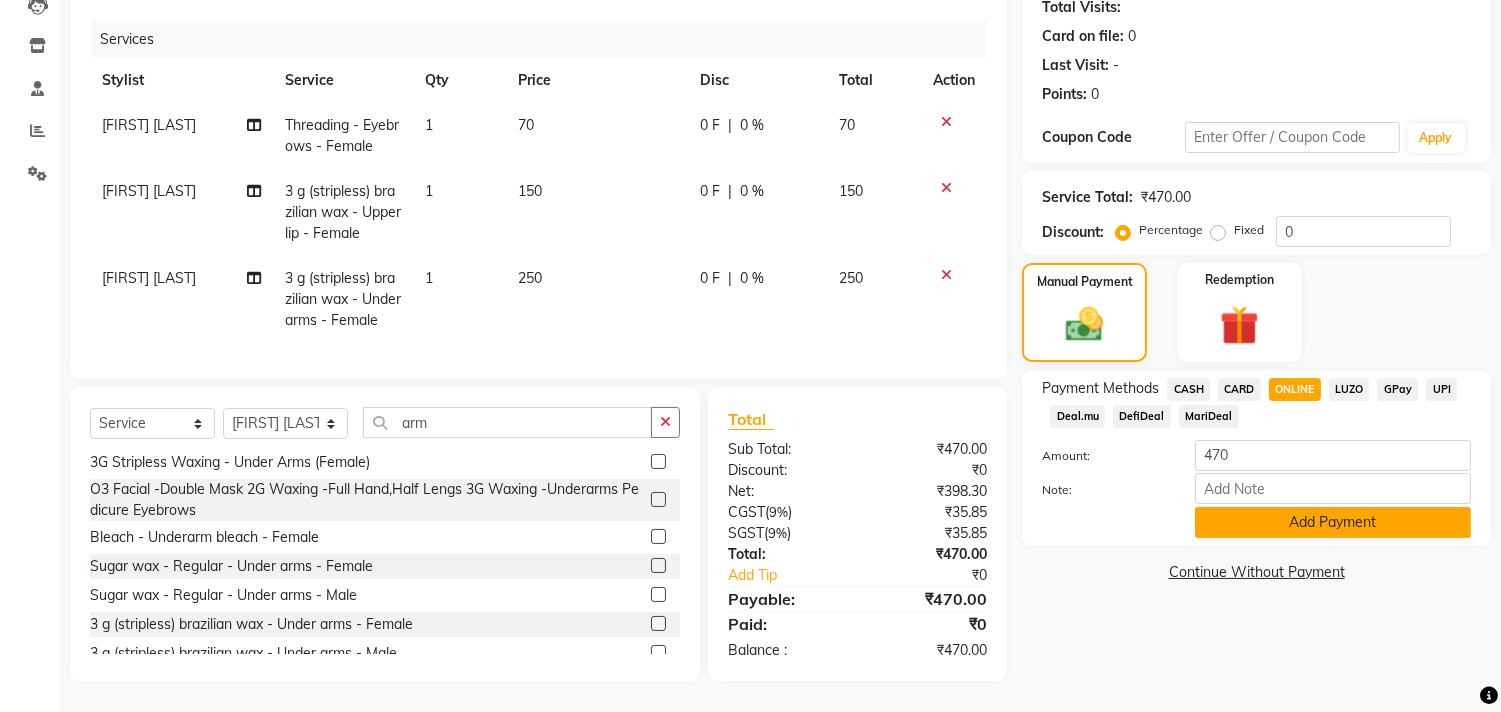 click on "Add Payment" 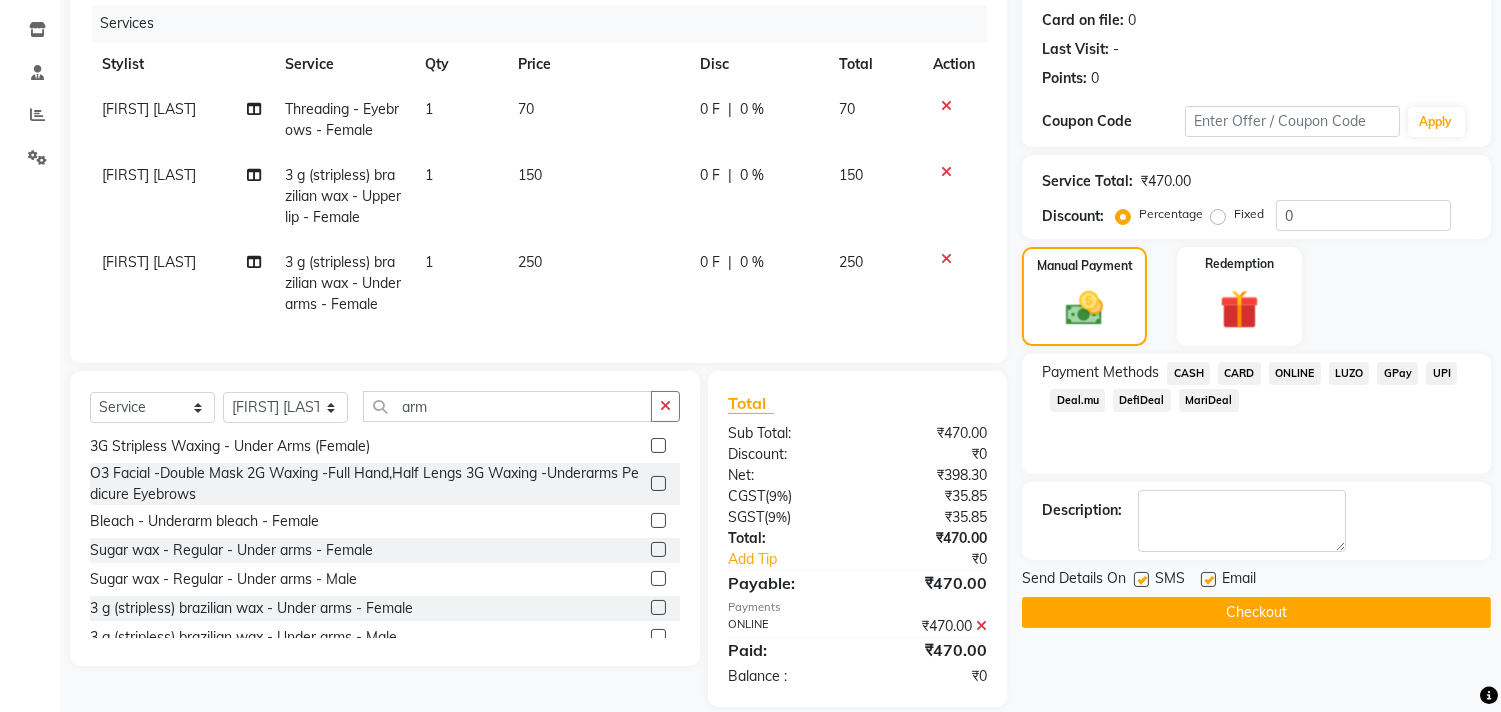 click 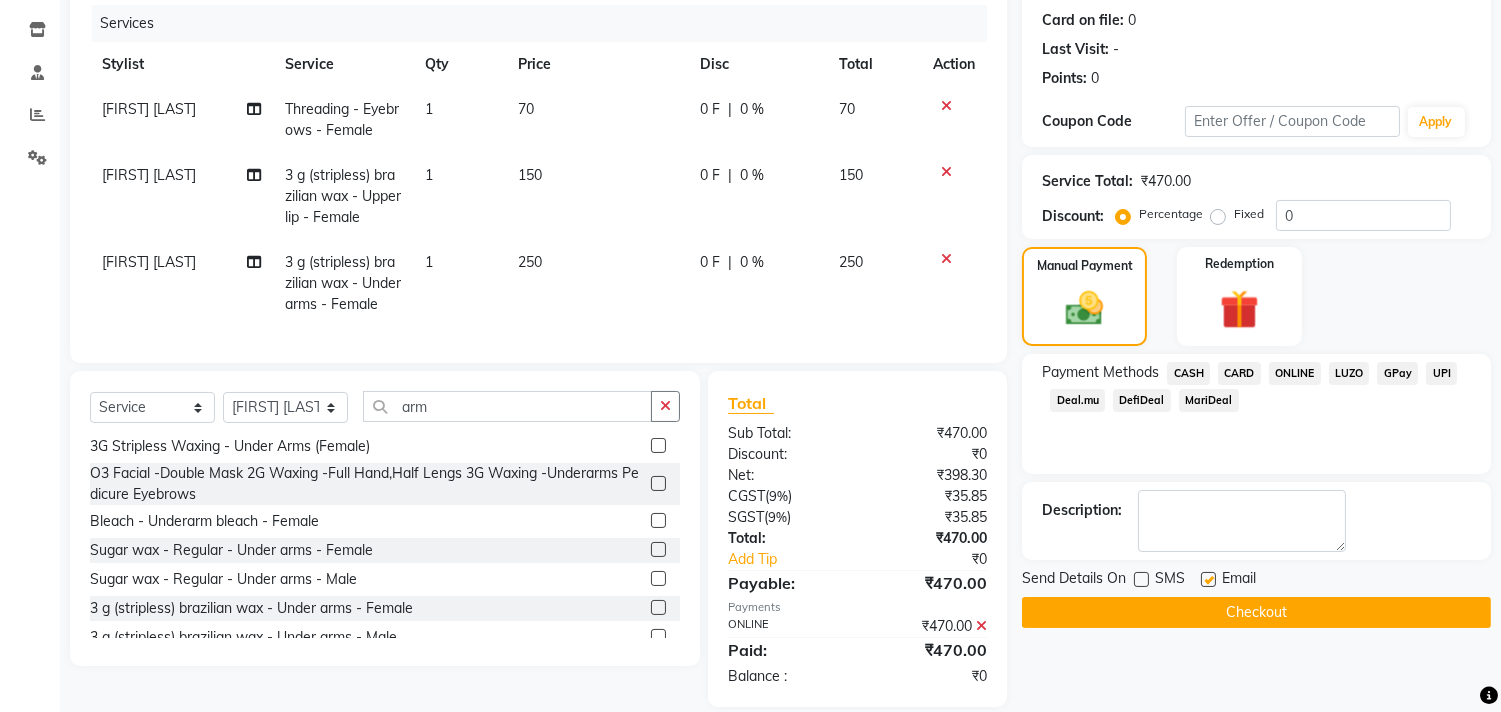 click on "Checkout" 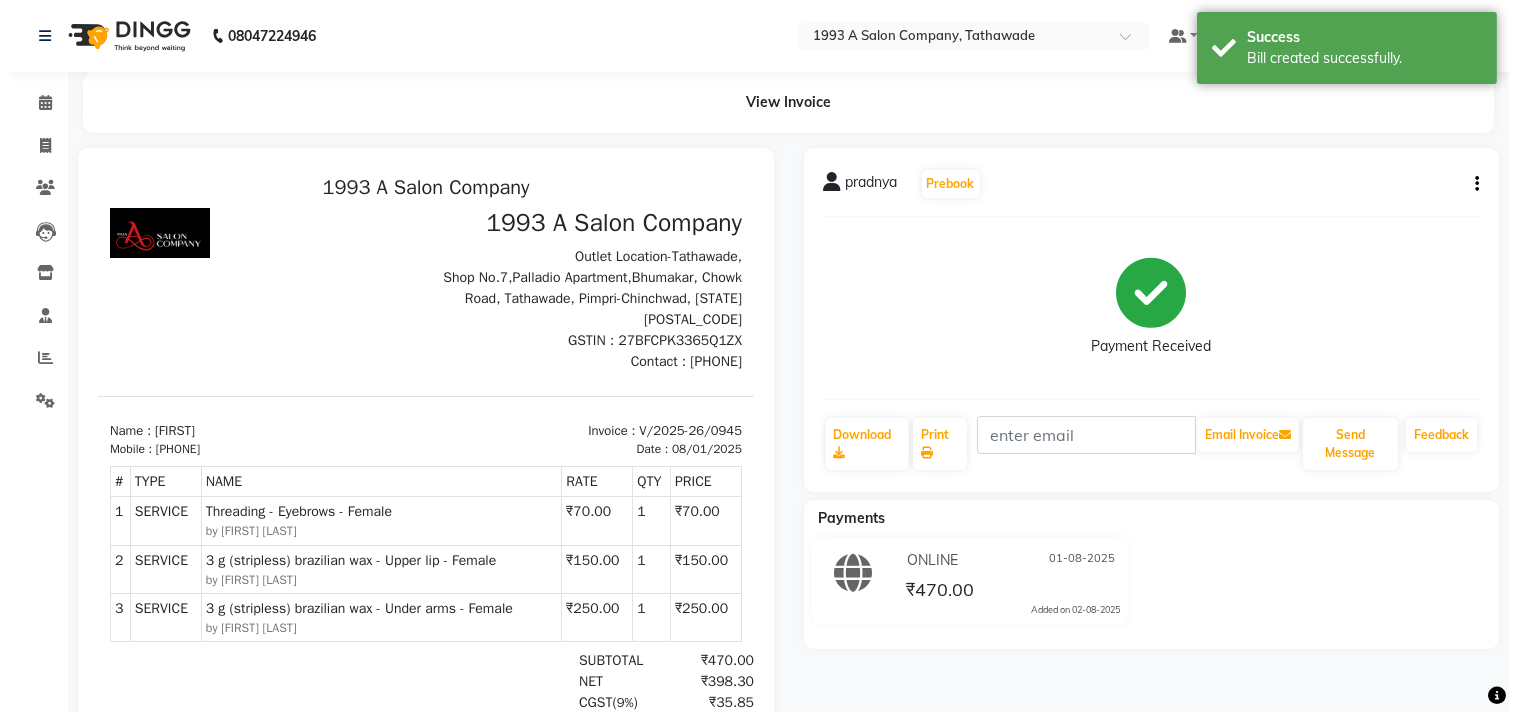 scroll, scrollTop: 0, scrollLeft: 0, axis: both 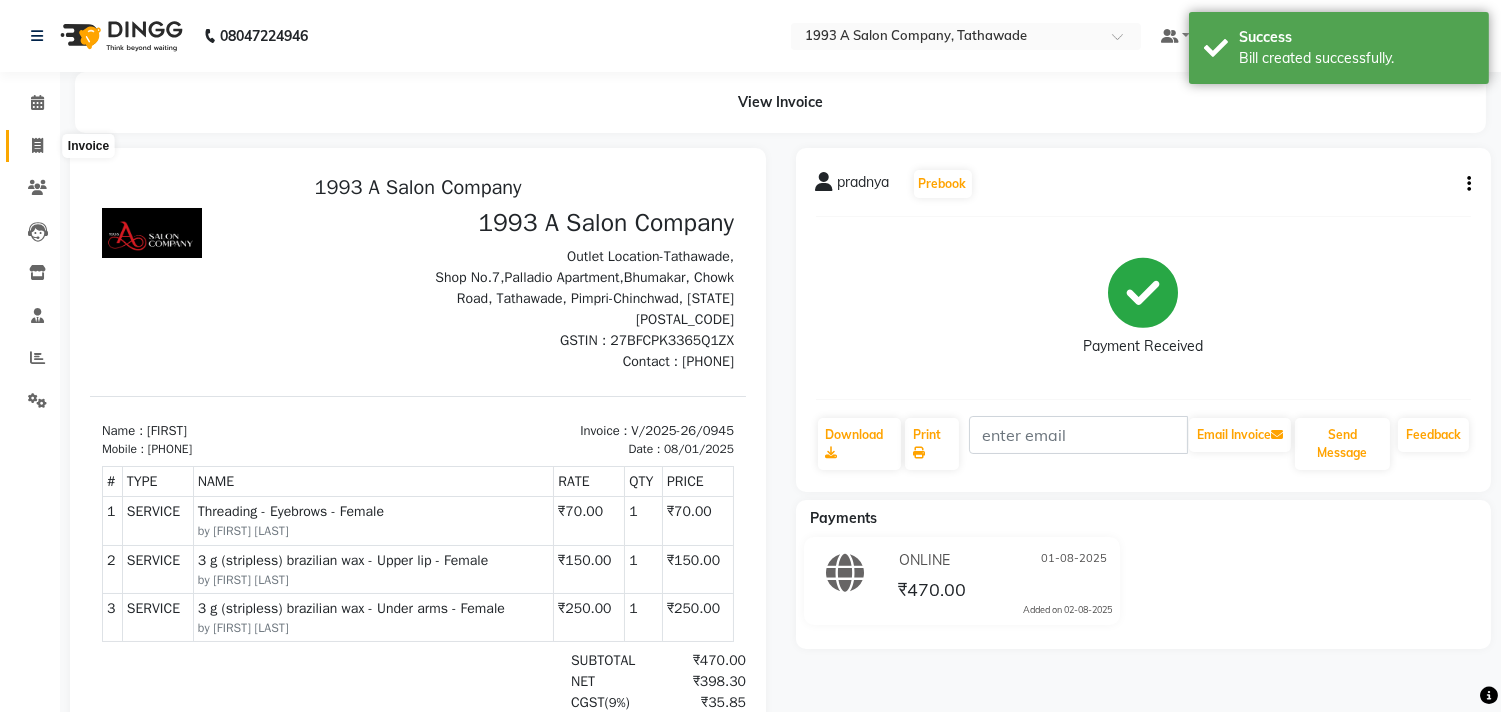 click 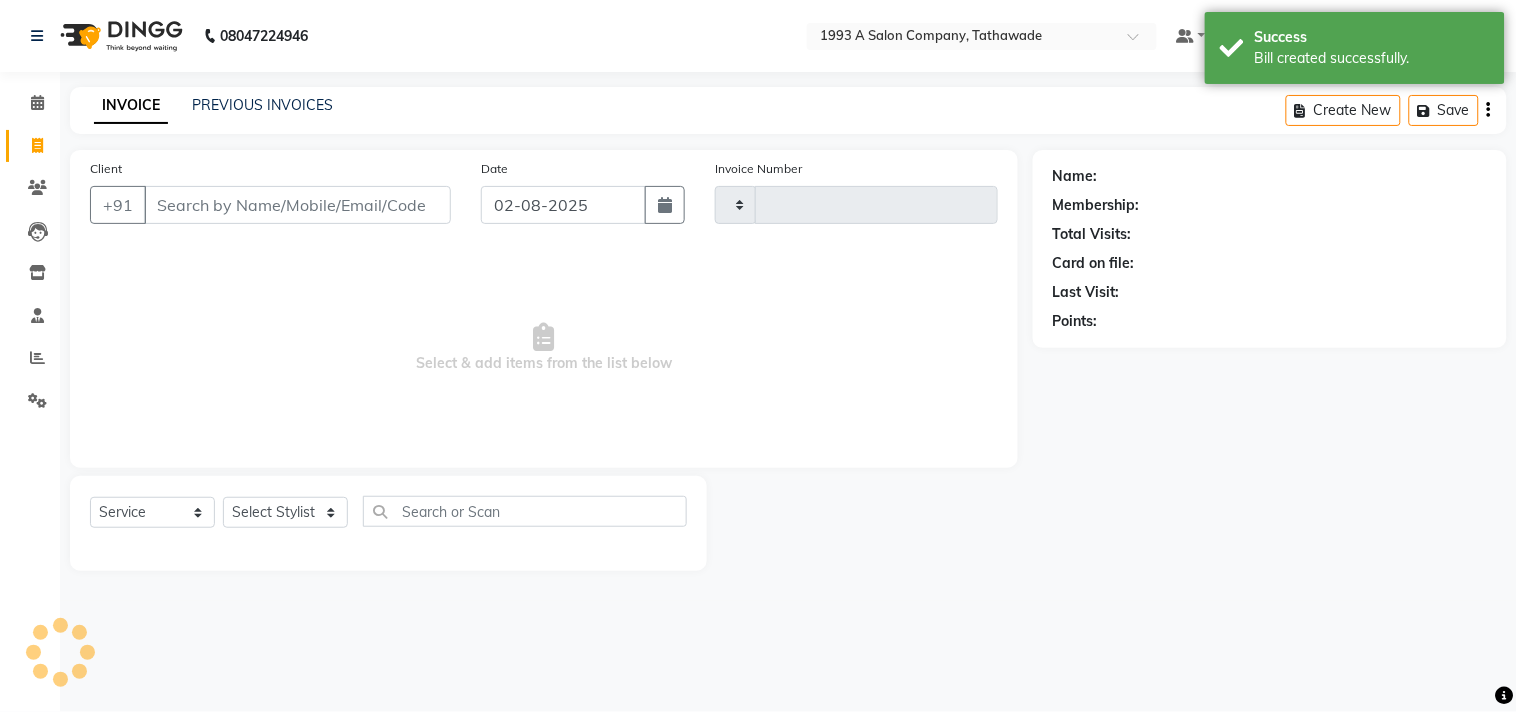 type on "0946" 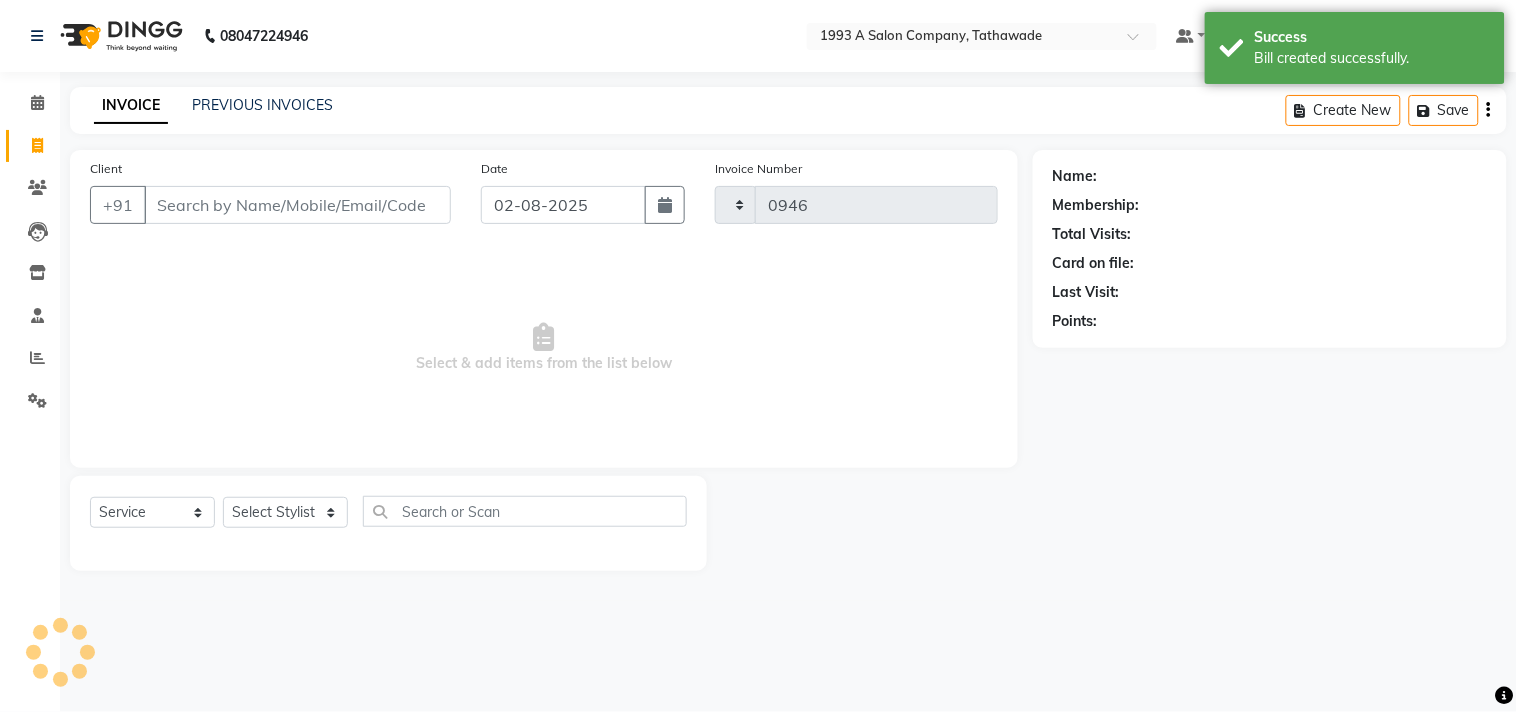 select on "688" 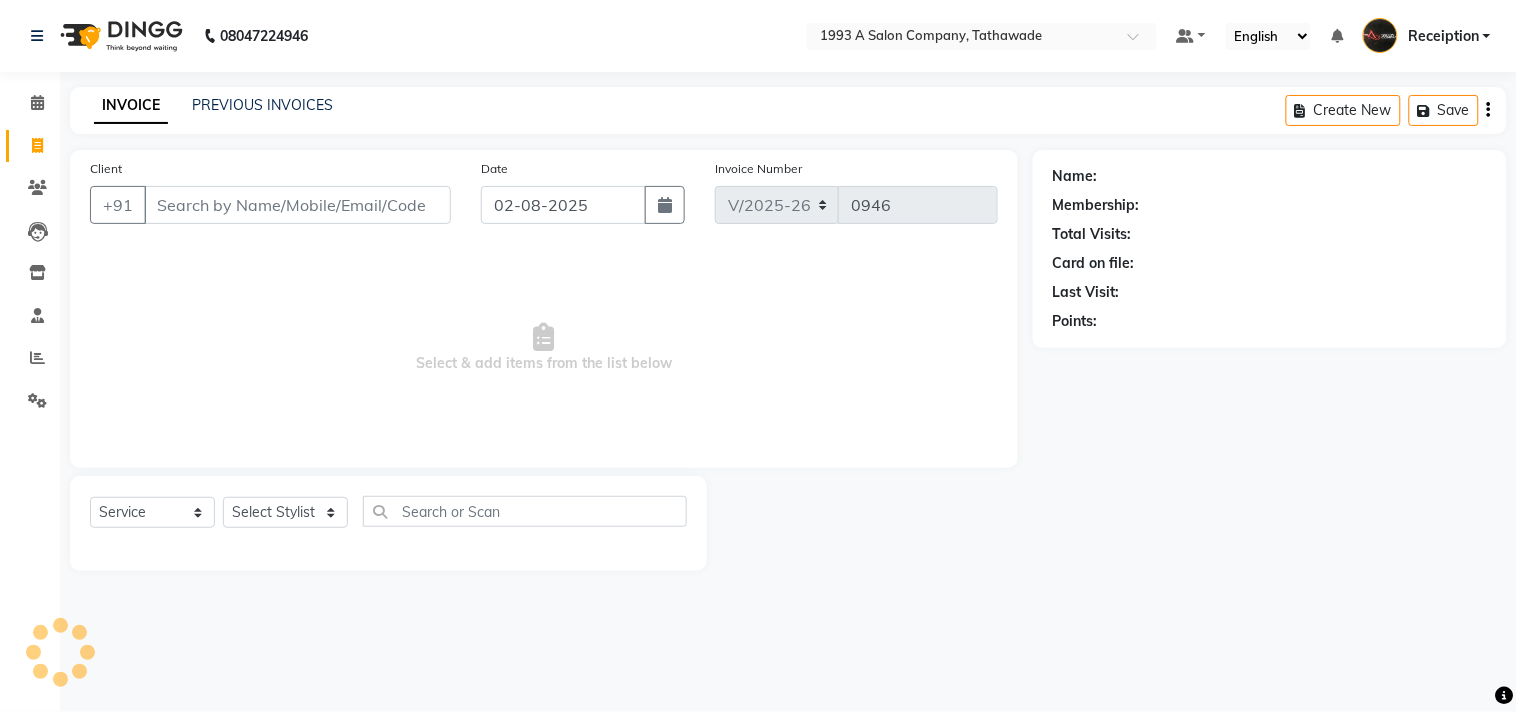 select on "membership" 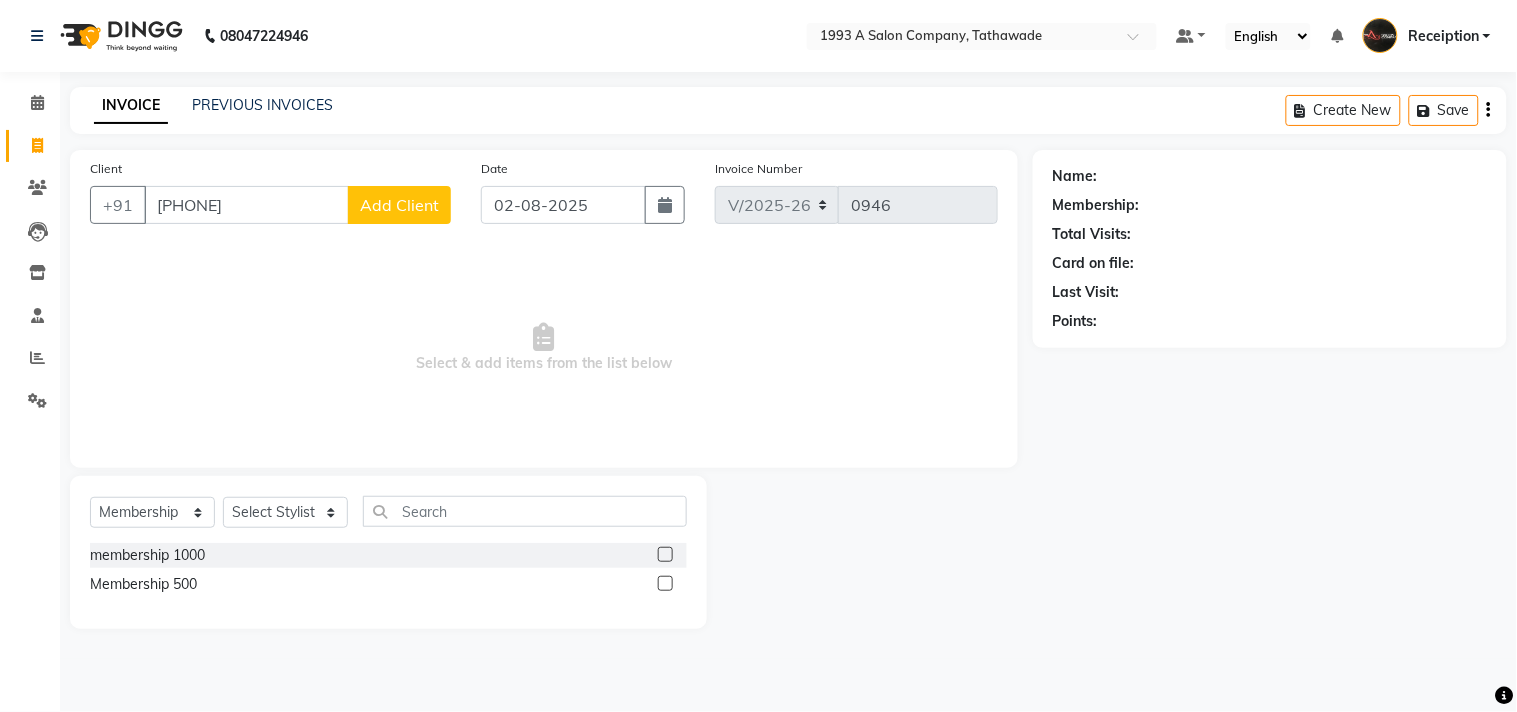 type on "[PHONE]" 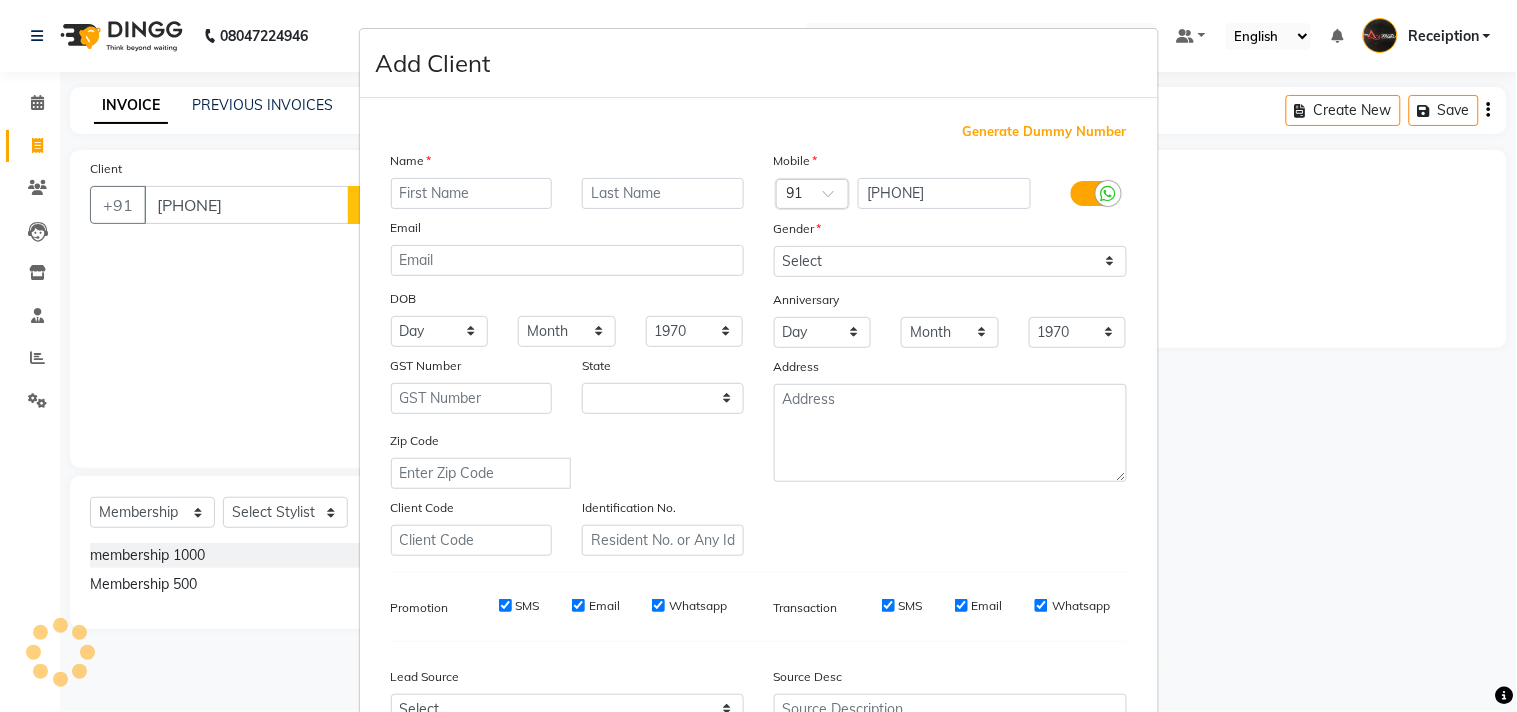select on "22" 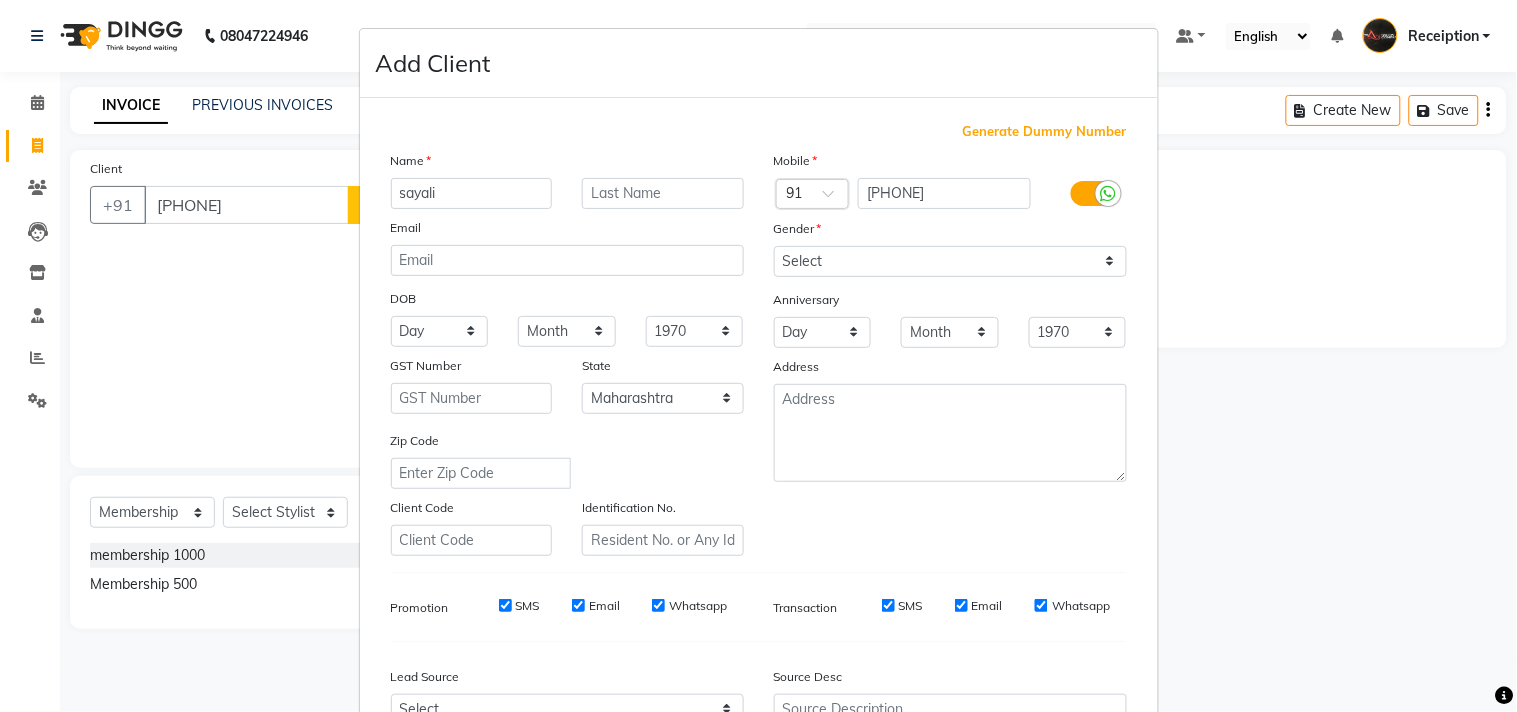 type on "sayali" 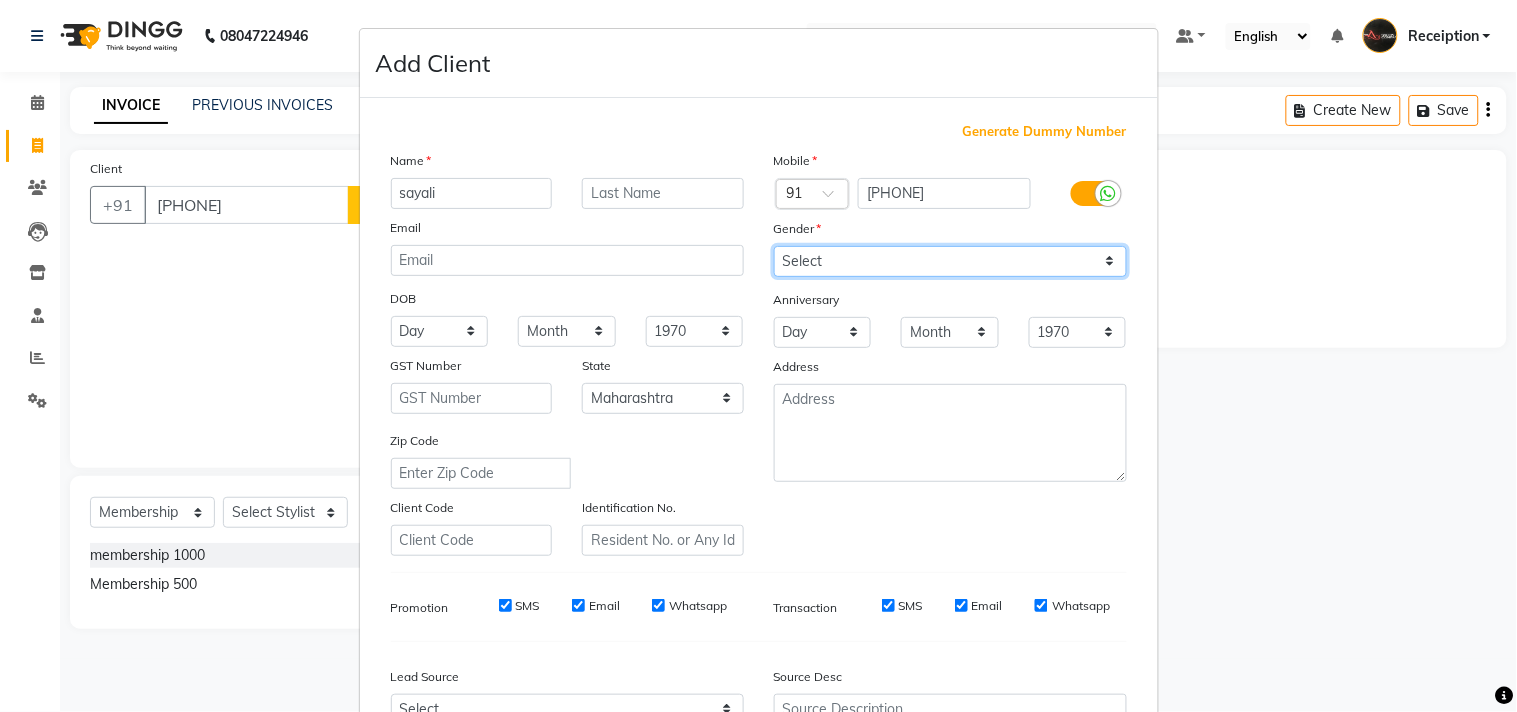 click on "Select Male Female Other Prefer Not To Say" at bounding box center [950, 261] 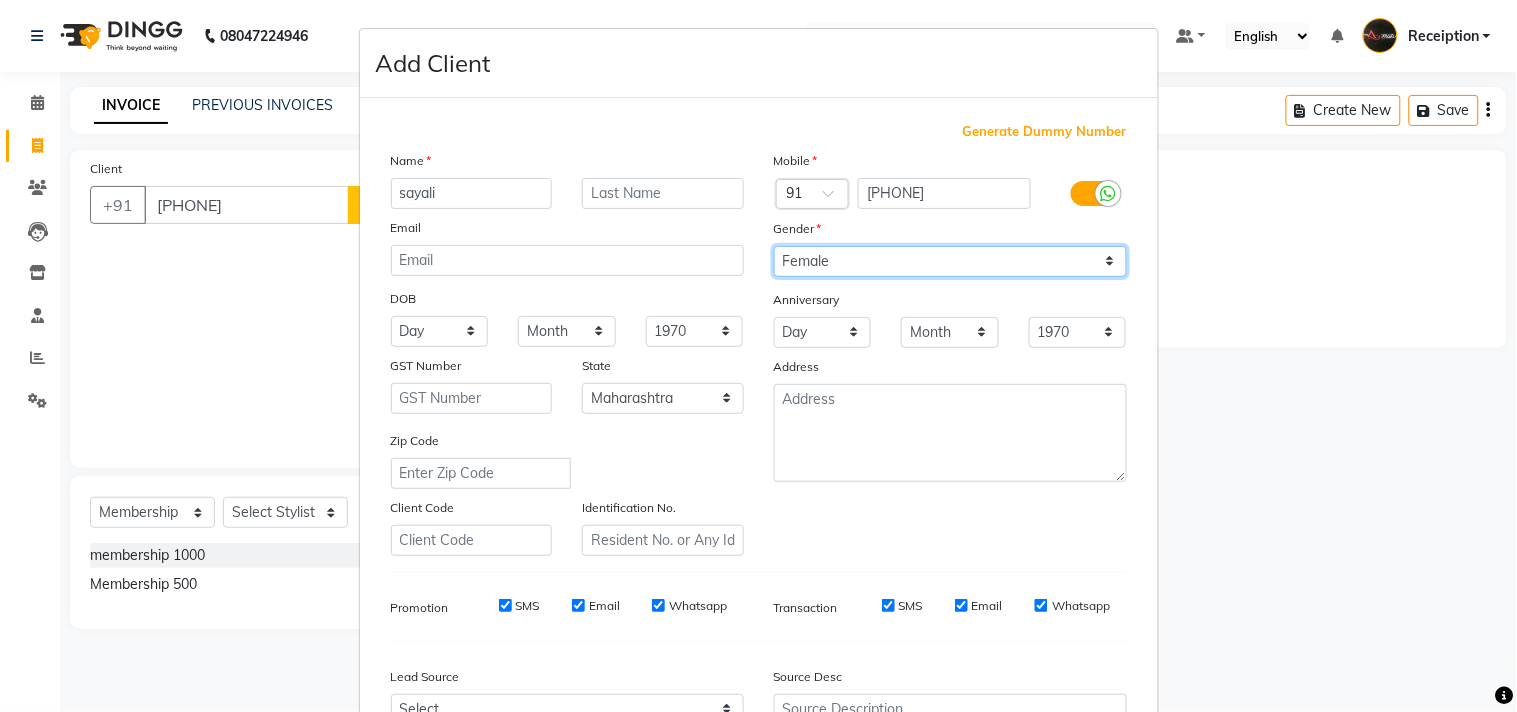 click on "Select Male Female Other Prefer Not To Say" at bounding box center [950, 261] 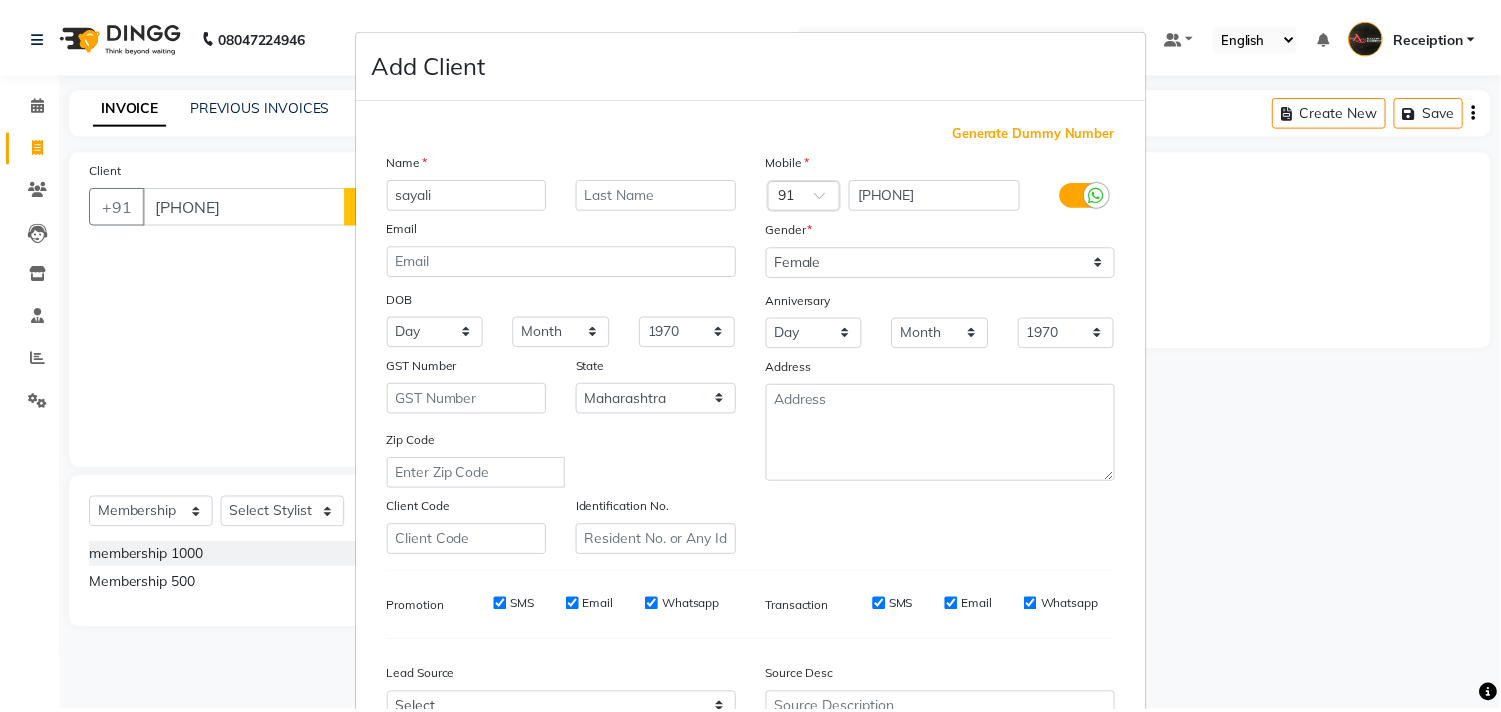 scroll, scrollTop: 195, scrollLeft: 0, axis: vertical 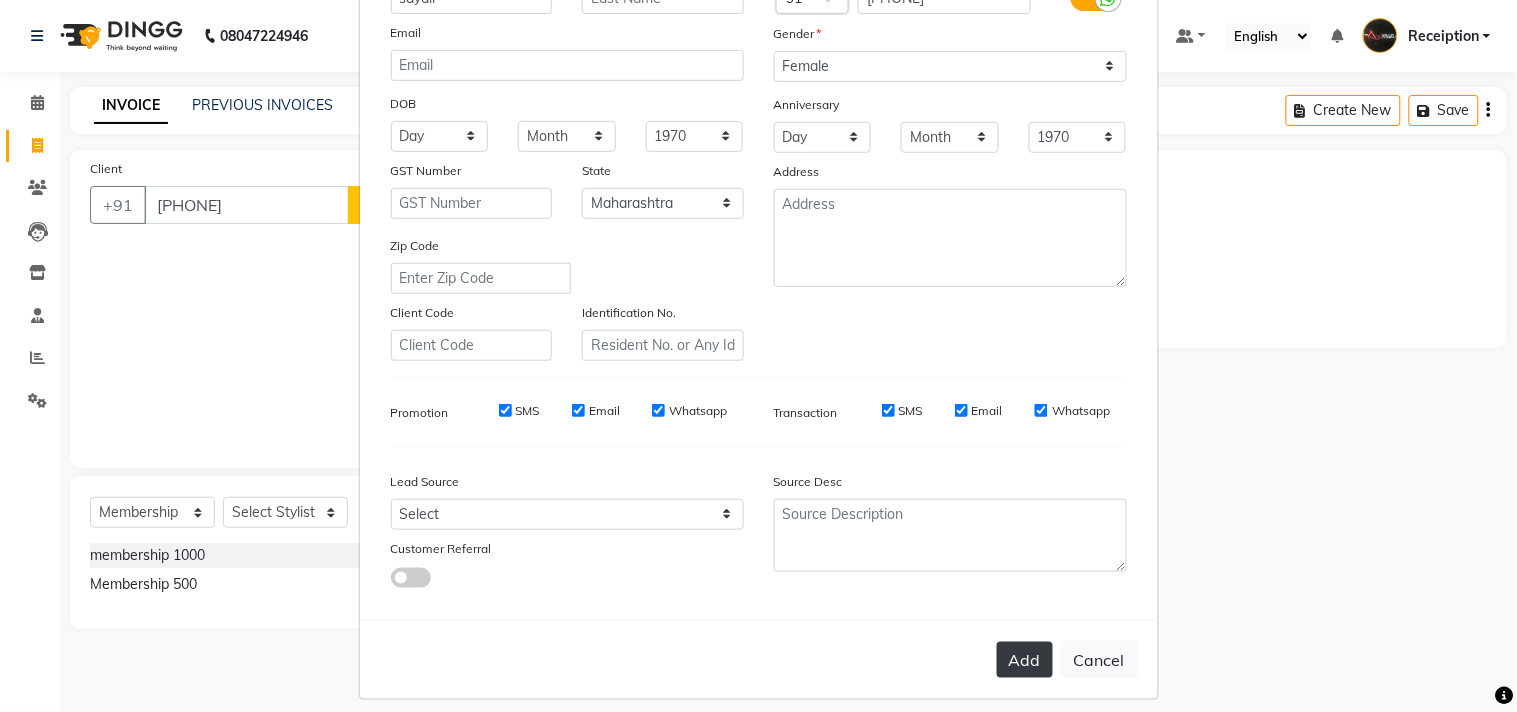 click on "Add" at bounding box center [1025, 660] 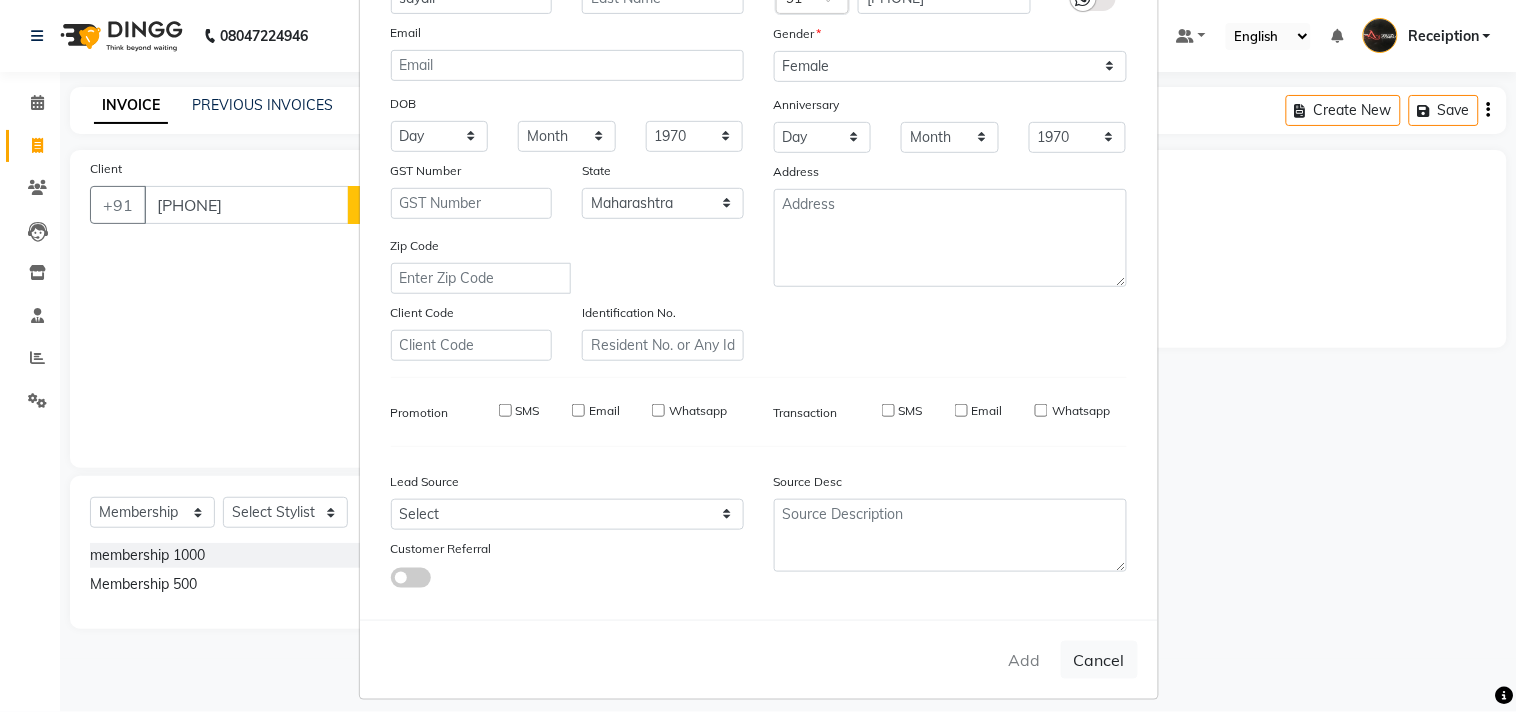 type 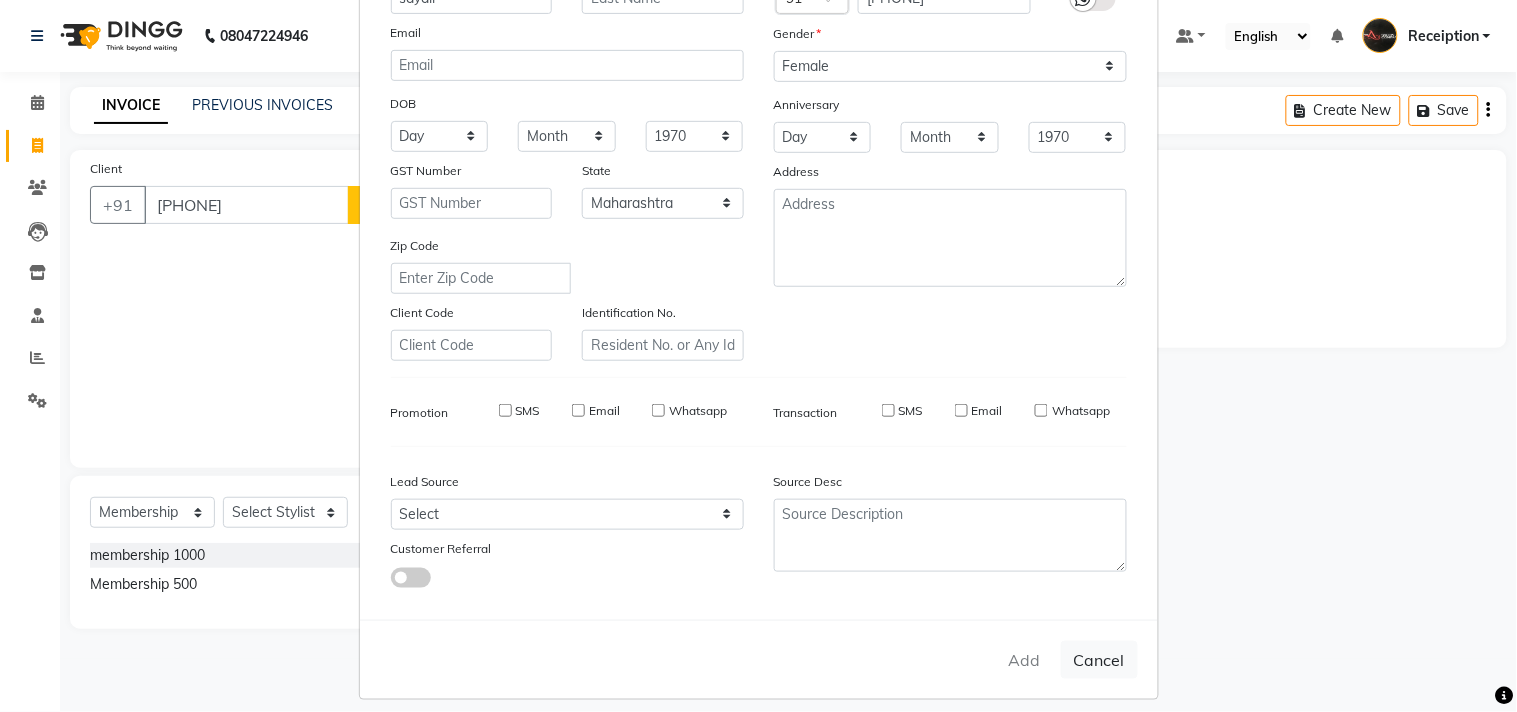 select 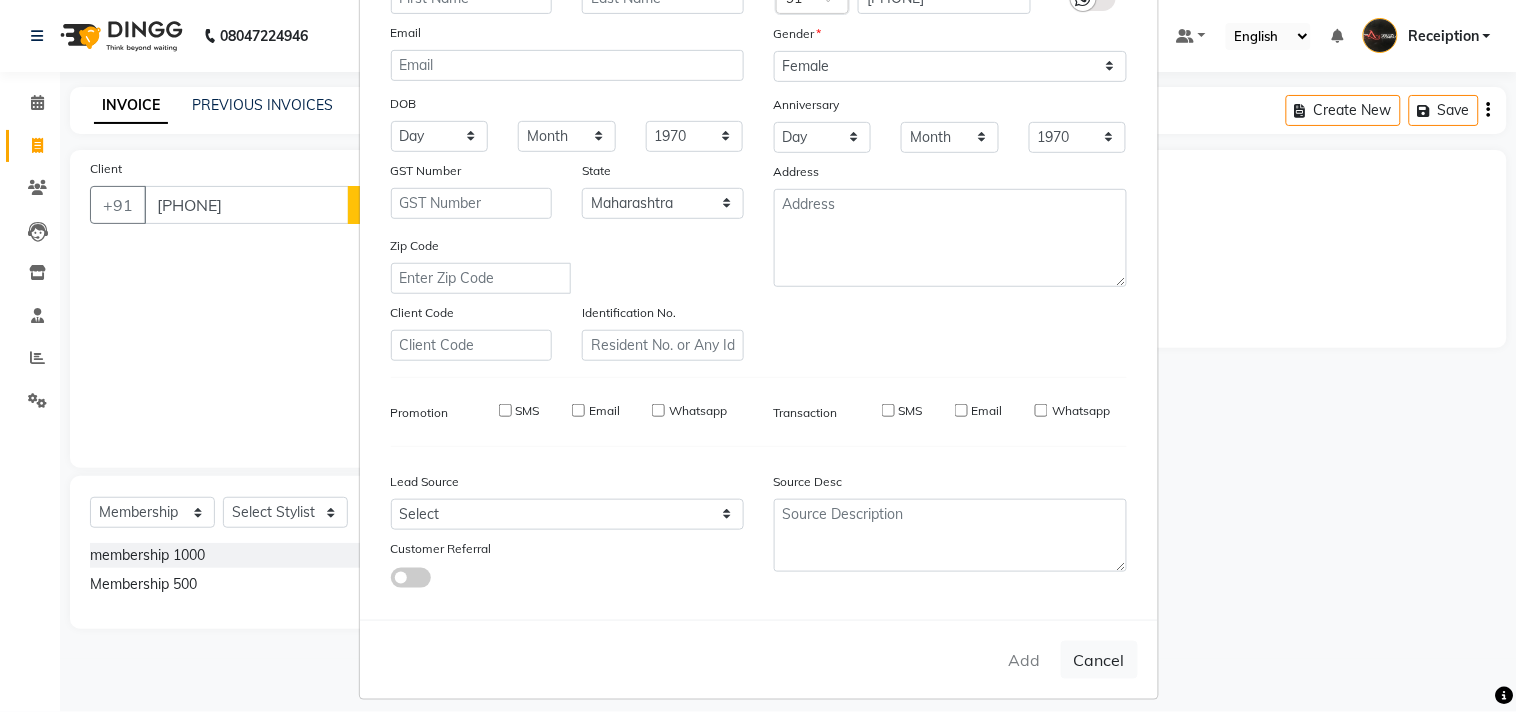select 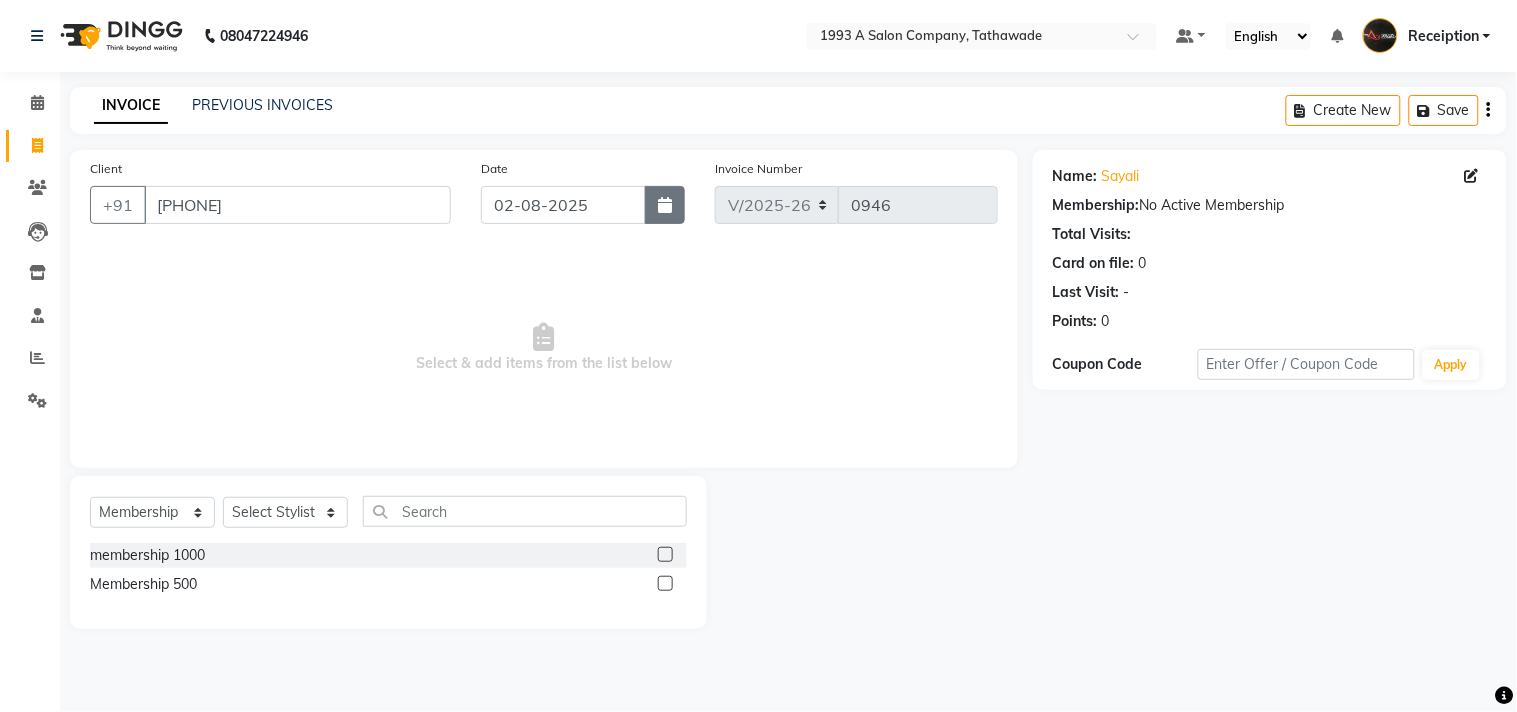 click 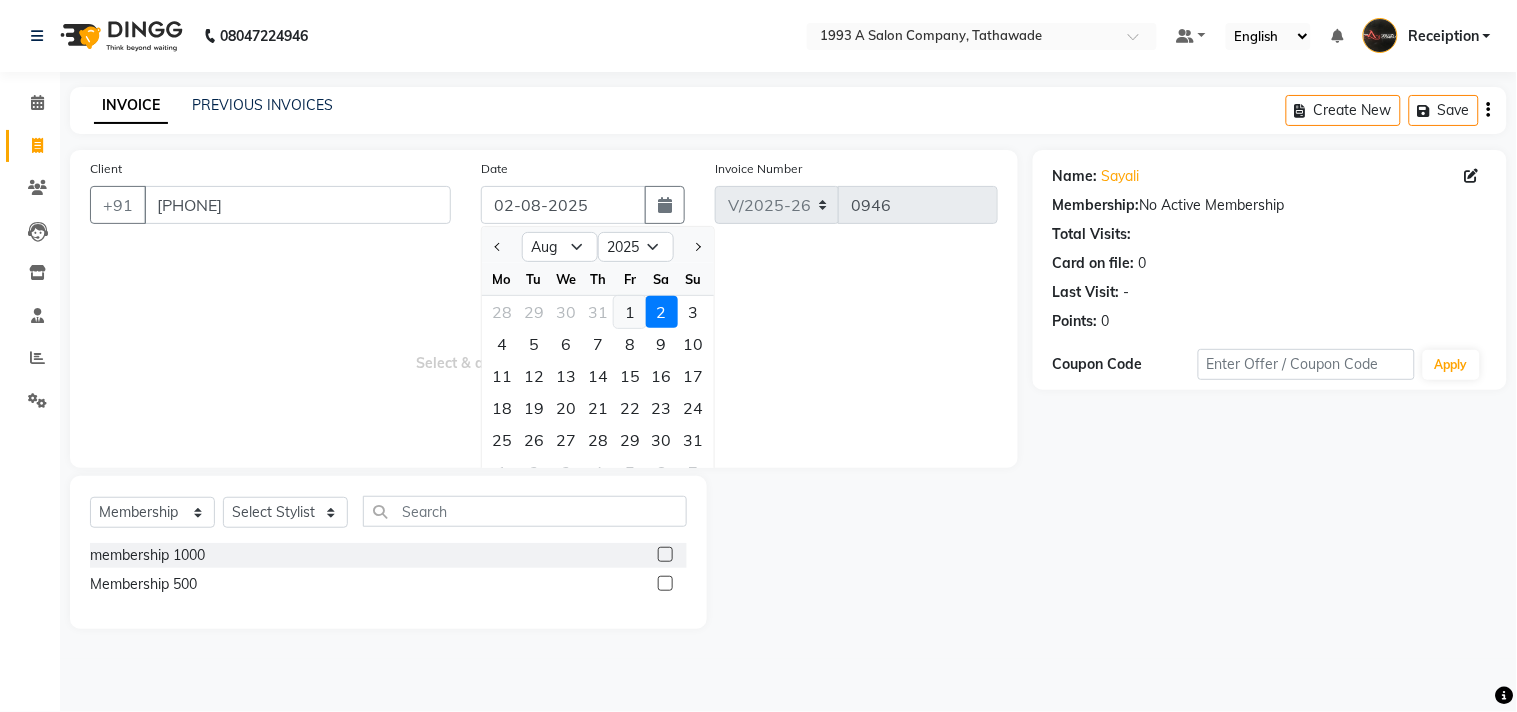 click on "1" 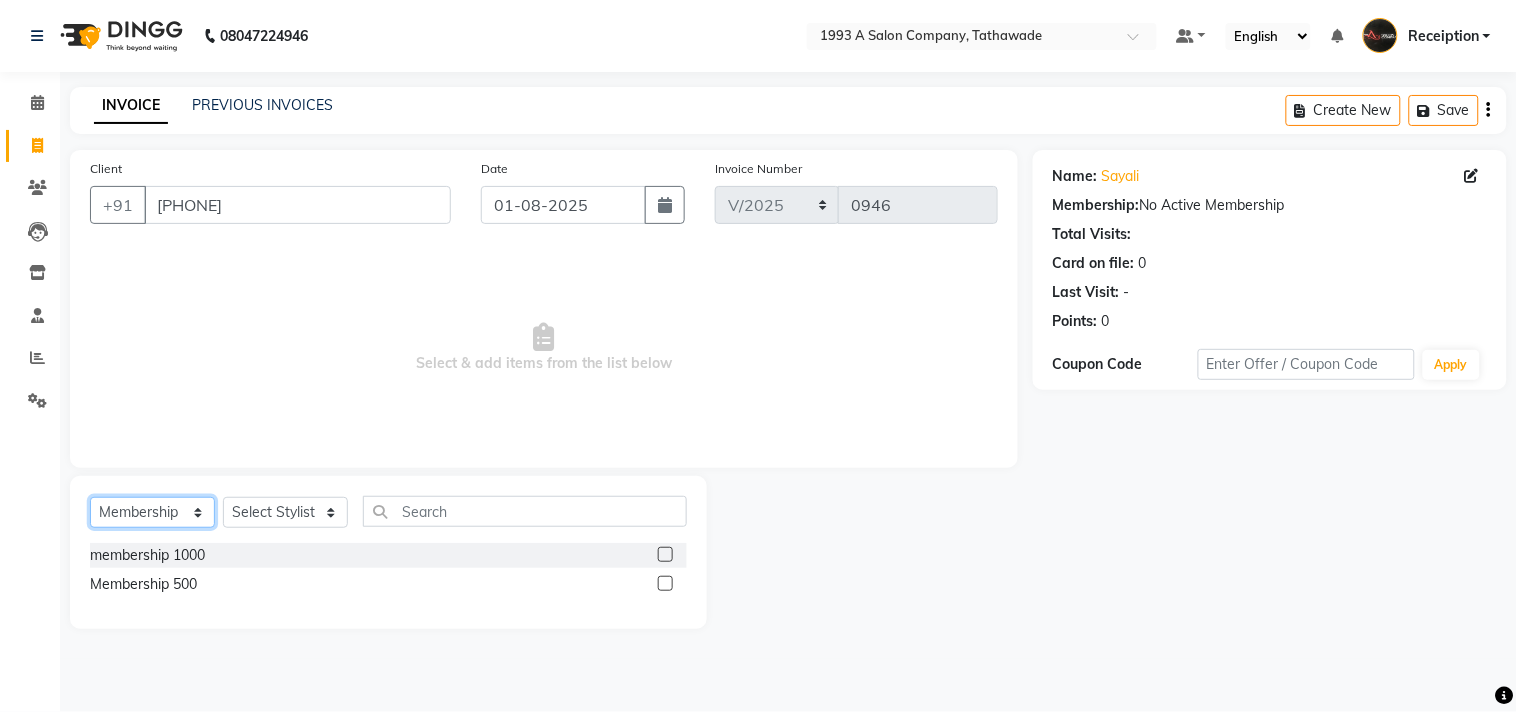 click on "Select  Service  Product  Membership  Package Voucher Prepaid Gift Card" 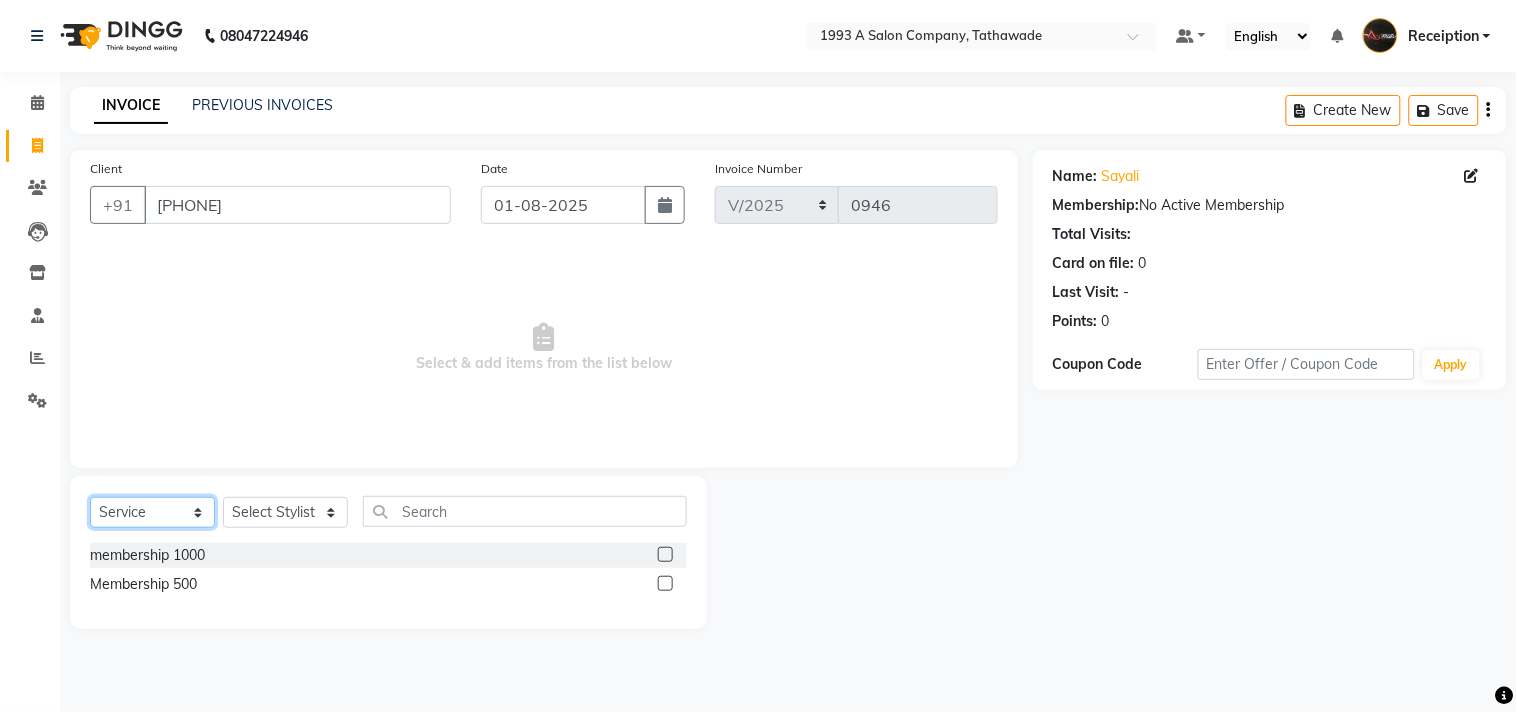 click on "Select  Service  Product  Membership  Package Voucher Prepaid Gift Card" 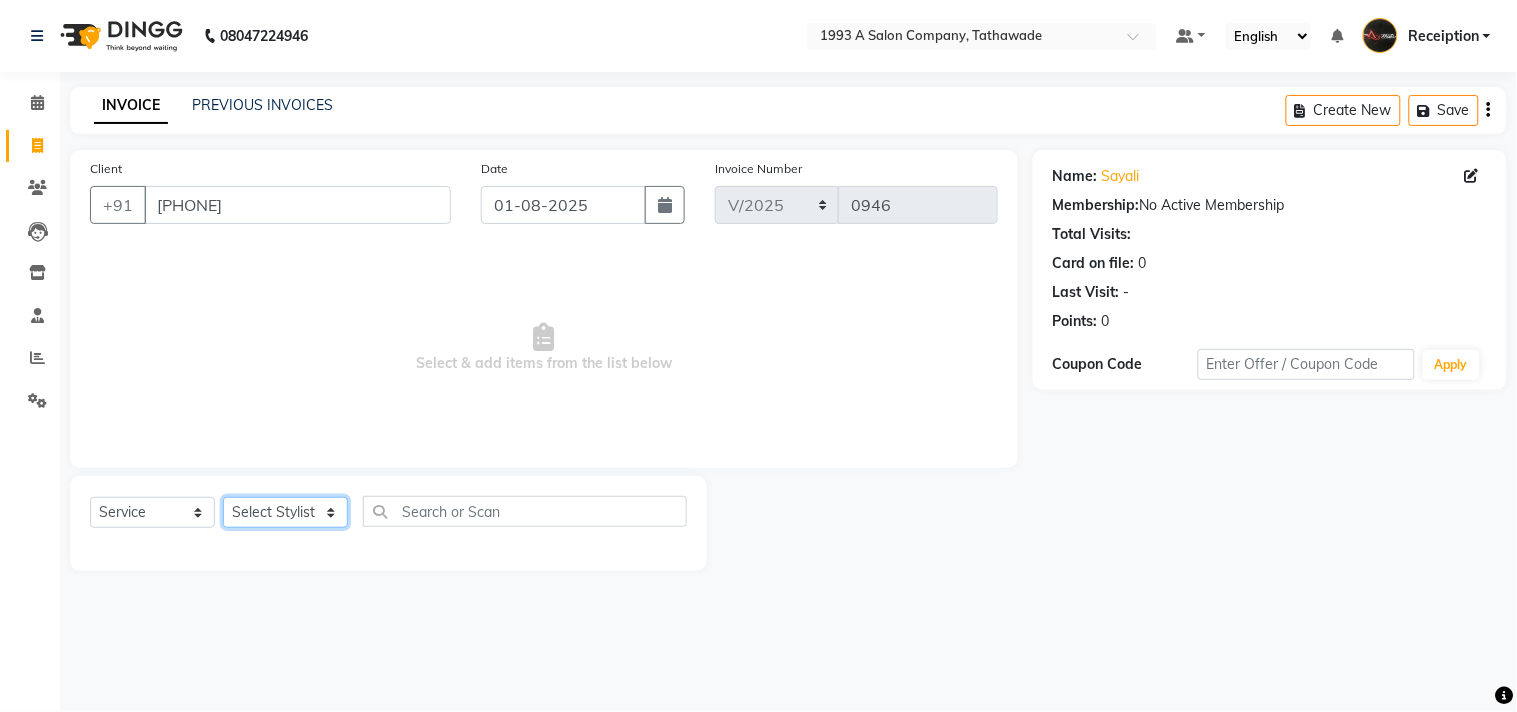 click on "Select Stylist [FIRST] [LAST] [FIRST] [LAST] [FIRST] [LAST] Receiption [FIRST] [LAST] Traning Department" 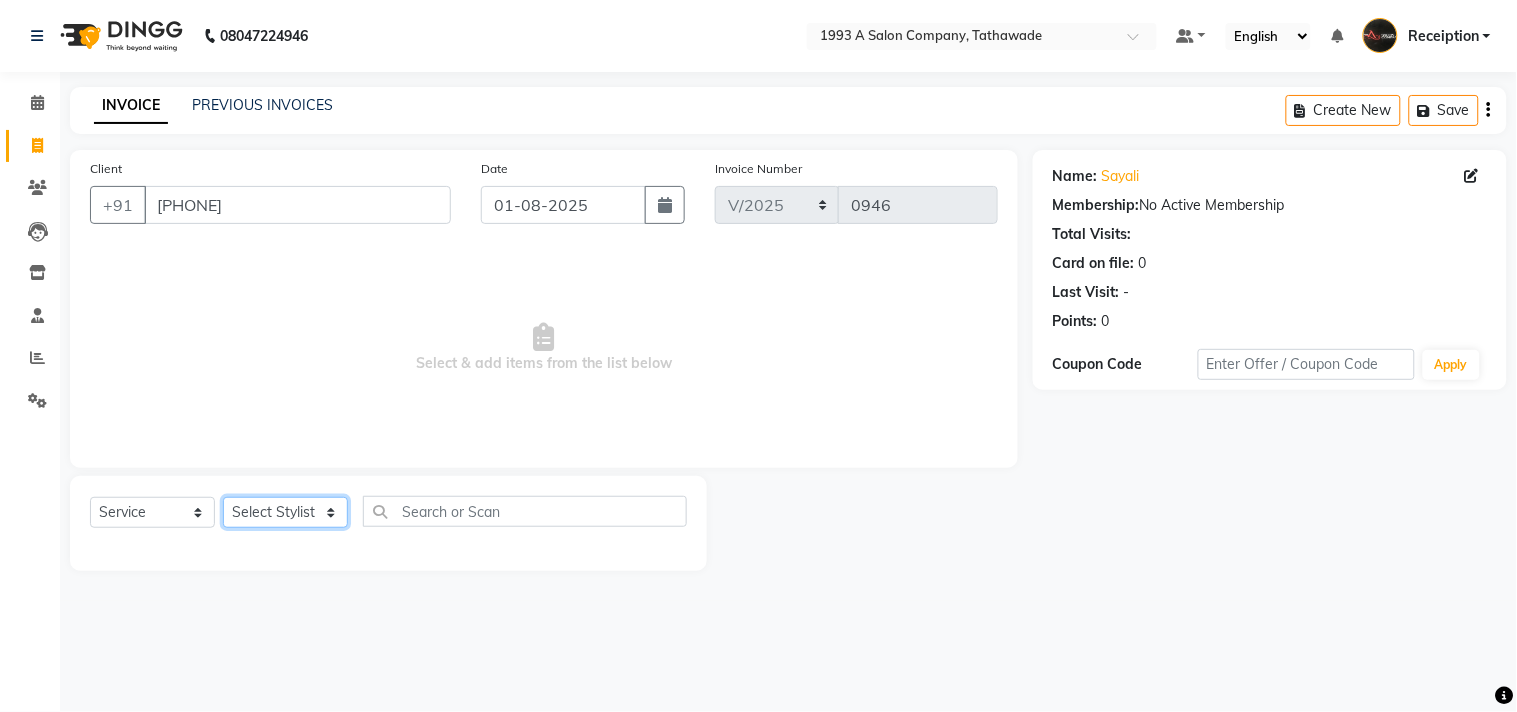 select on "85295" 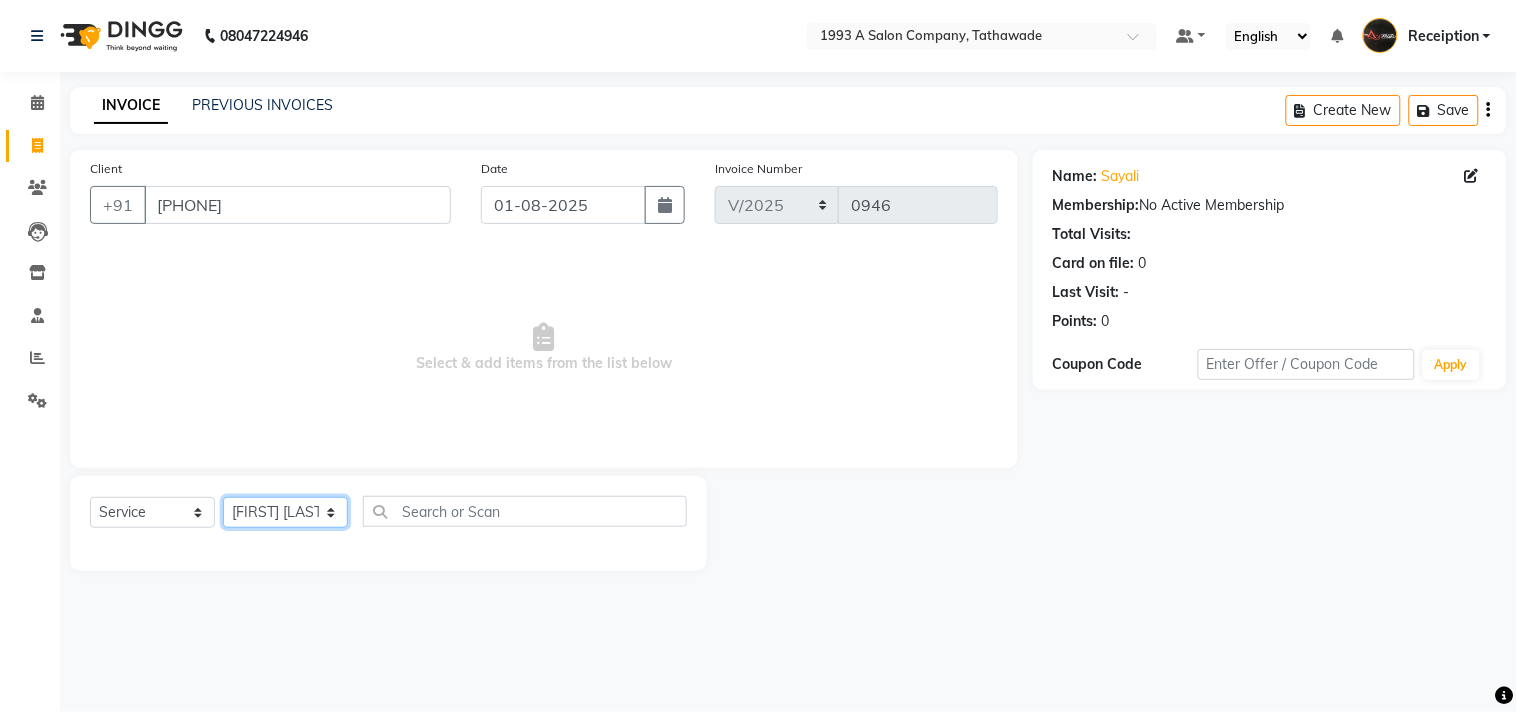 click on "Select Stylist [FIRST] [LAST] [FIRST] [LAST] [FIRST] [LAST] Receiption [FIRST] [LAST] Traning Department" 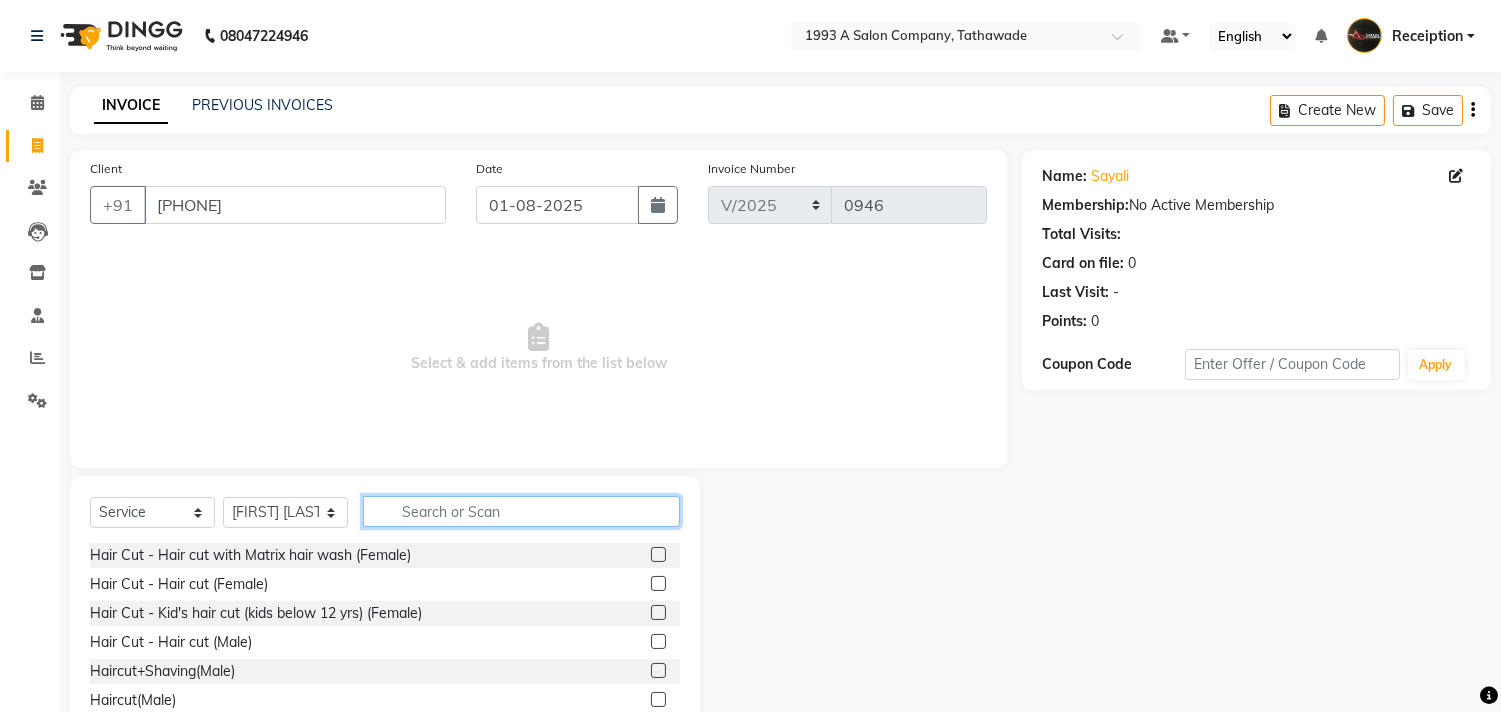 click 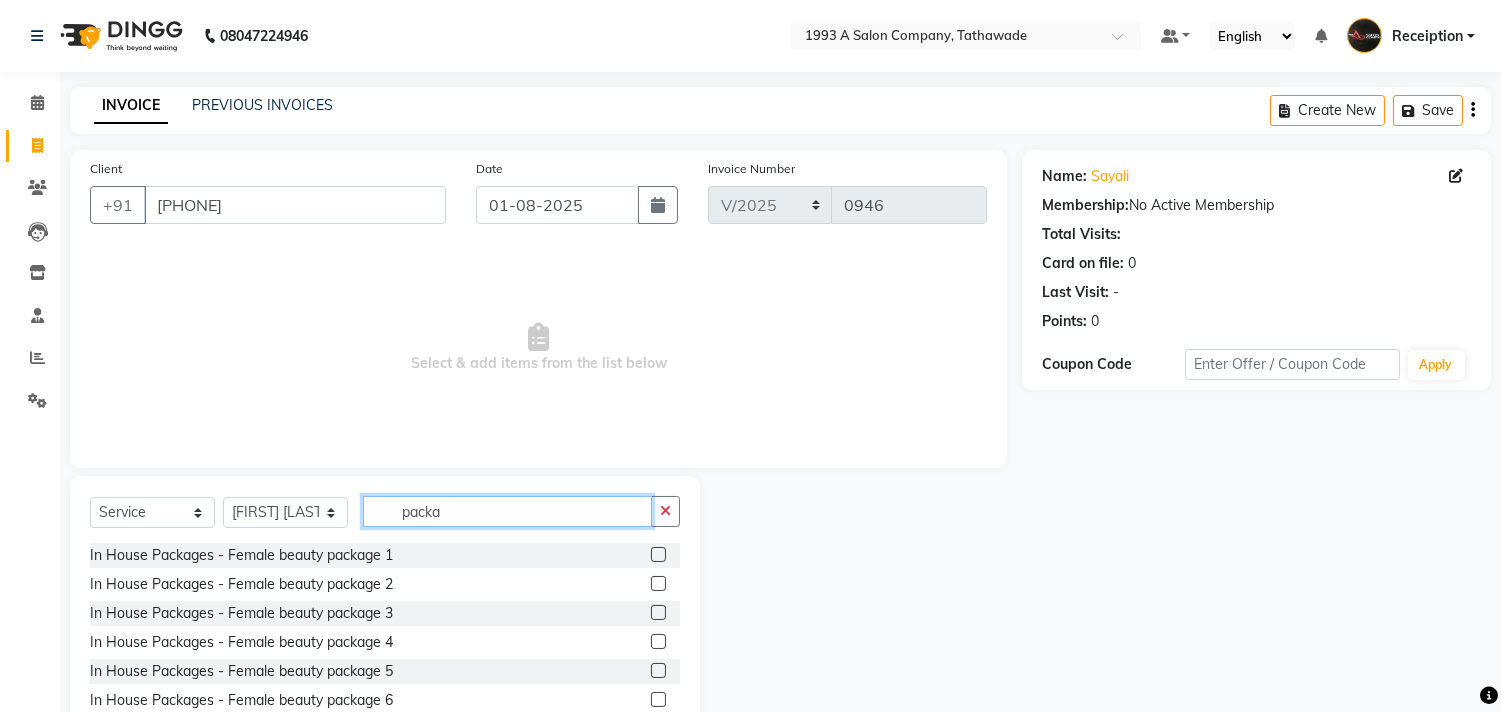 type on "packa" 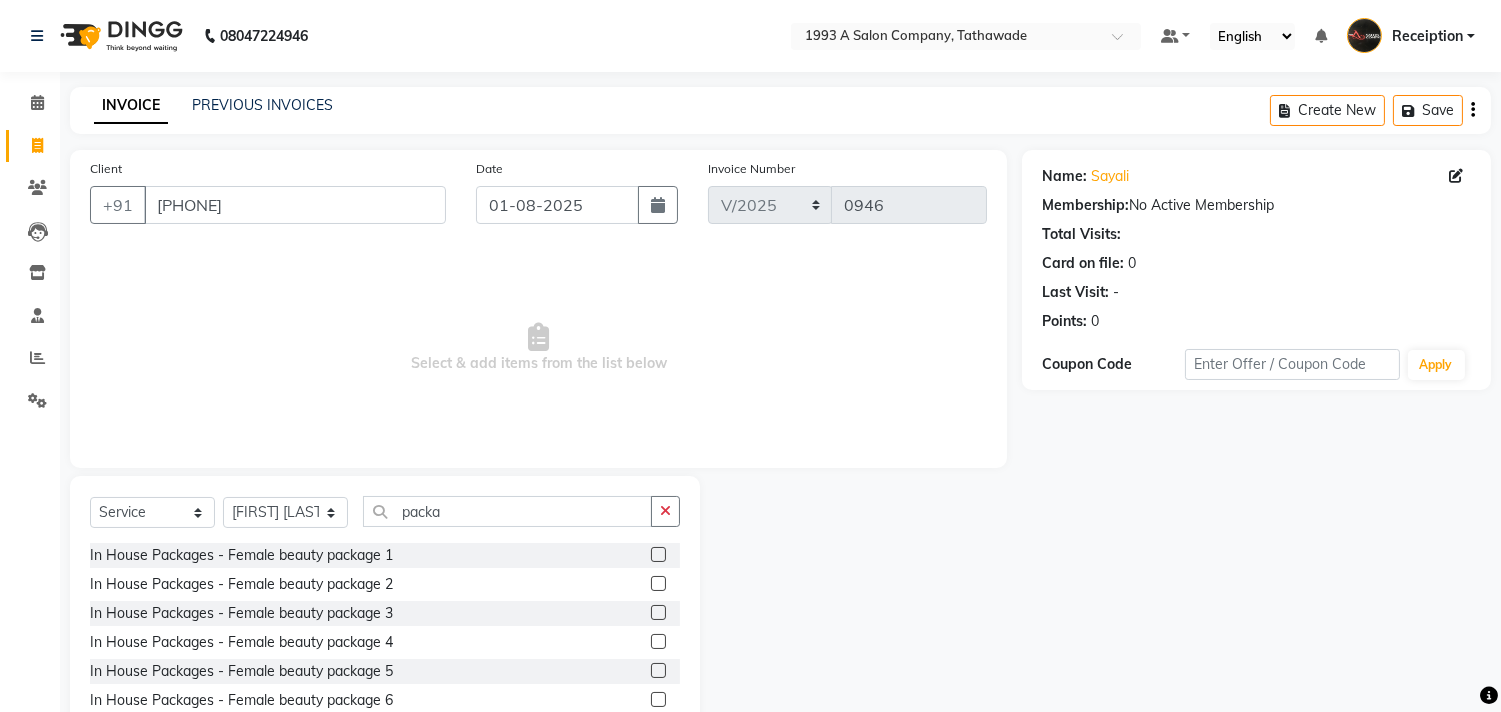 click 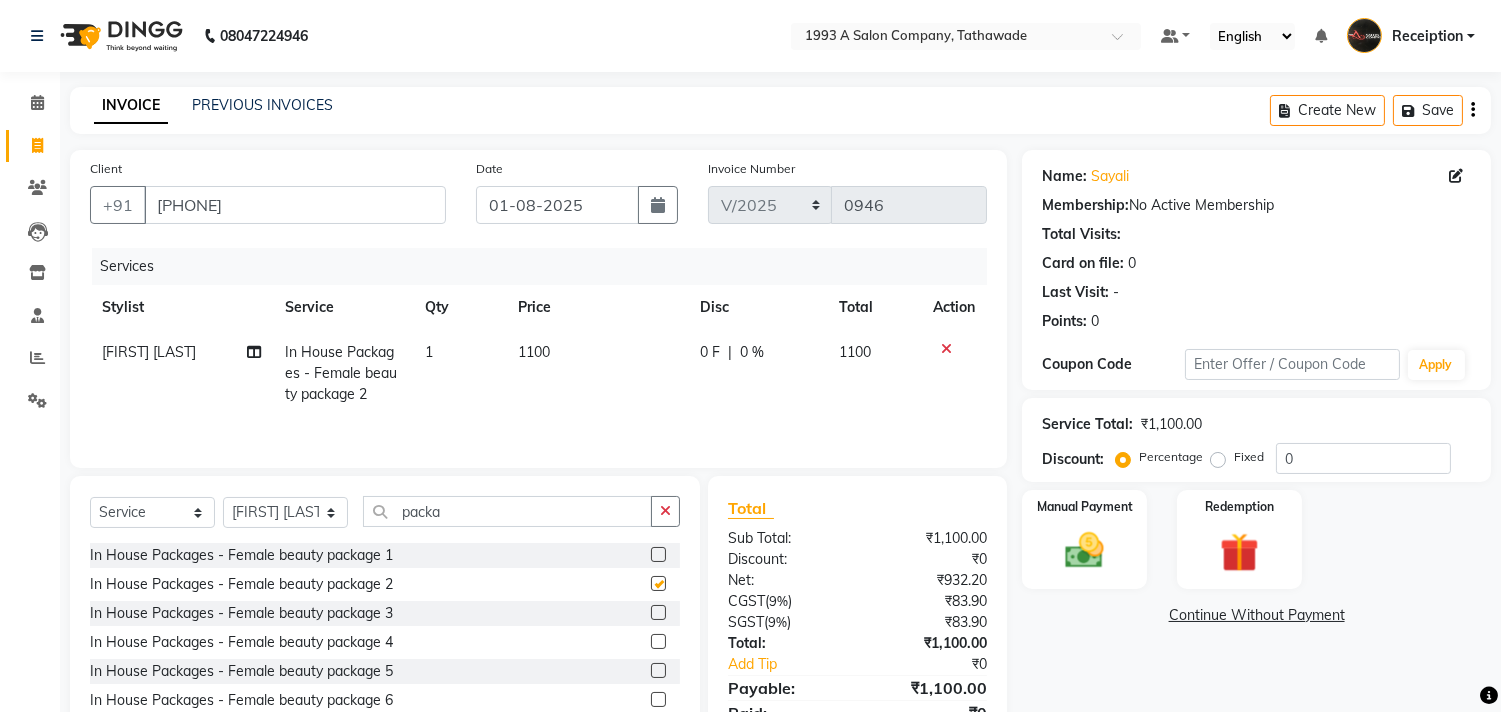 checkbox on "false" 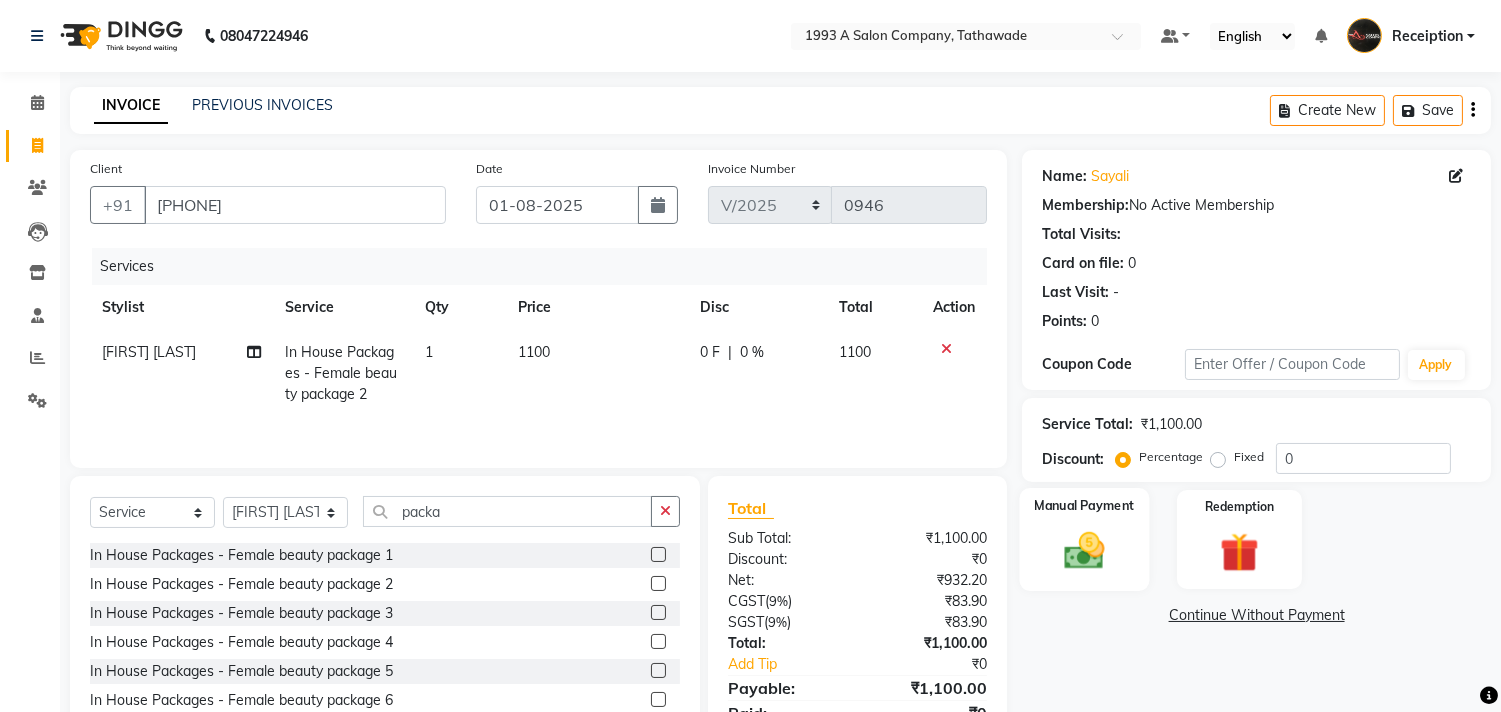 click 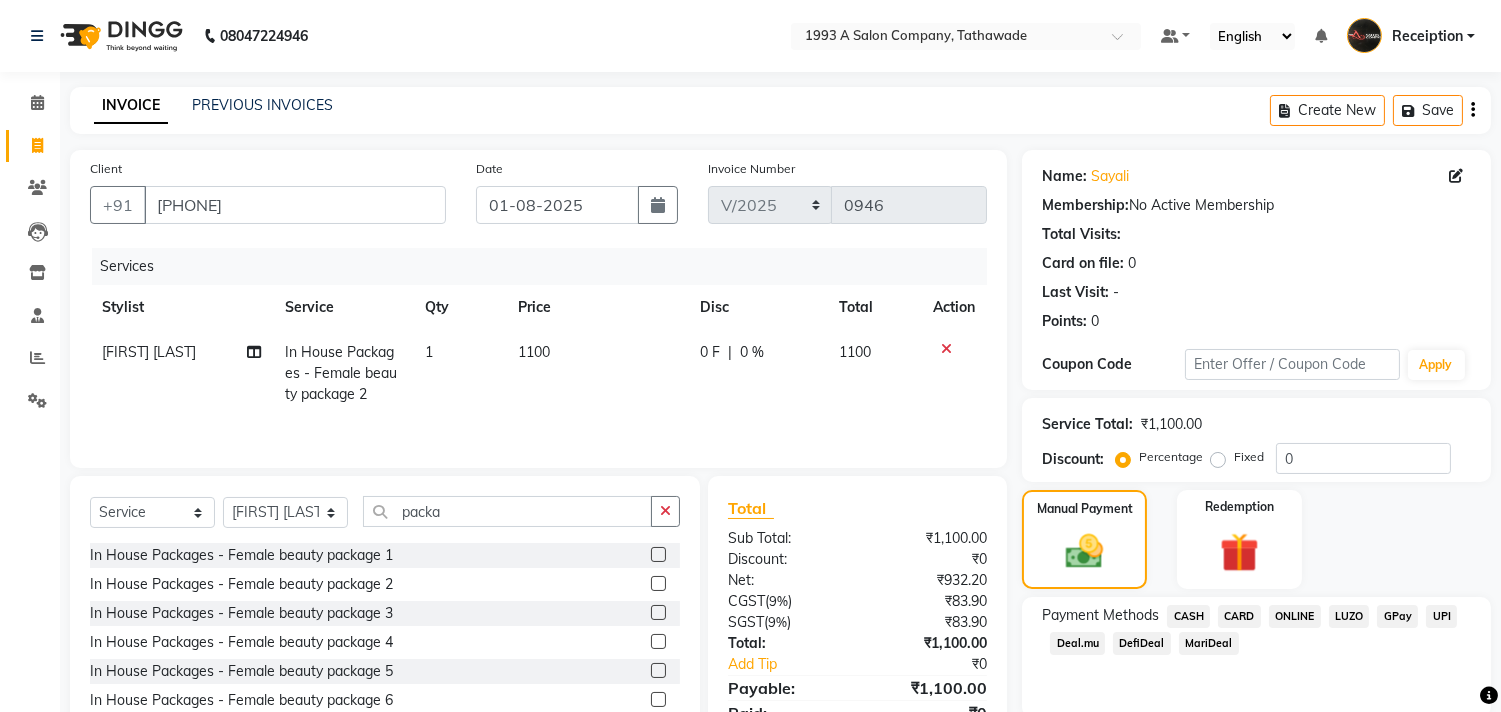 click on "ONLINE" 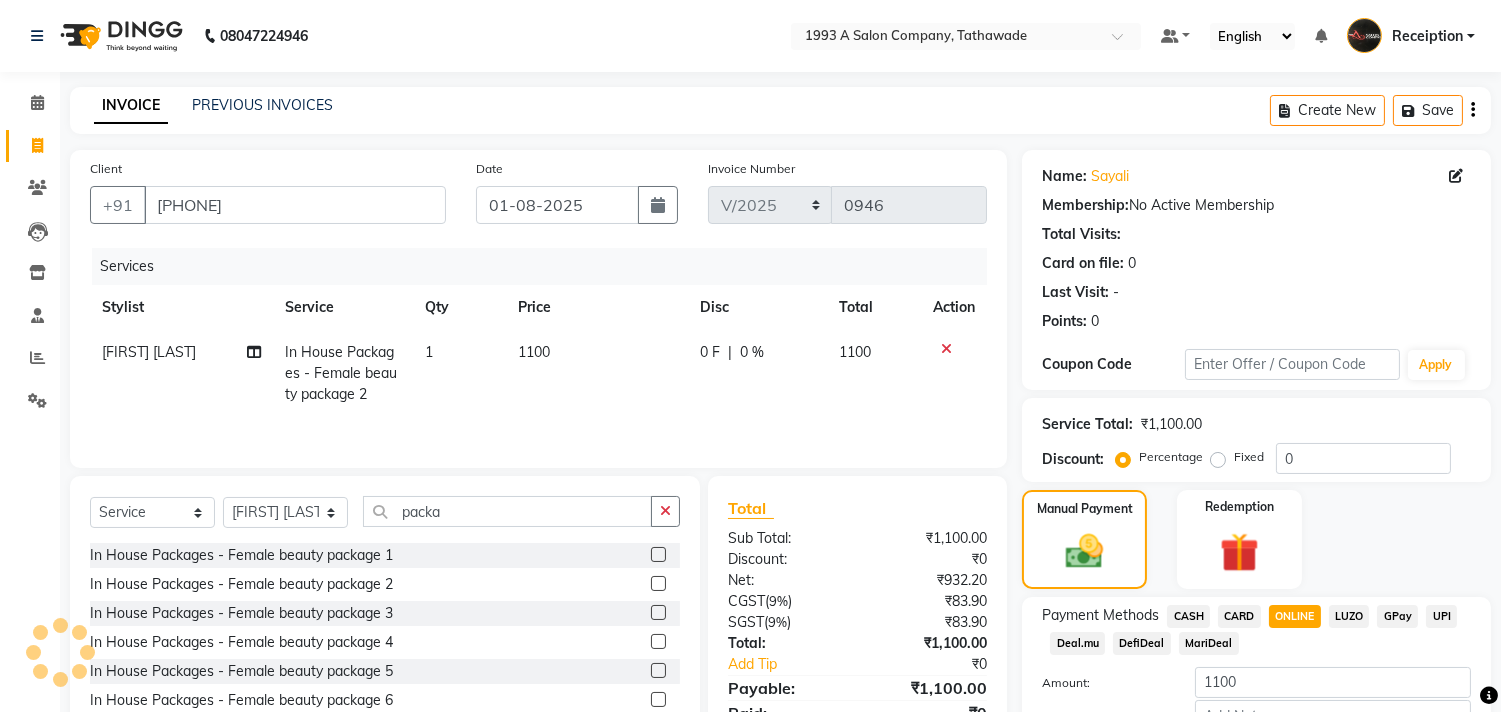 scroll, scrollTop: 132, scrollLeft: 0, axis: vertical 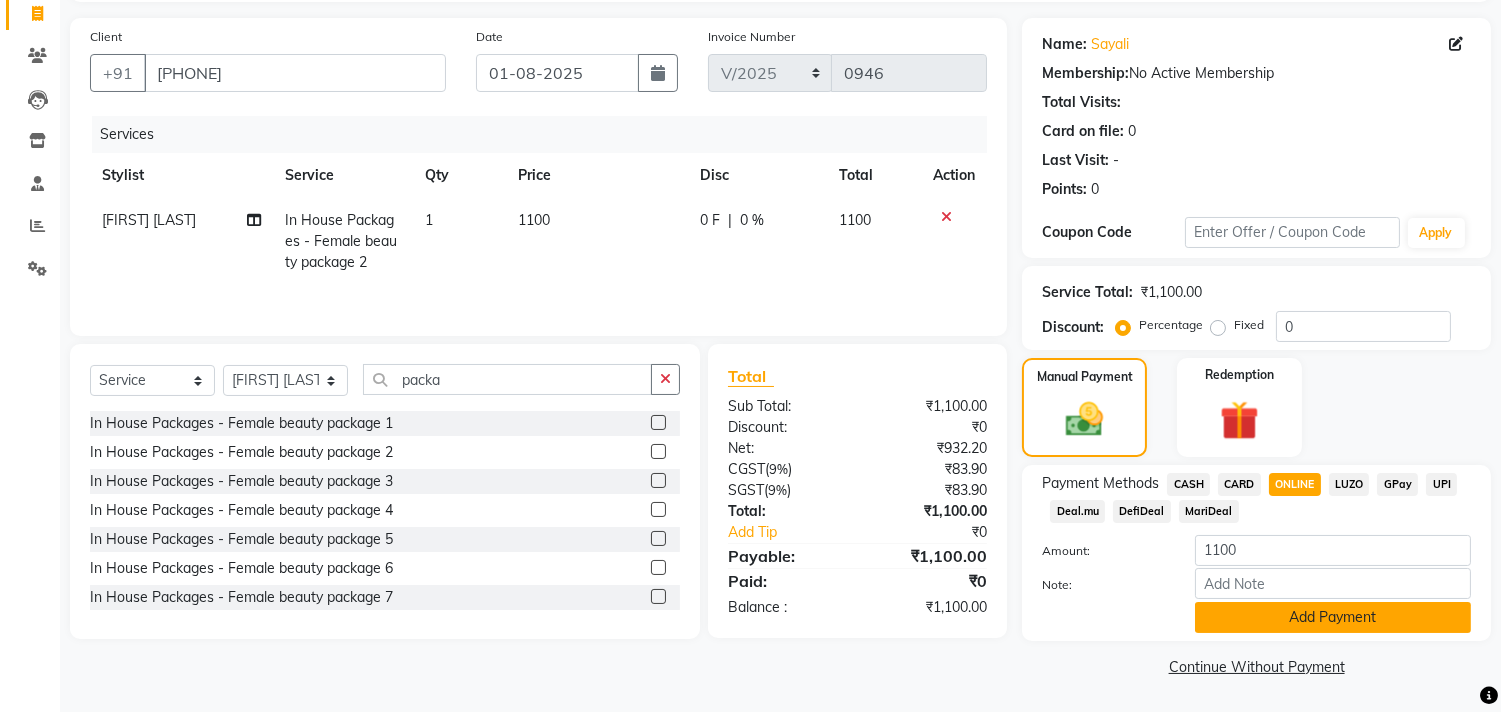 click on "Add Payment" 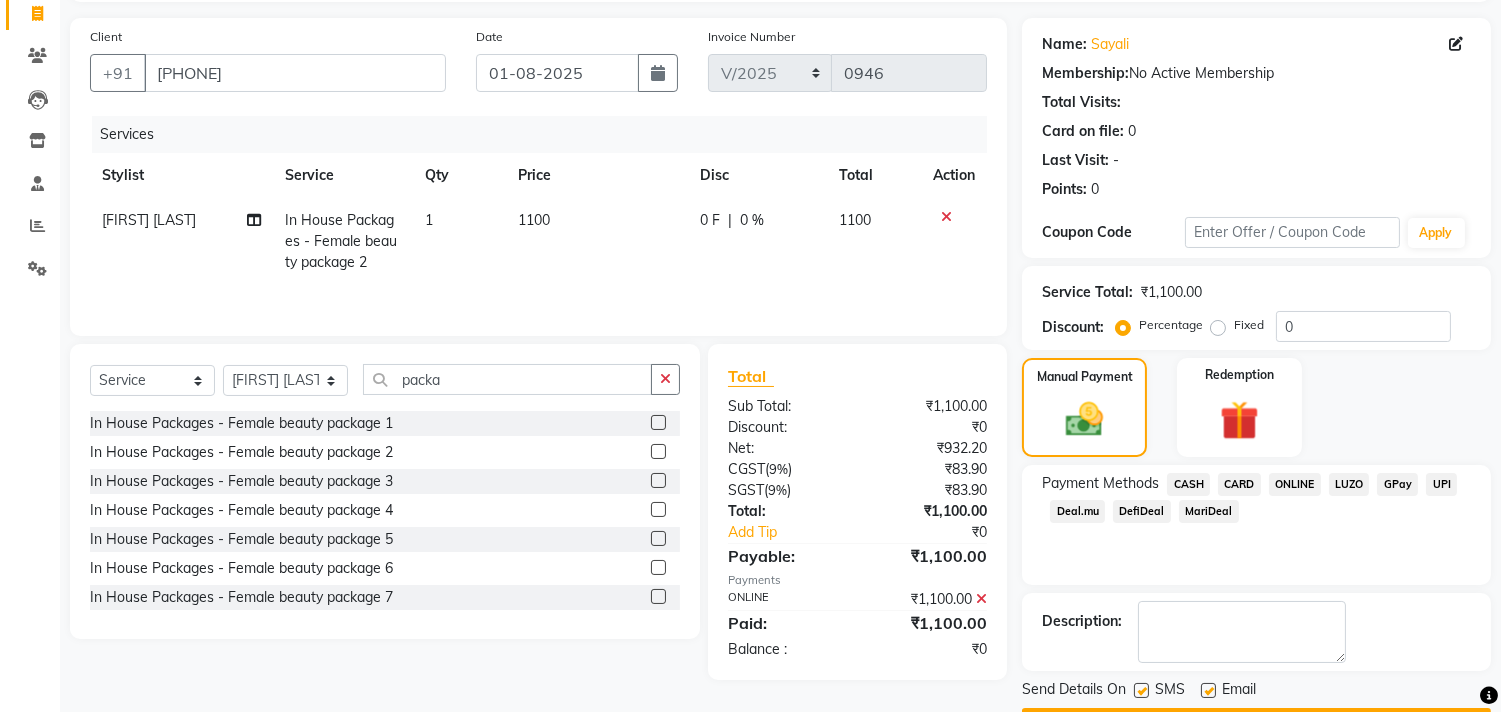 click 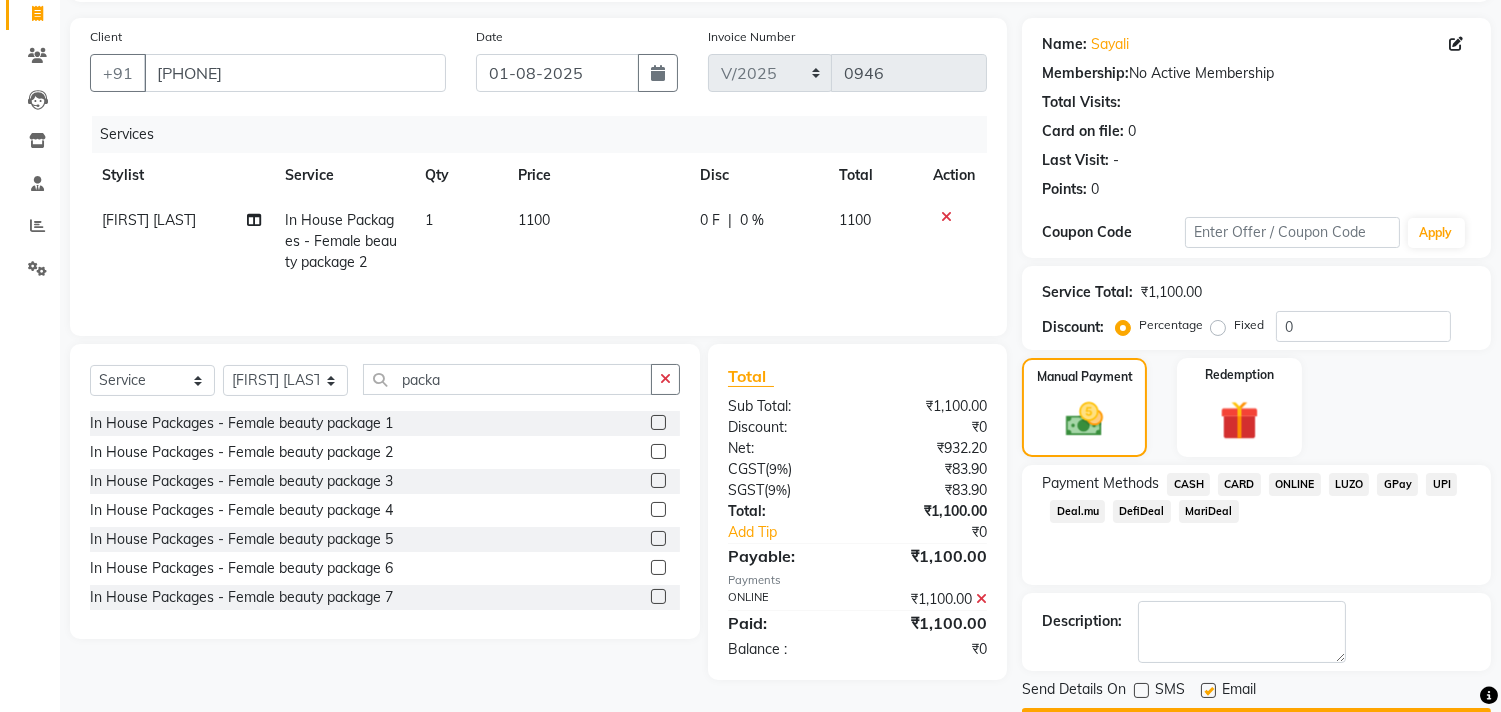 click on "Send Details On SMS Email  Checkout" 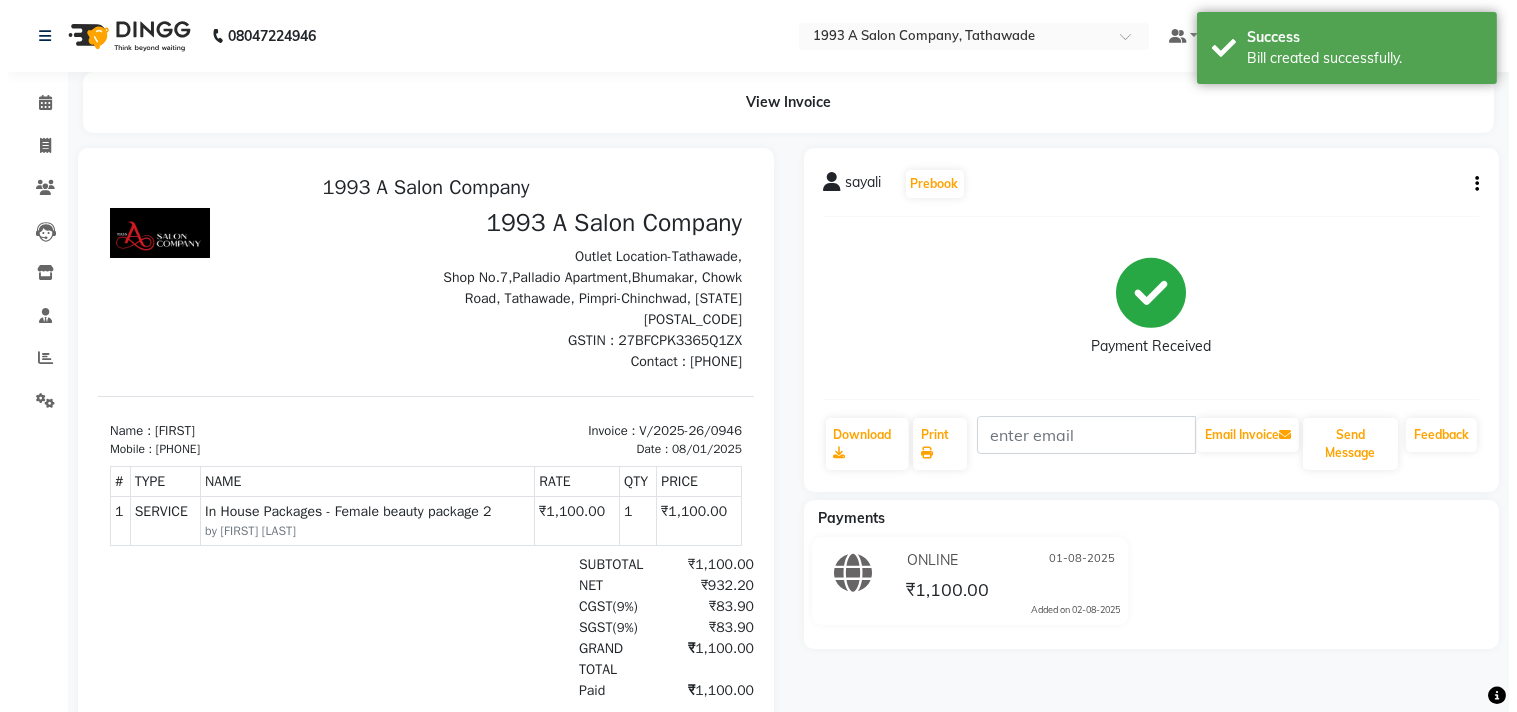 scroll, scrollTop: 0, scrollLeft: 0, axis: both 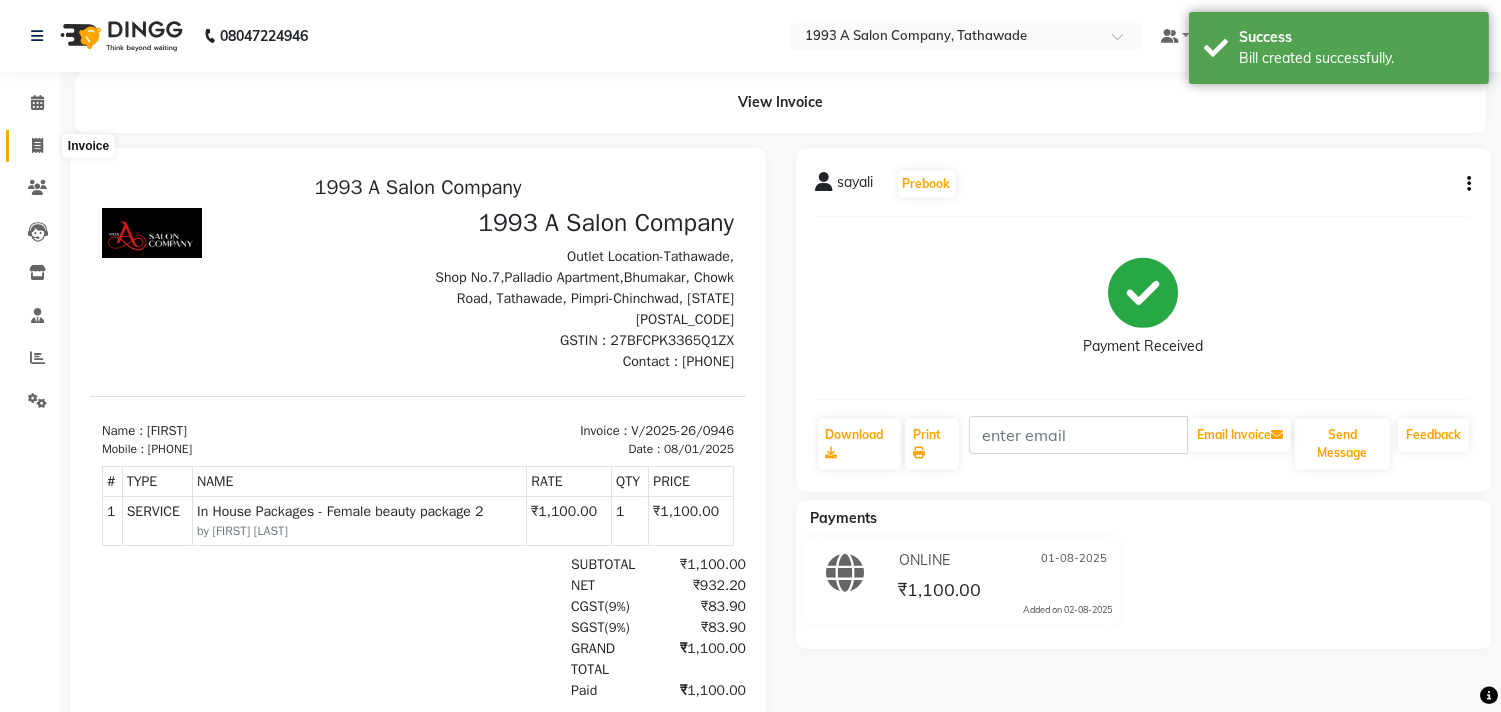 click 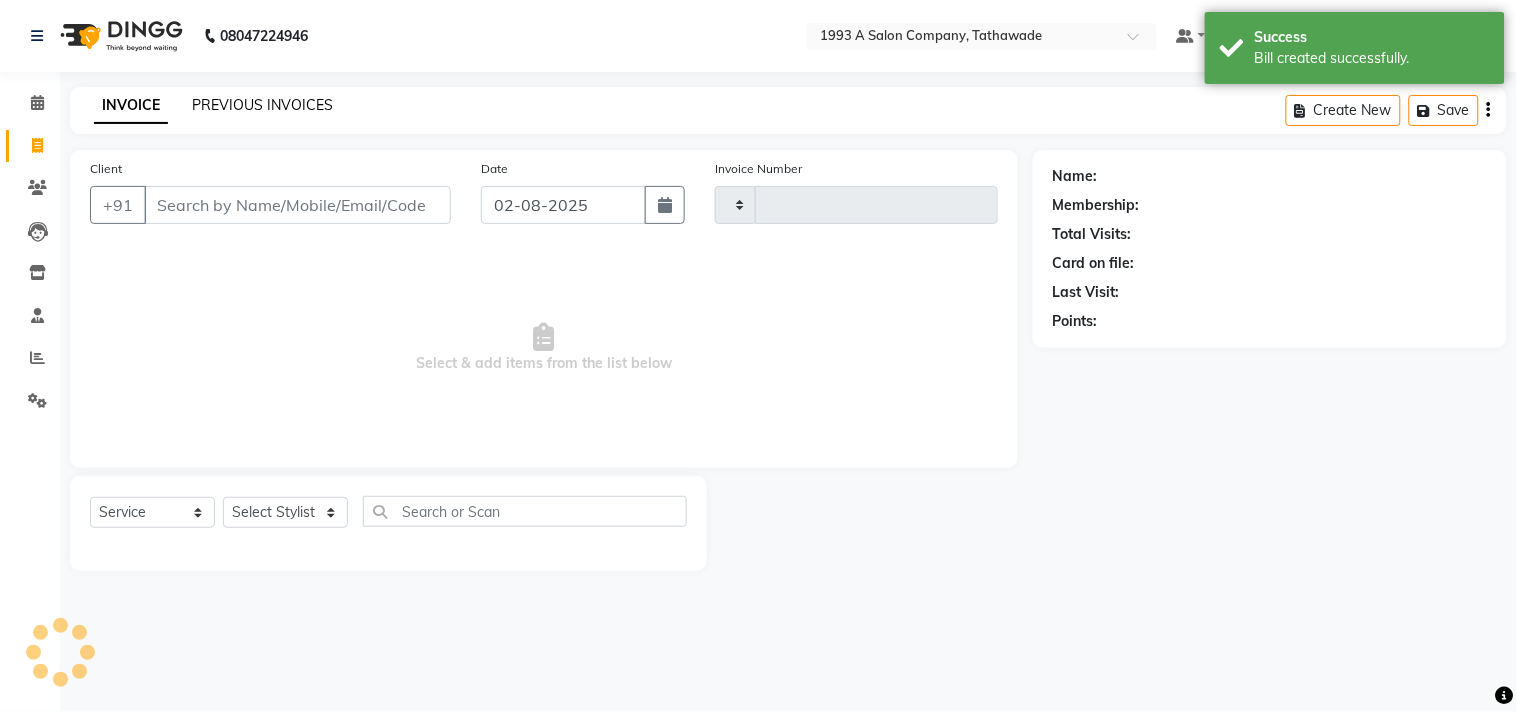 type on "0947" 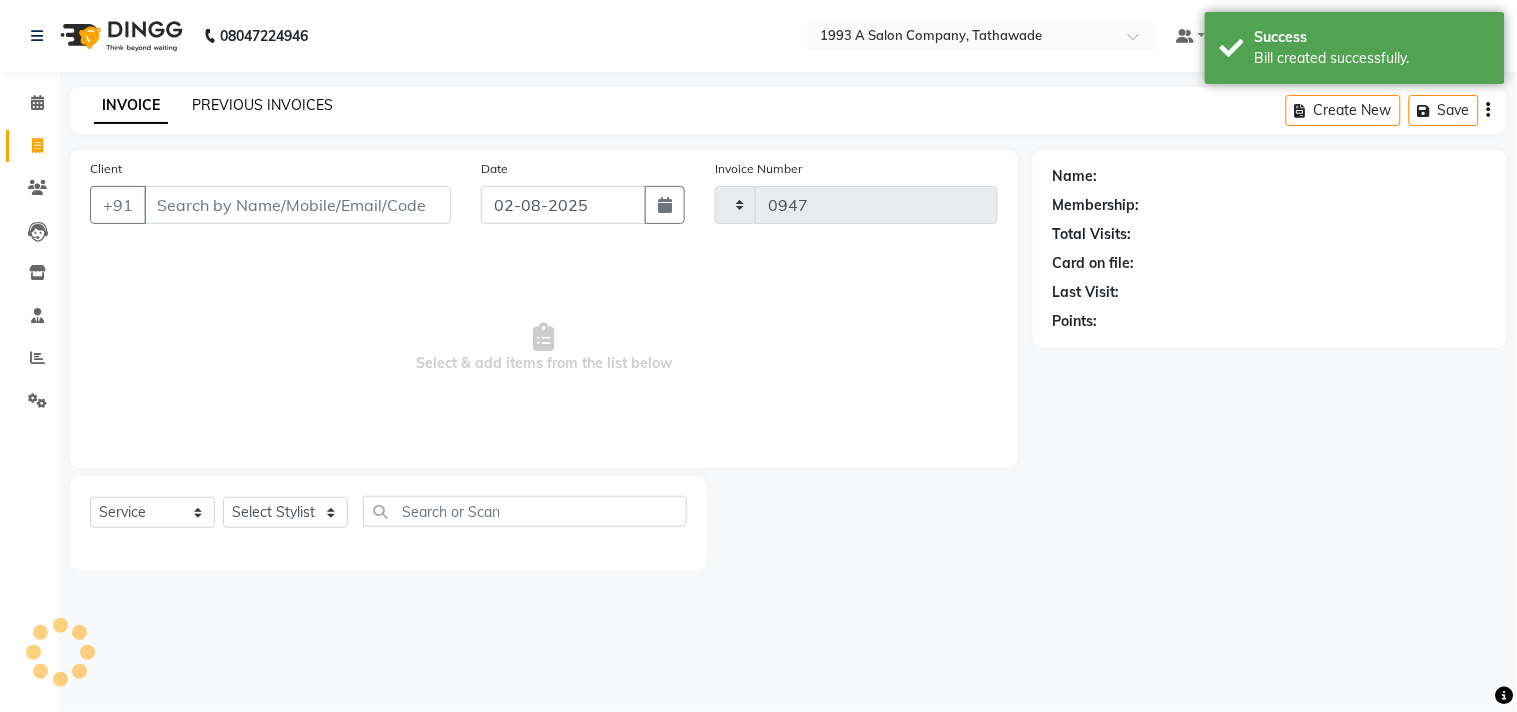 select on "688" 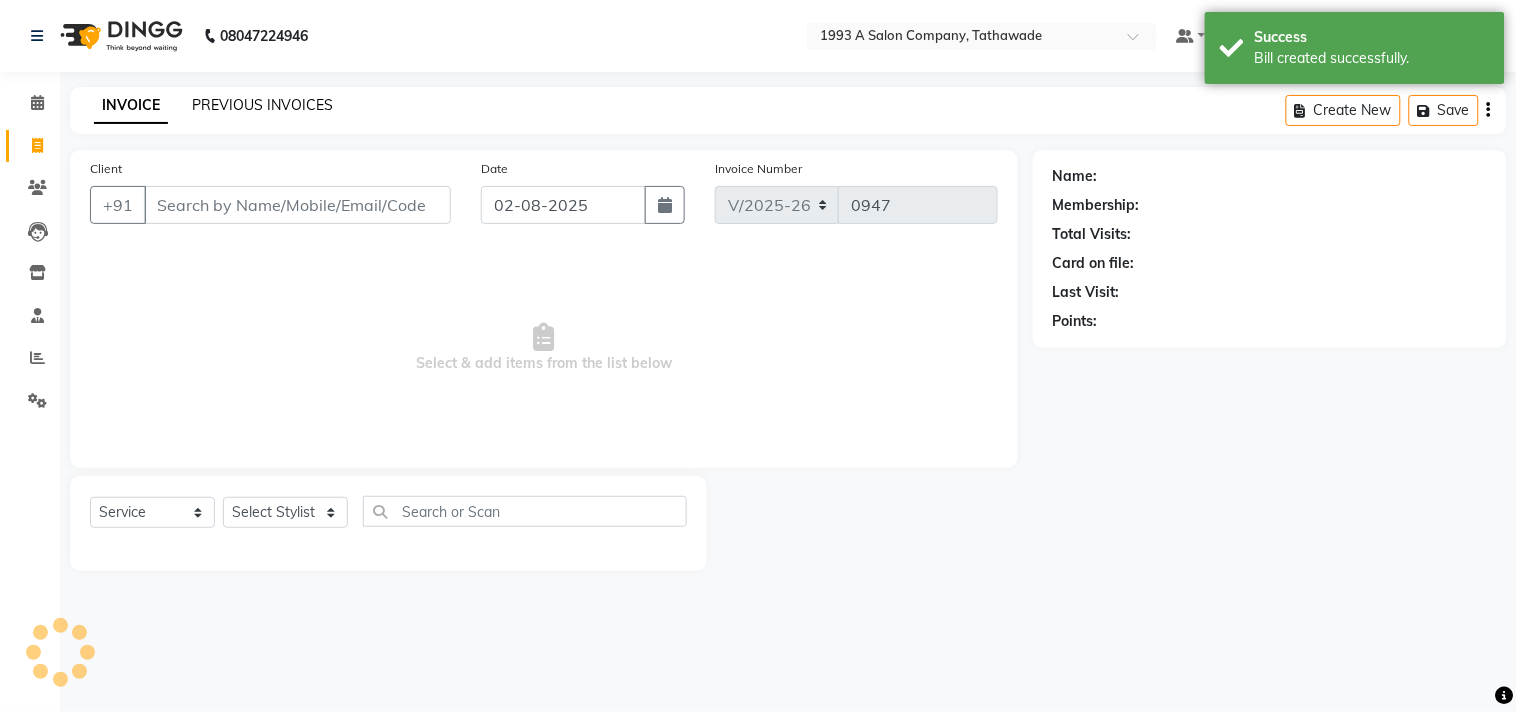 click on "PREVIOUS INVOICES" 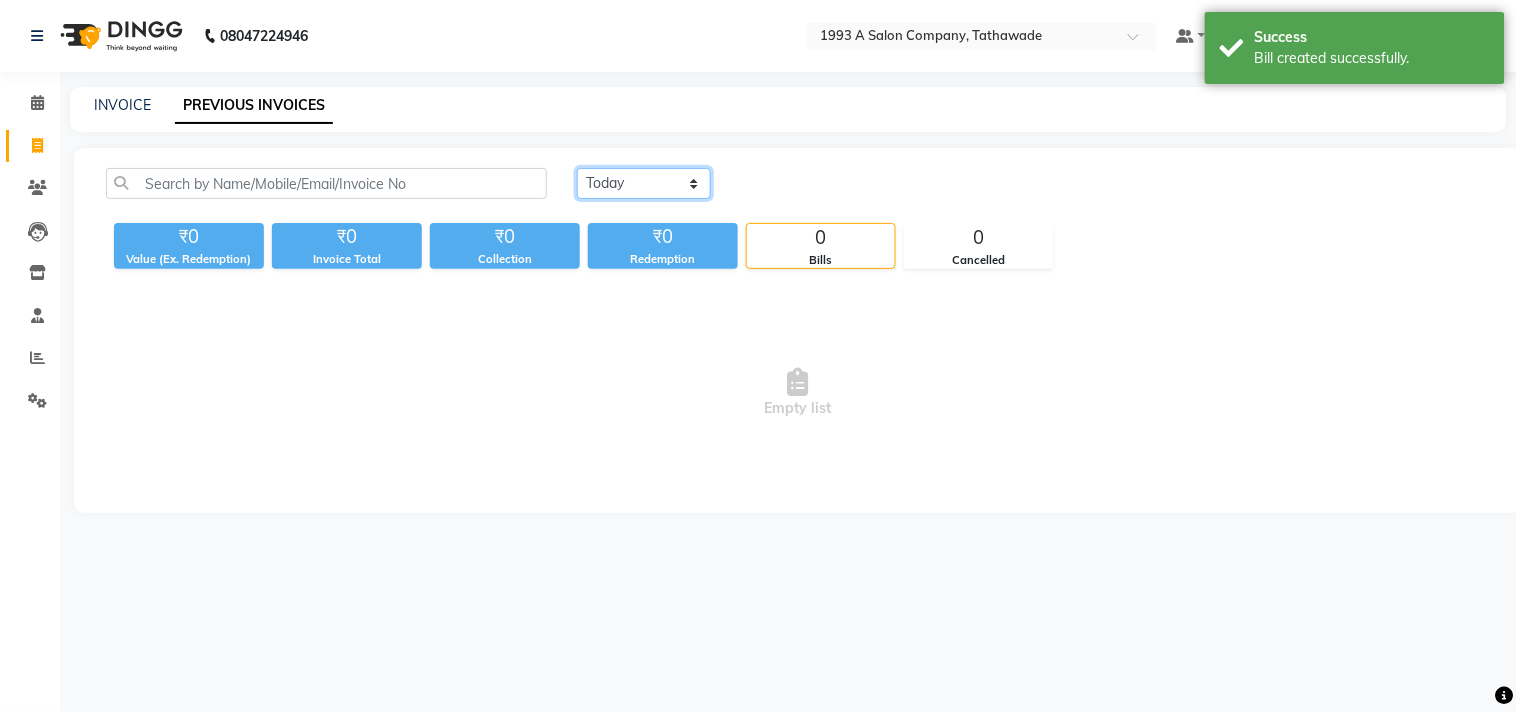 click on "Today Yesterday Custom Range" 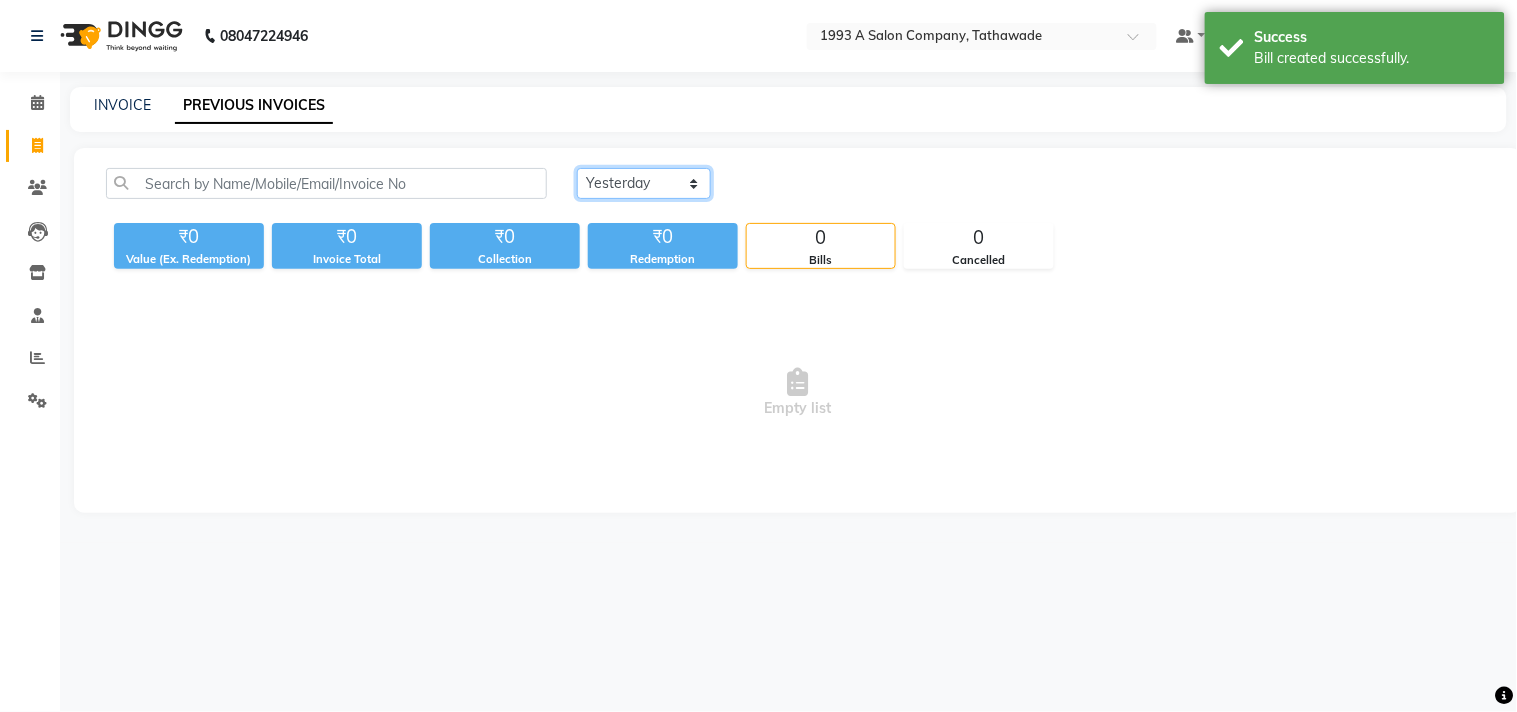 click on "Today Yesterday Custom Range" 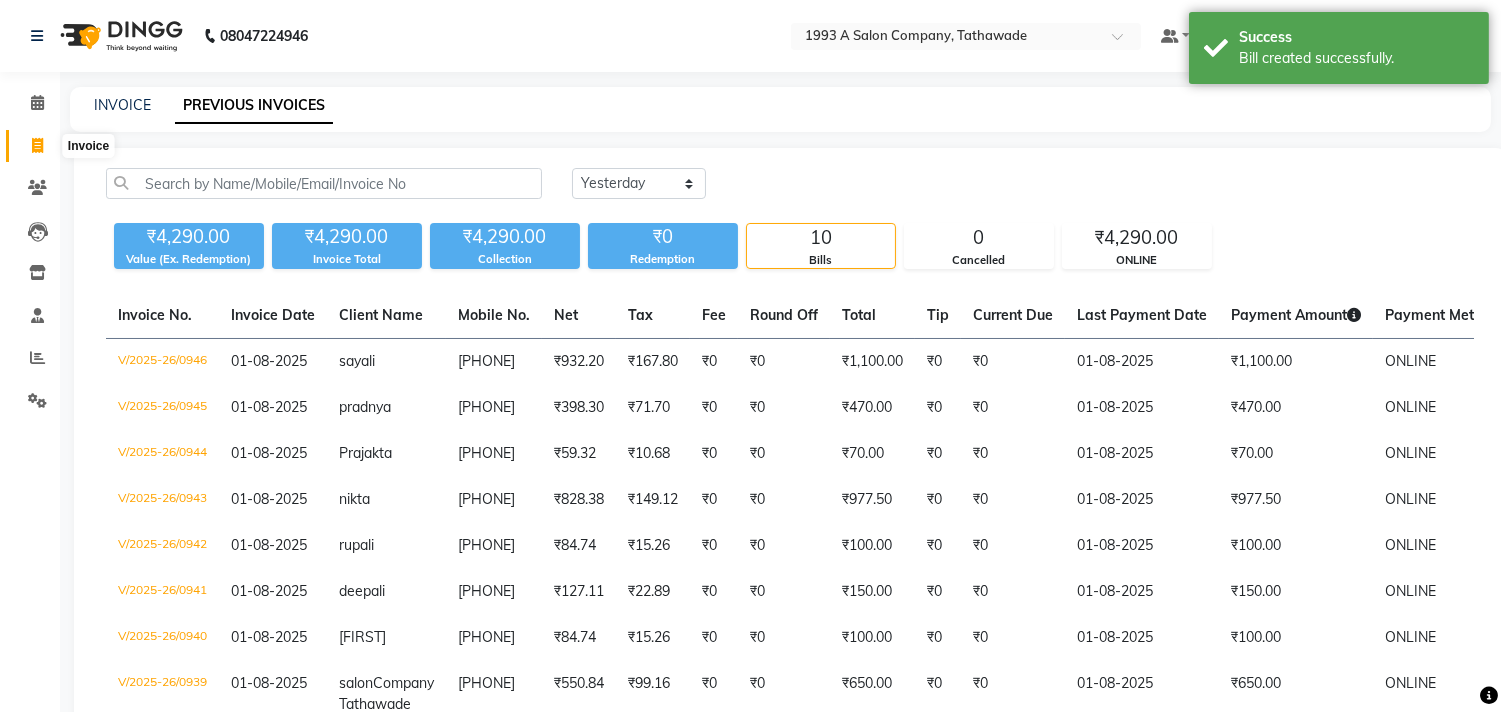 click 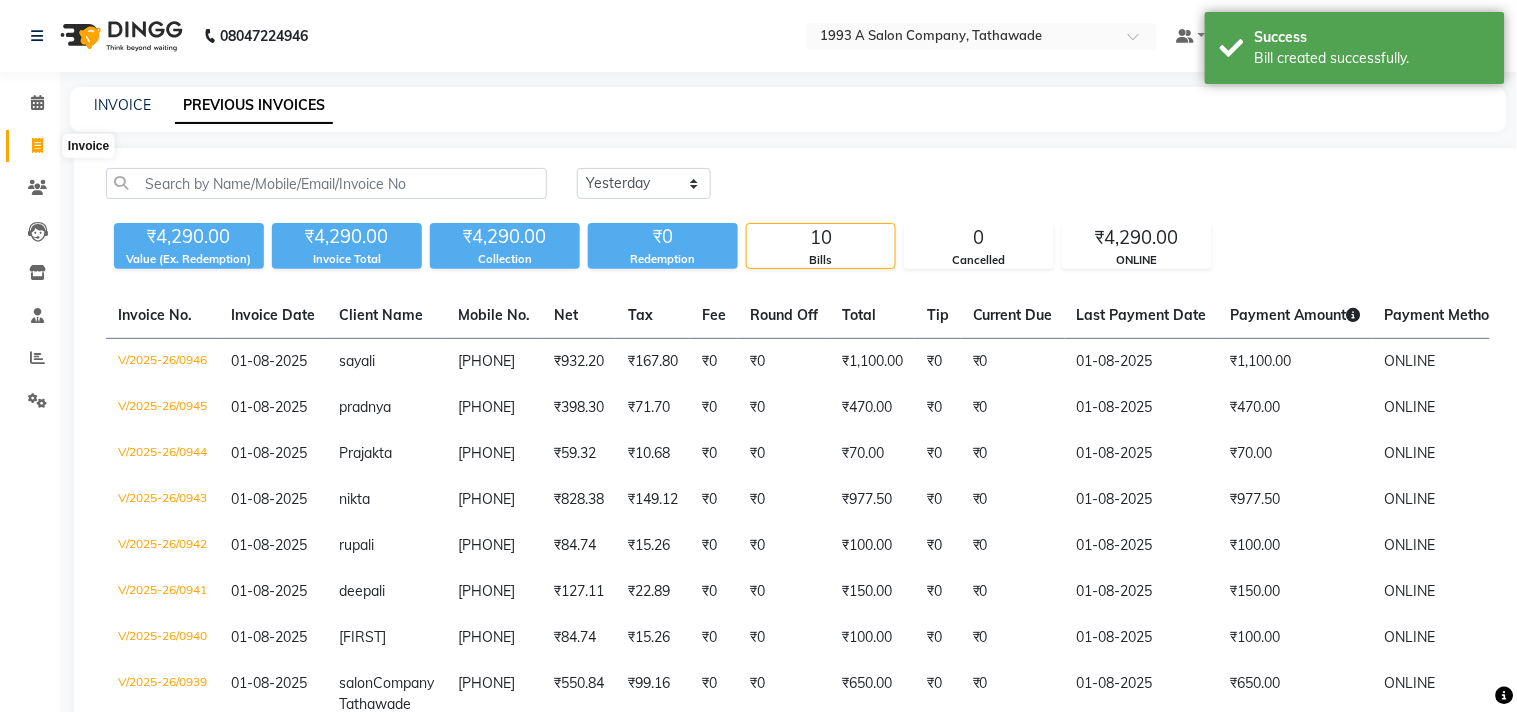 select on "service" 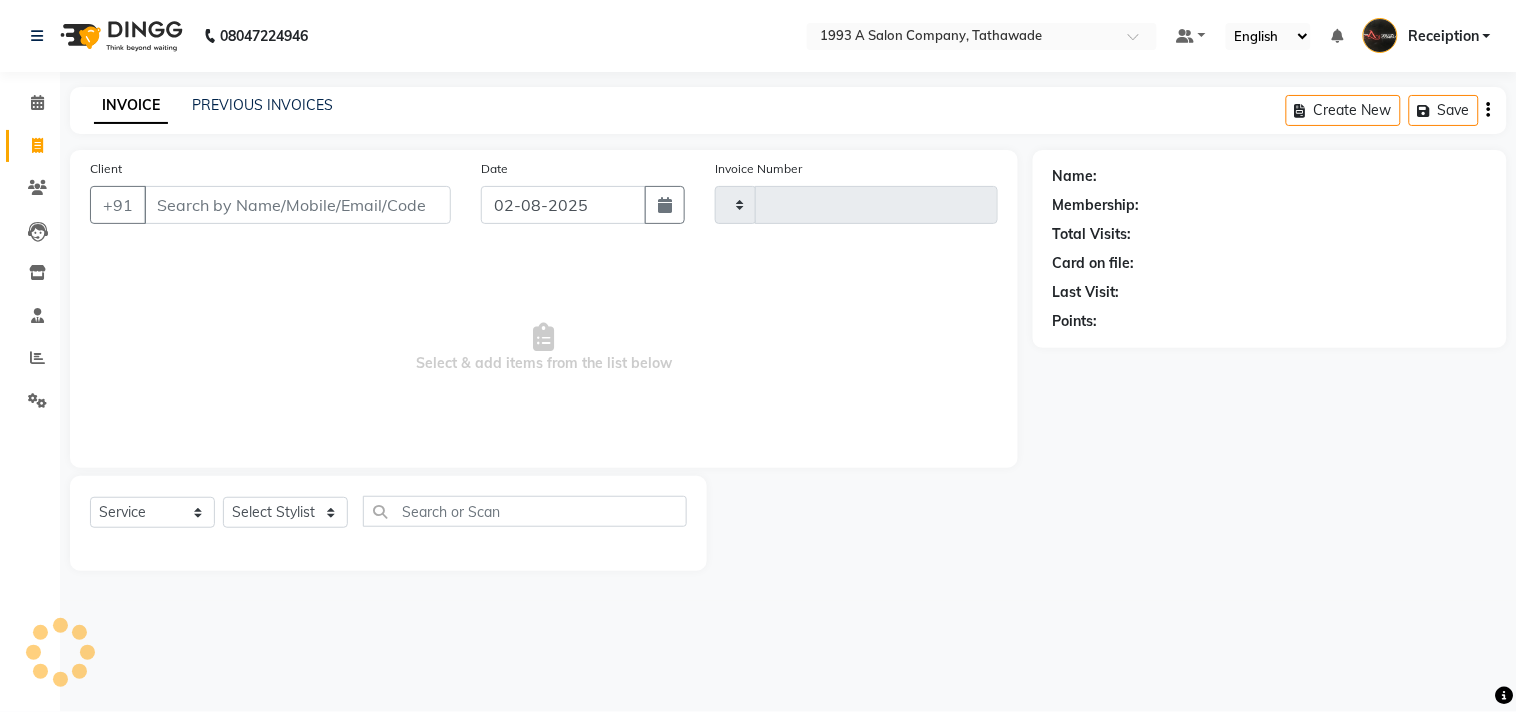 type on "0947" 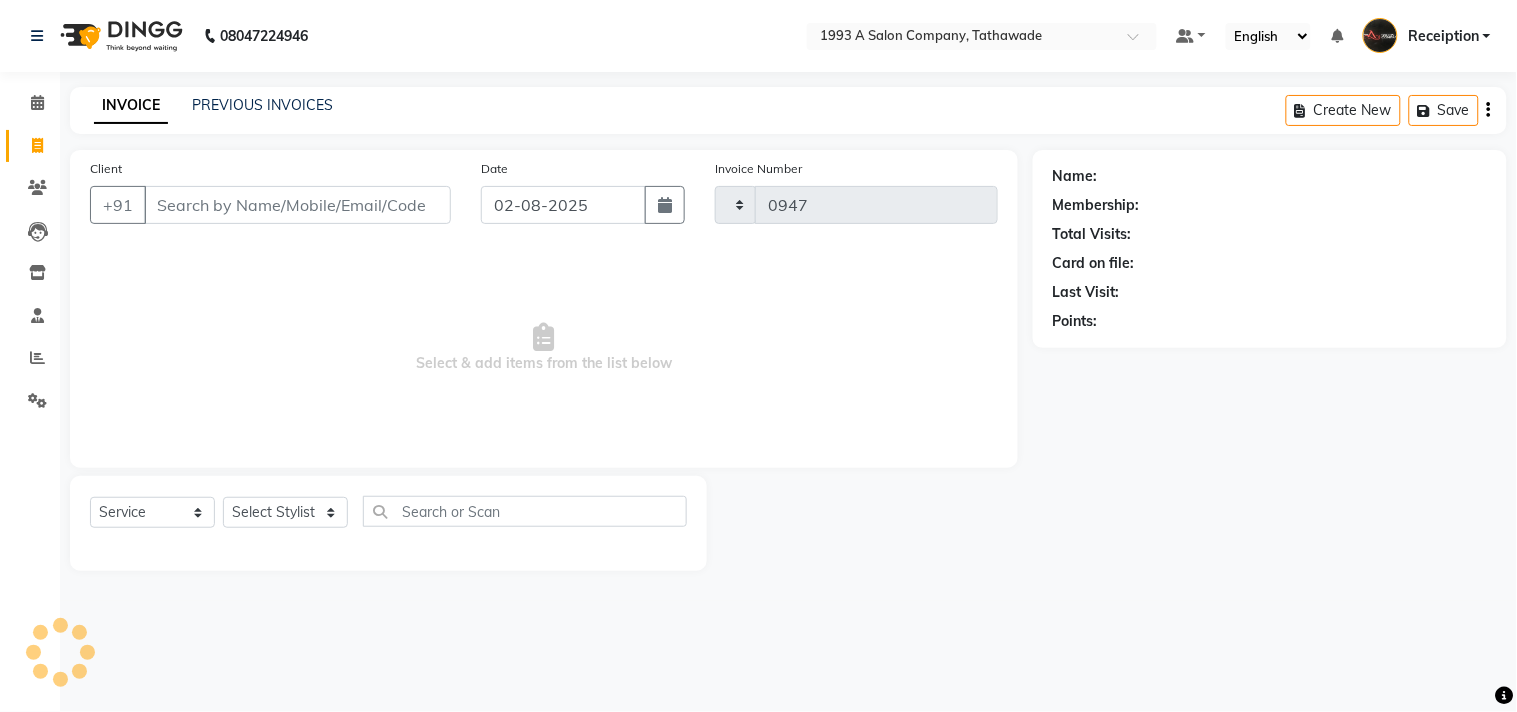 select on "688" 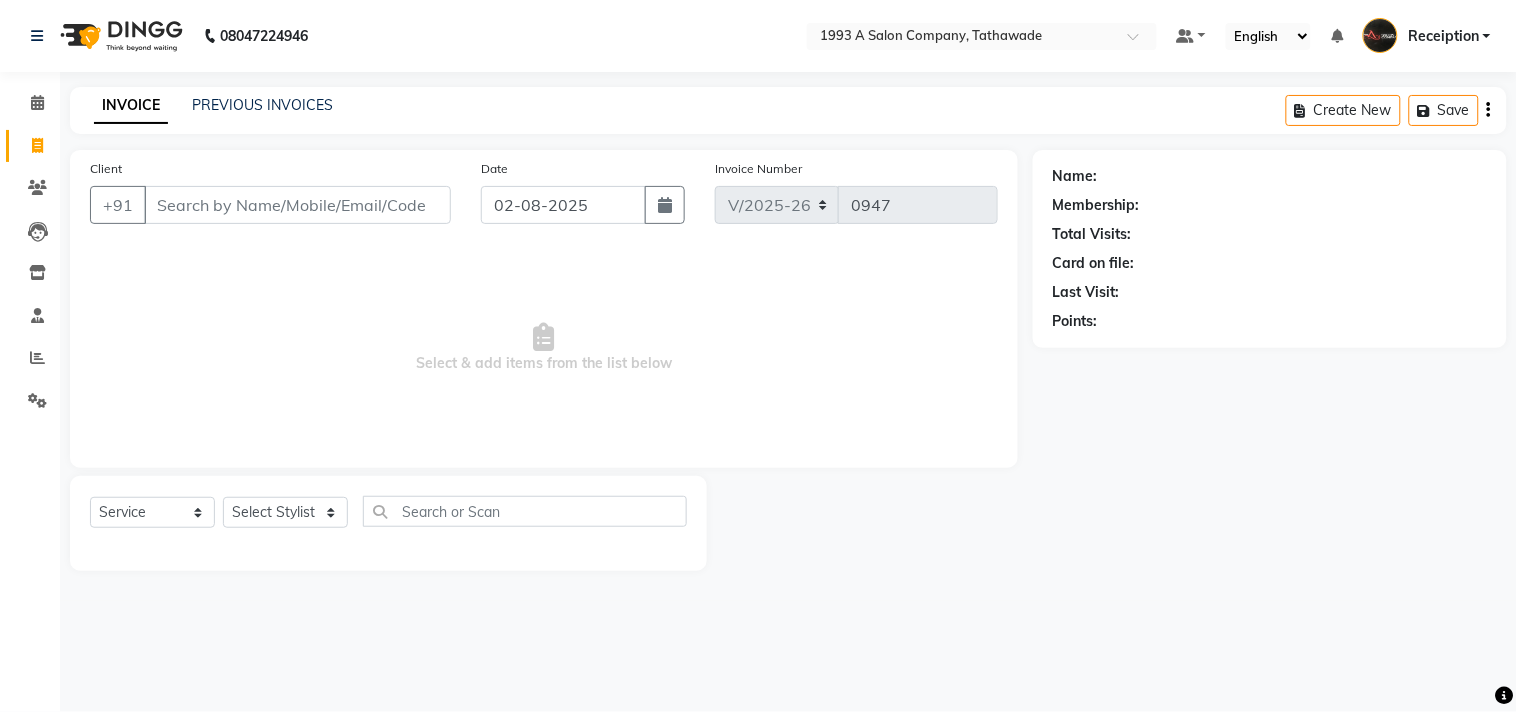 select on "membership" 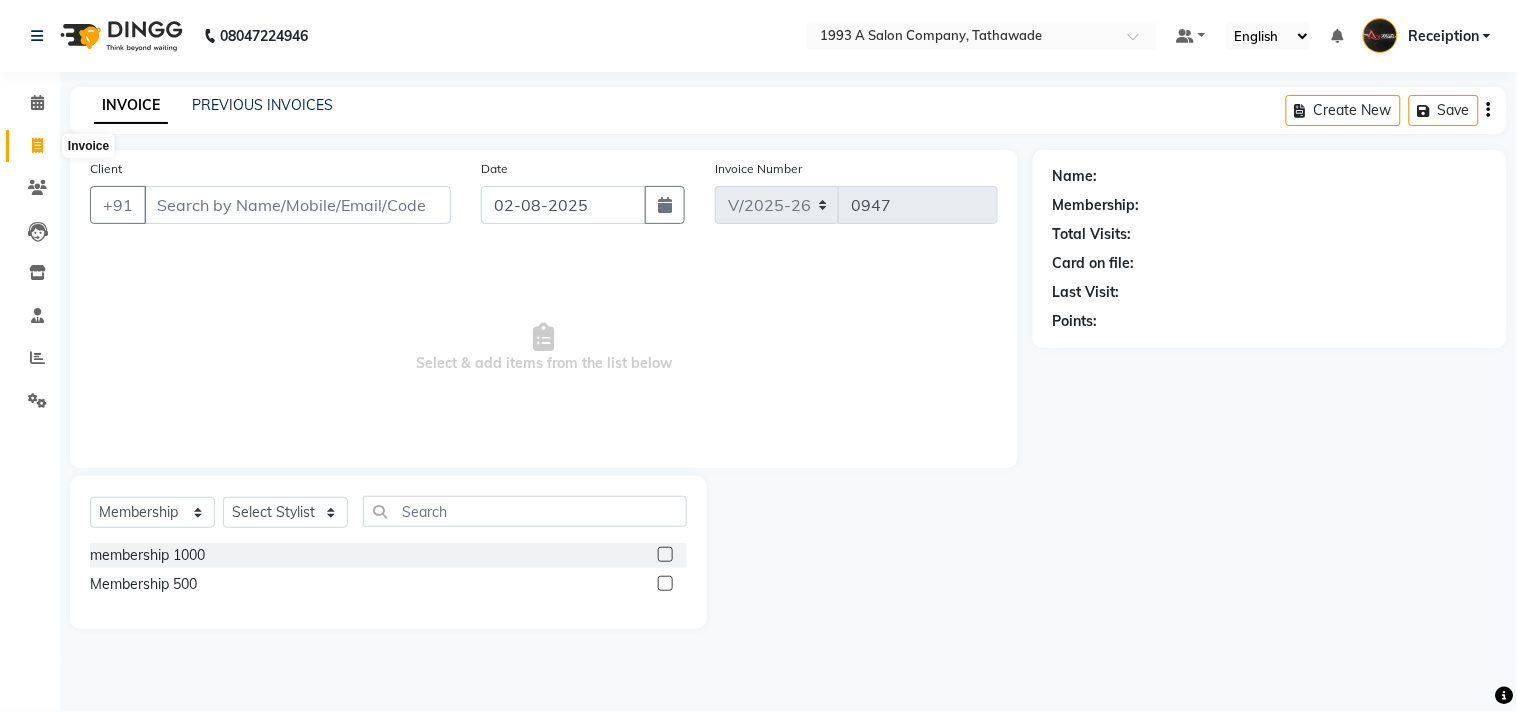 click 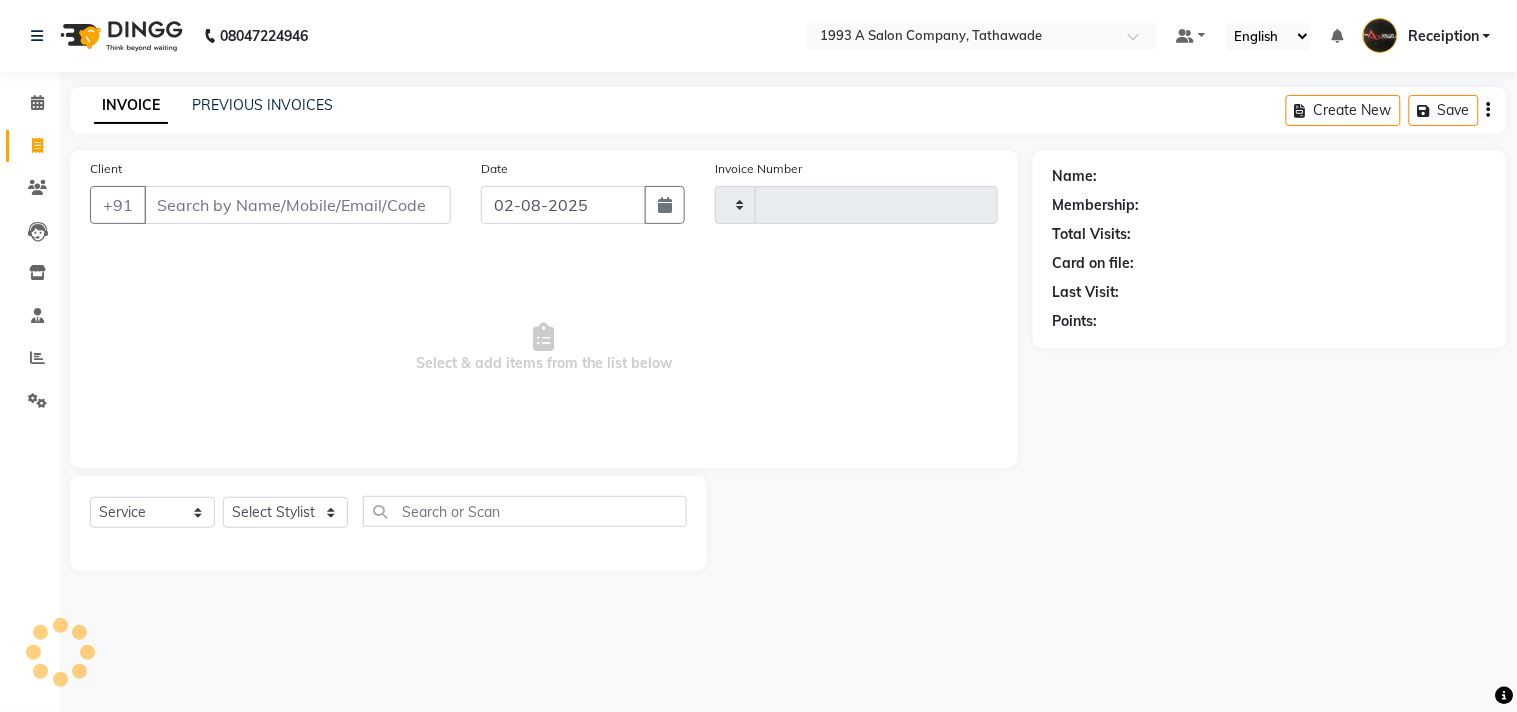 type on "0947" 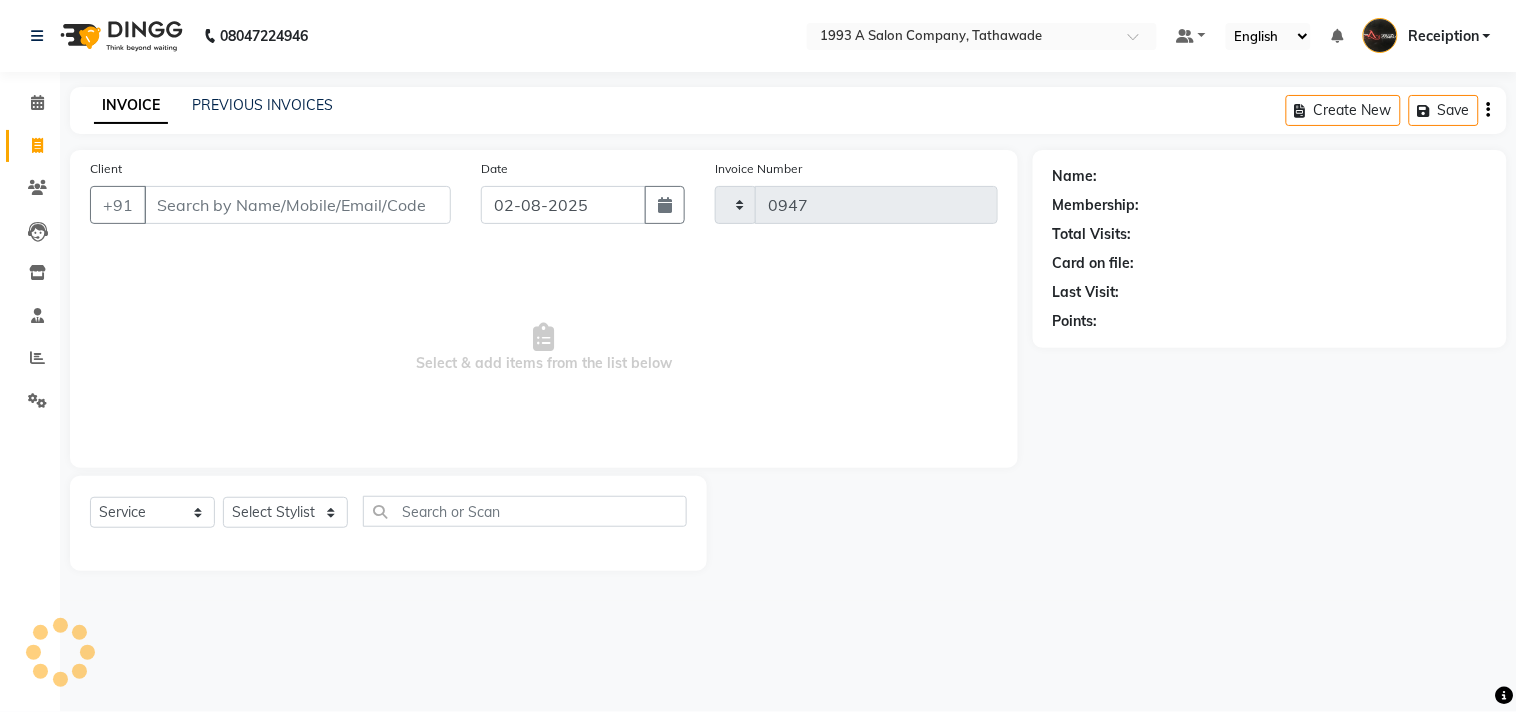 select on "688" 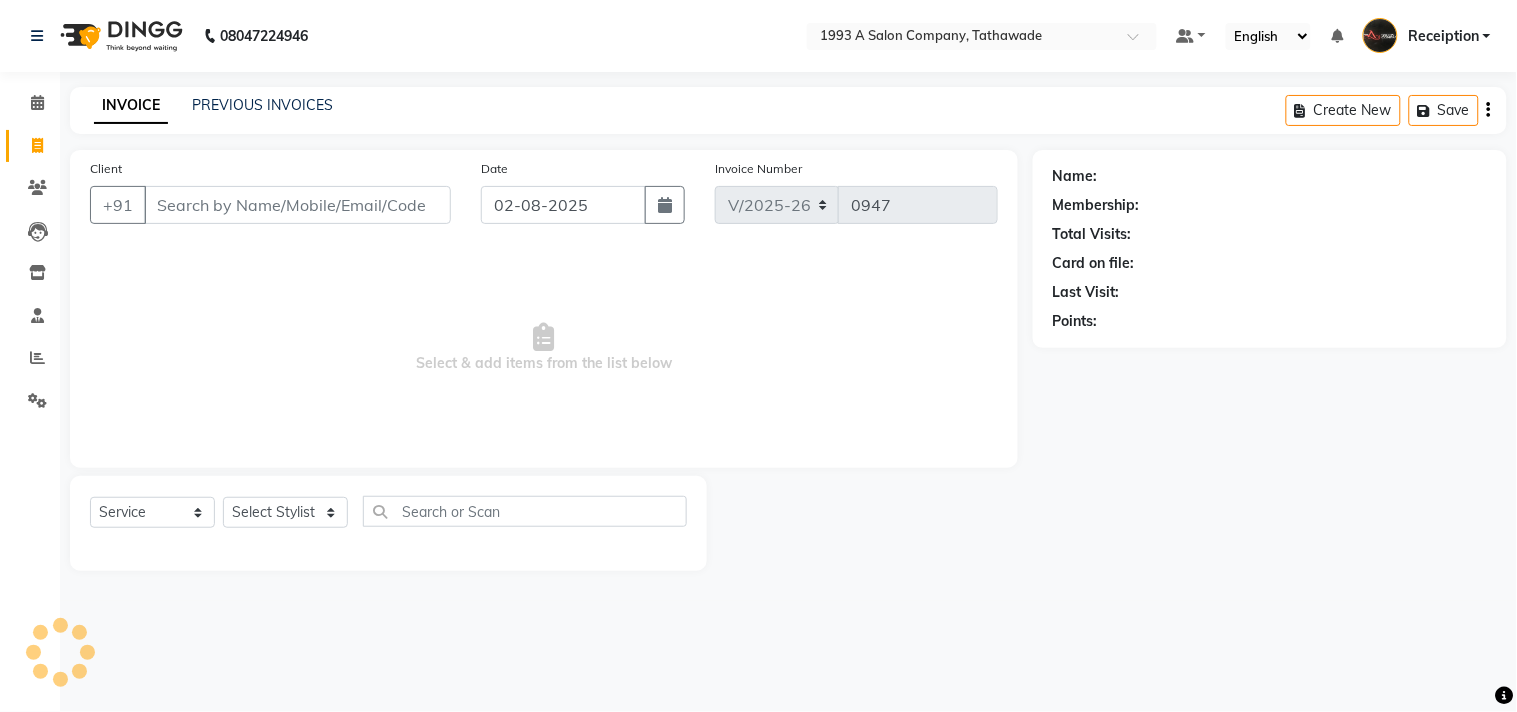 select on "membership" 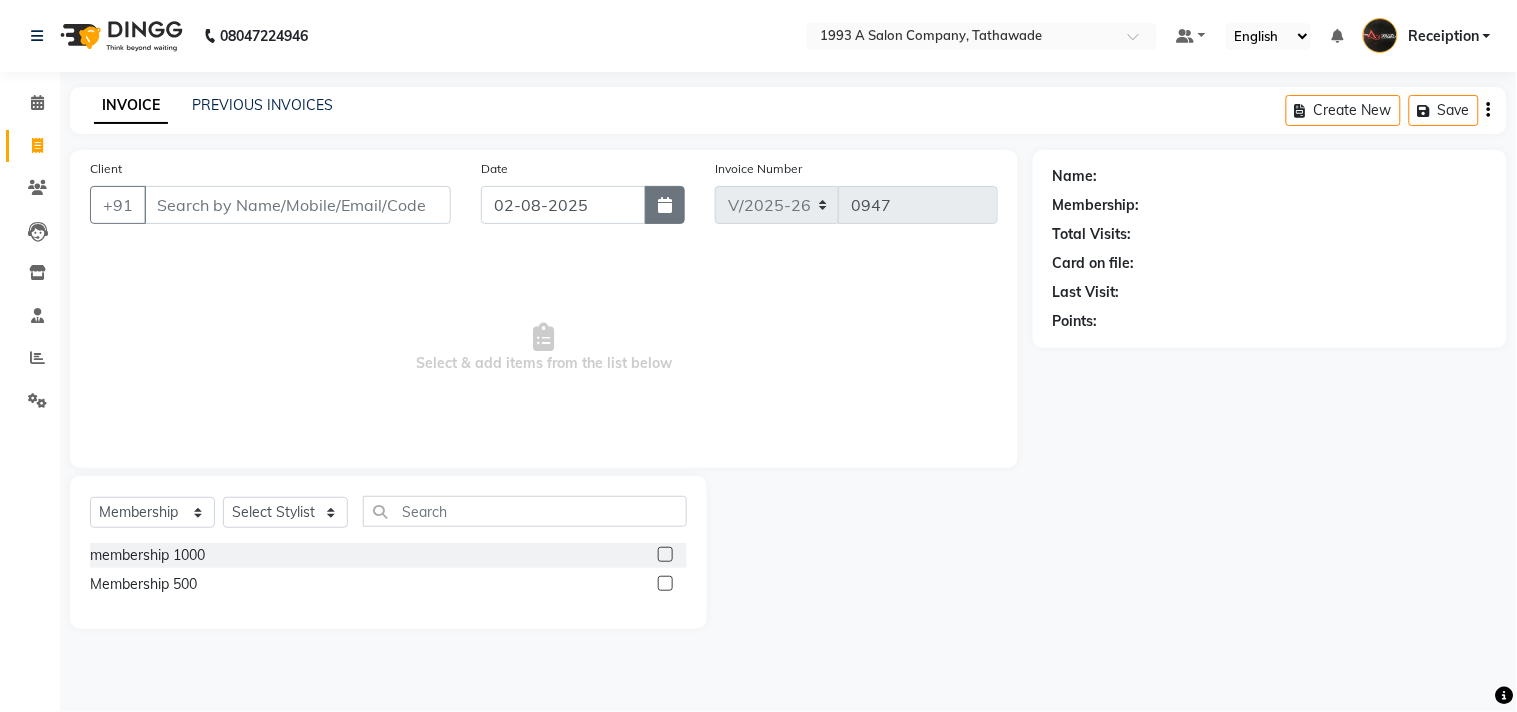 click 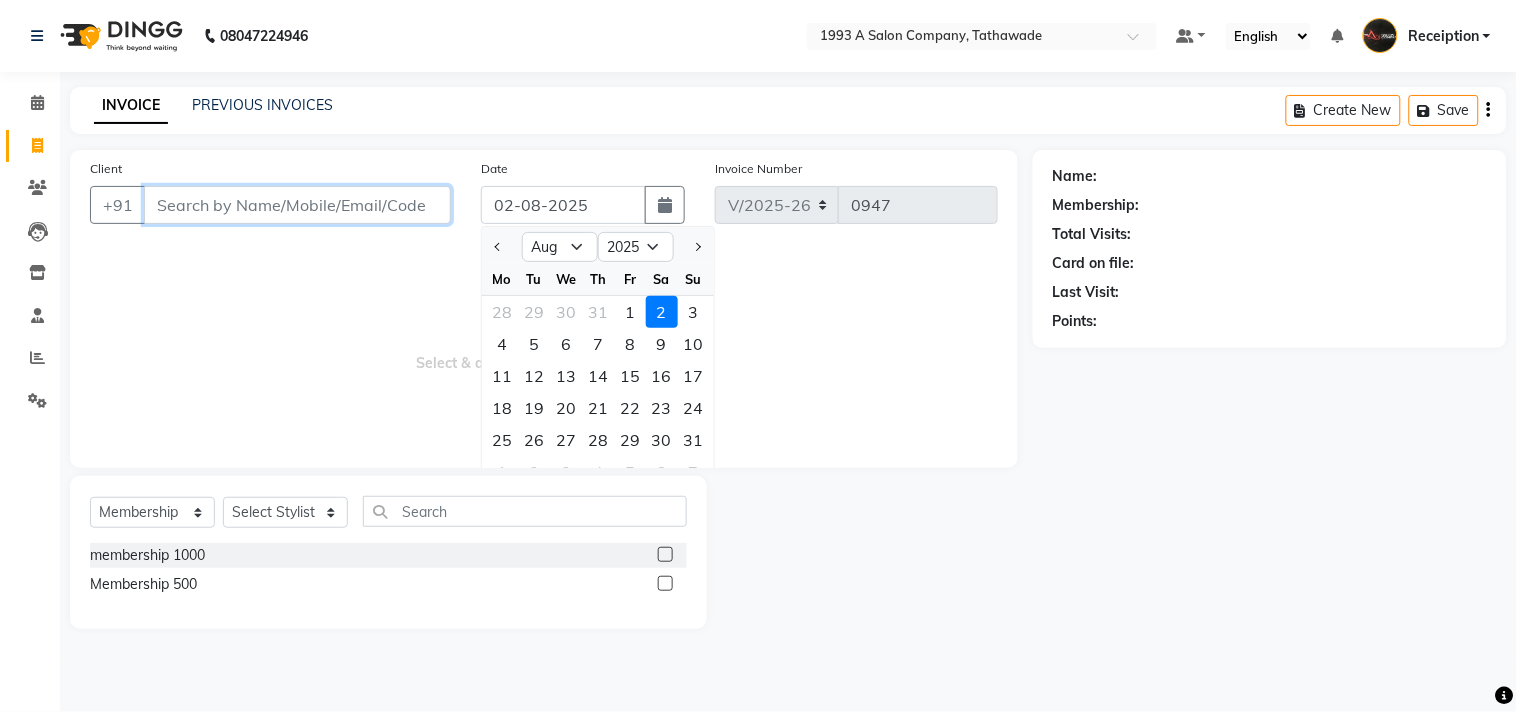 click on "Client" at bounding box center [297, 205] 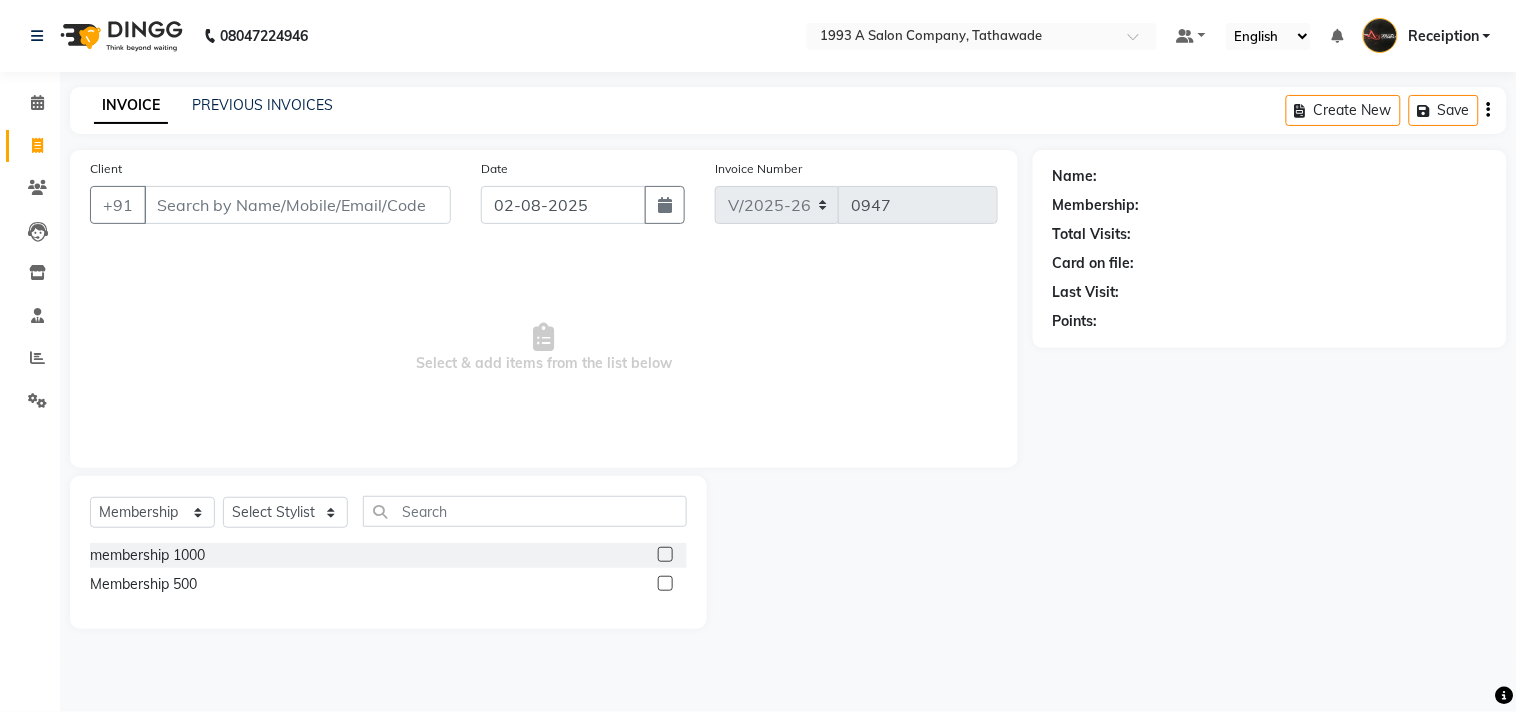 type 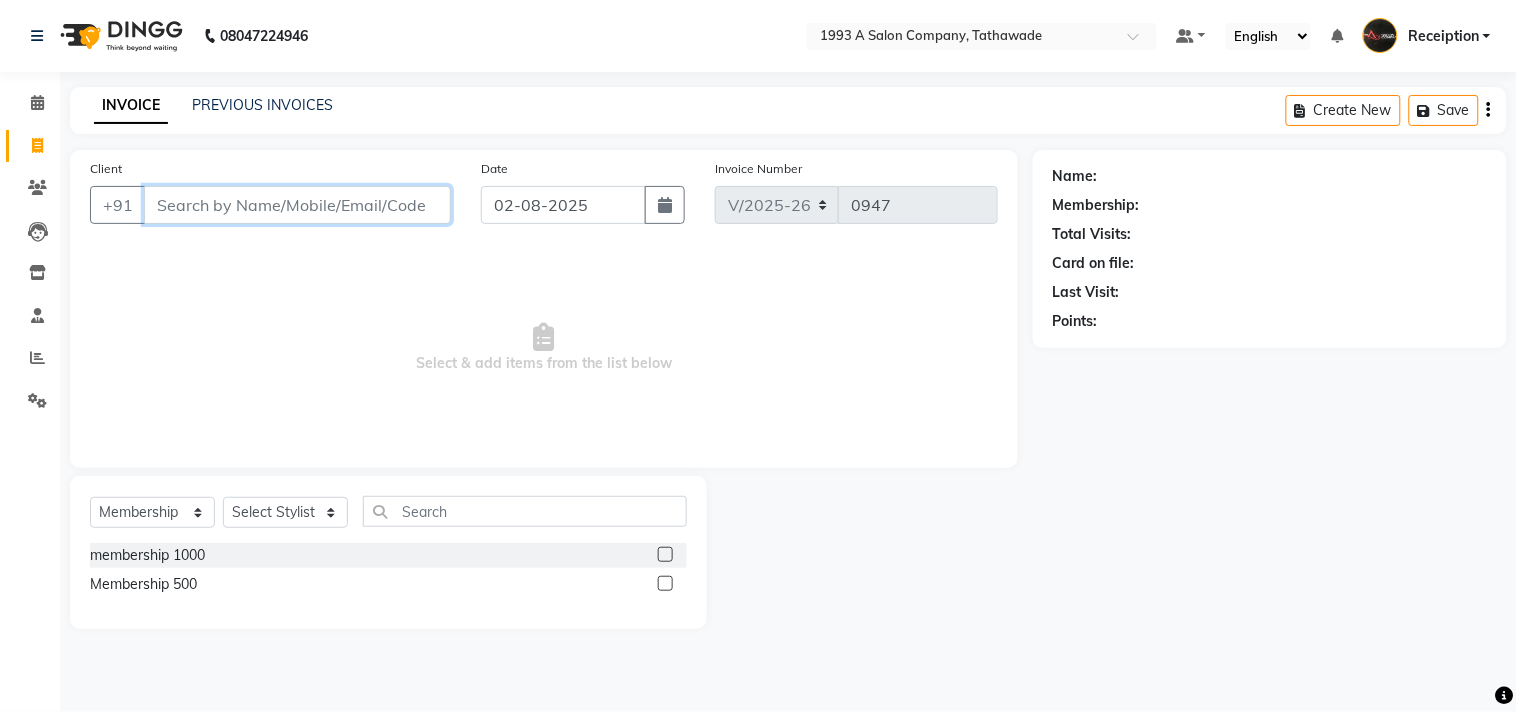 click on "Client" at bounding box center [297, 205] 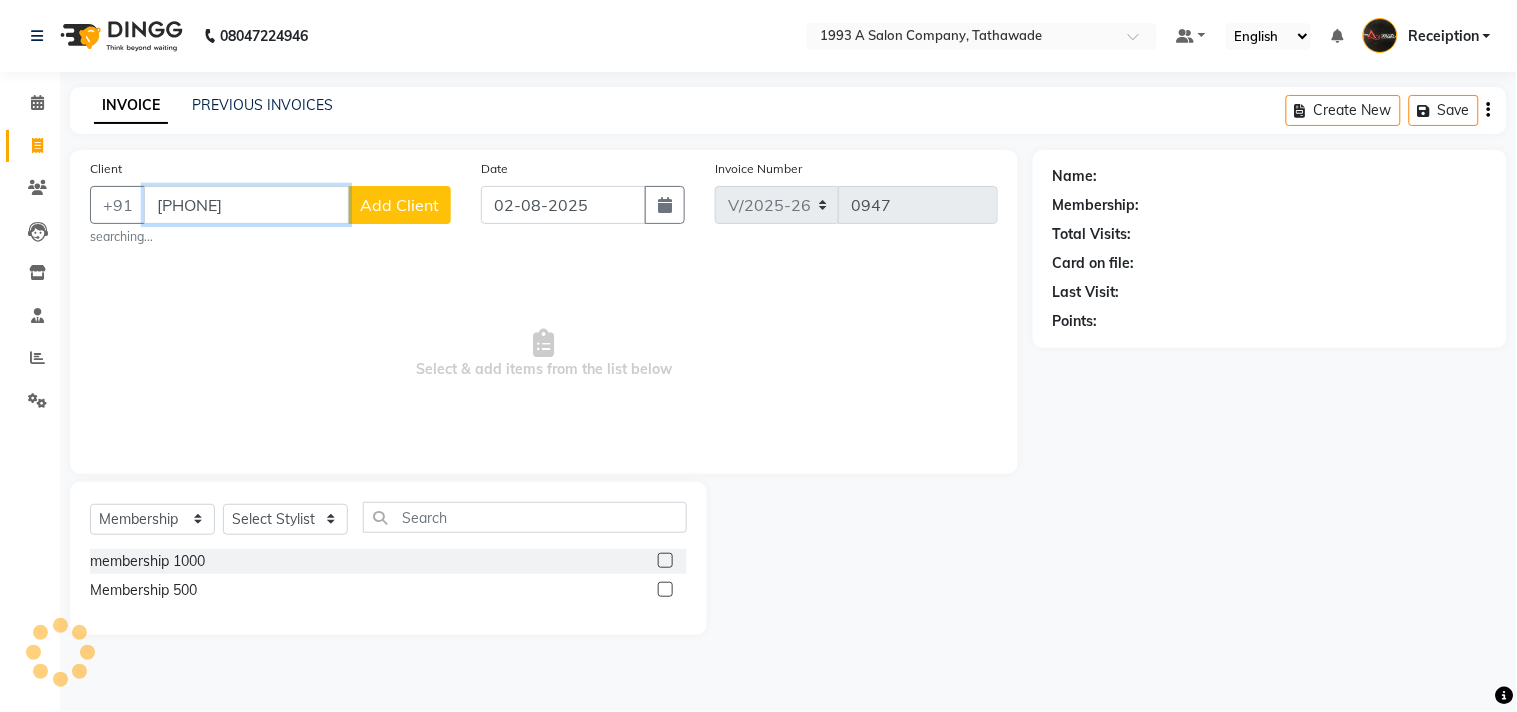 type on "[PHONE]" 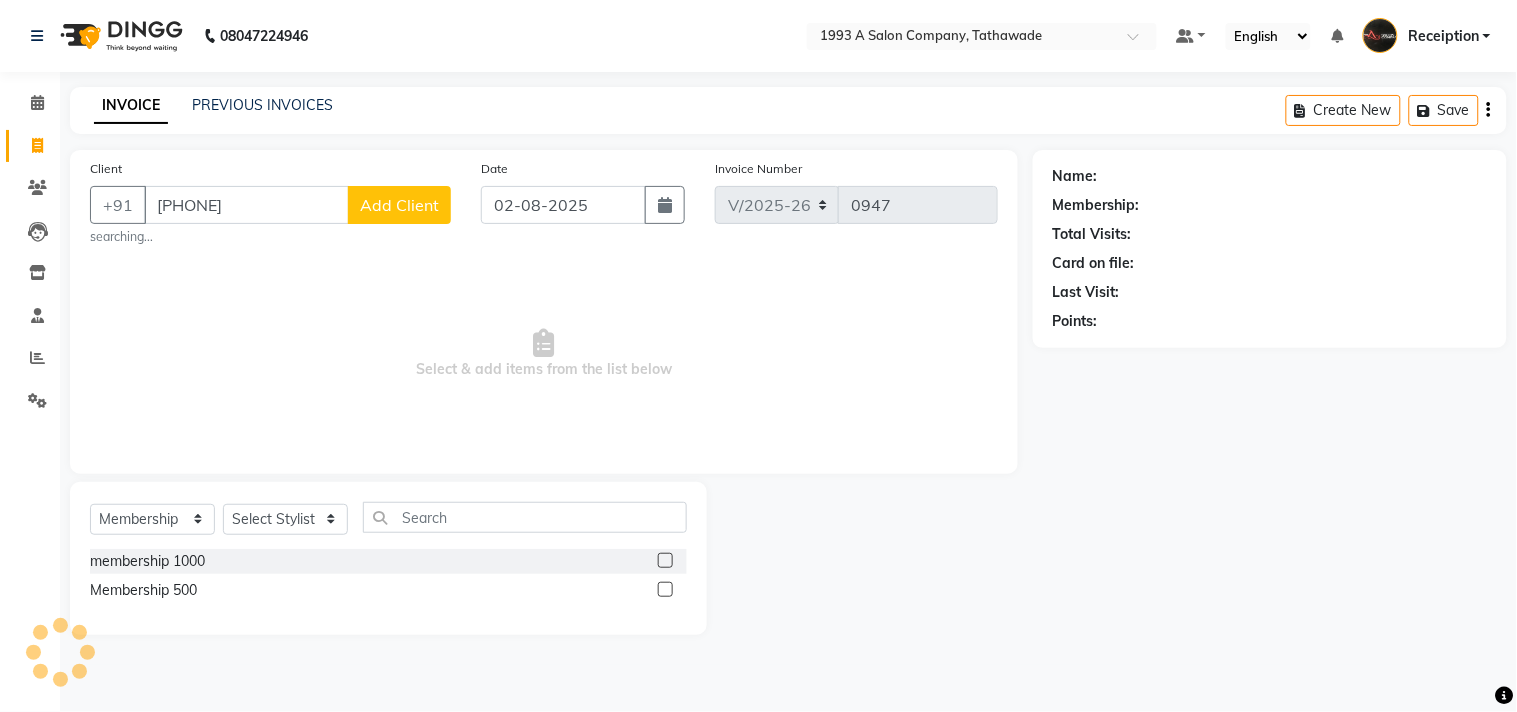 click on "Add Client" 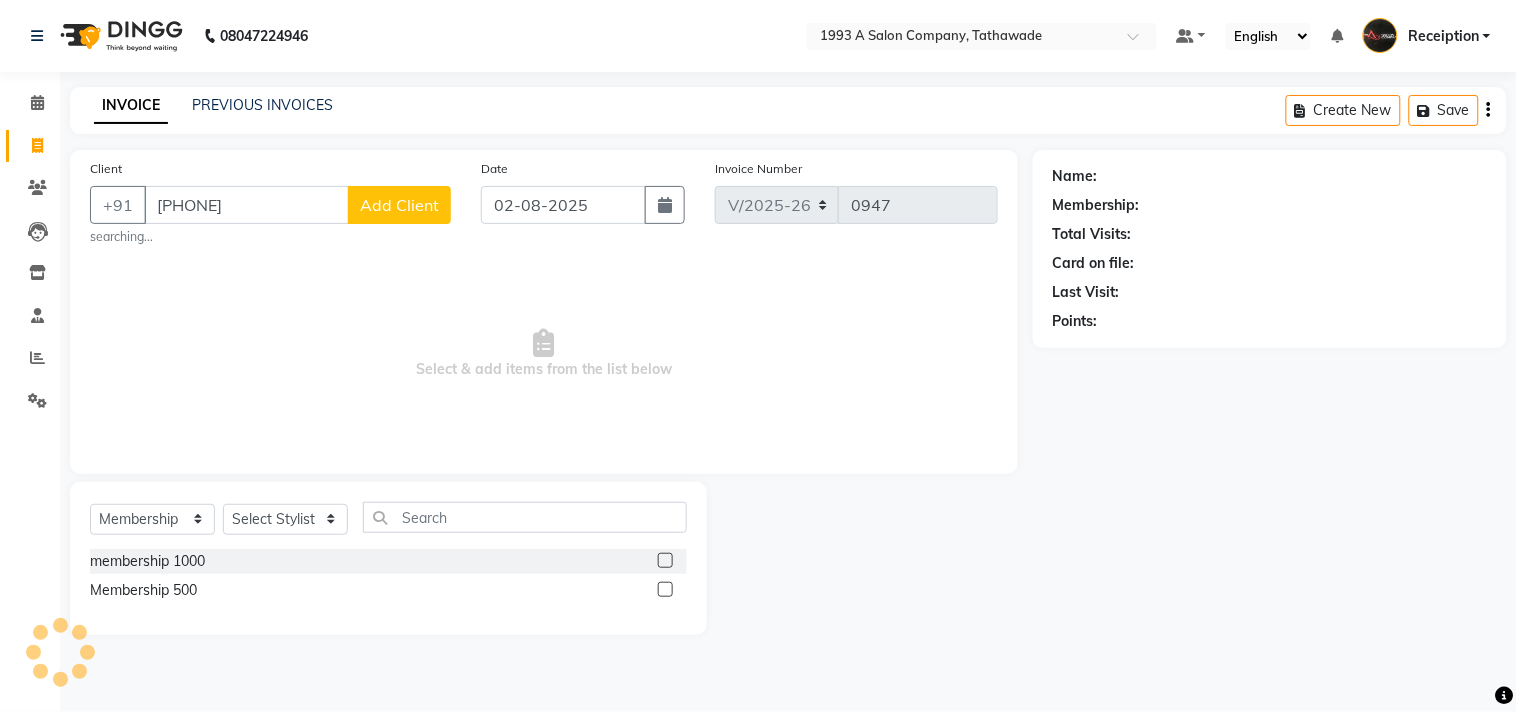 select 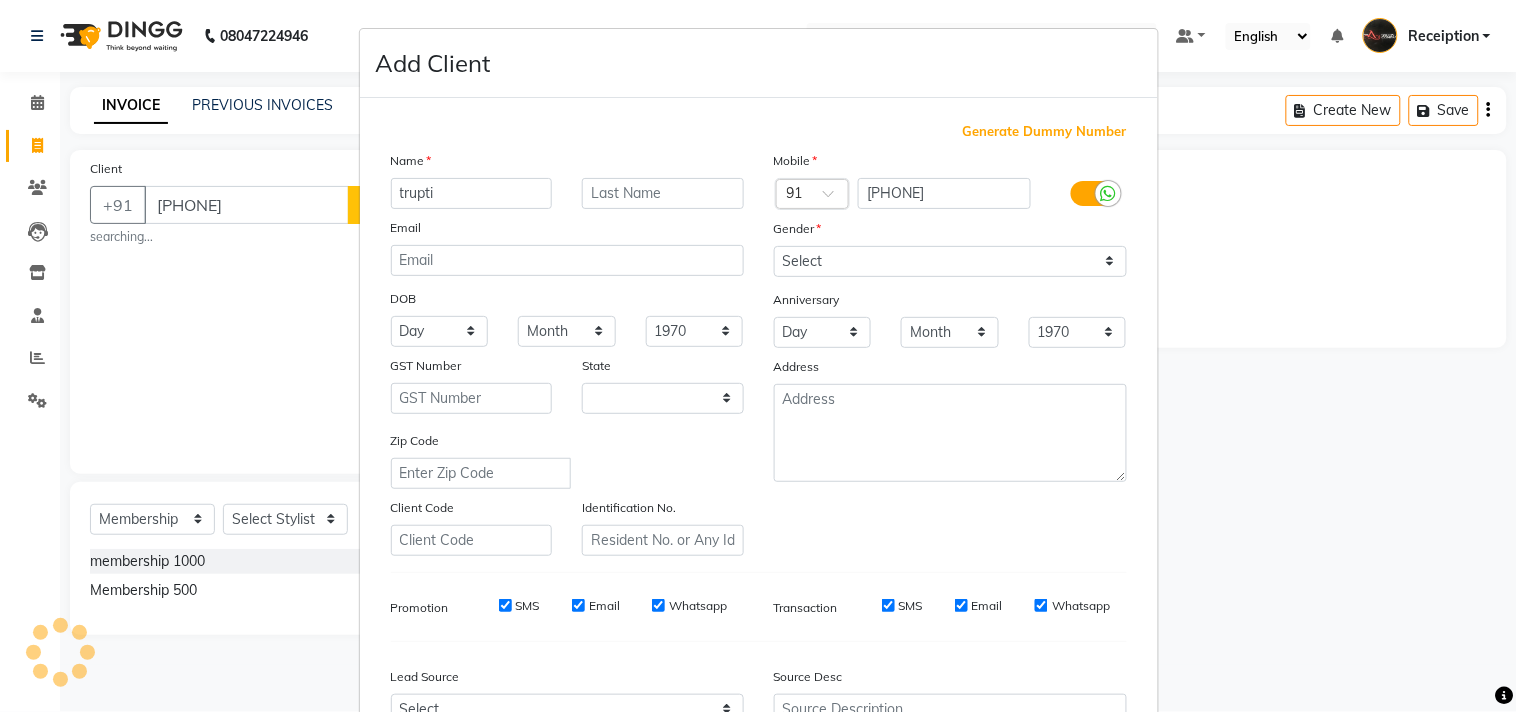 type on "trupti" 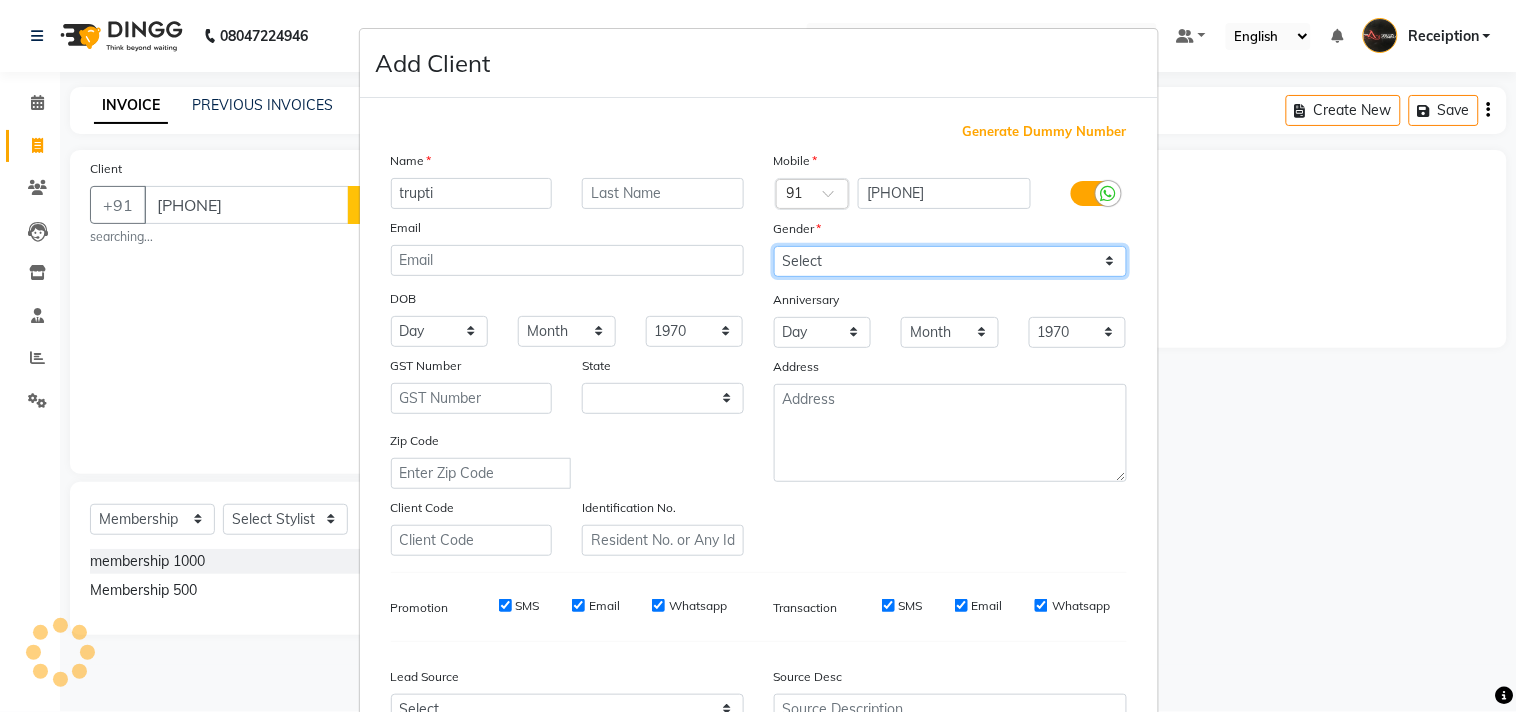 click on "Select Male Female Other Prefer Not To Say" at bounding box center [950, 261] 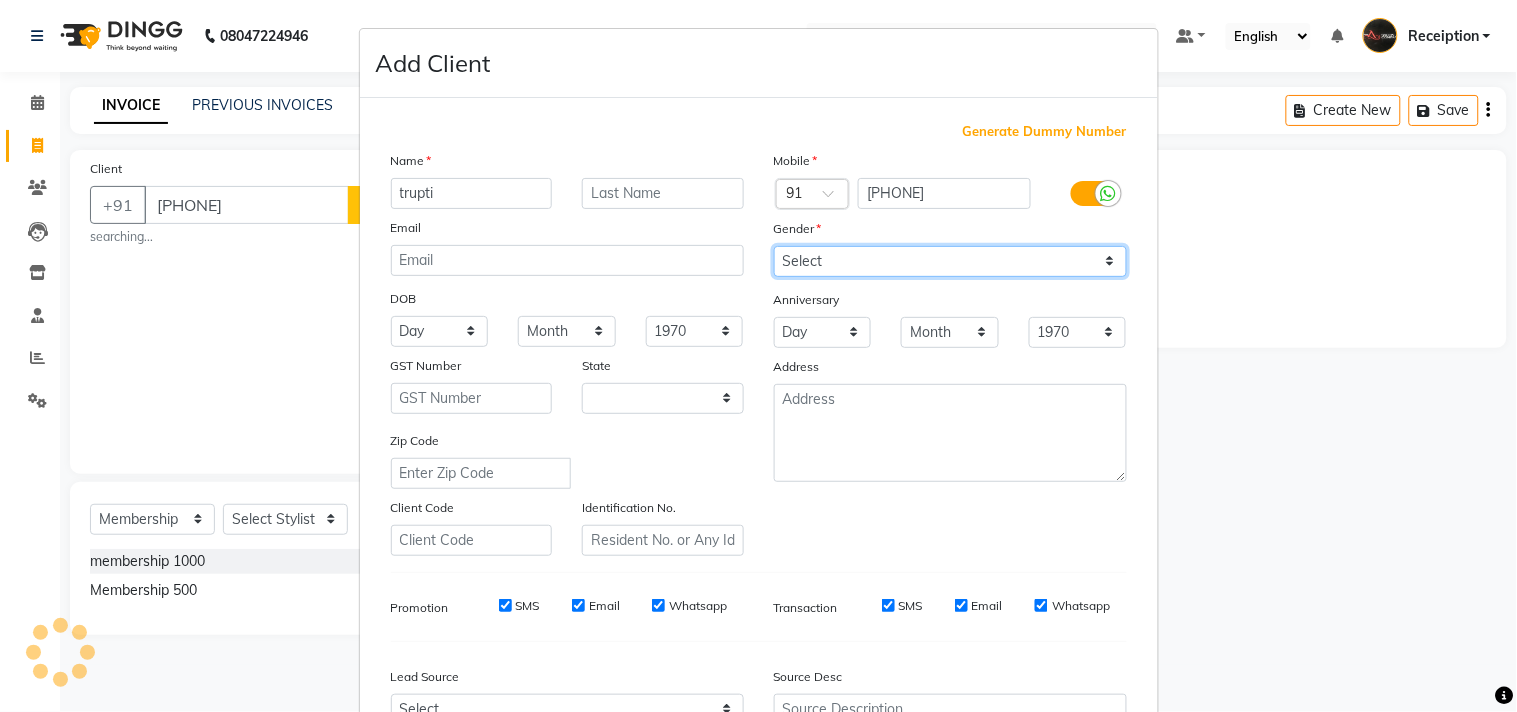select on "22" 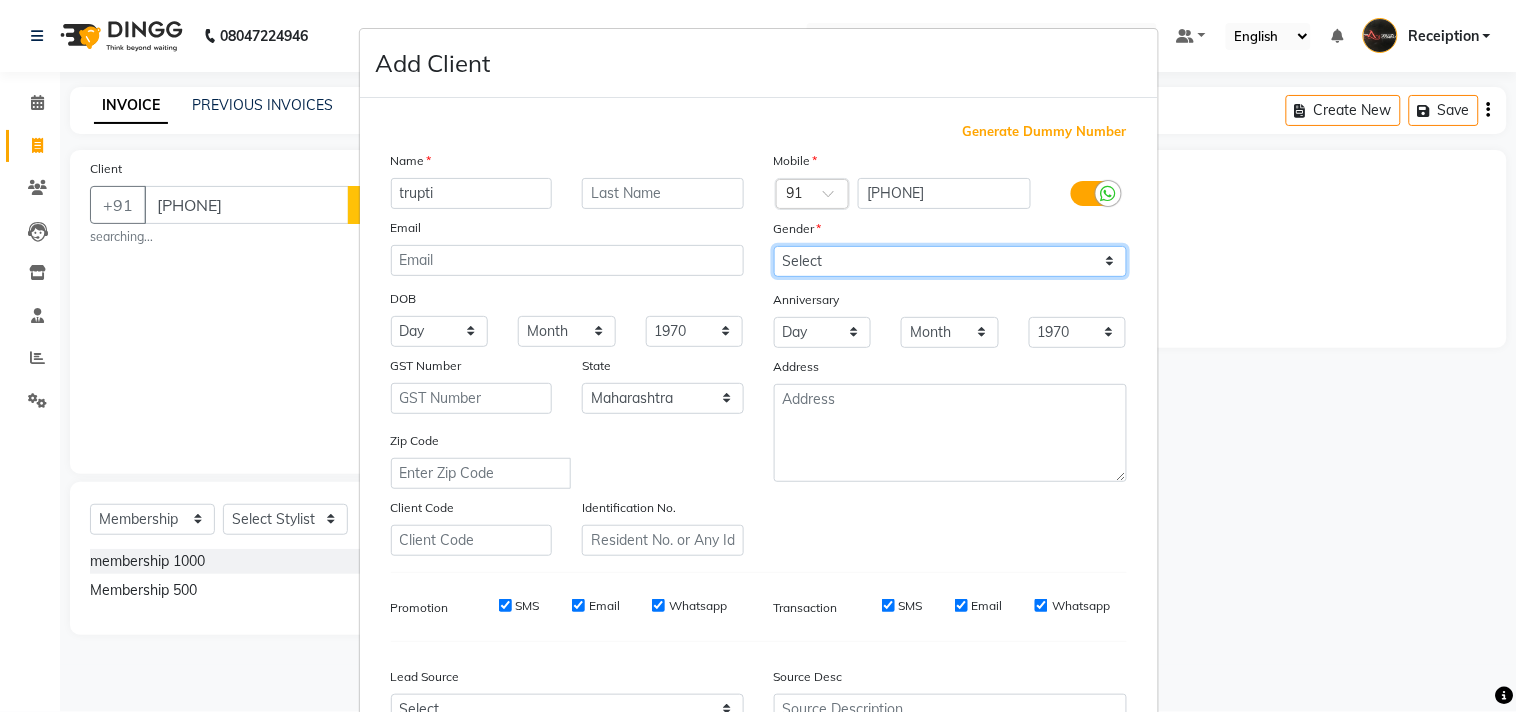 select on "female" 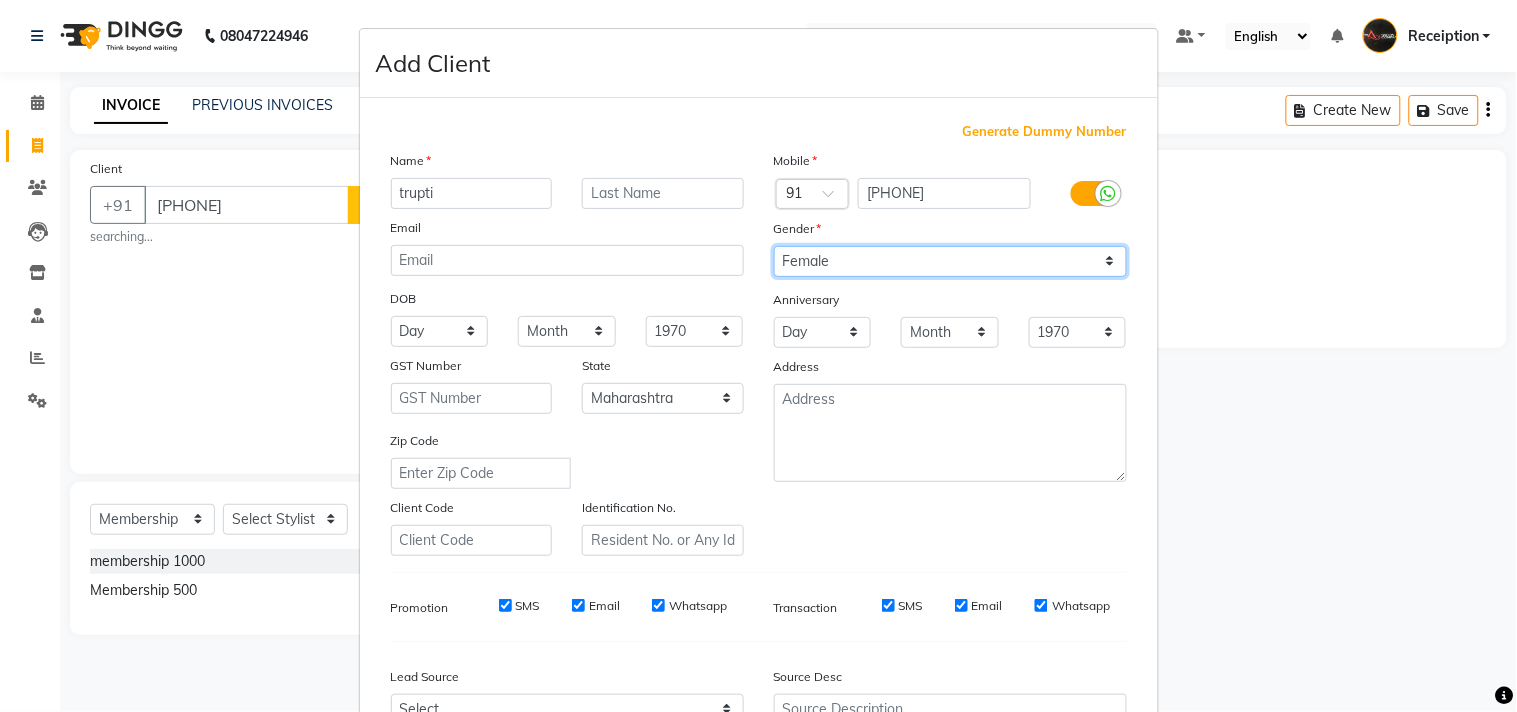 click on "Select Male Female Other Prefer Not To Say" at bounding box center (950, 261) 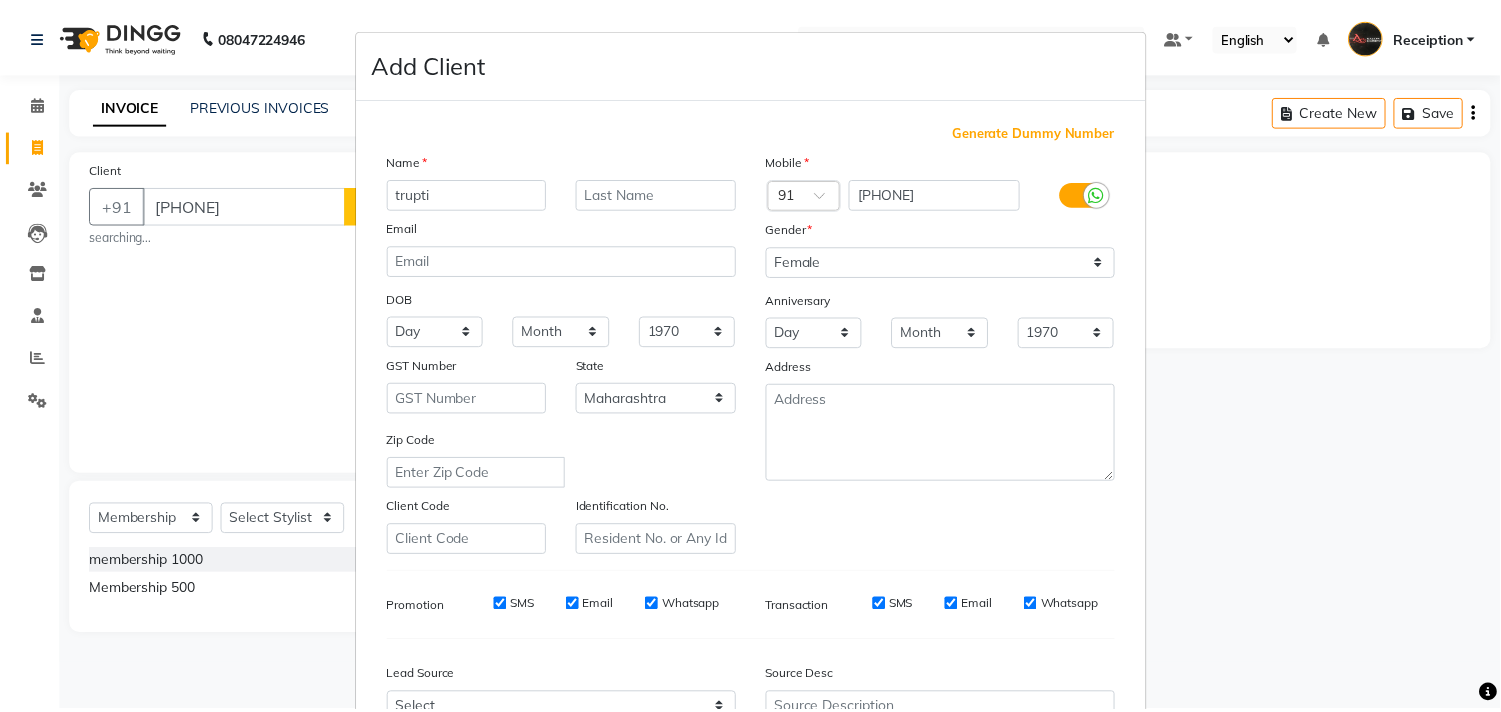 scroll, scrollTop: 212, scrollLeft: 0, axis: vertical 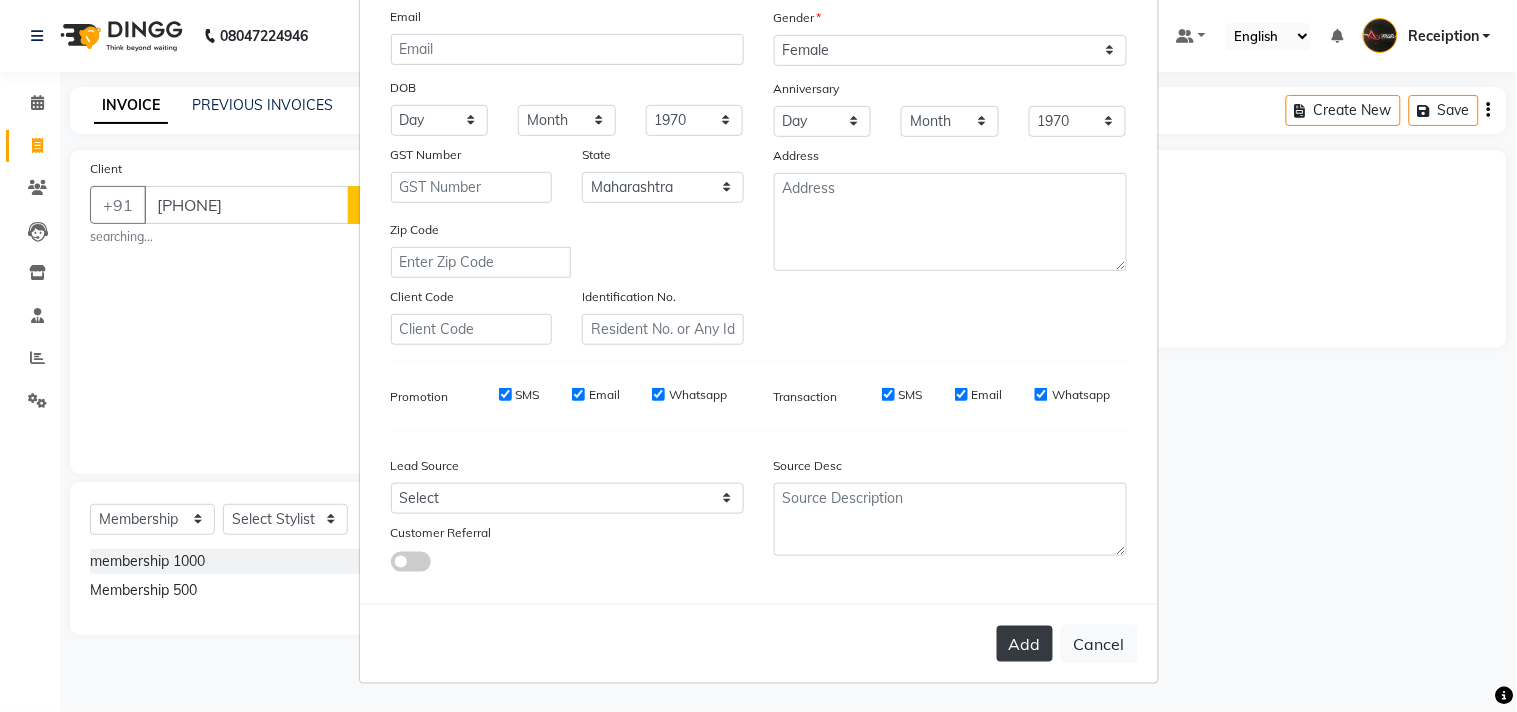 click on "Add" at bounding box center [1025, 644] 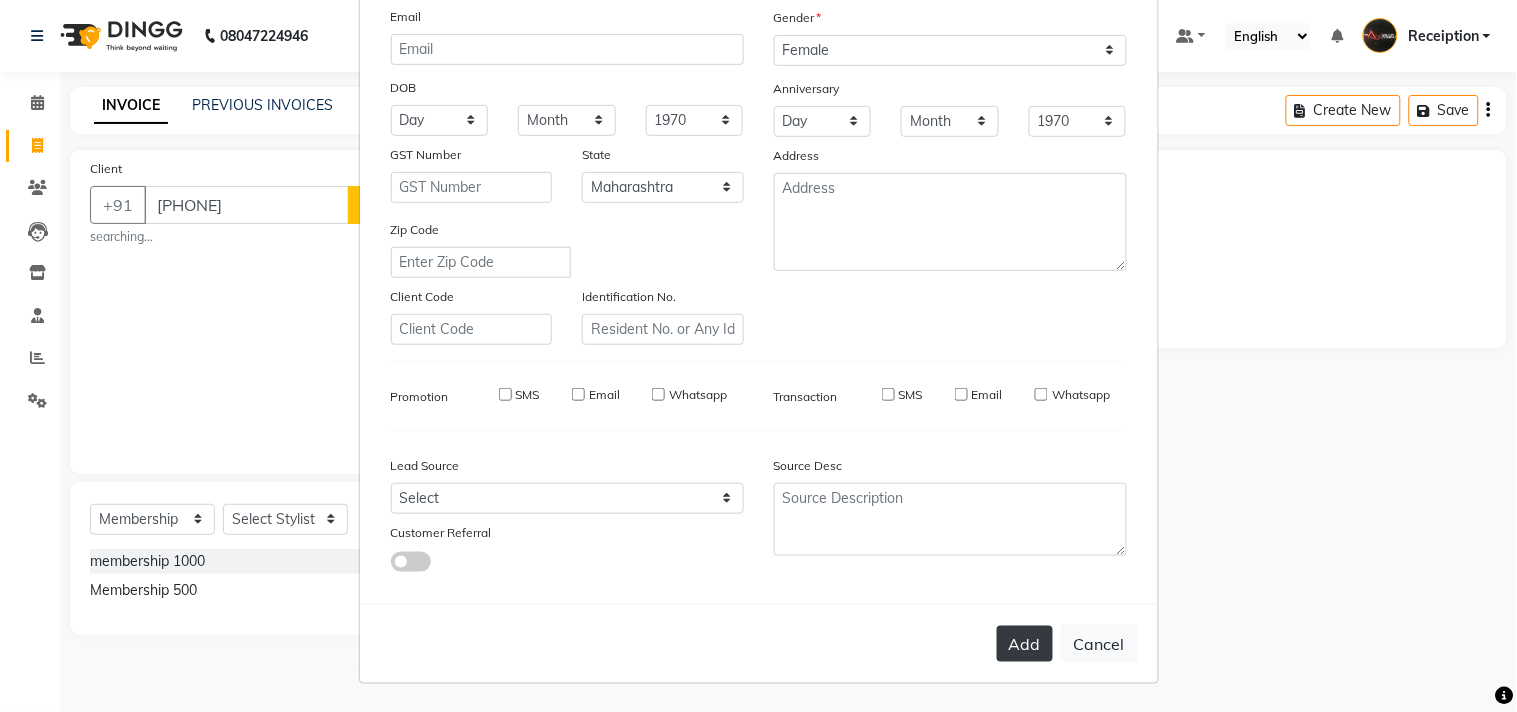 type 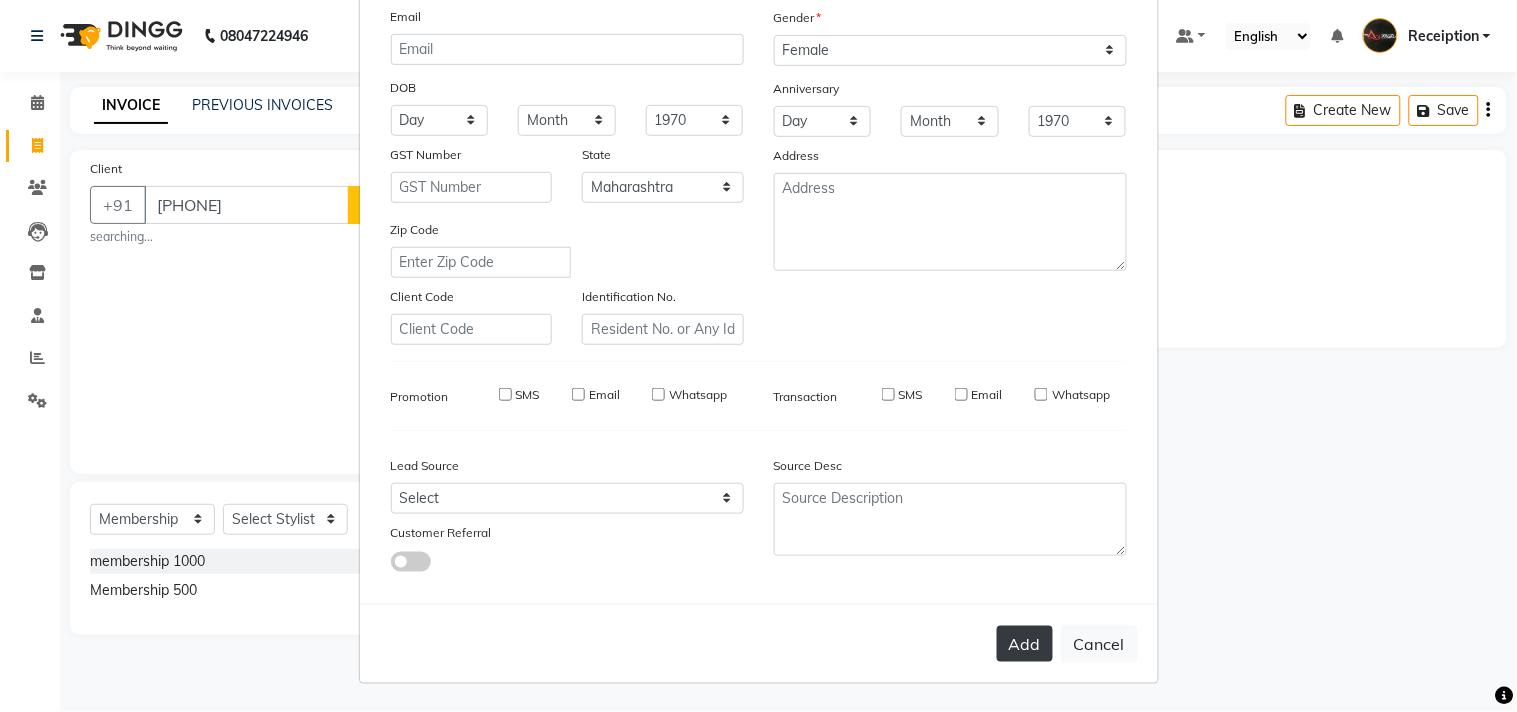 select 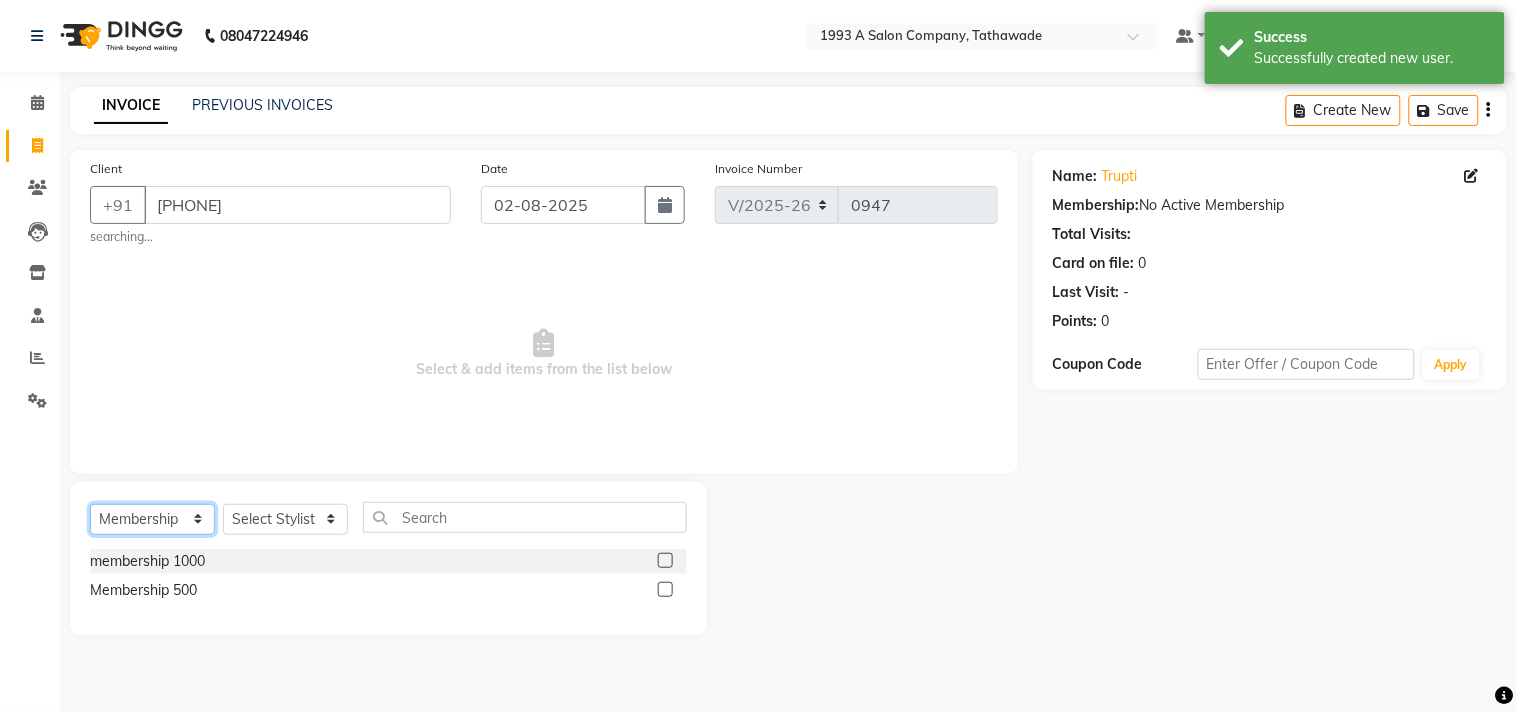 click on "Select  Service  Product  Membership  Package Voucher Prepaid Gift Card" 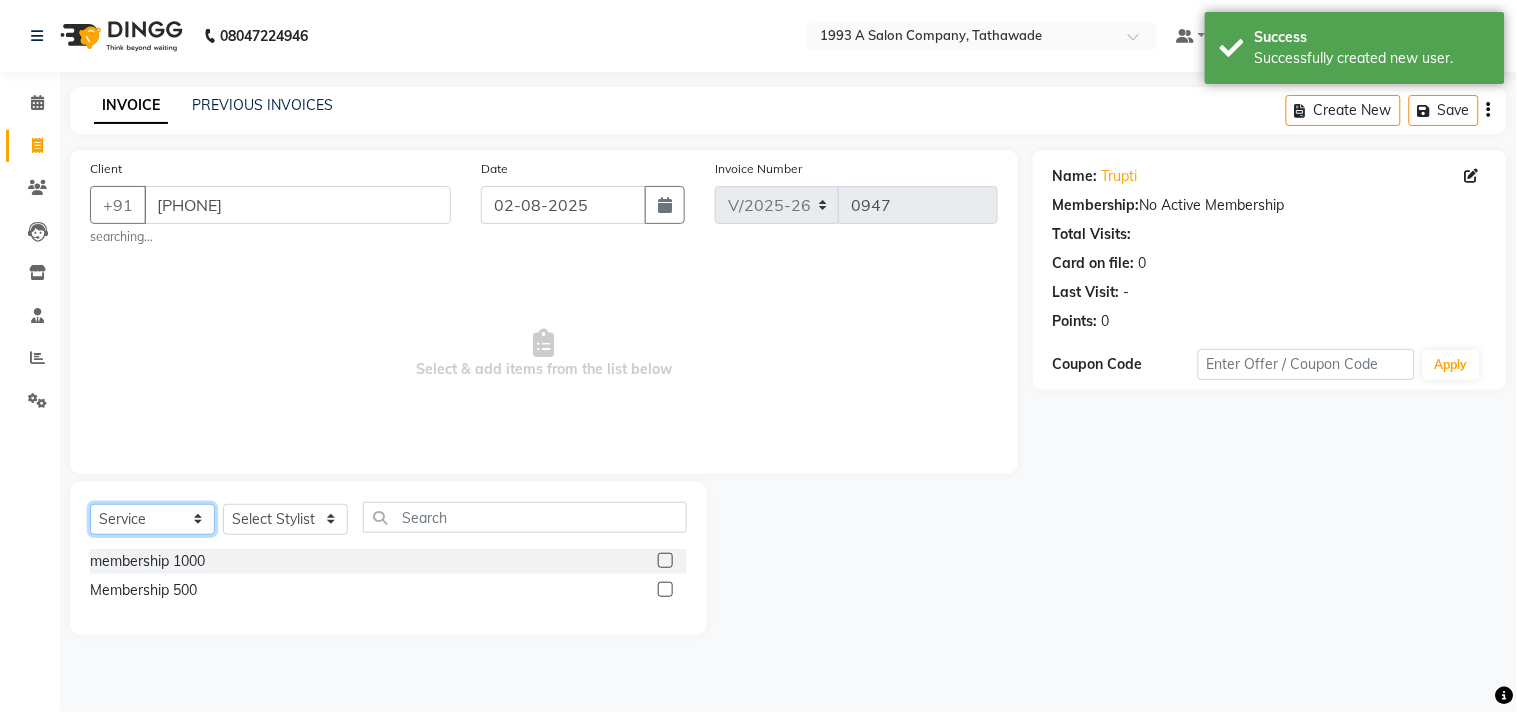 click on "Select  Service  Product  Membership  Package Voucher Prepaid Gift Card" 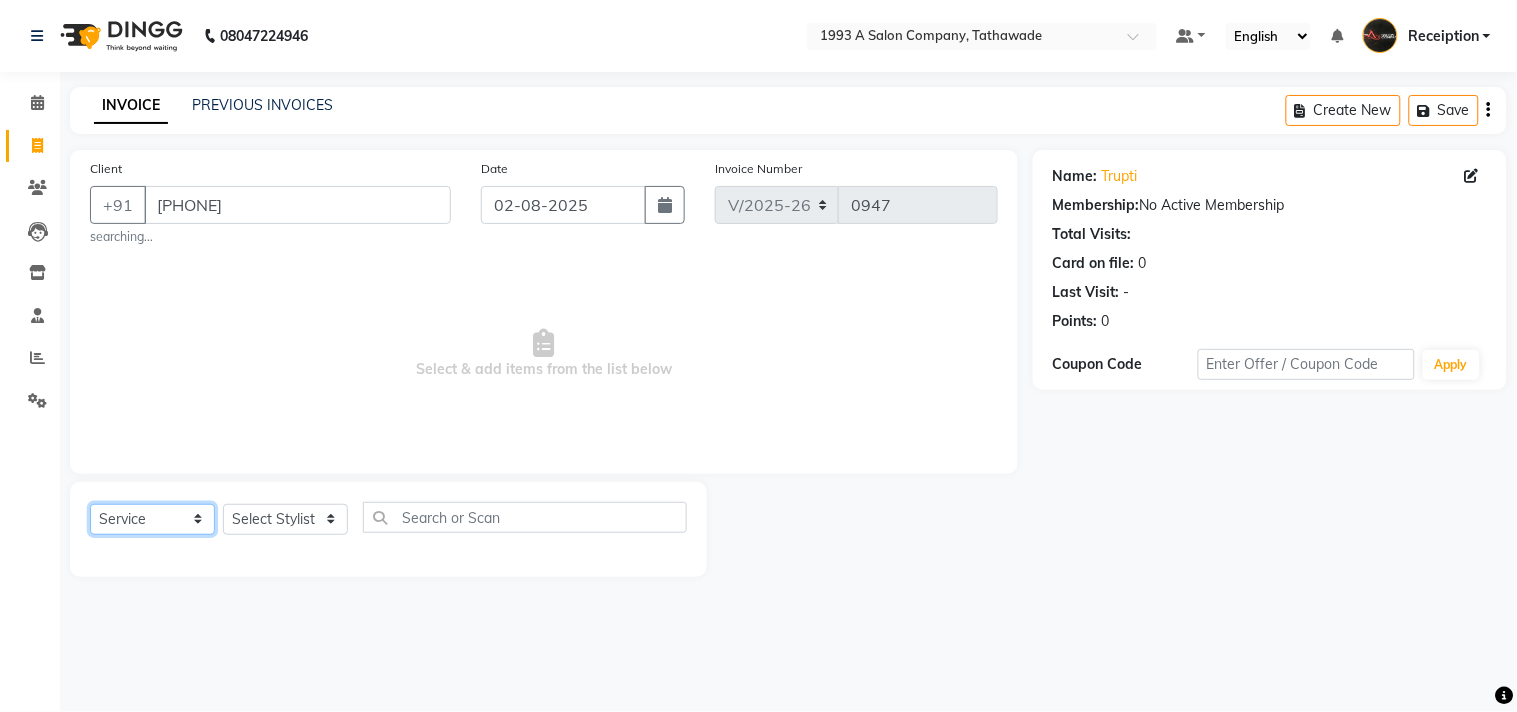 click on "Select  Service  Product  Membership  Package Voucher Prepaid Gift Card" 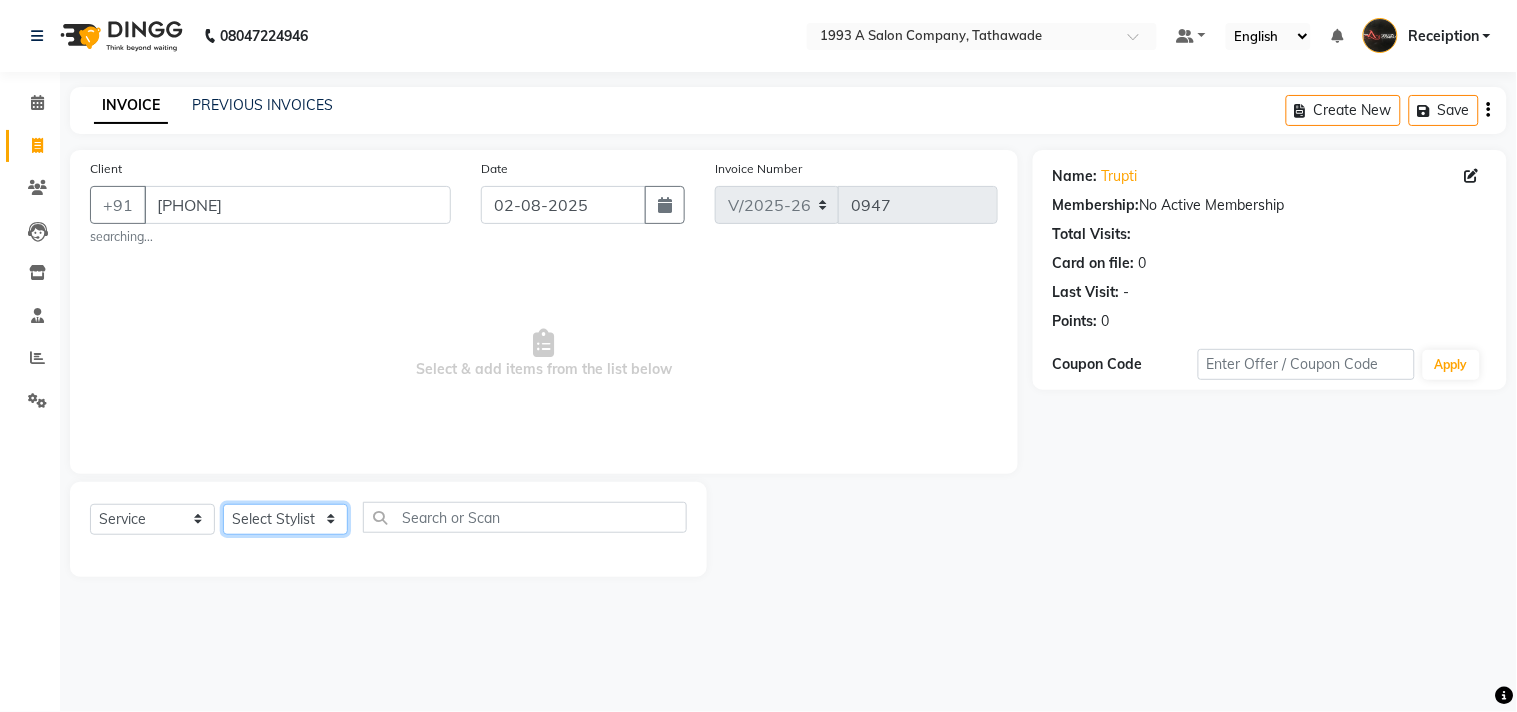click on "Select Stylist [FIRST] [LAST] [FIRST] [LAST] [FIRST] [LAST] Receiption [FIRST] [LAST] Traning Department" 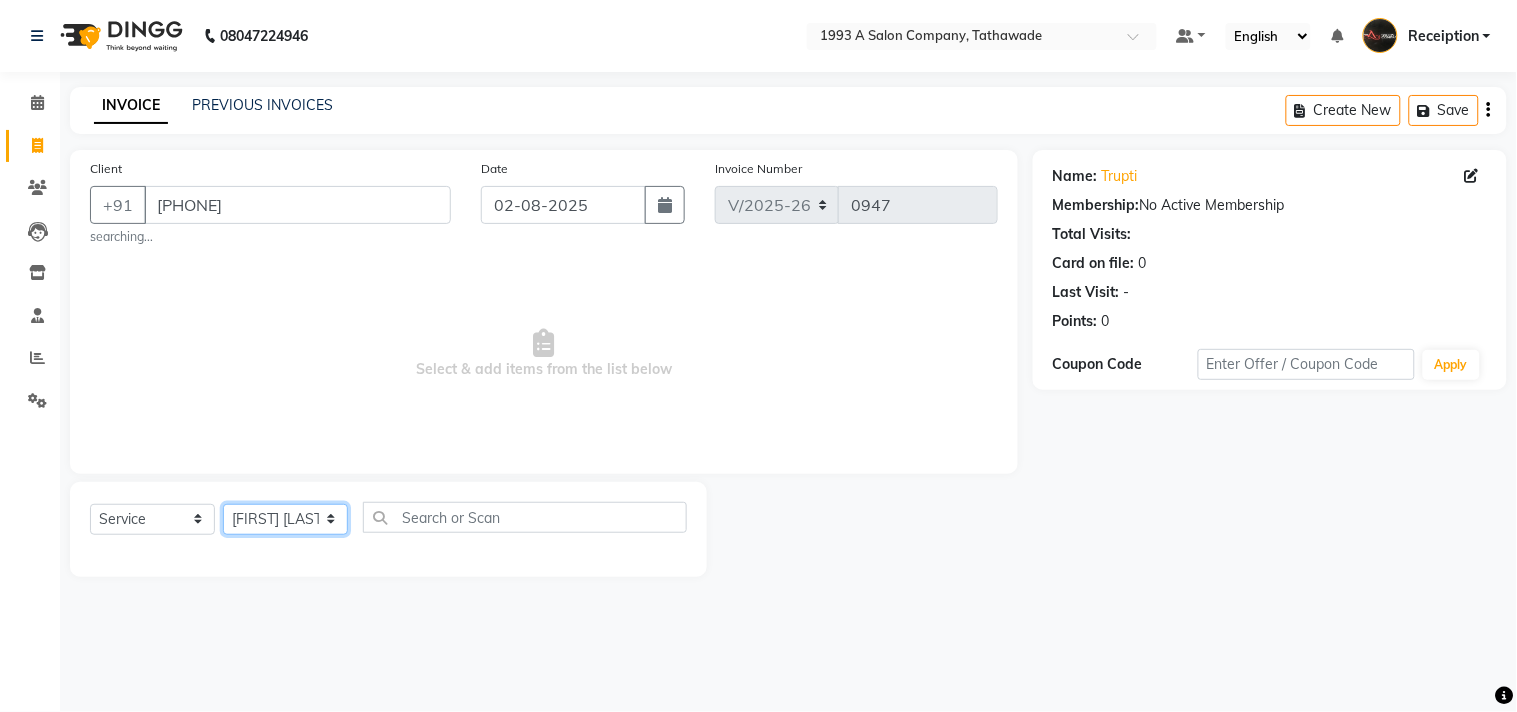 click on "Select Stylist [FIRST] [LAST] [FIRST] [LAST] [FIRST] [LAST] Receiption [FIRST] [LAST] Traning Department" 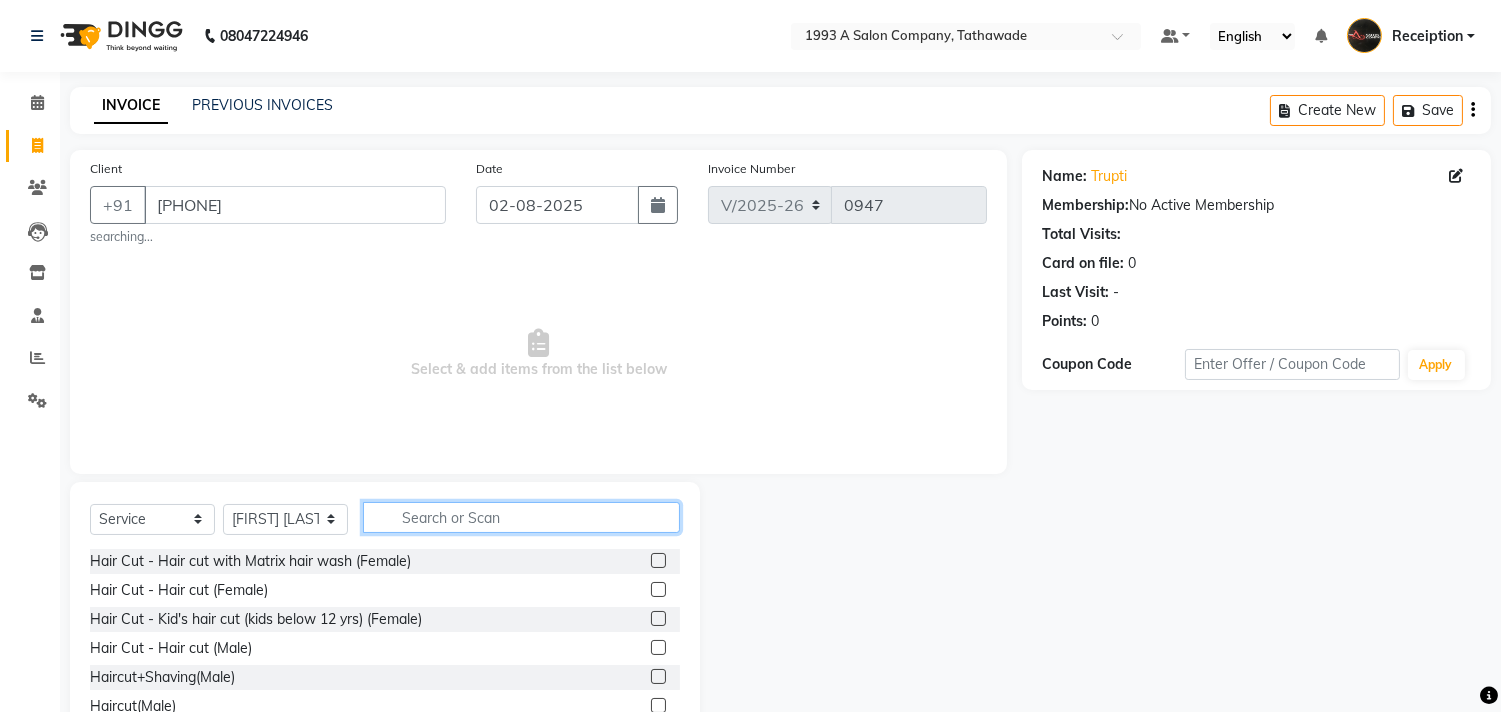 click 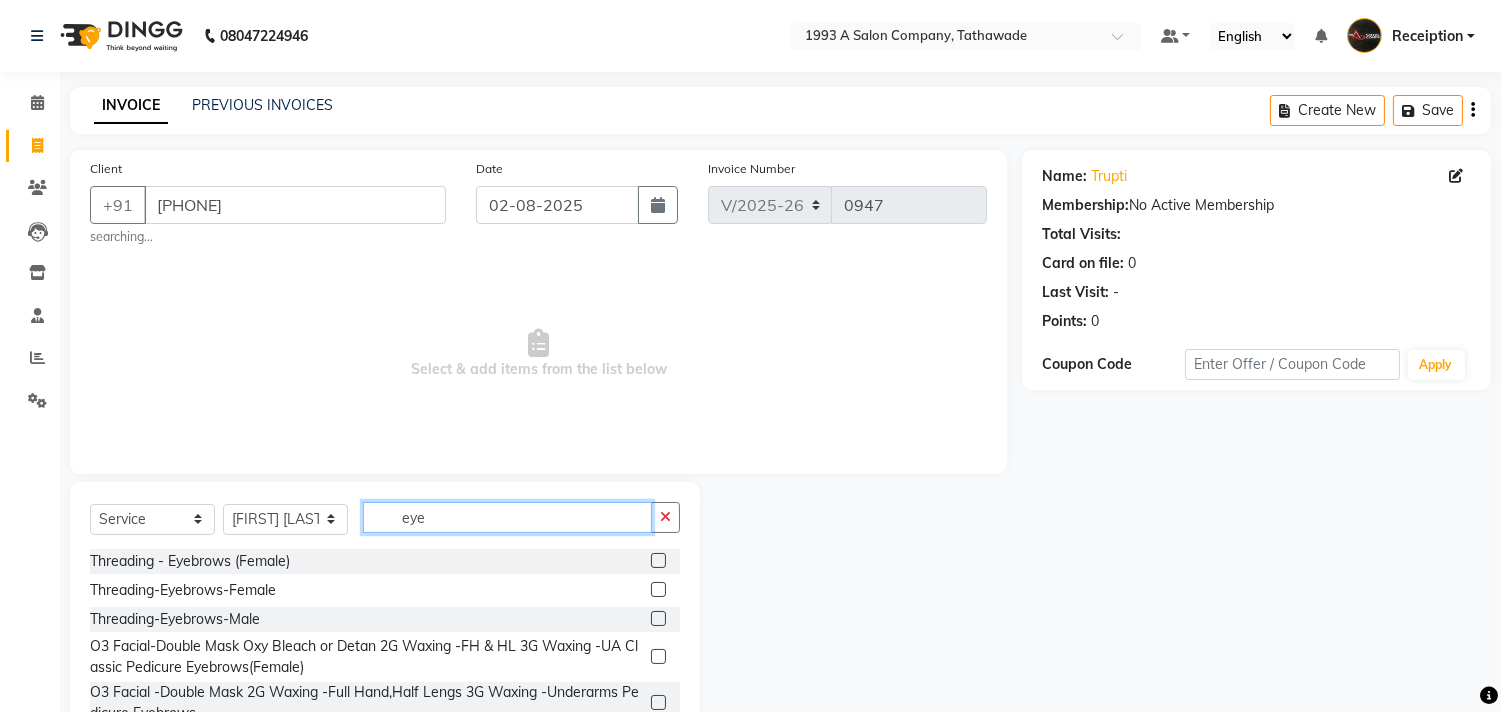 type on "eye" 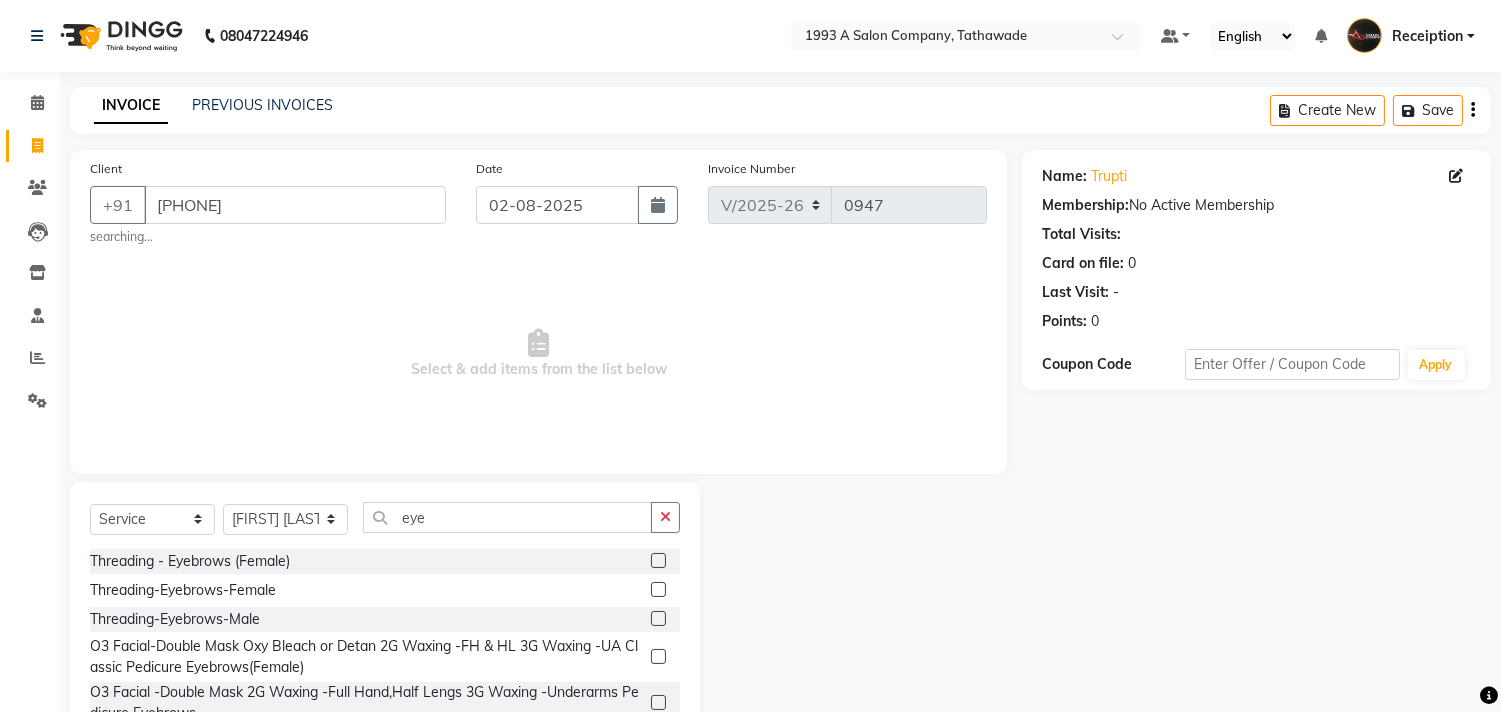 click 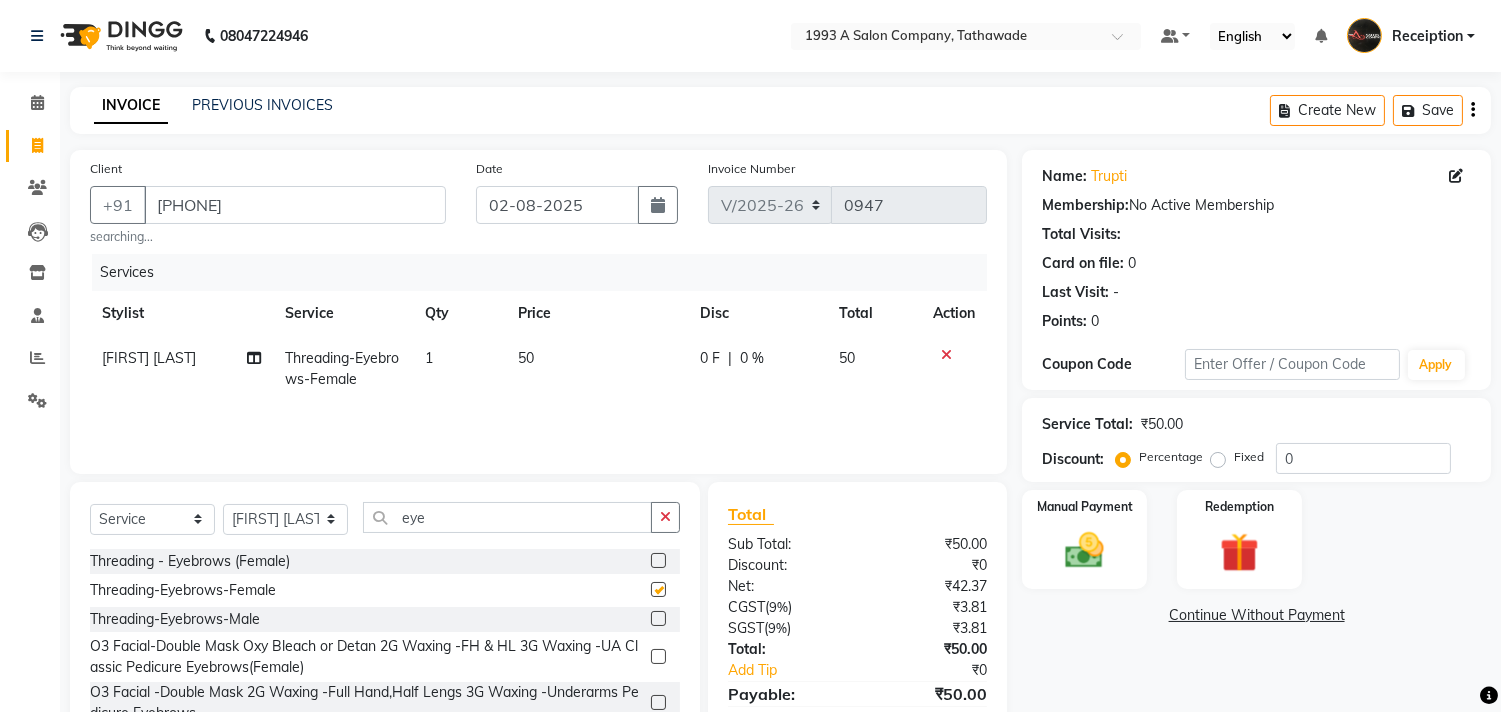 checkbox on "false" 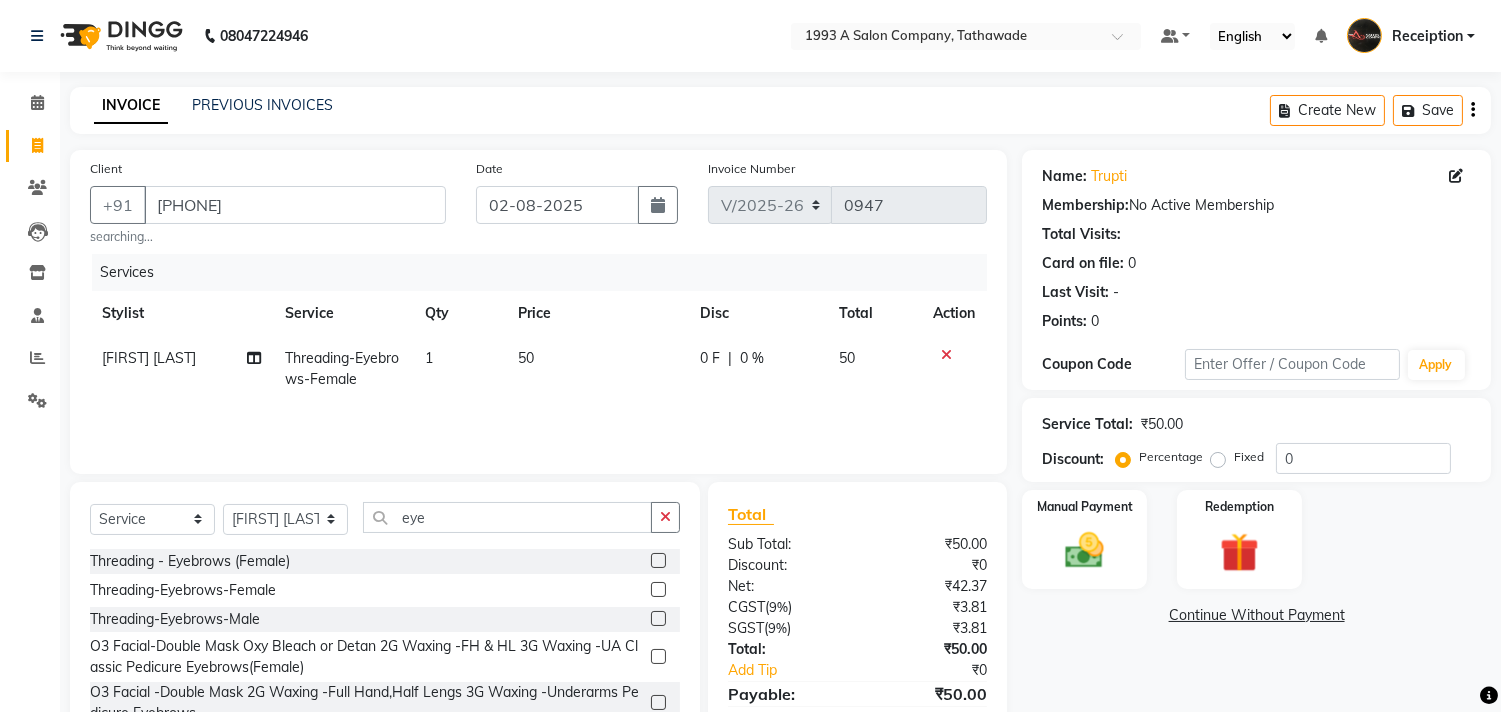 click 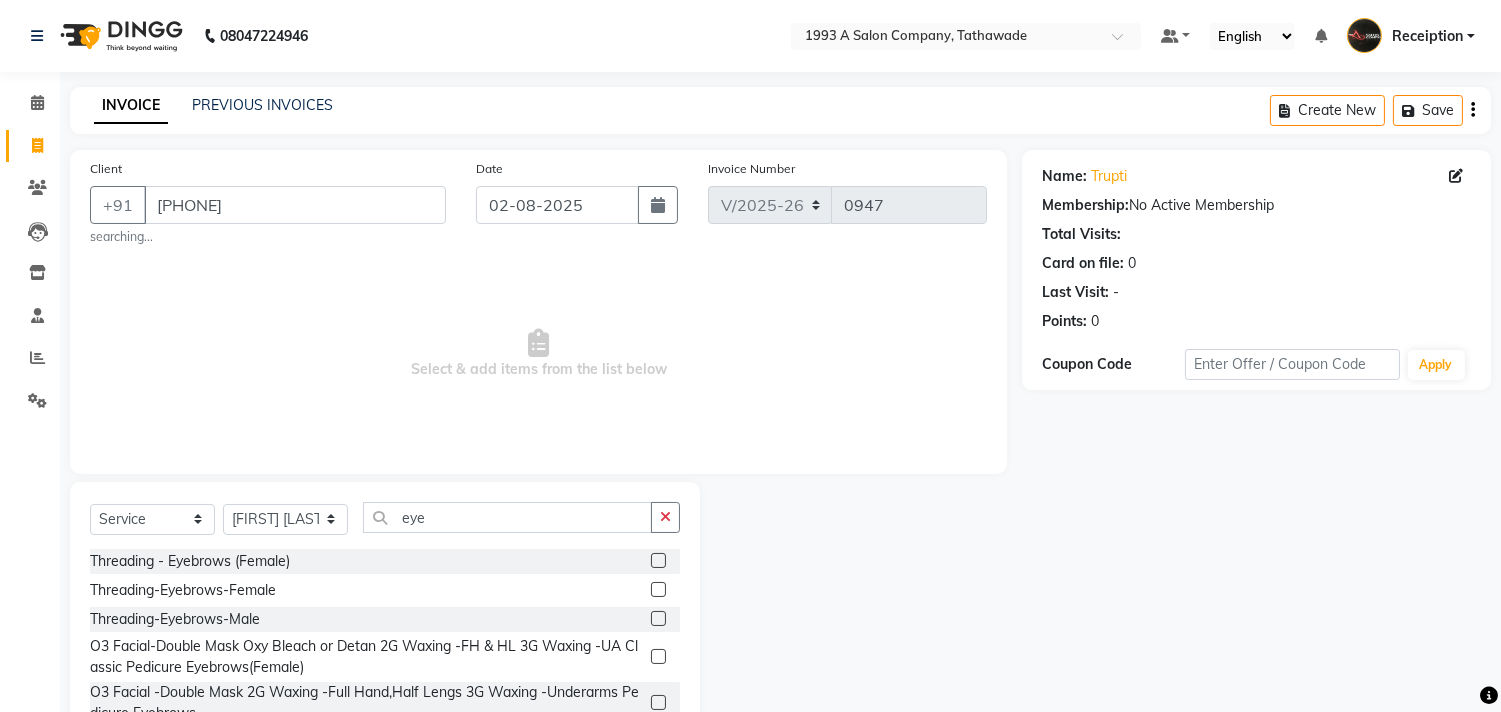 scroll, scrollTop: 141, scrollLeft: 0, axis: vertical 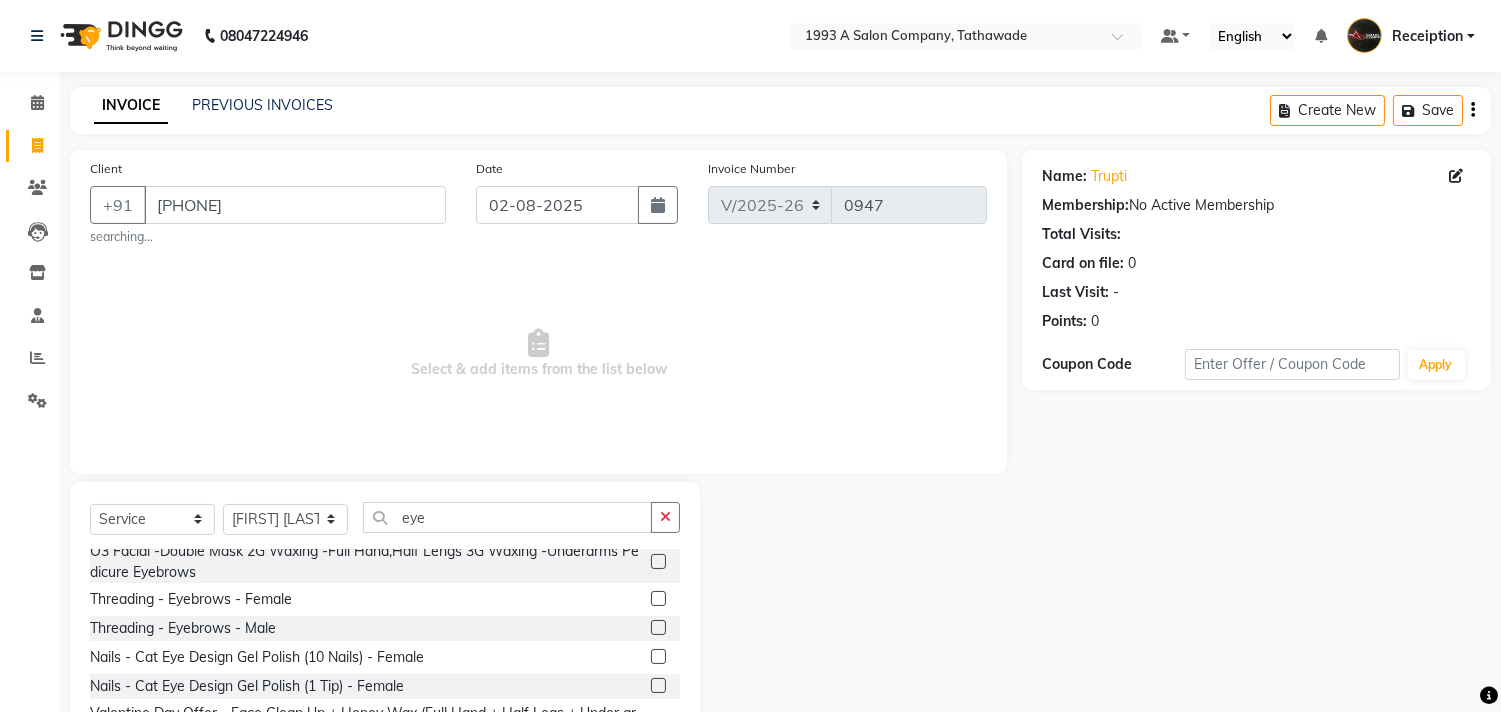 click on "Name: [FIRST]  Membership:  No Active Membership  Total Visits:   Card on file:  0 Last Visit:   - Points:   0  Coupon Code Apply" 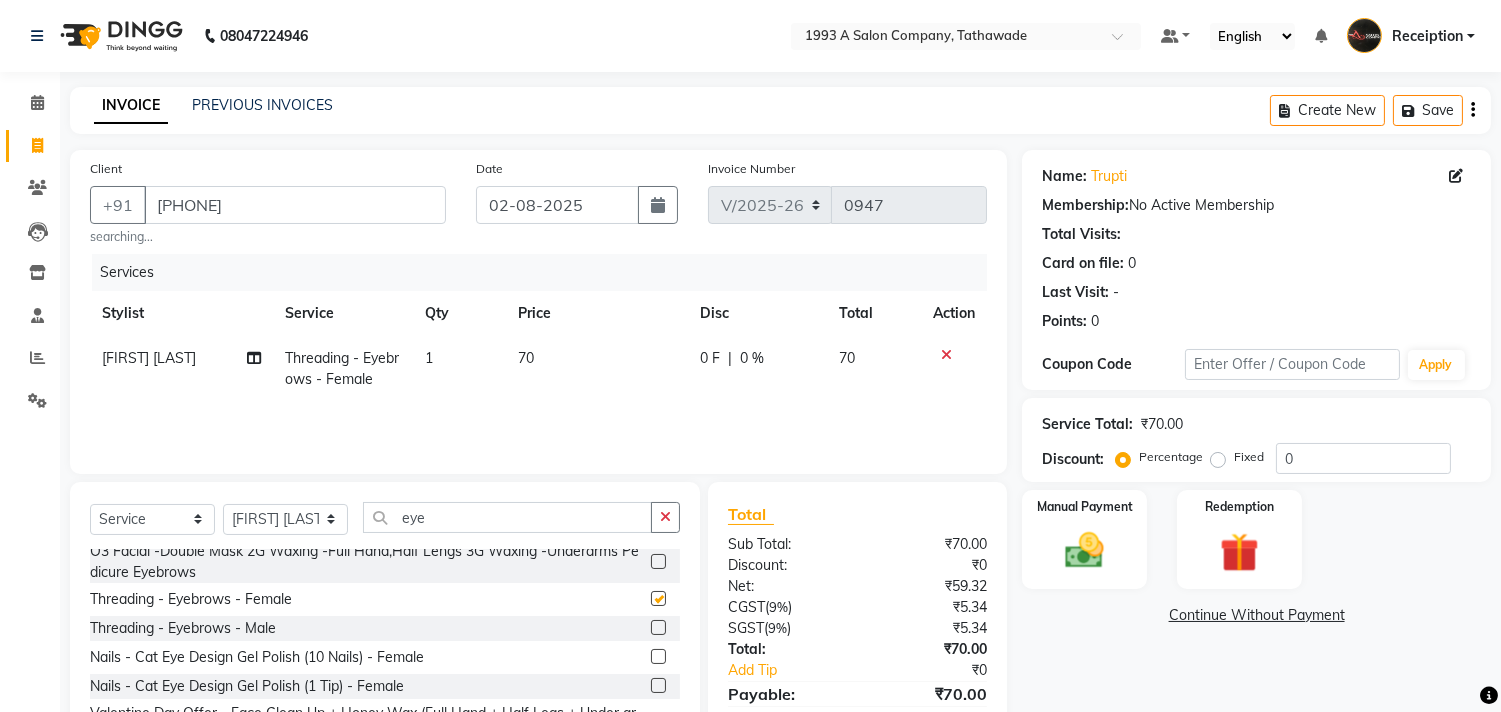 checkbox on "false" 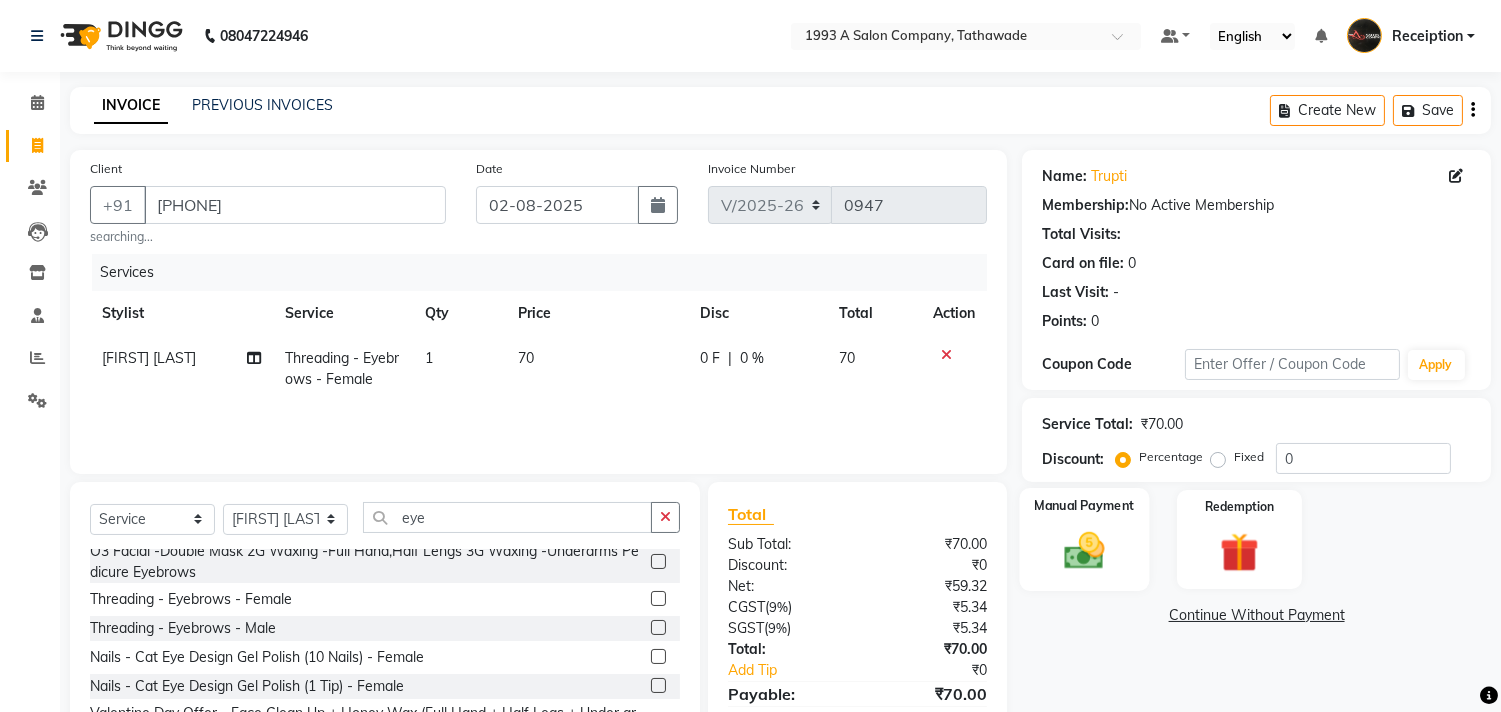 click 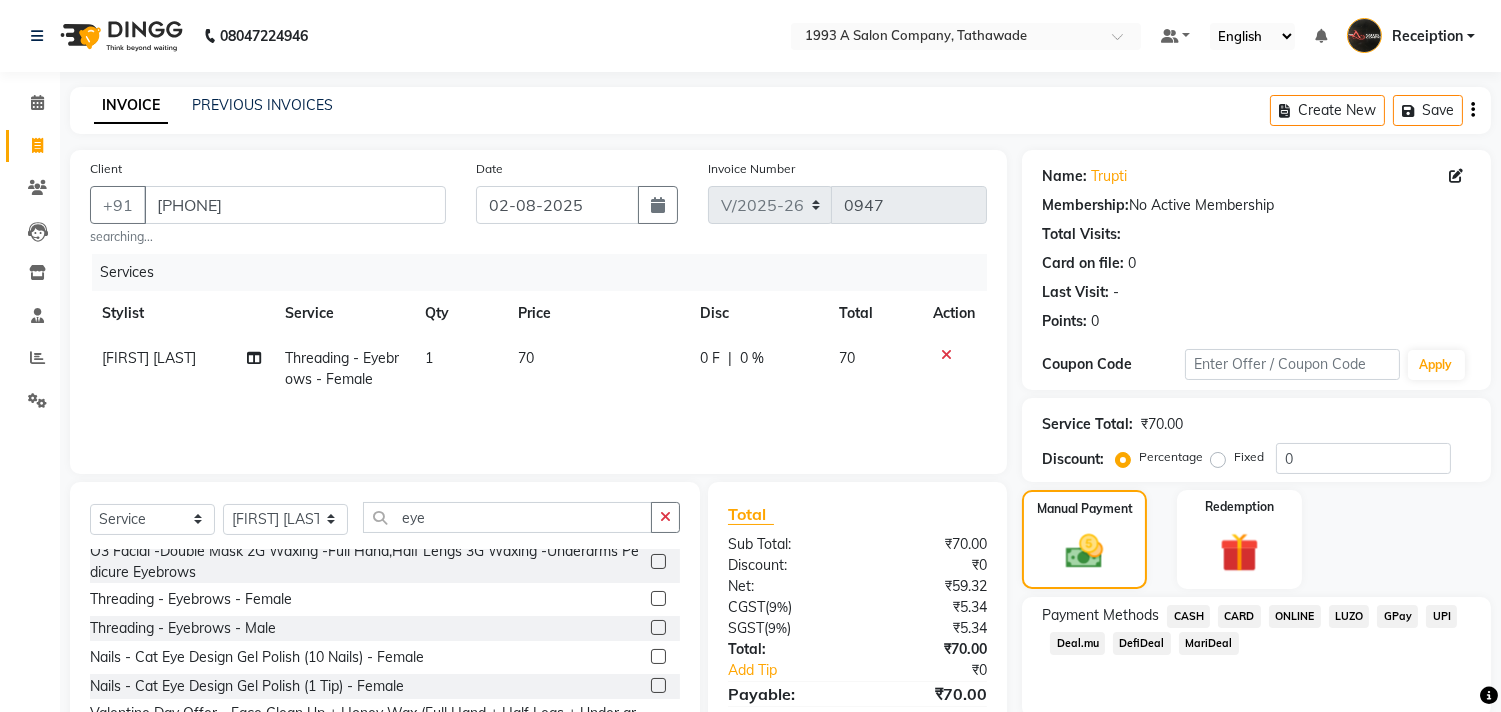 click on "ONLINE" 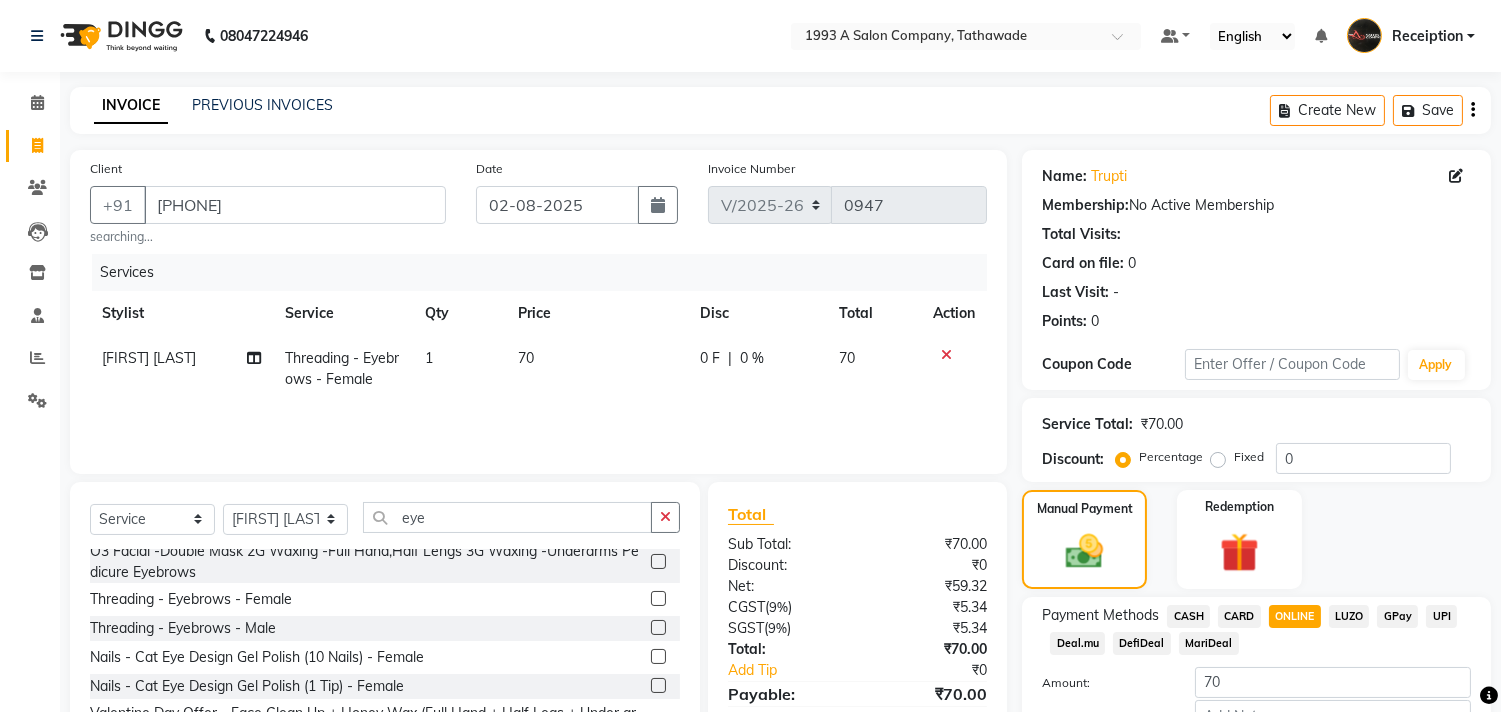 scroll, scrollTop: 132, scrollLeft: 0, axis: vertical 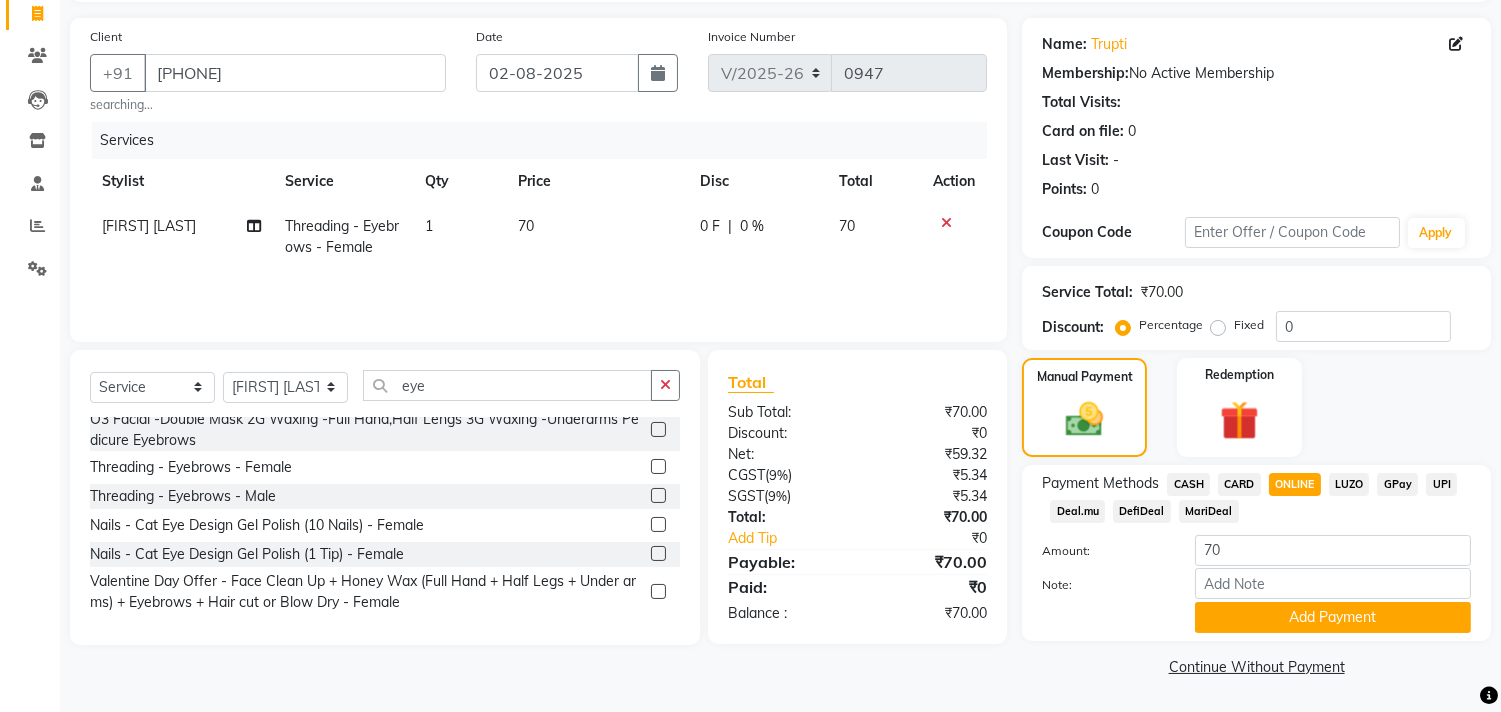 click on "Client +[PHONE] searching... Date 02-08-2025 Invoice Number V/2025 V/2025-26 0947 Services Stylist Service Qty Price Disc Total Action [FIRST] [LAST] Threading - Eyebrows - Female 1 70 0 F | 0 % 70 Select Service Product Membership Package Voucher Prepaid Gift Card Select Stylist [FIRST] [LAST] [FIRST] [LAST] [FIRST] [LAST] Receiption [FIRST] [LAST] Traning Department eye Threading - Eyebrows (Female) Threading-Eyebrows-Female Threading-Eyebrows-Male O3 Facial-Double Mask Oxy Bleach or Detan 2G Waxing -FH & HL 3G Waxing -UA Classic Pedicure Eyebrows(Female) O3 Facial -Double Mask 2G Waxing -Full Hand,Half Lengs 3G Waxing -Underarms Pedicure Eyebrows Threading - Eyebrows - Female Threading - Eyebrows - Male Nails - Cat Eye Design Gel Polish (10 Nails) - Female Nails - Cat Eye Design Gel Polish (1 Tip) - Female Valentine Day Offer - Face Clean Up + Honey Wax (Full Hand + Half Legs + Under arms) + Eyebrows + Hair cut or Blow Dry - Female Total Sub Total: (" 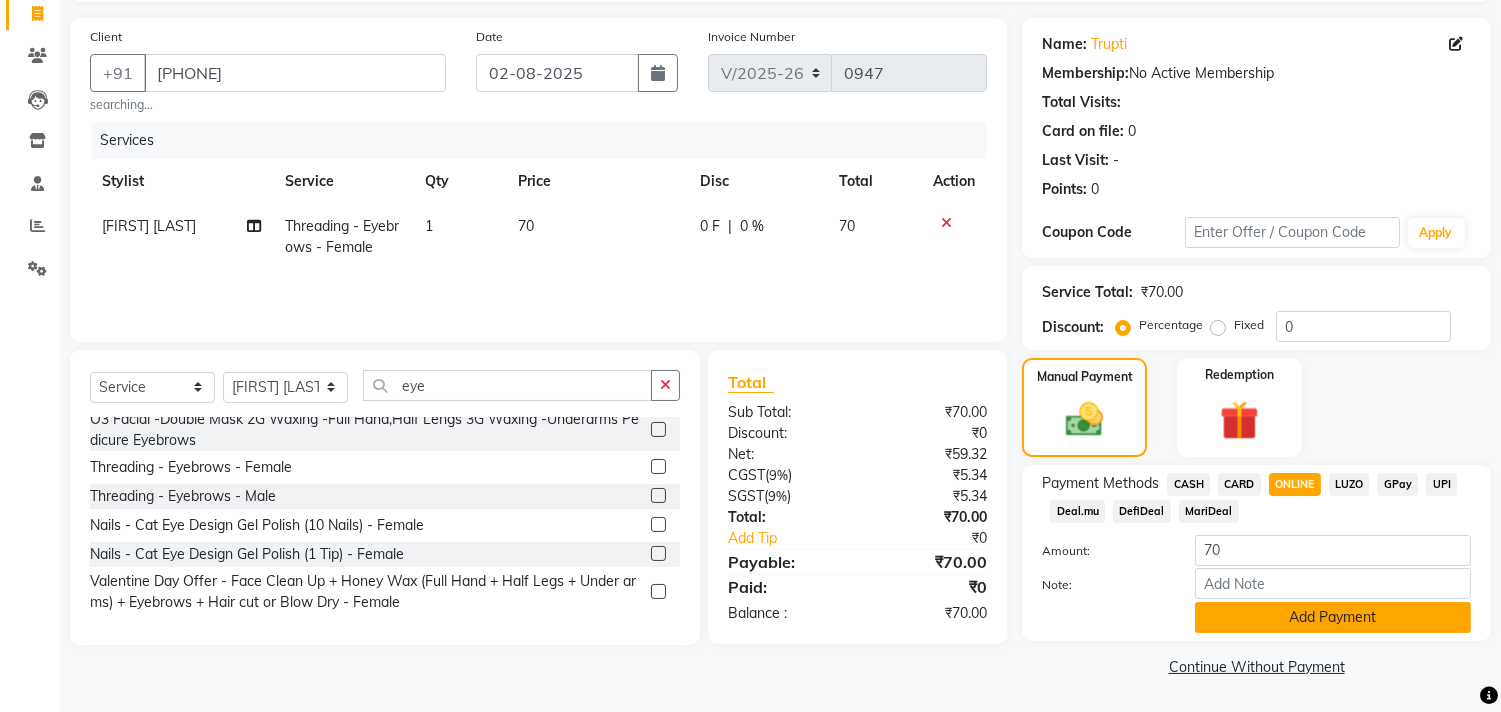 click on "Add Payment" 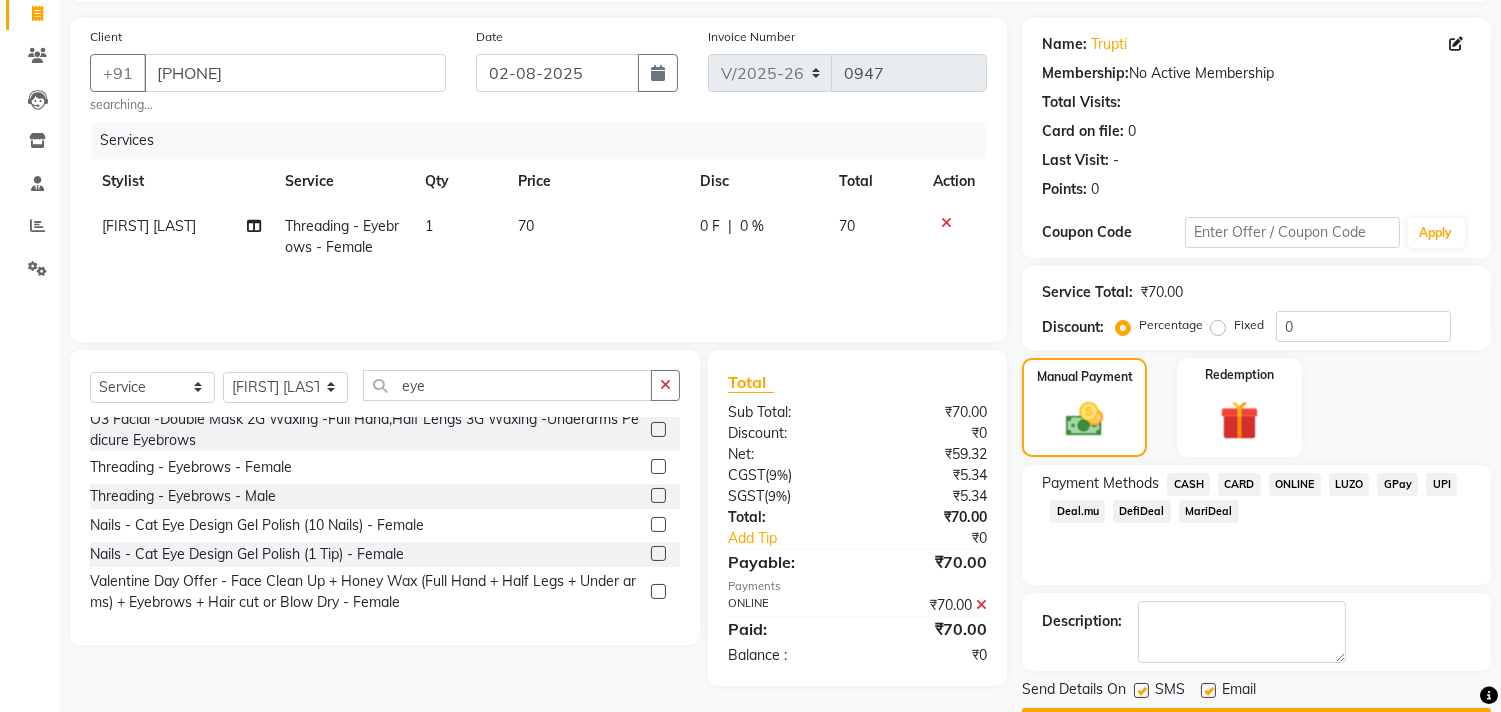 scroll, scrollTop: 187, scrollLeft: 0, axis: vertical 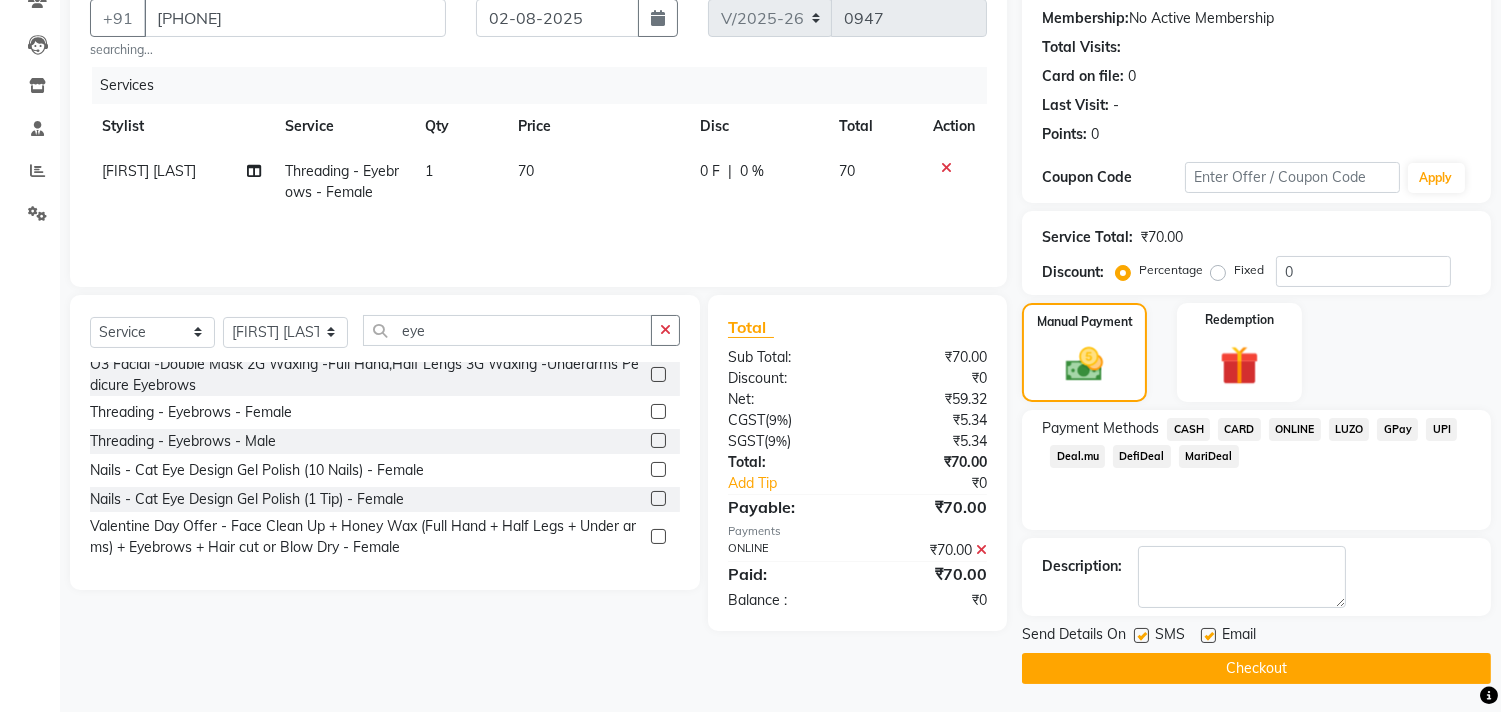 click on "Checkout" 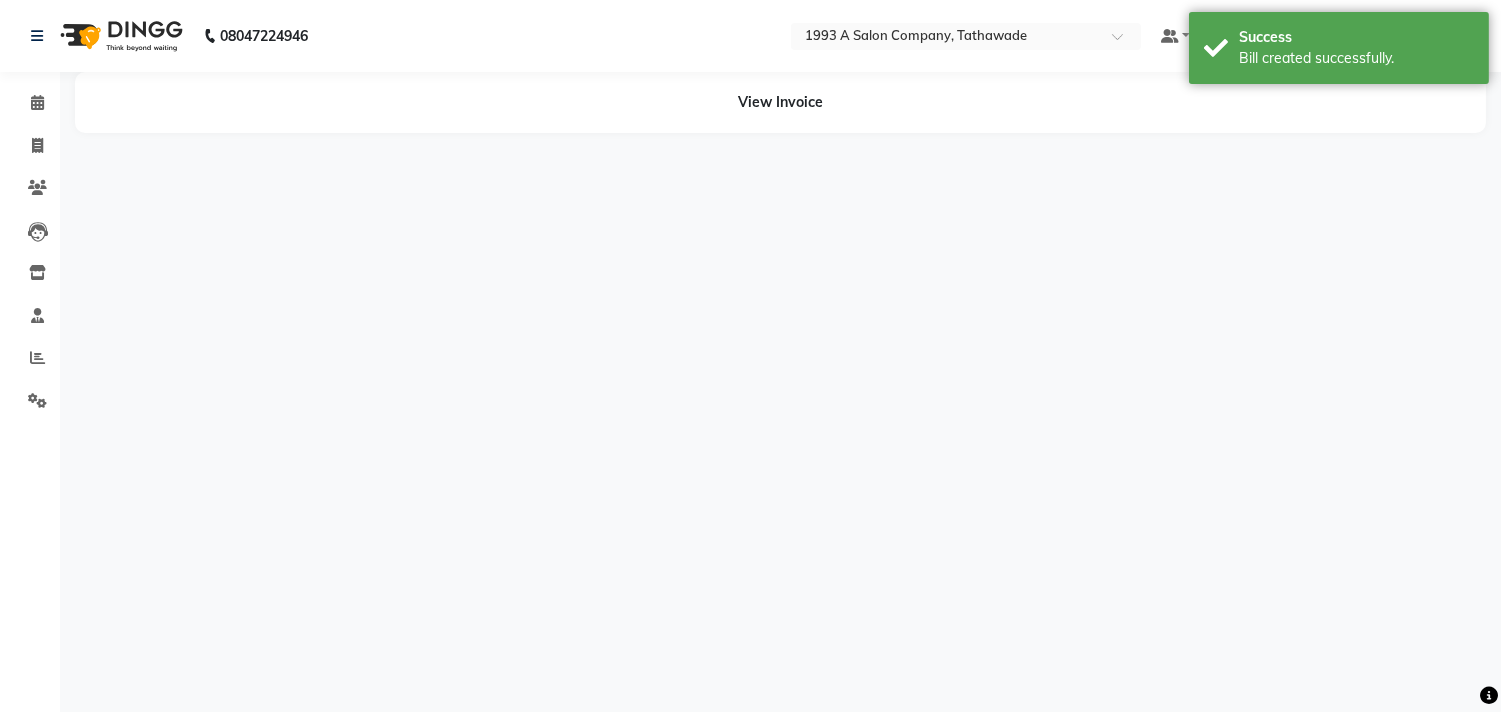 scroll, scrollTop: 0, scrollLeft: 0, axis: both 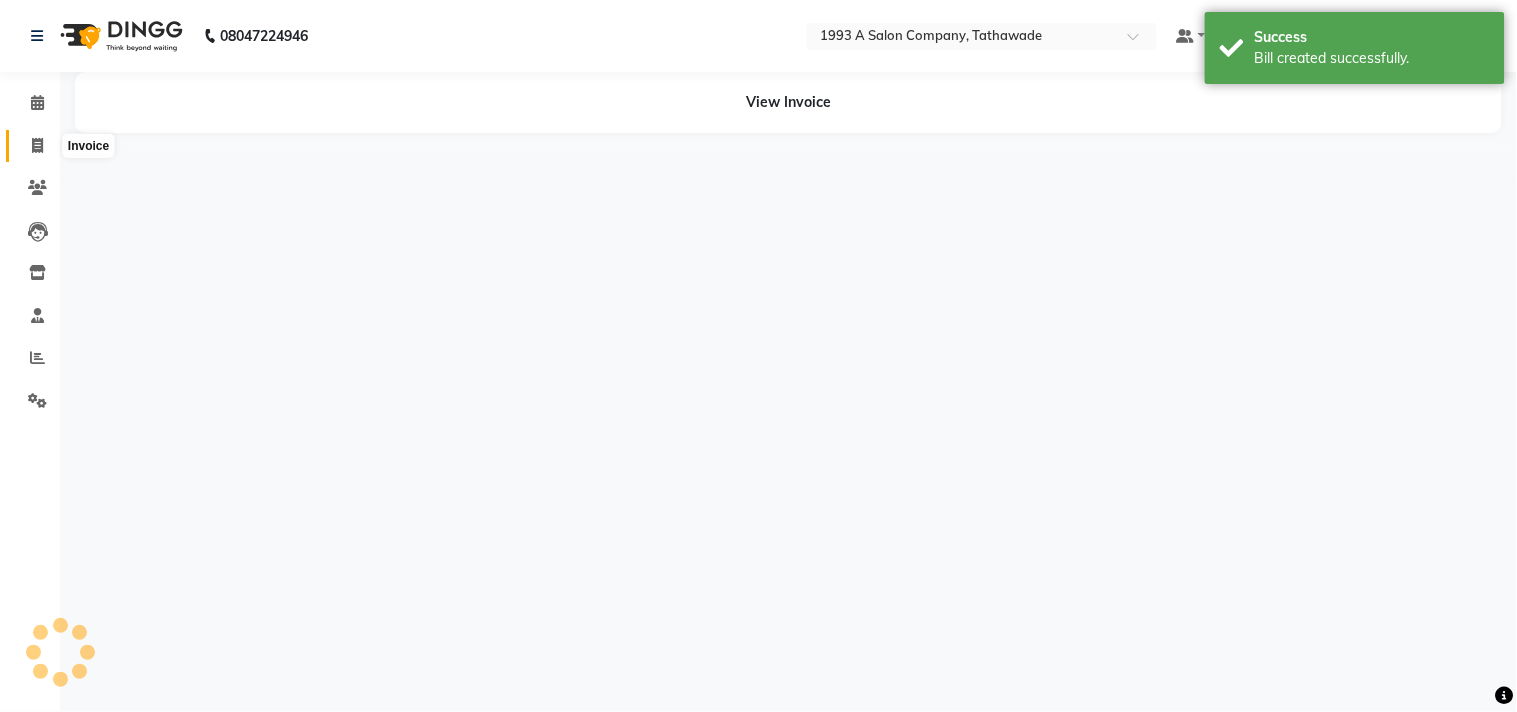 click 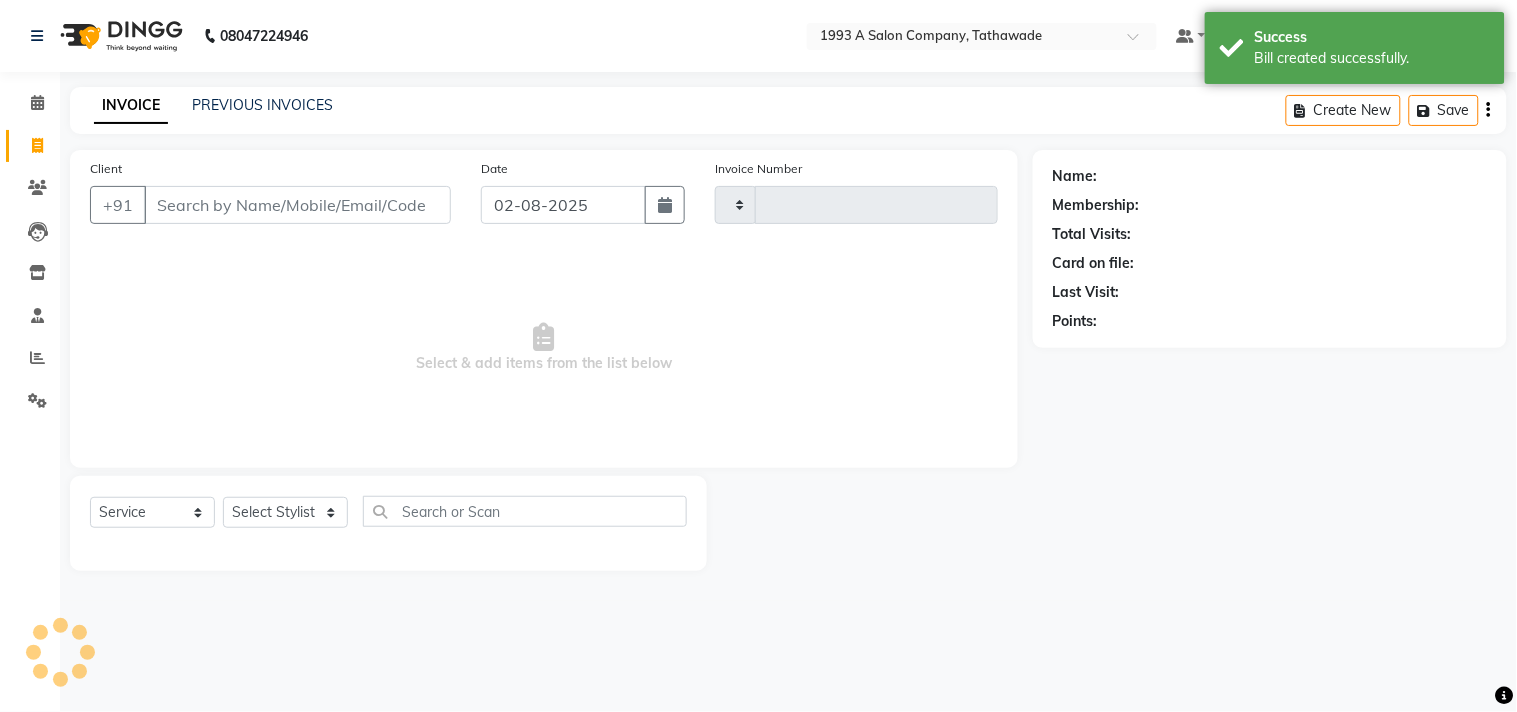 type on "0948" 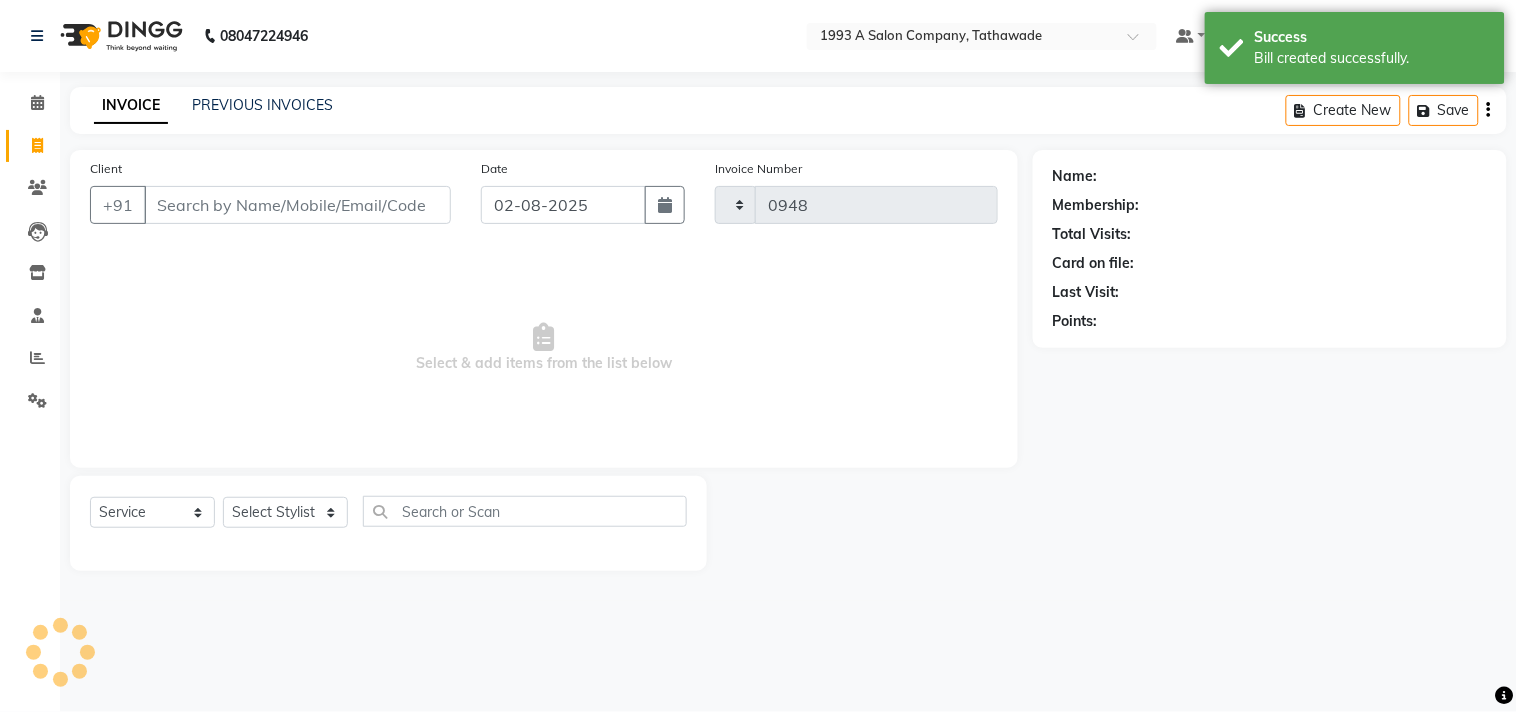 select on "688" 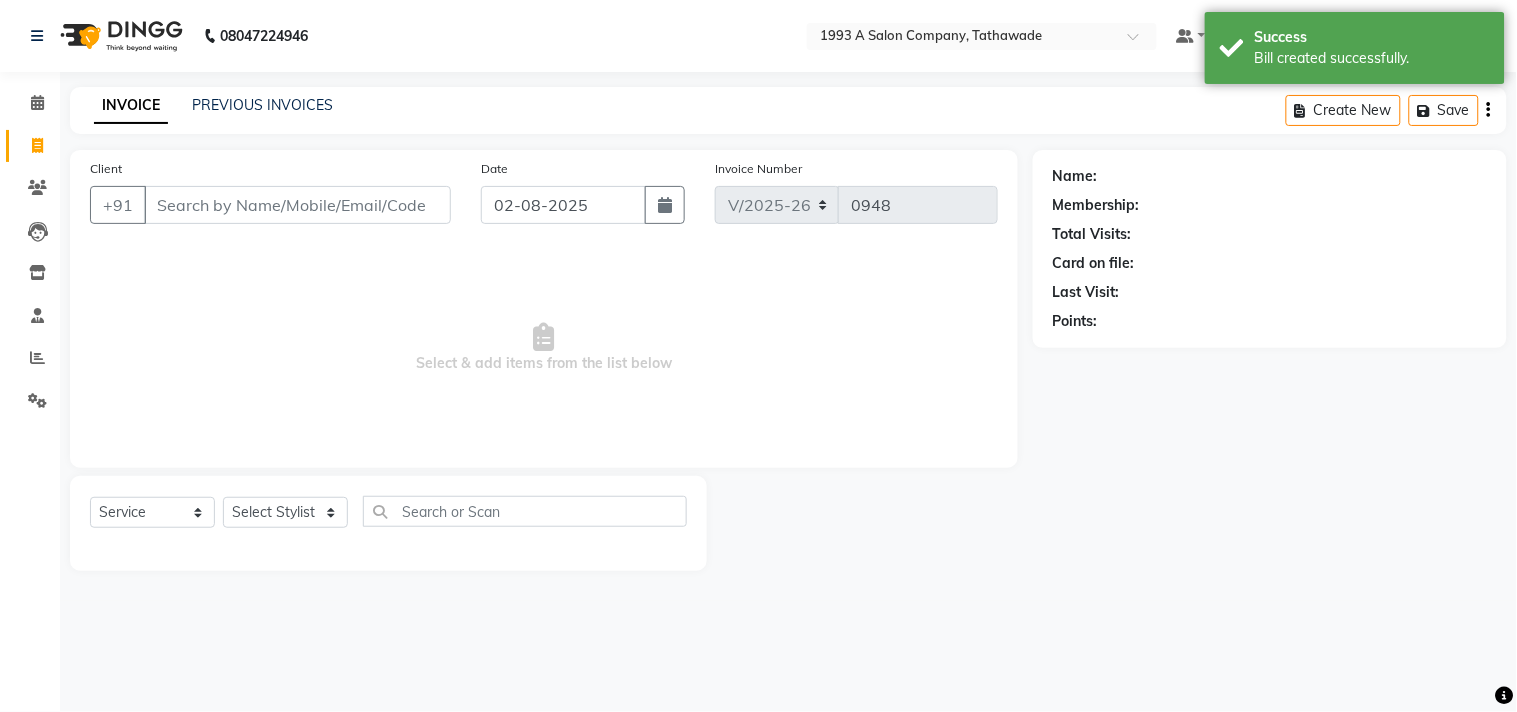 click on "Client" at bounding box center (297, 205) 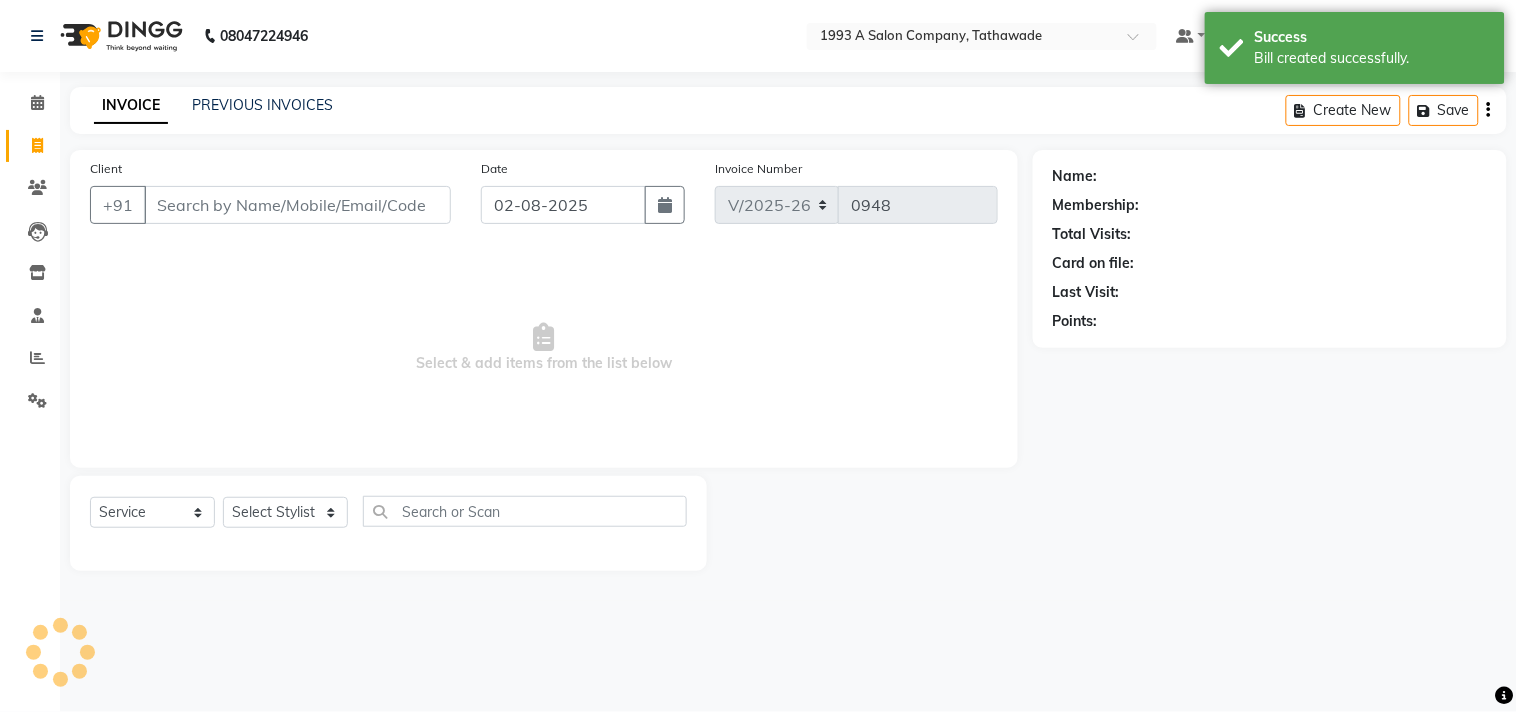 type on "9" 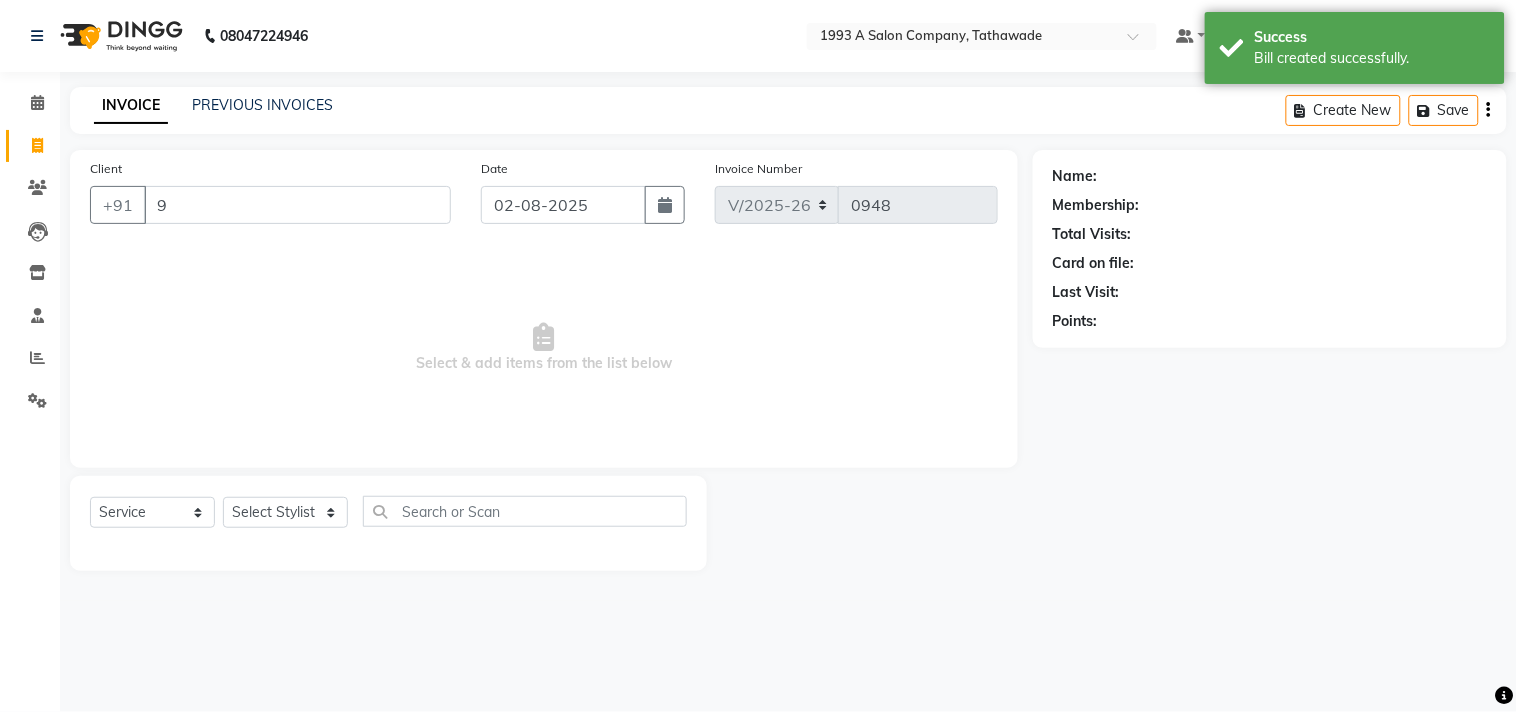select on "membership" 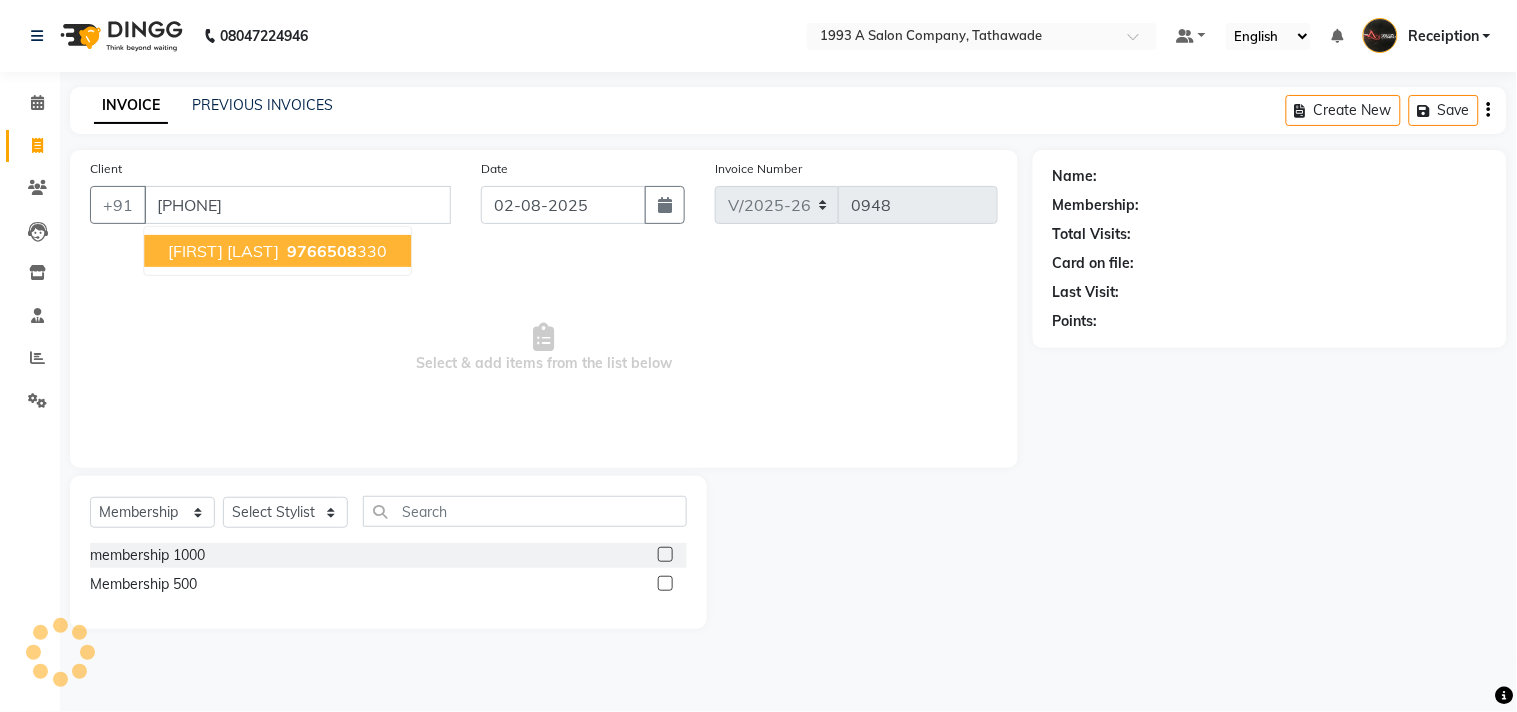 type on "[PHONE]" 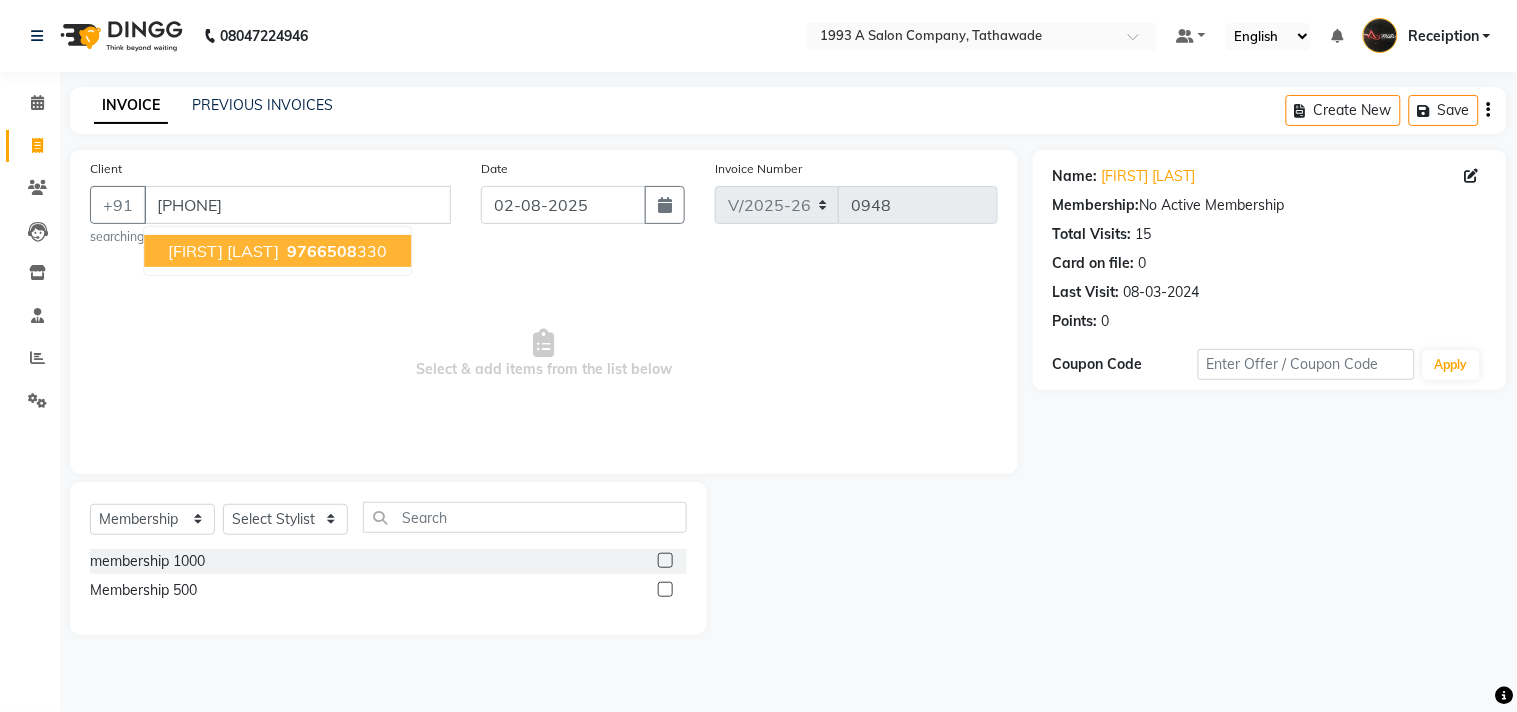click on "9766508" at bounding box center [322, 251] 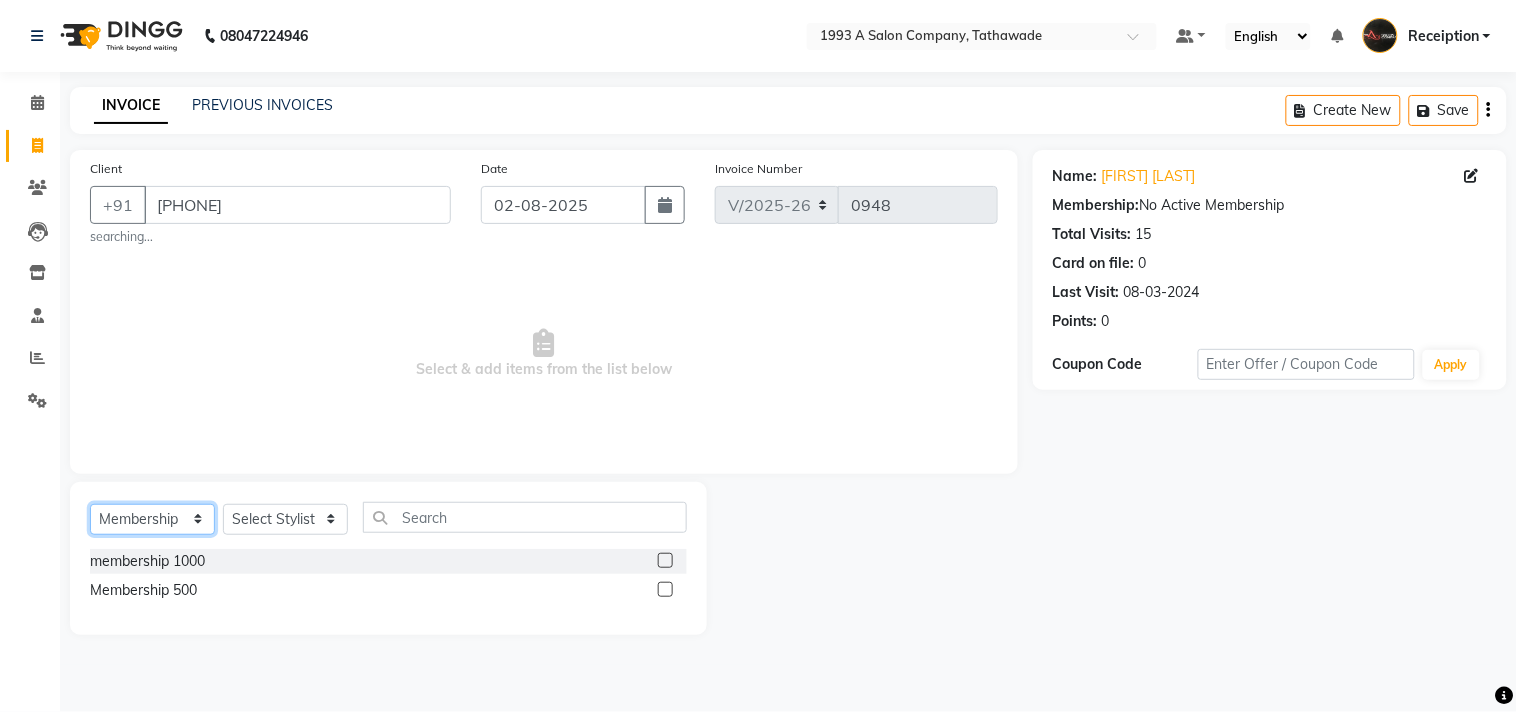 click on "Select  Service  Product  Membership  Package Voucher Prepaid Gift Card" 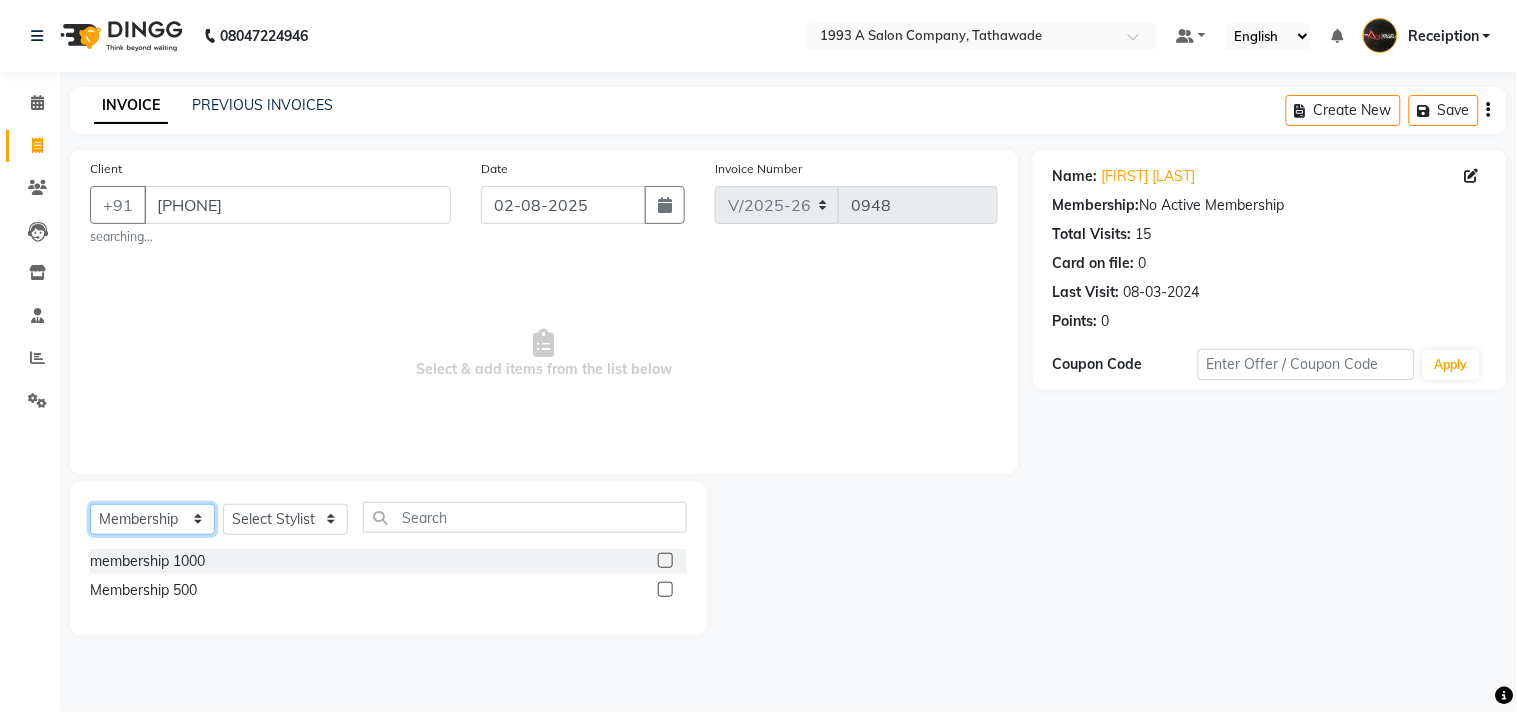 select on "service" 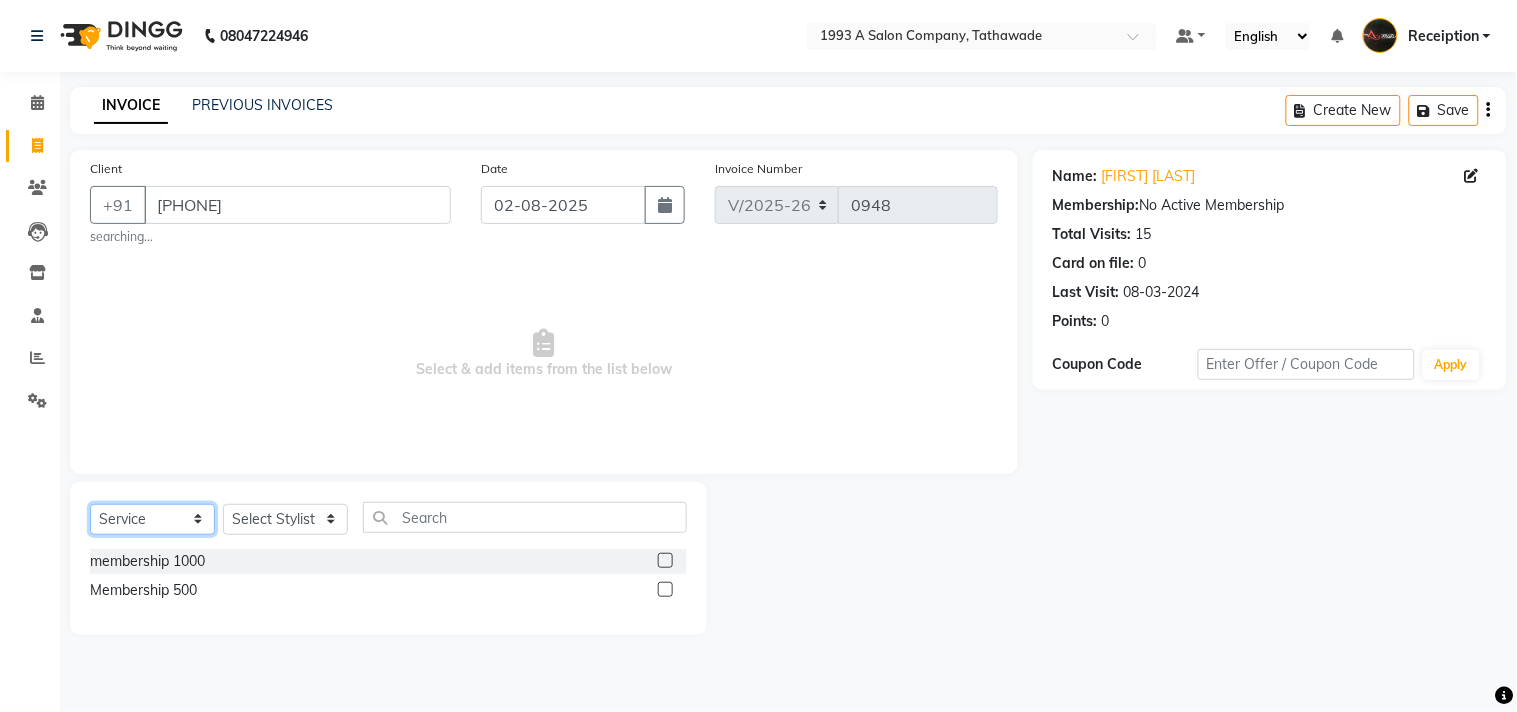 click on "Select  Service  Product  Membership  Package Voucher Prepaid Gift Card" 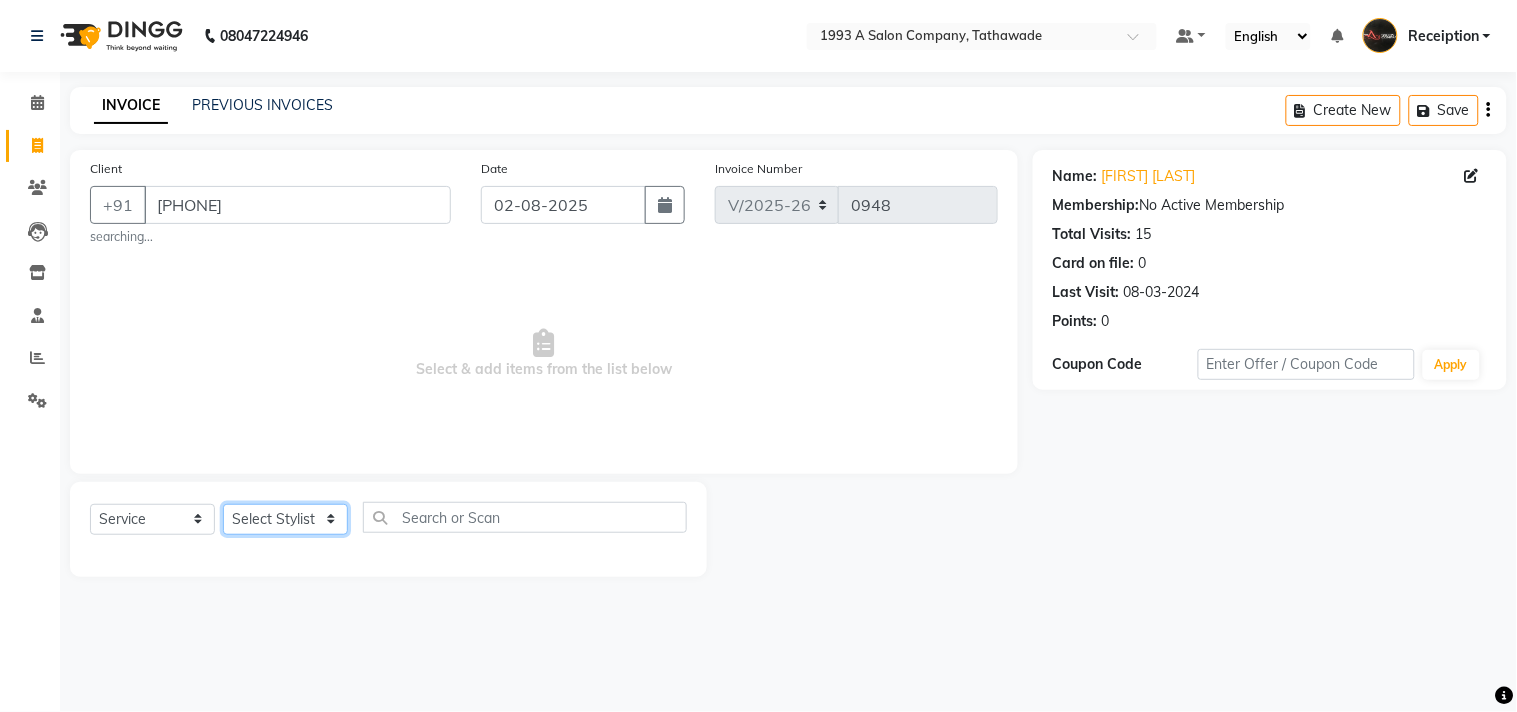 click on "Select Stylist [FIRST] [LAST] [FIRST] [LAST] [FIRST] [LAST] Receiption [FIRST] [LAST] Traning Department" 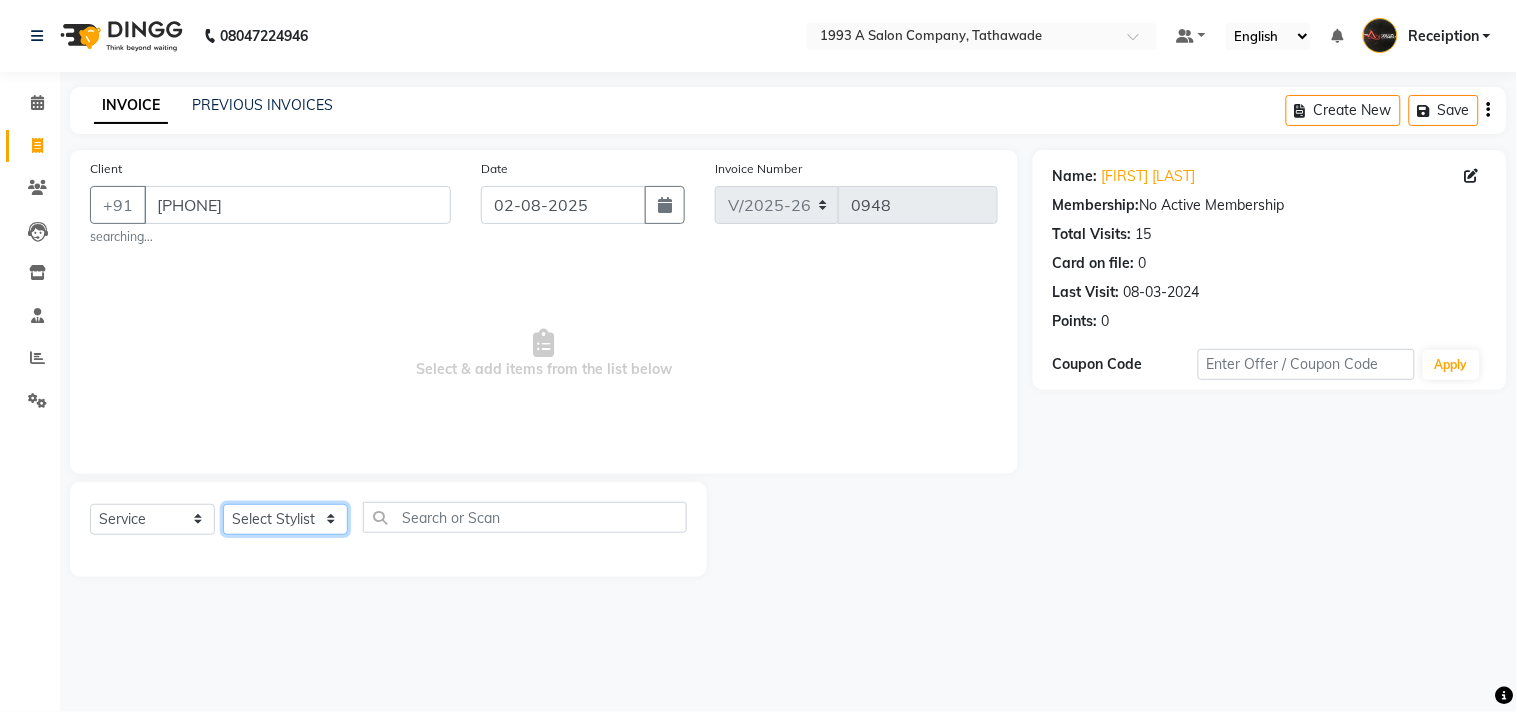 select on "85294" 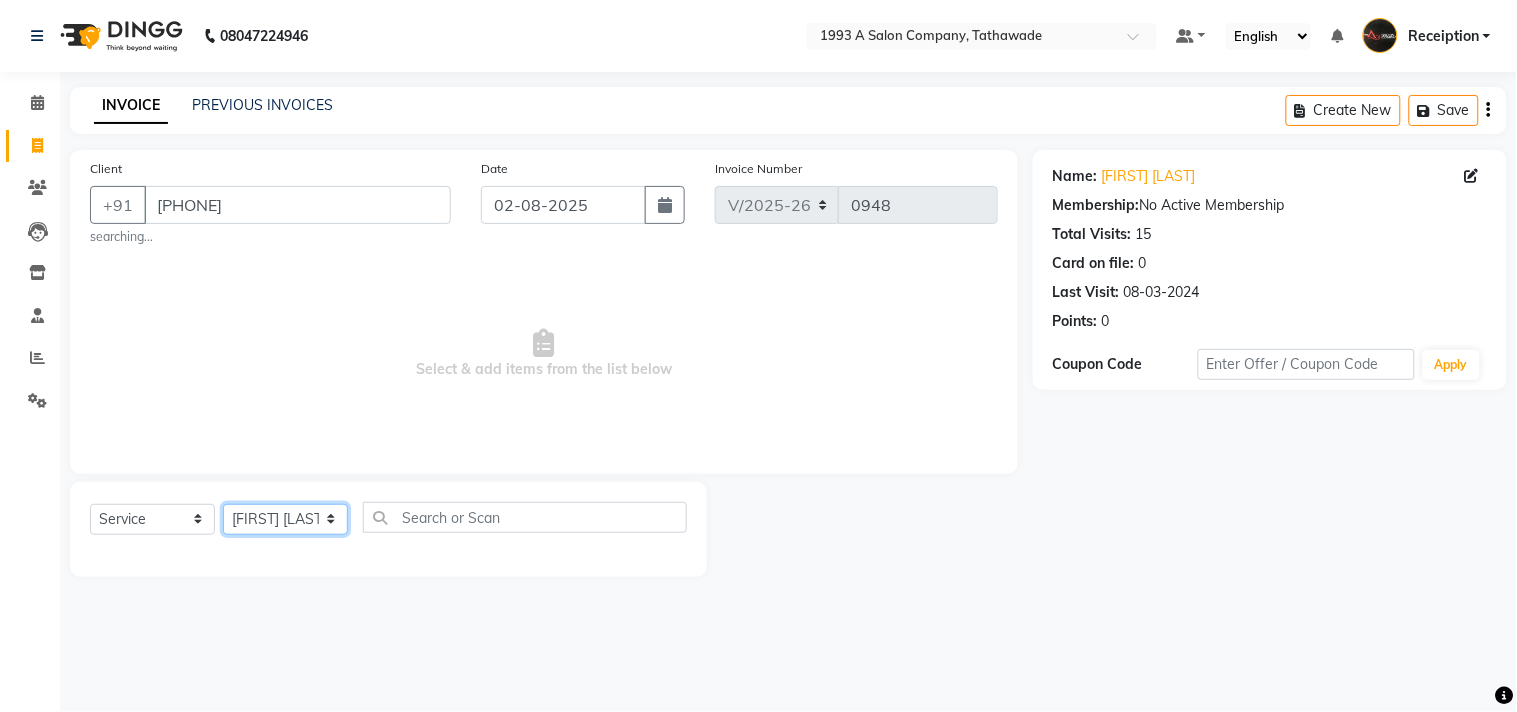 click on "Select Stylist [FIRST] [LAST] [FIRST] [LAST] [FIRST] [LAST] Receiption [FIRST] [LAST] Traning Department" 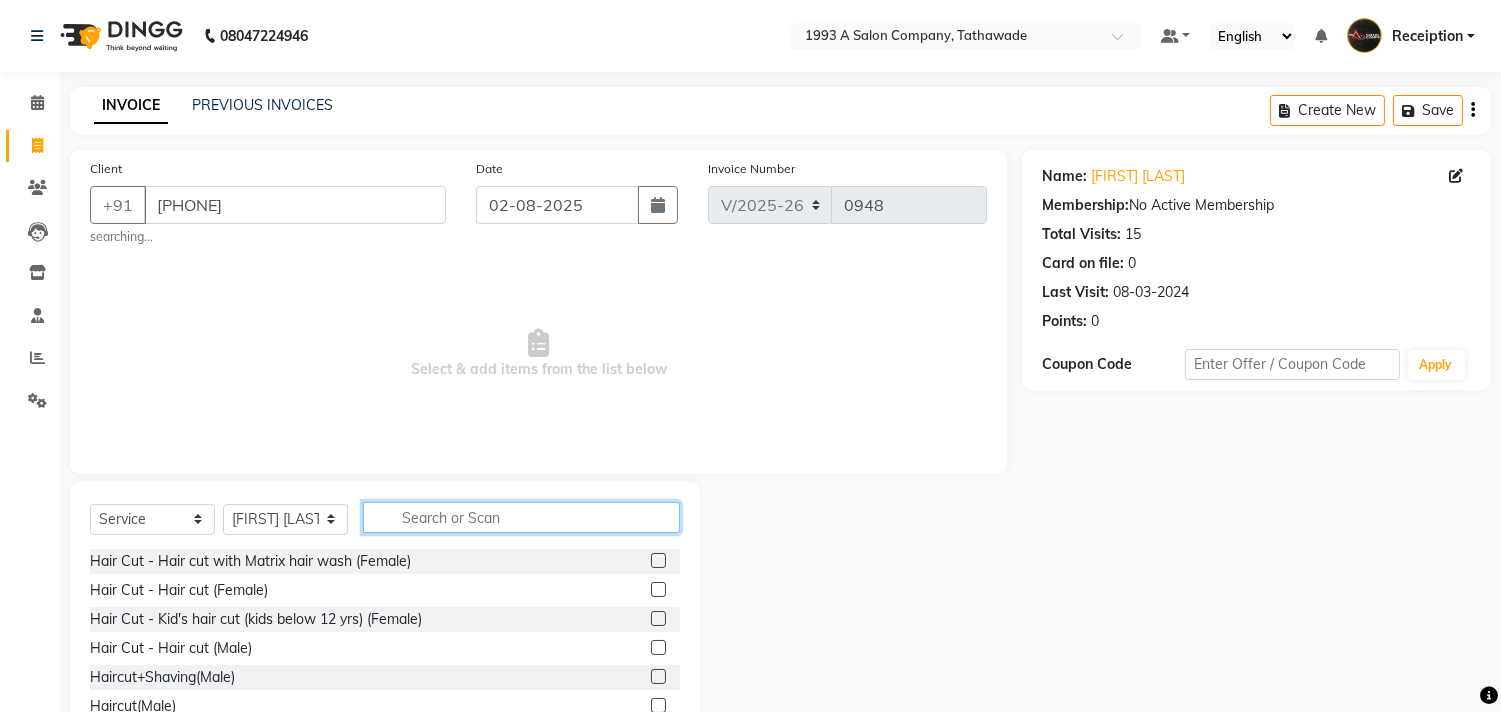 click 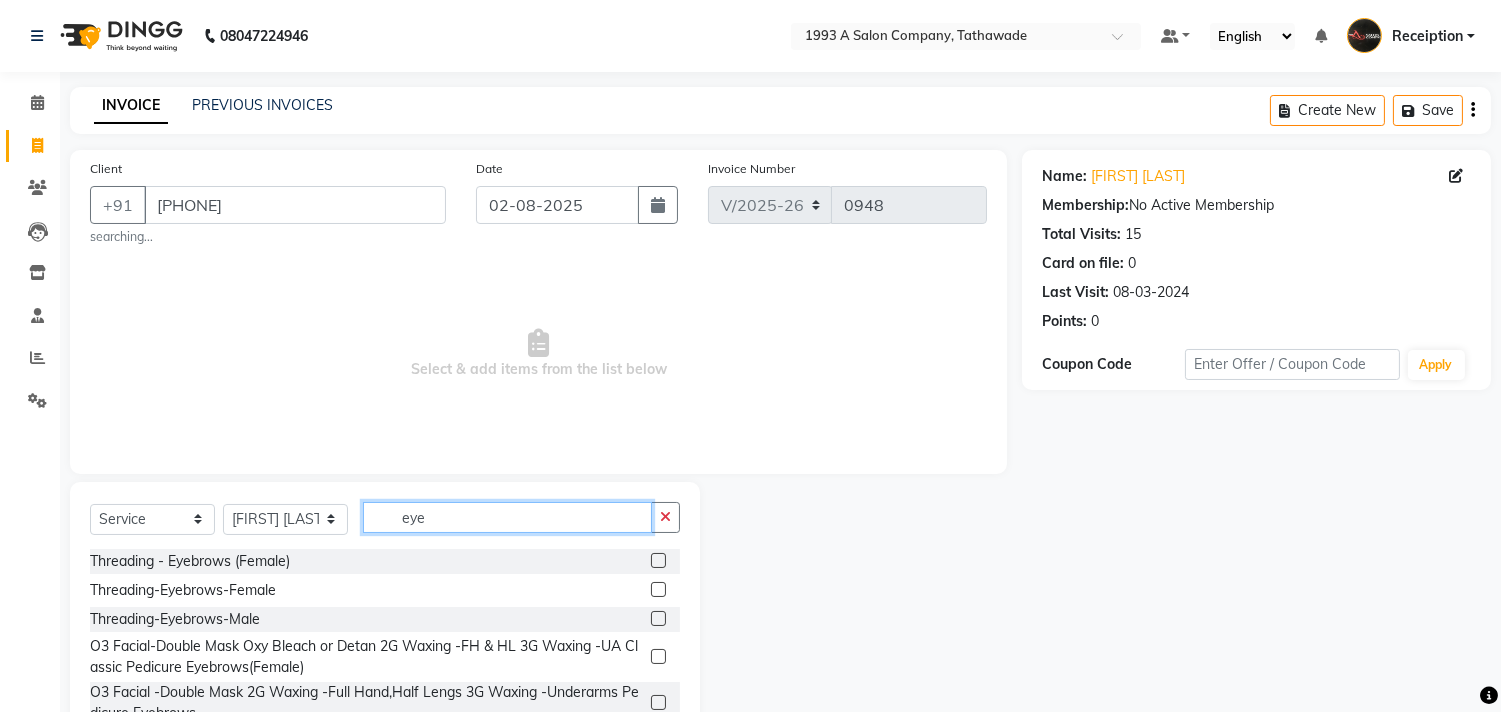 scroll, scrollTop: 141, scrollLeft: 0, axis: vertical 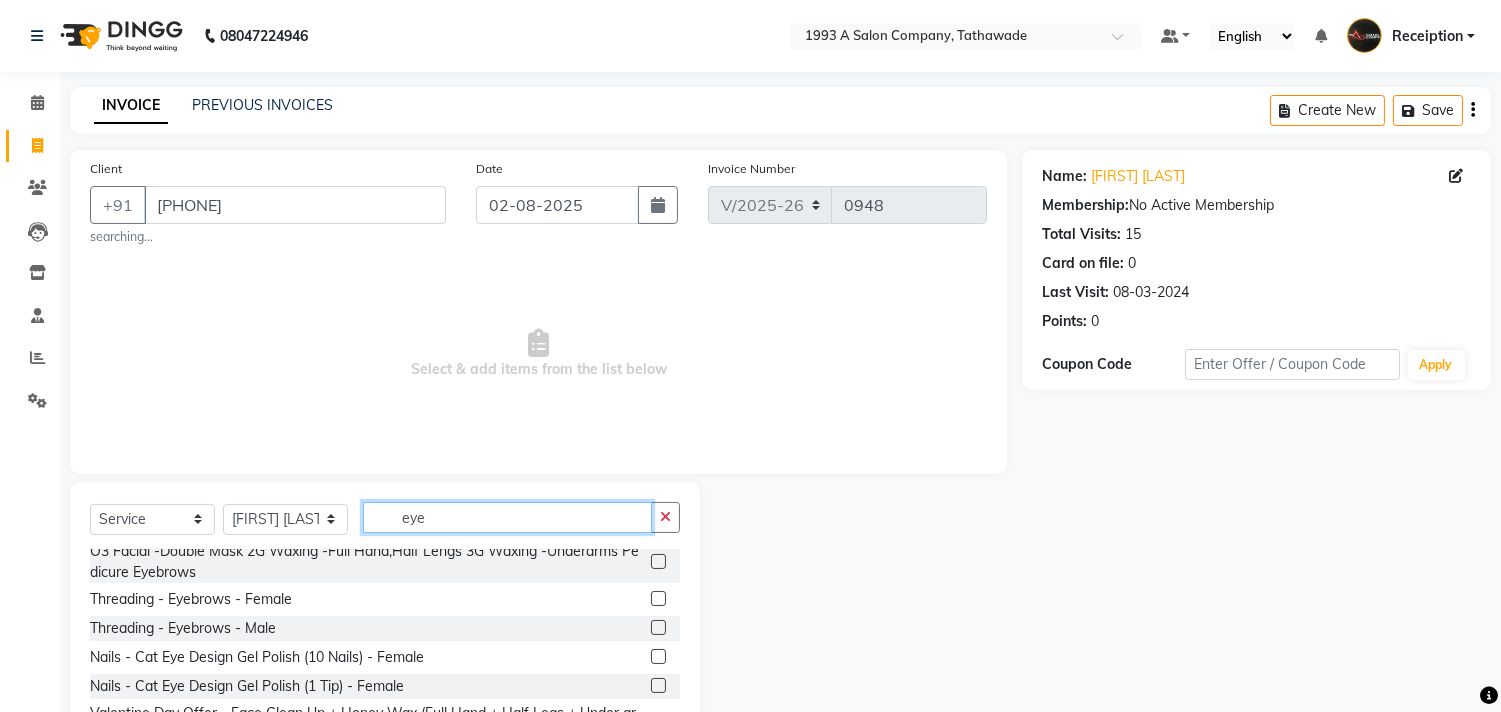type on "eye" 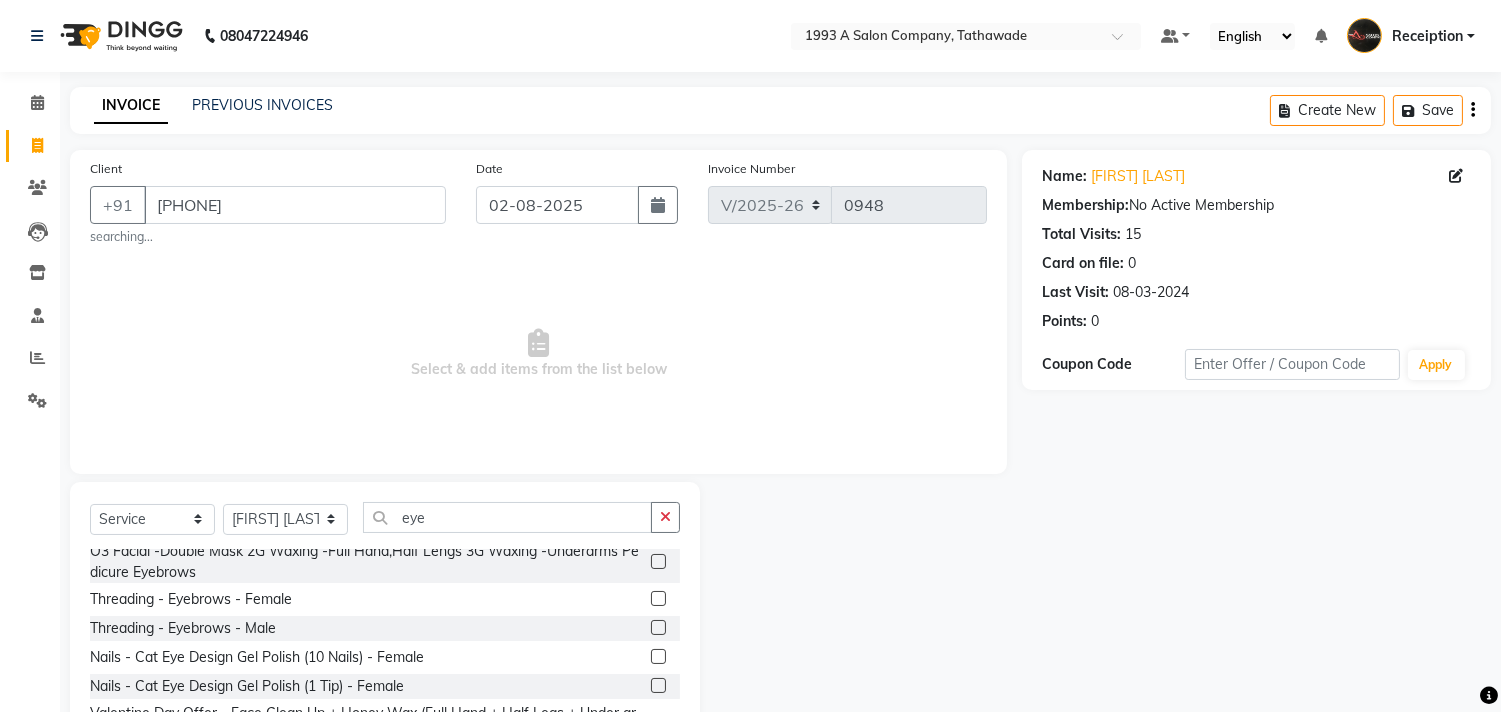 click 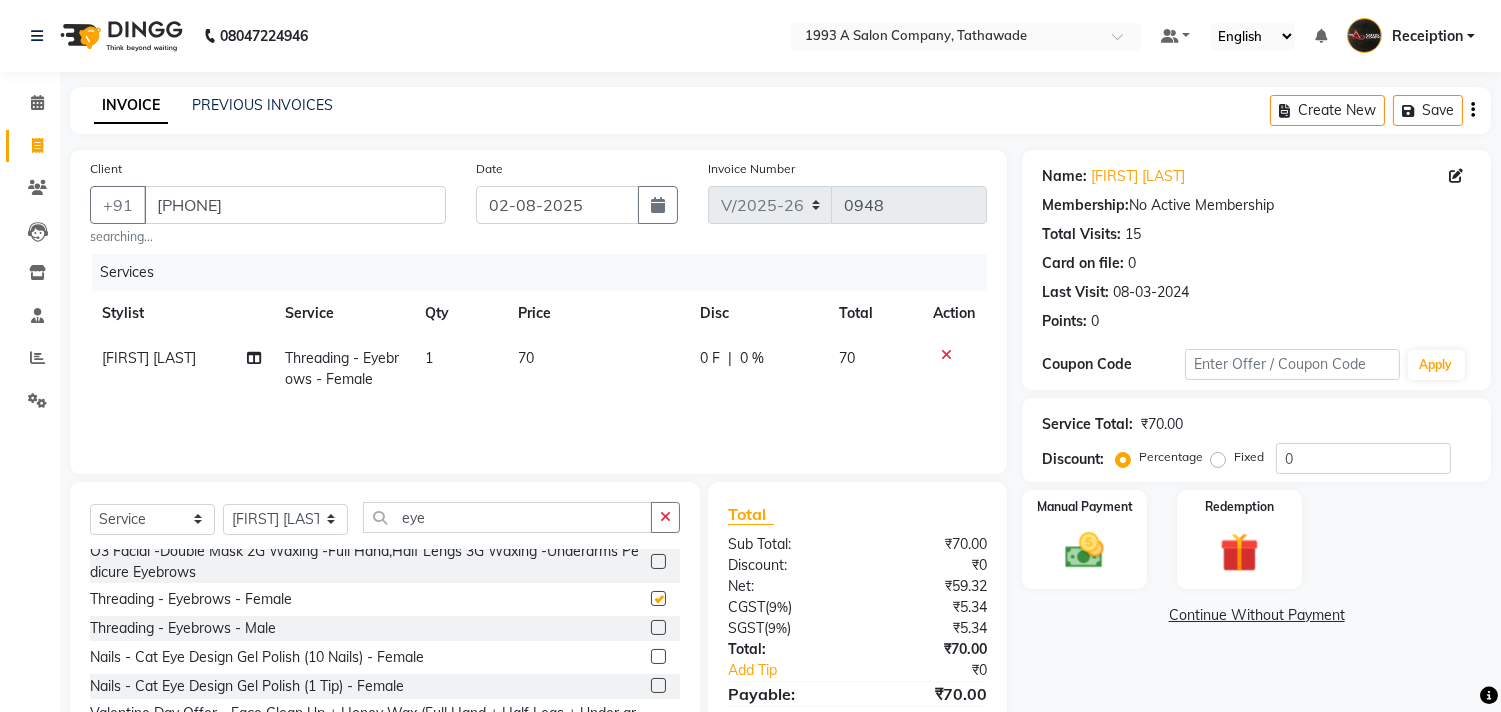 checkbox on "false" 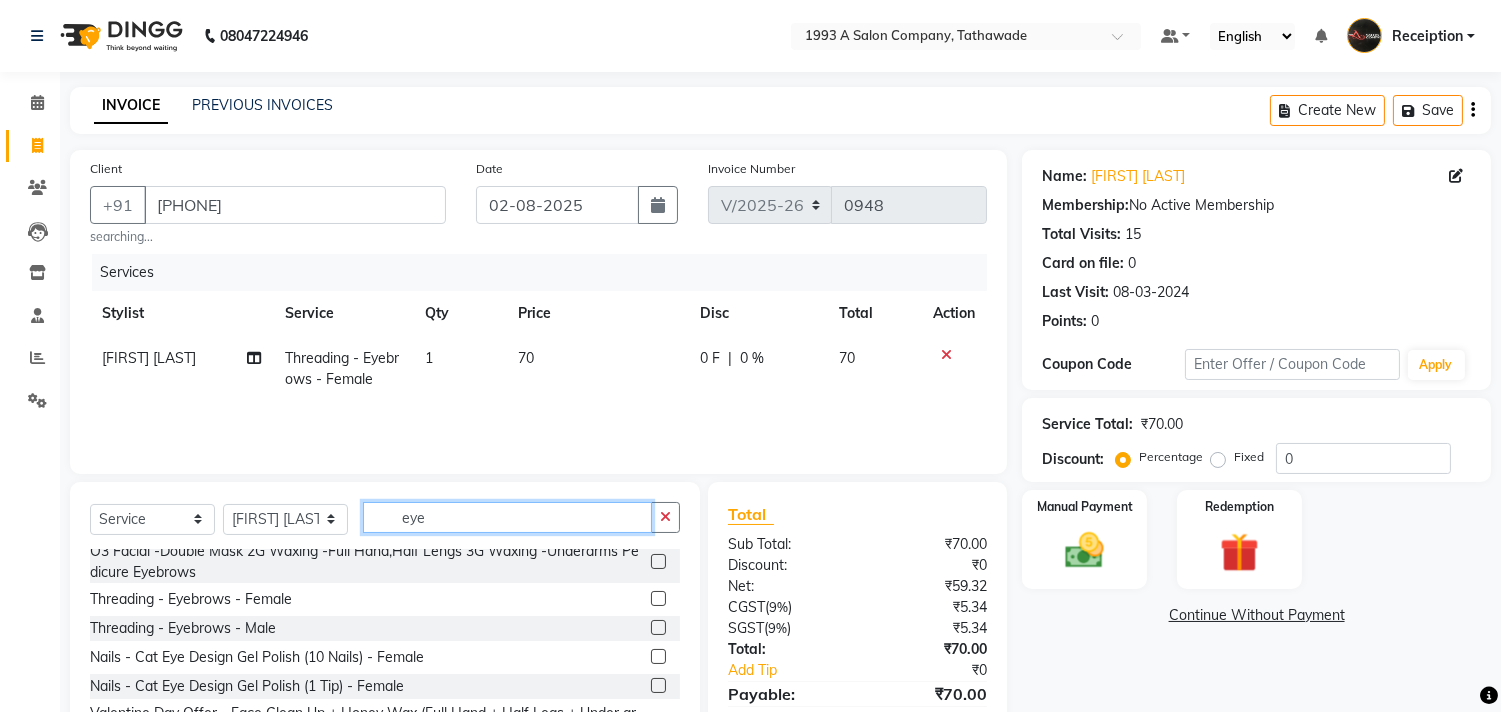 click on "eye" 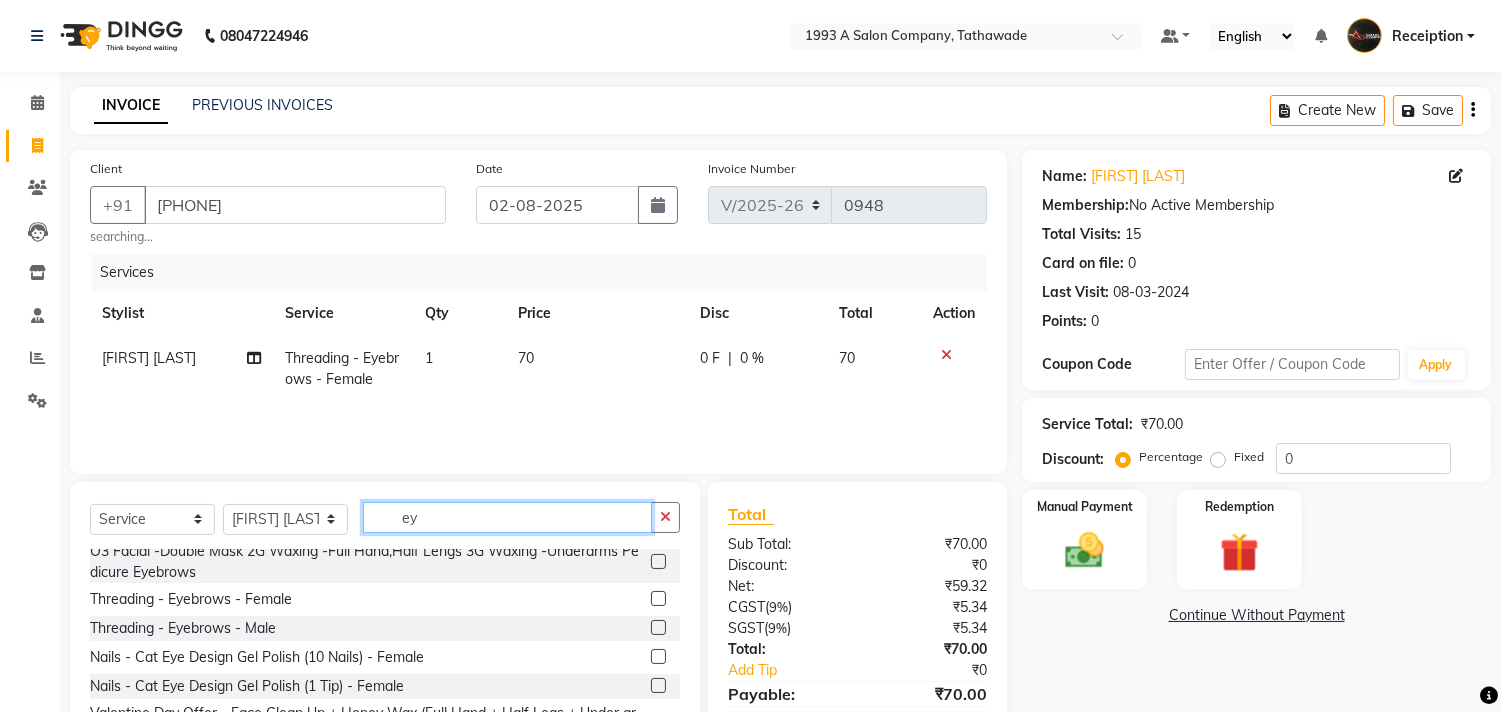 type on "e" 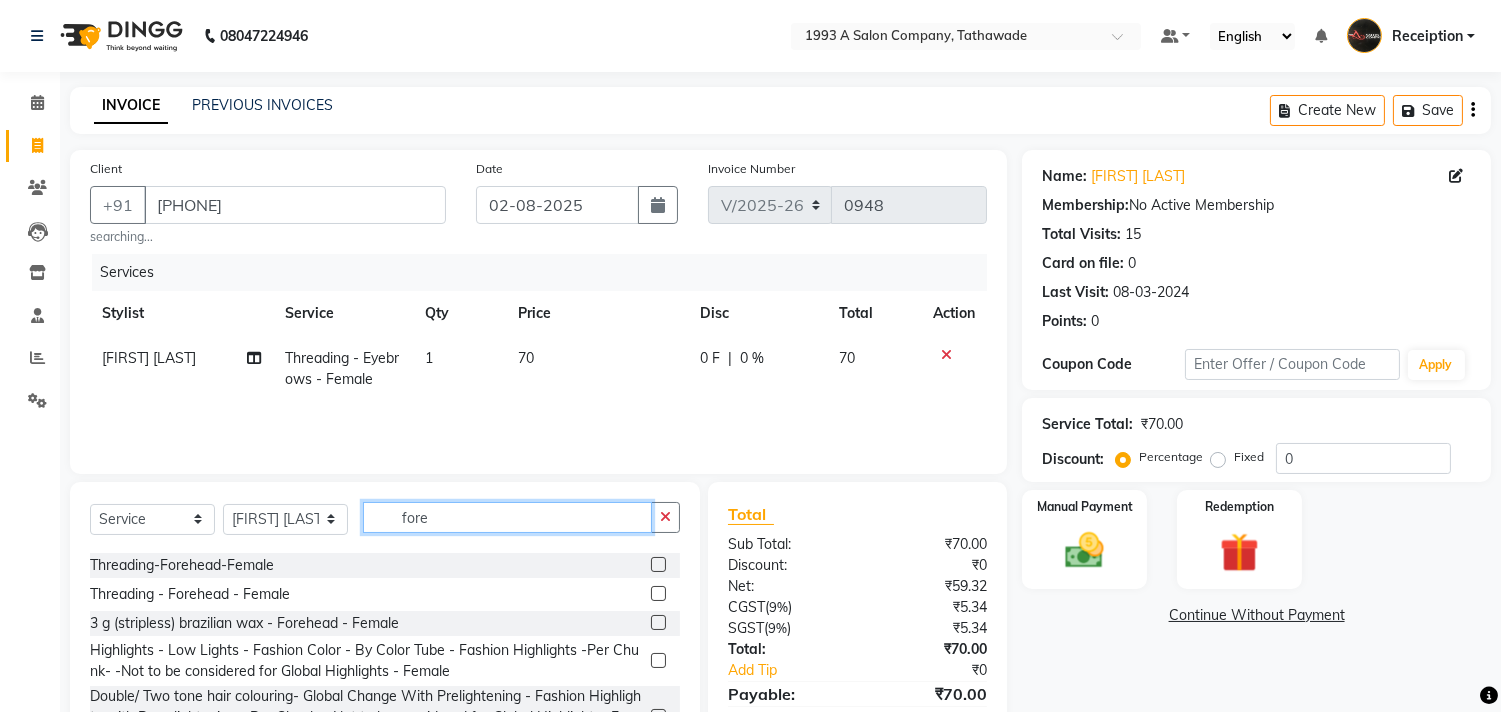 scroll, scrollTop: 0, scrollLeft: 0, axis: both 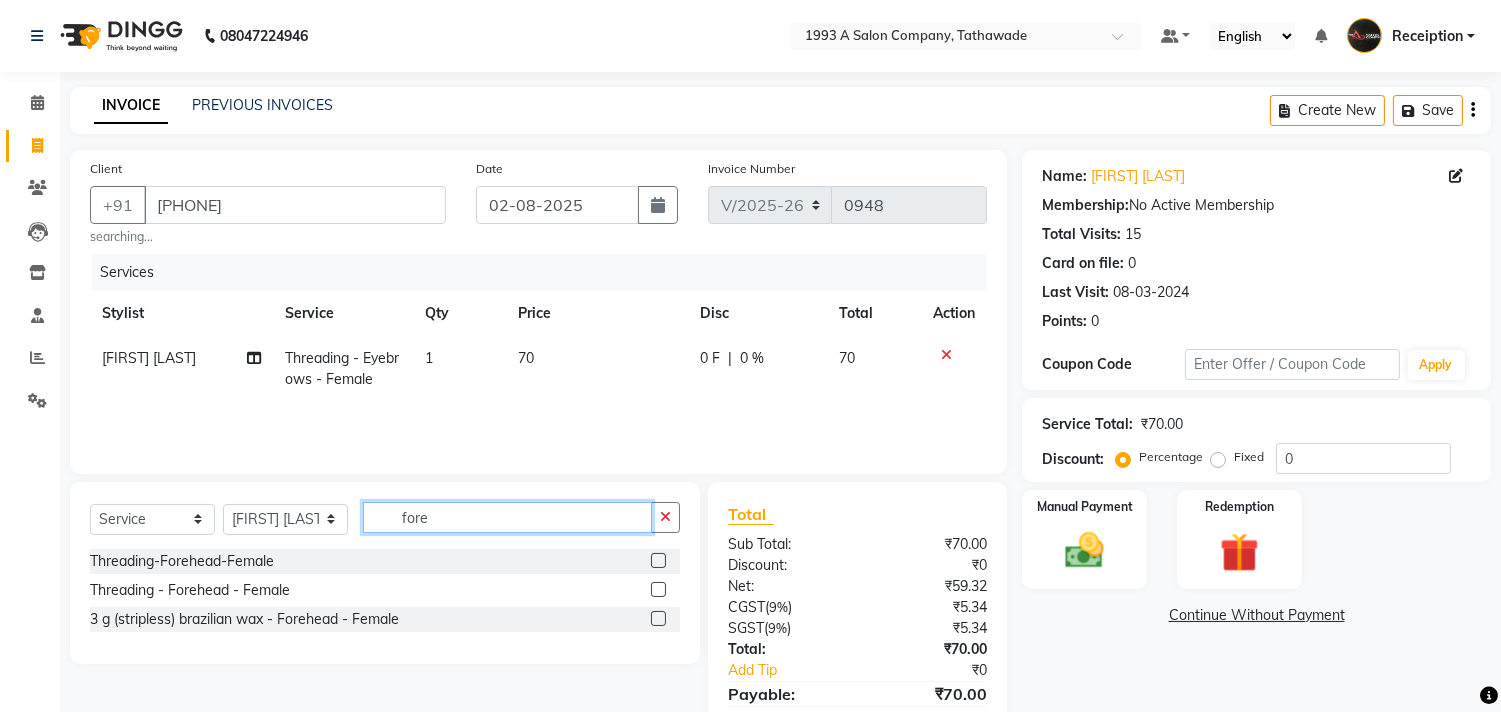 type on "fore" 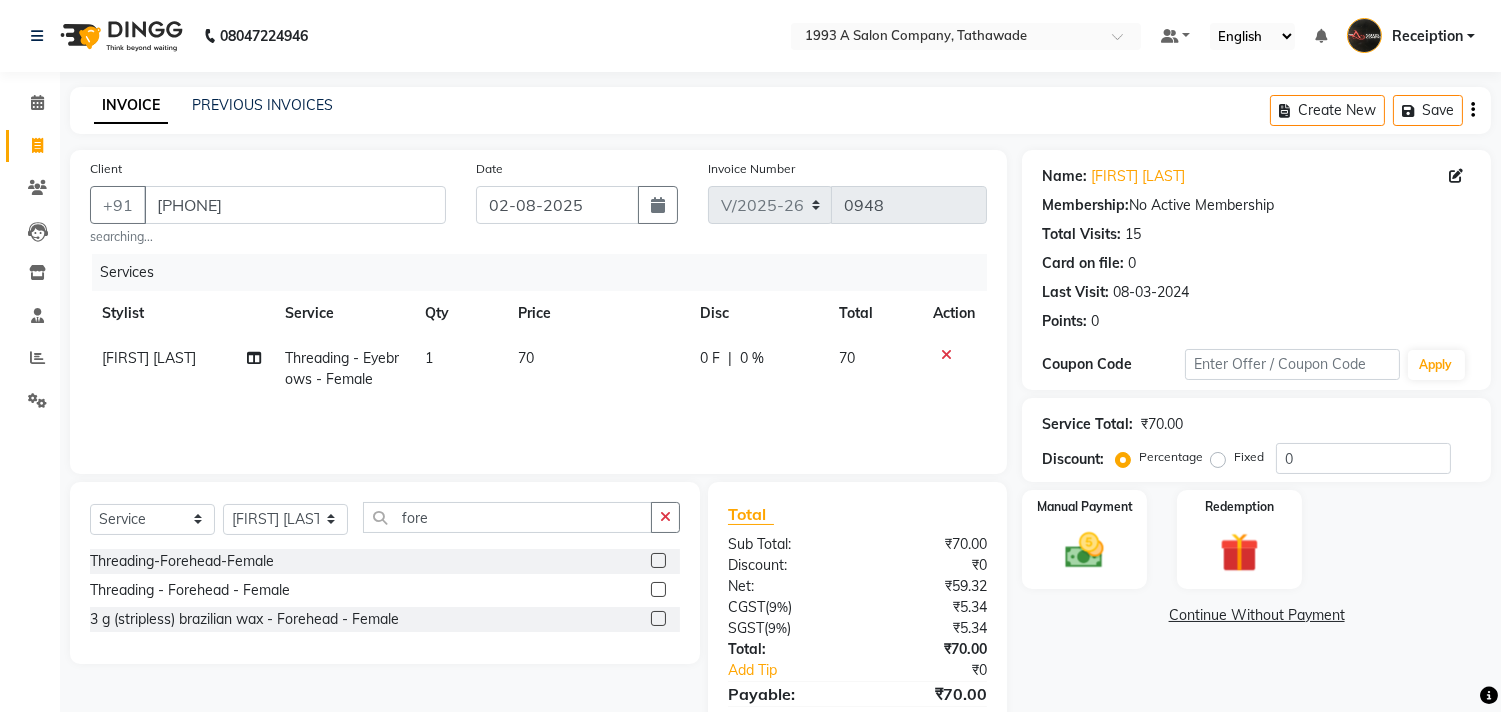 click 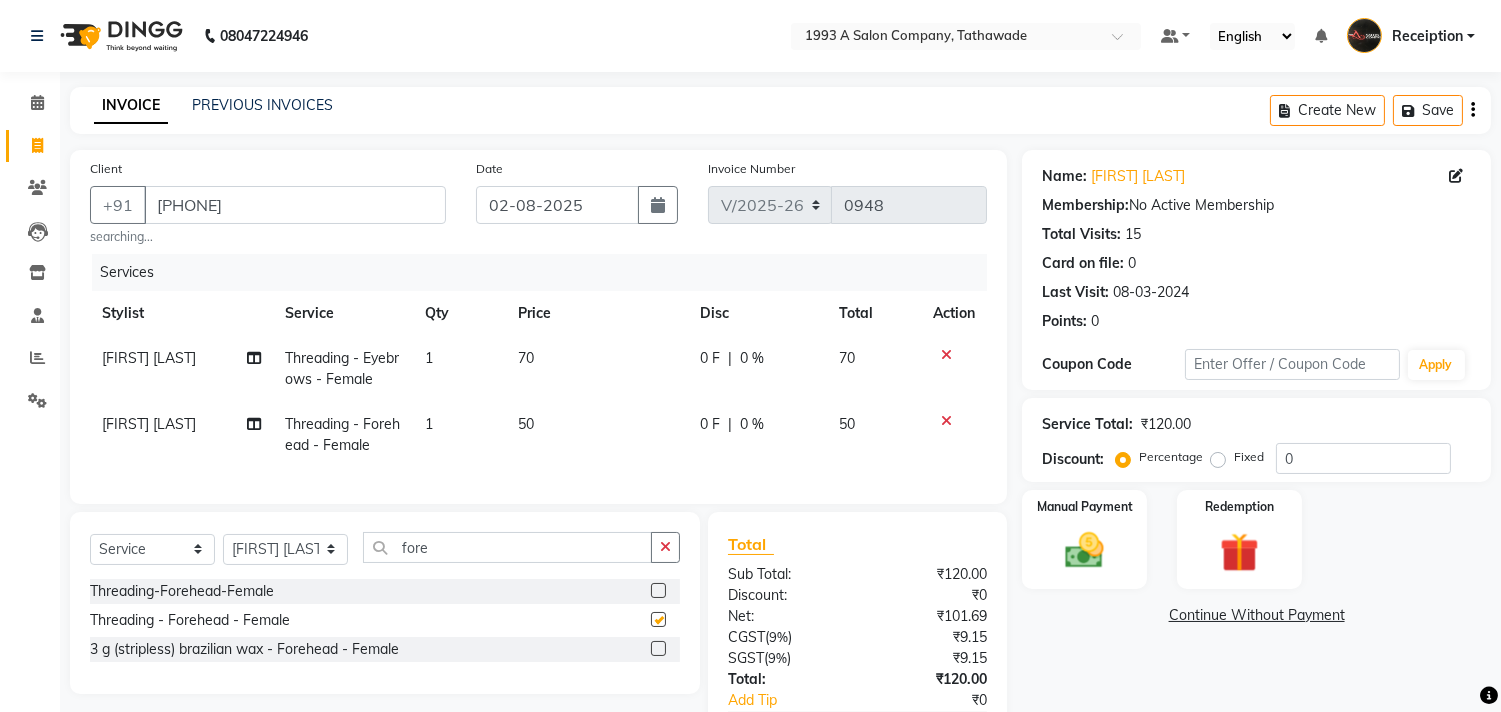 checkbox on "false" 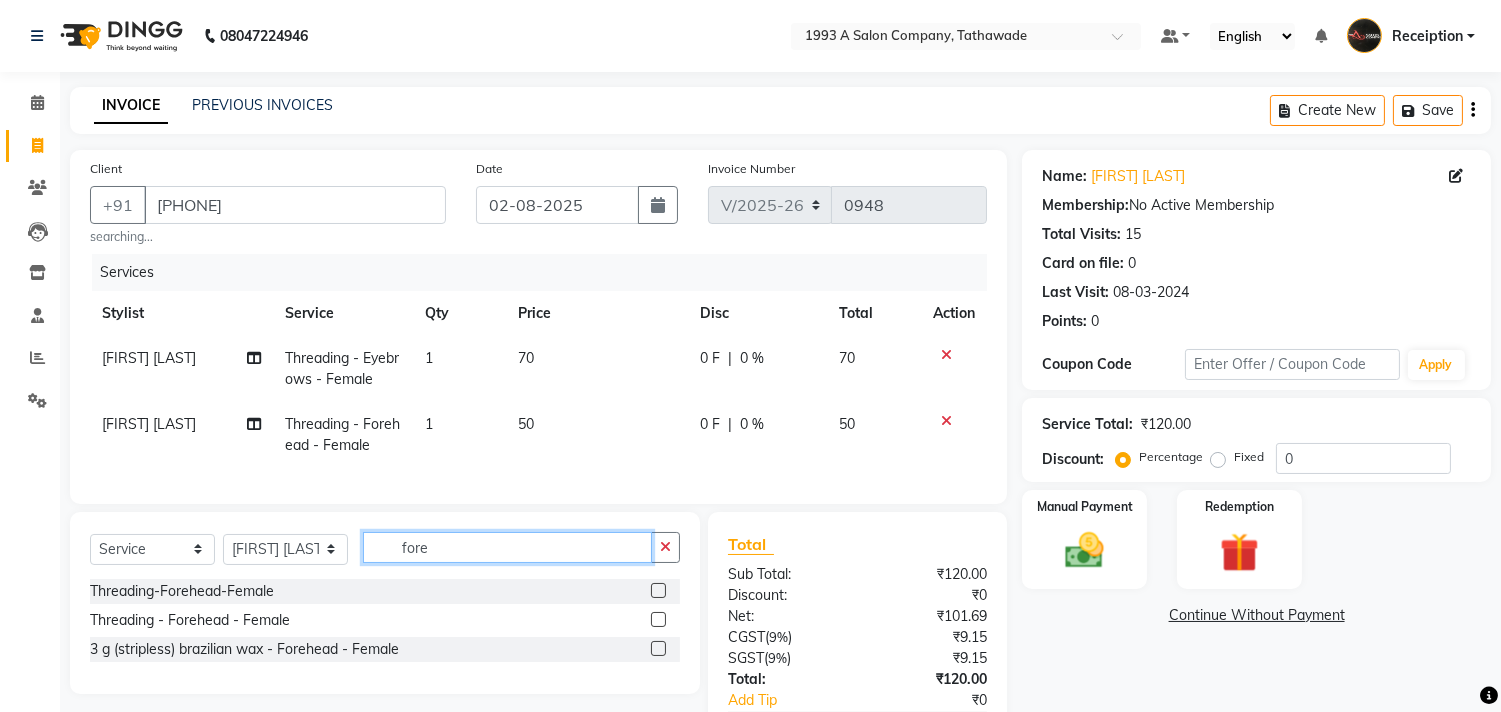 click on "fore" 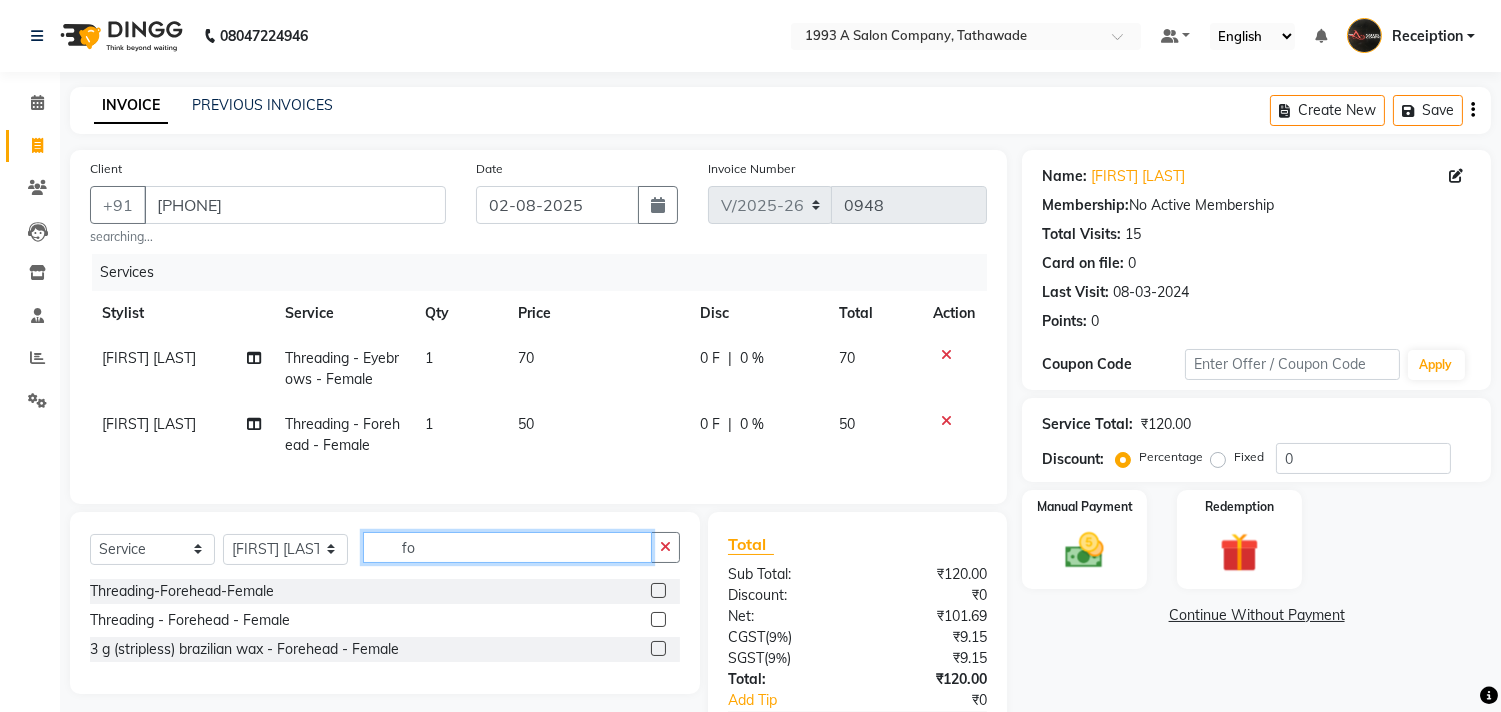 type on "f" 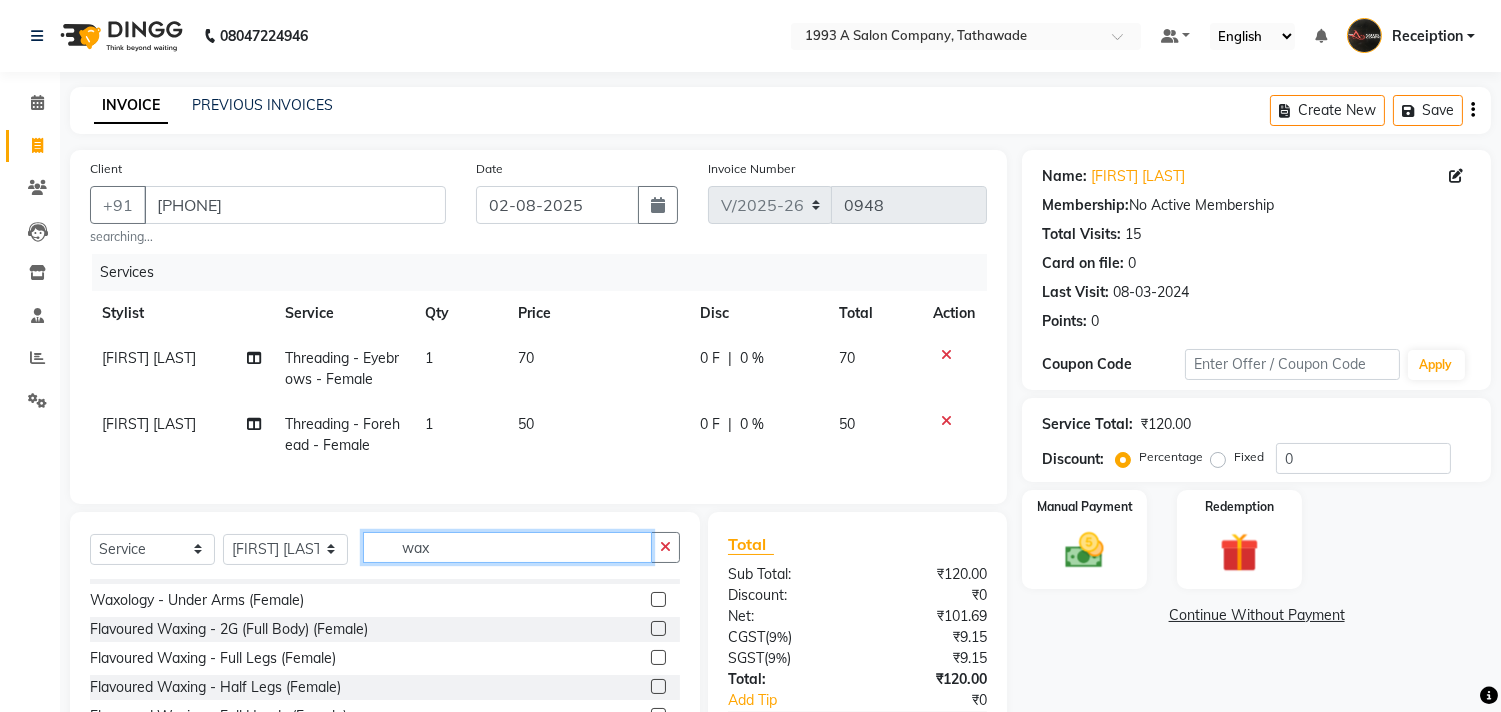 scroll, scrollTop: 31, scrollLeft: 0, axis: vertical 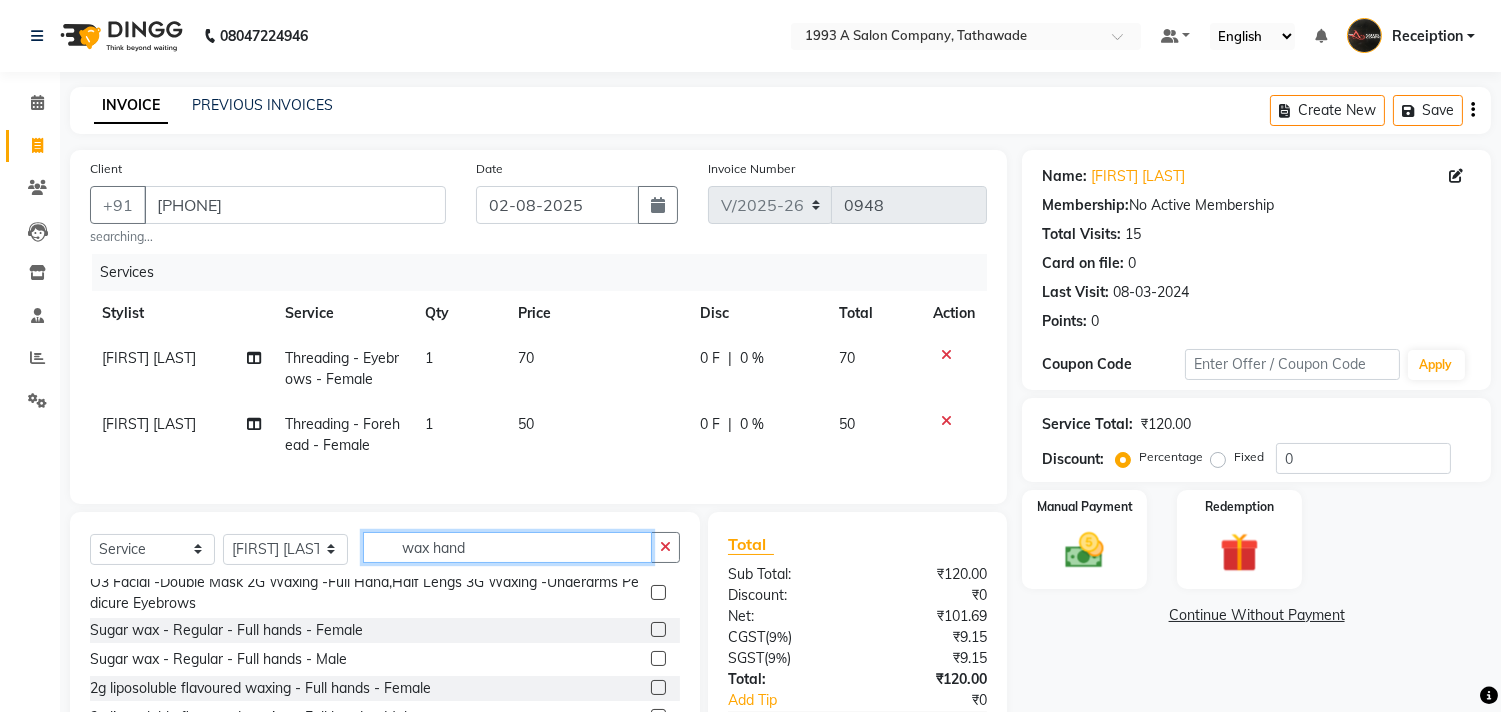 type on "wax hand" 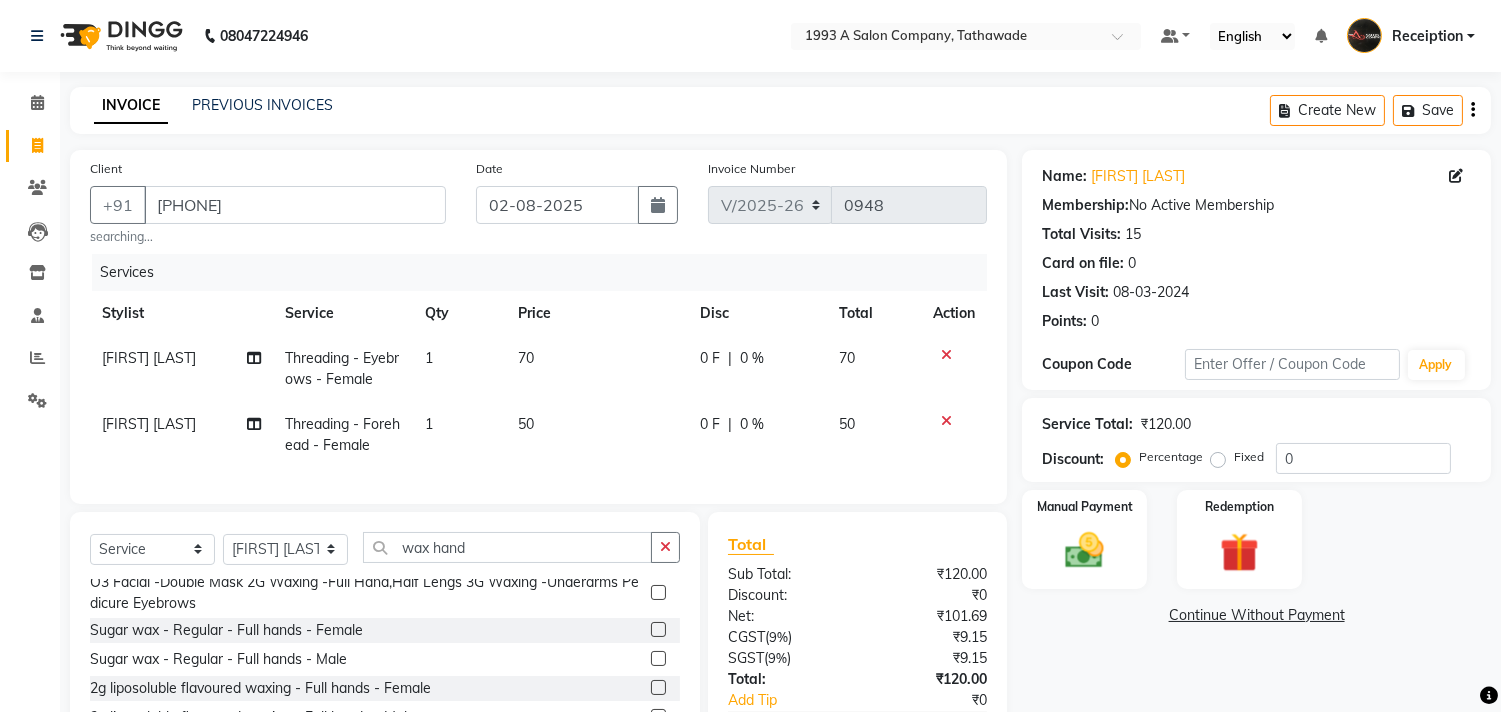 click 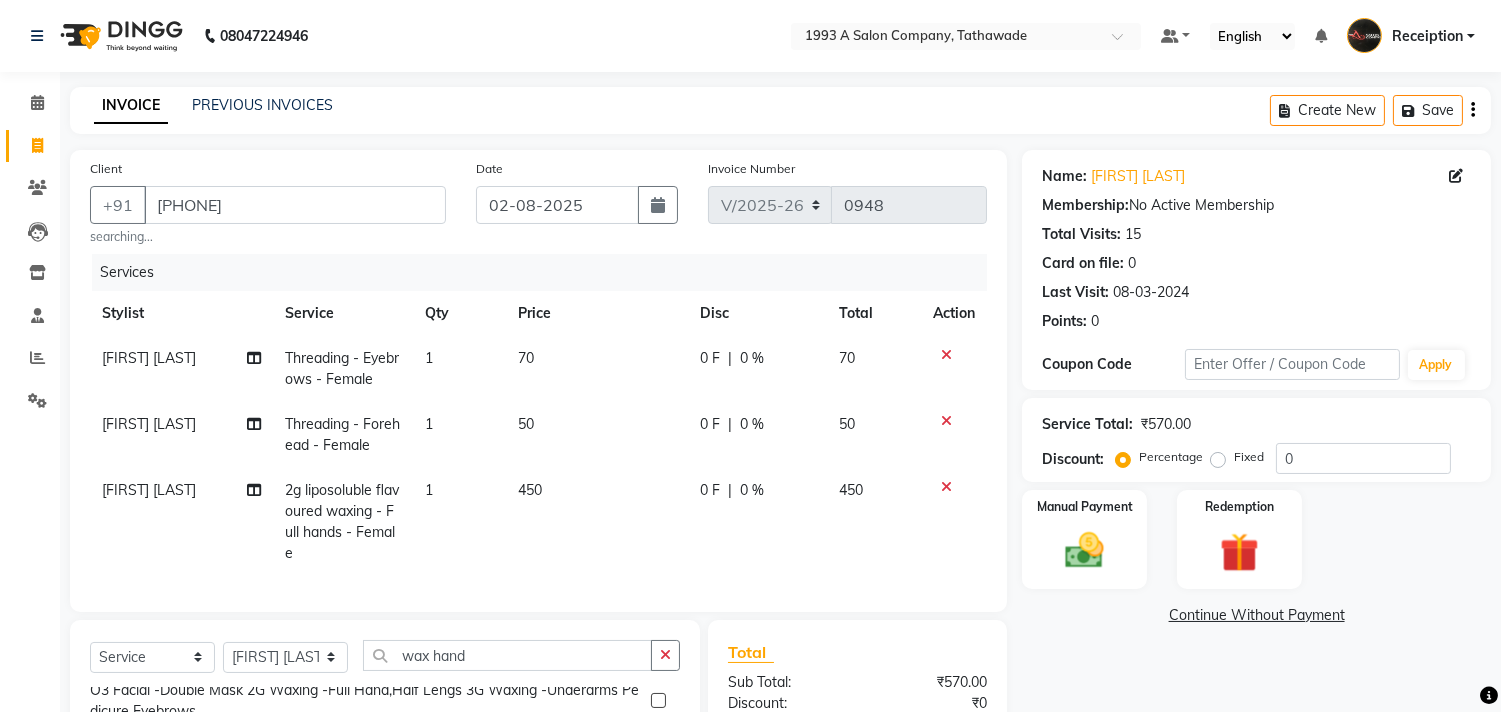checkbox on "false" 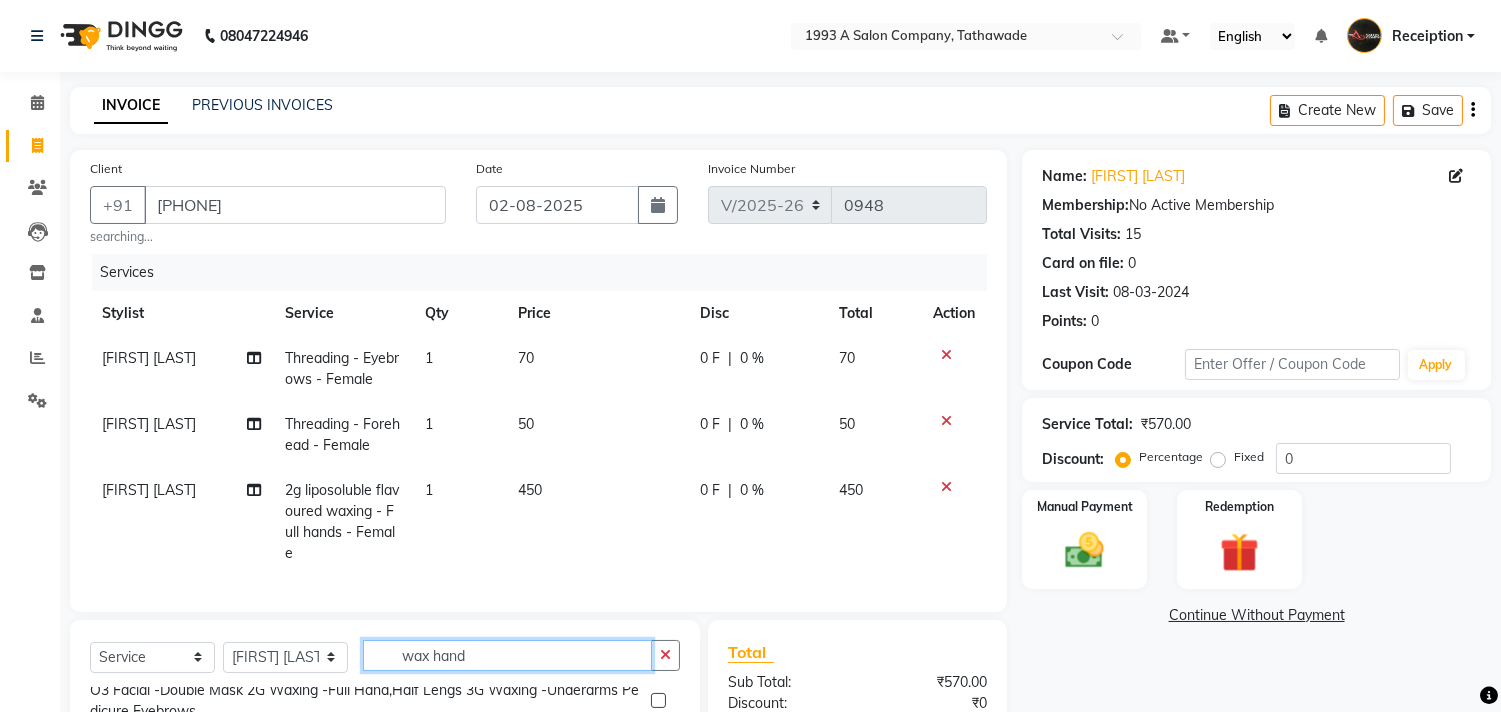 click on "wax hand" 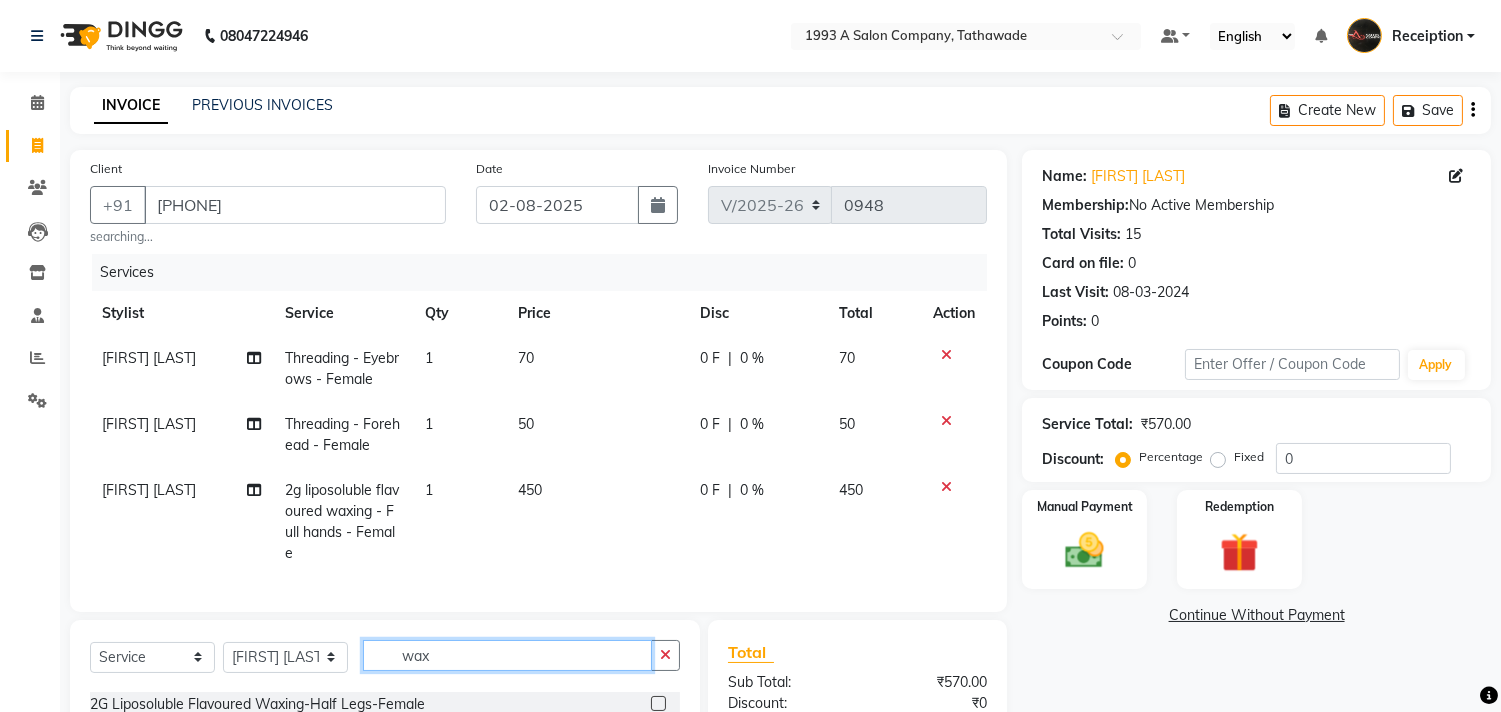 scroll, scrollTop: 662, scrollLeft: 0, axis: vertical 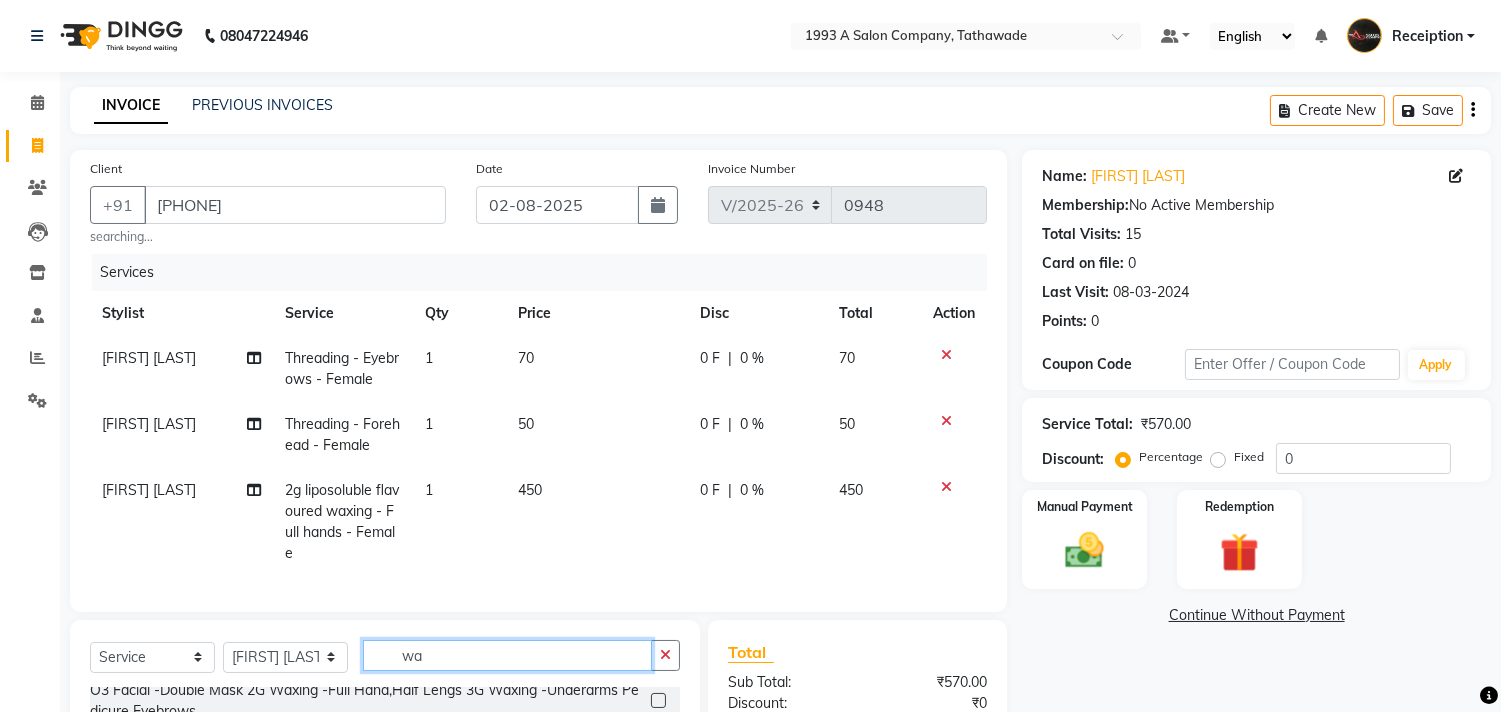type on "w" 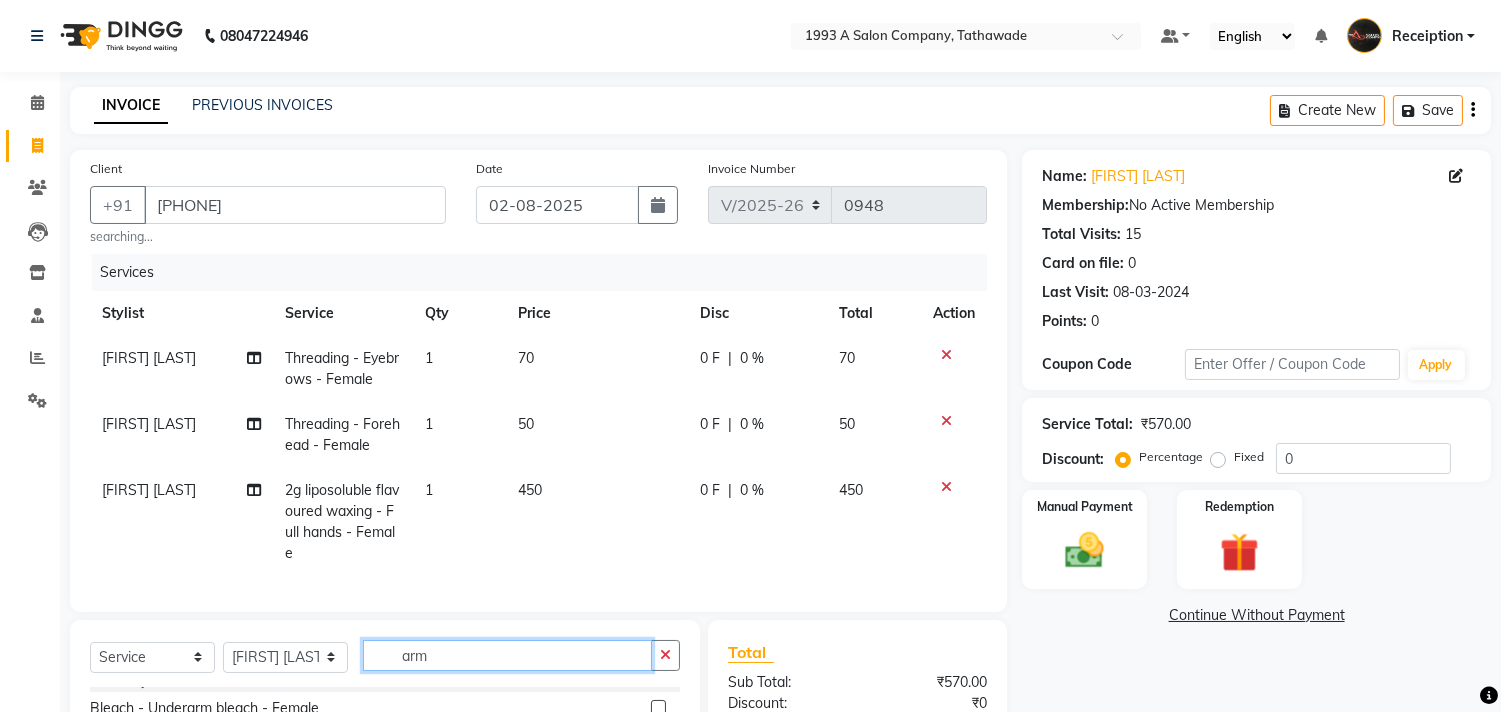 scroll, scrollTop: 94, scrollLeft: 0, axis: vertical 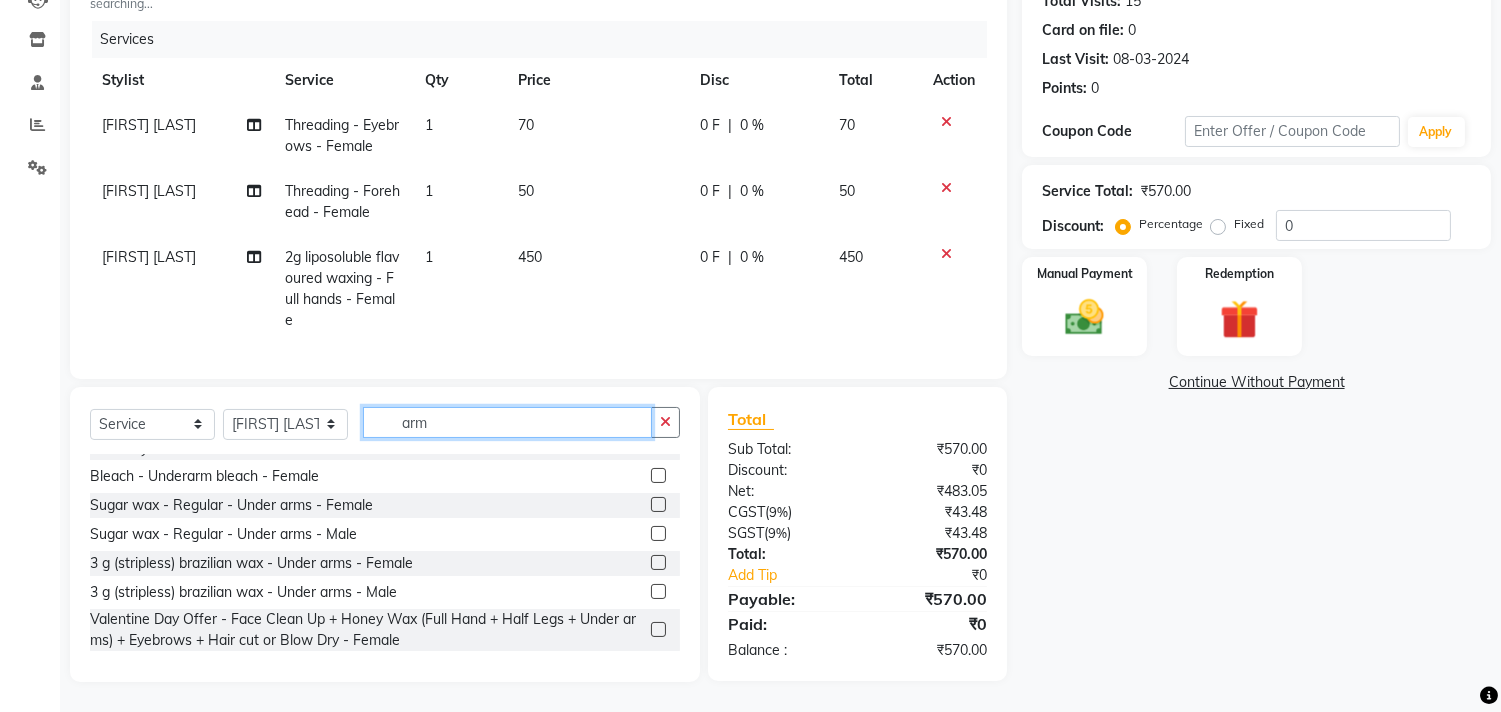 type on "arm" 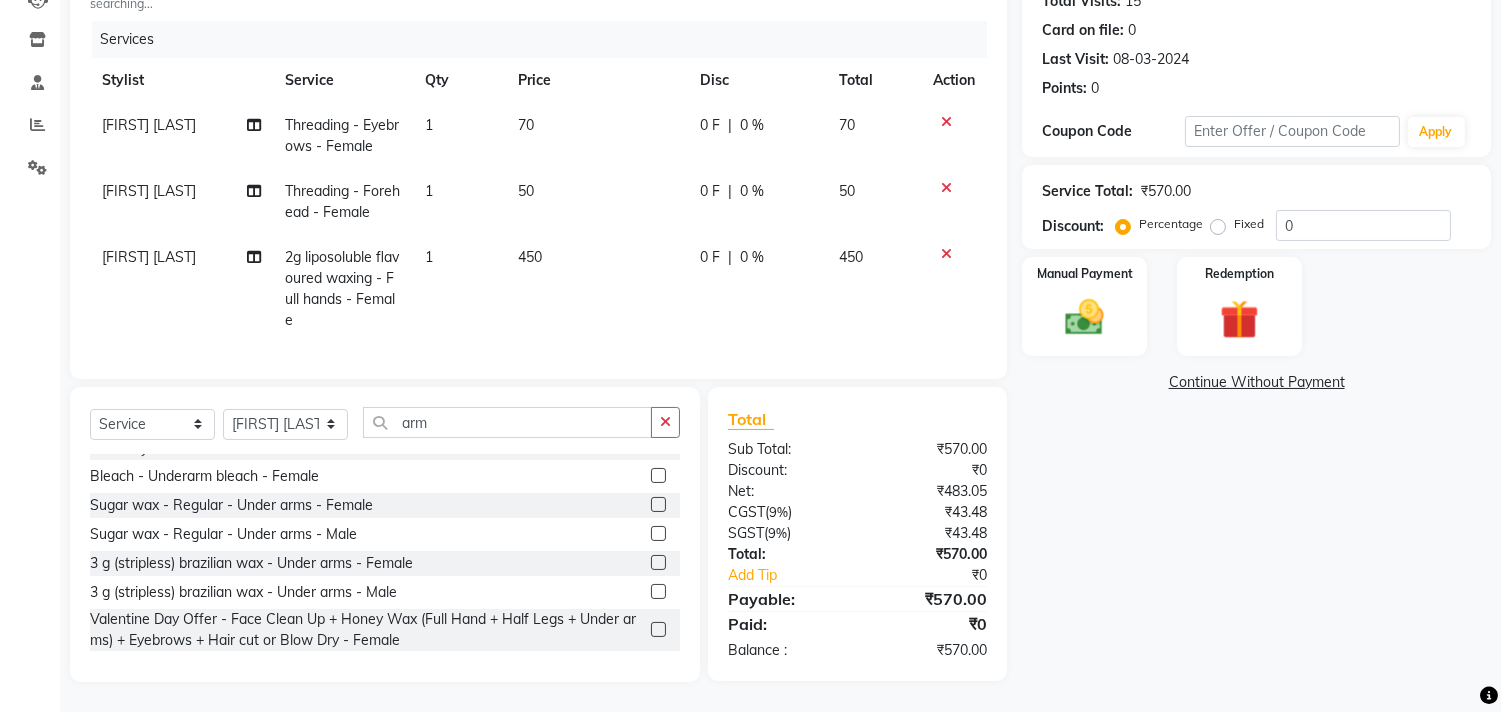 click 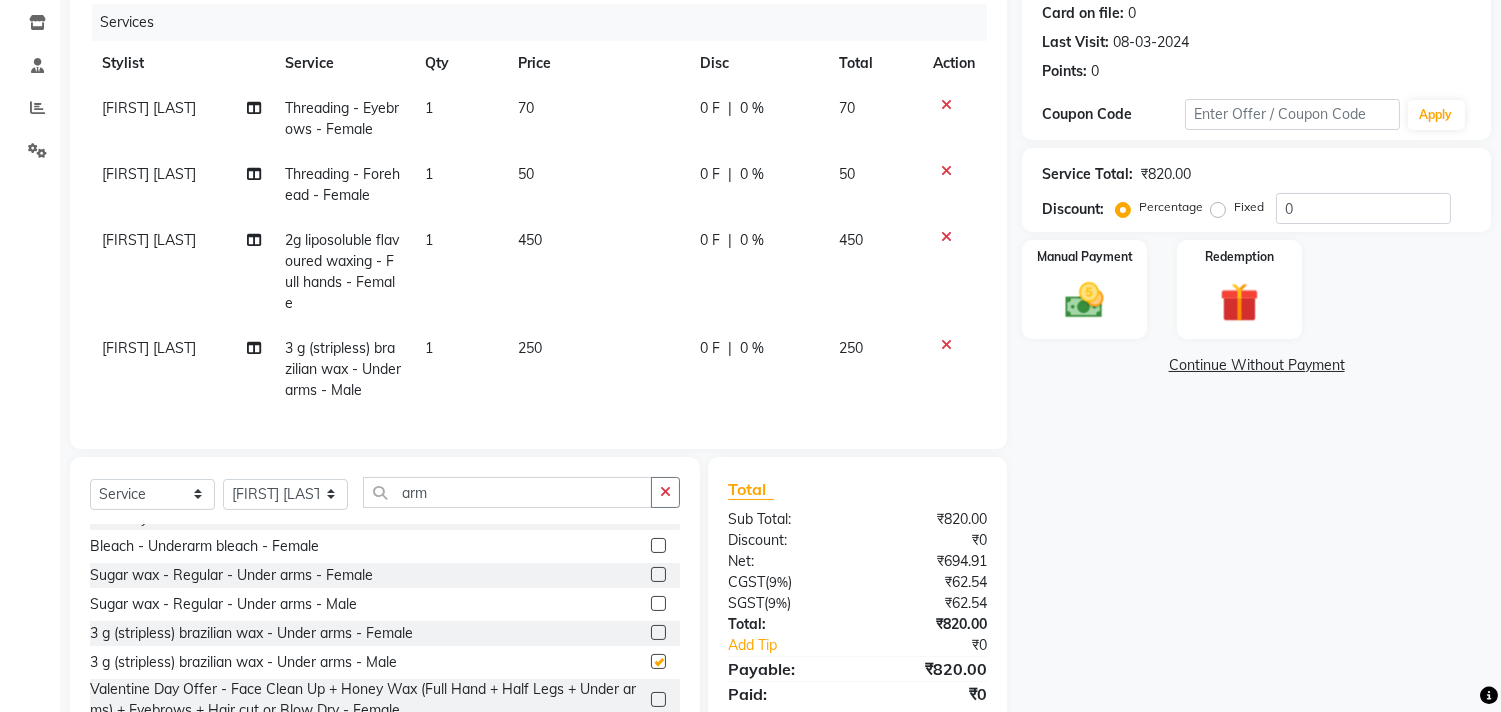 checkbox on "false" 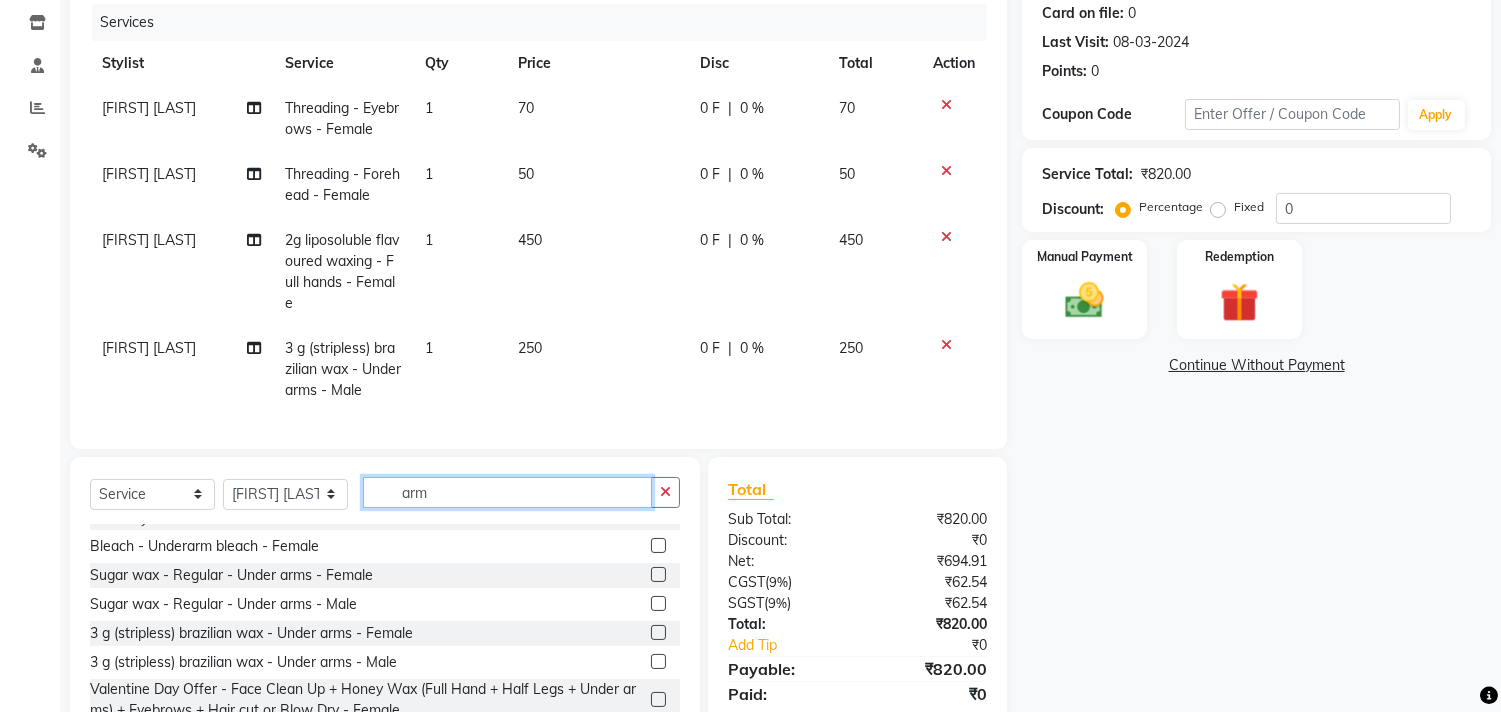 click on "arm" 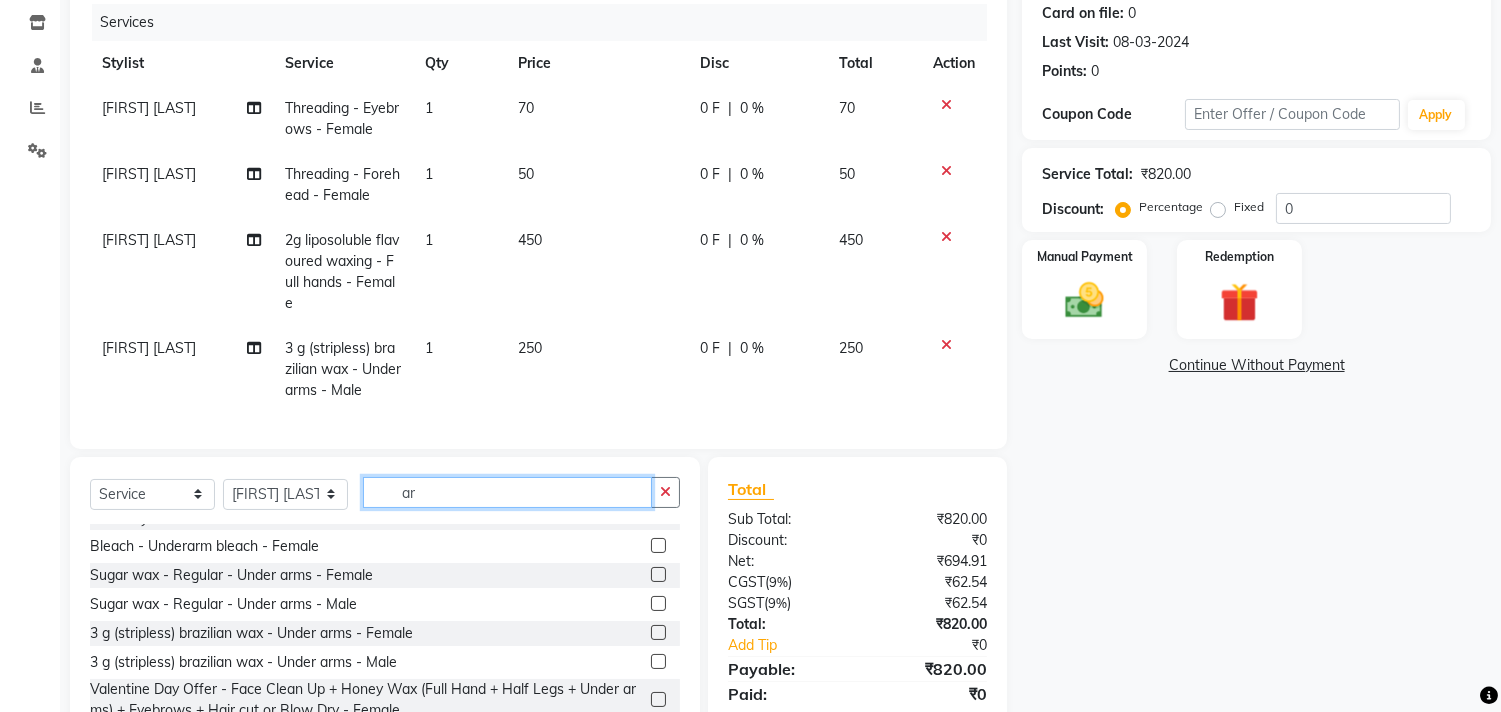 type on "a" 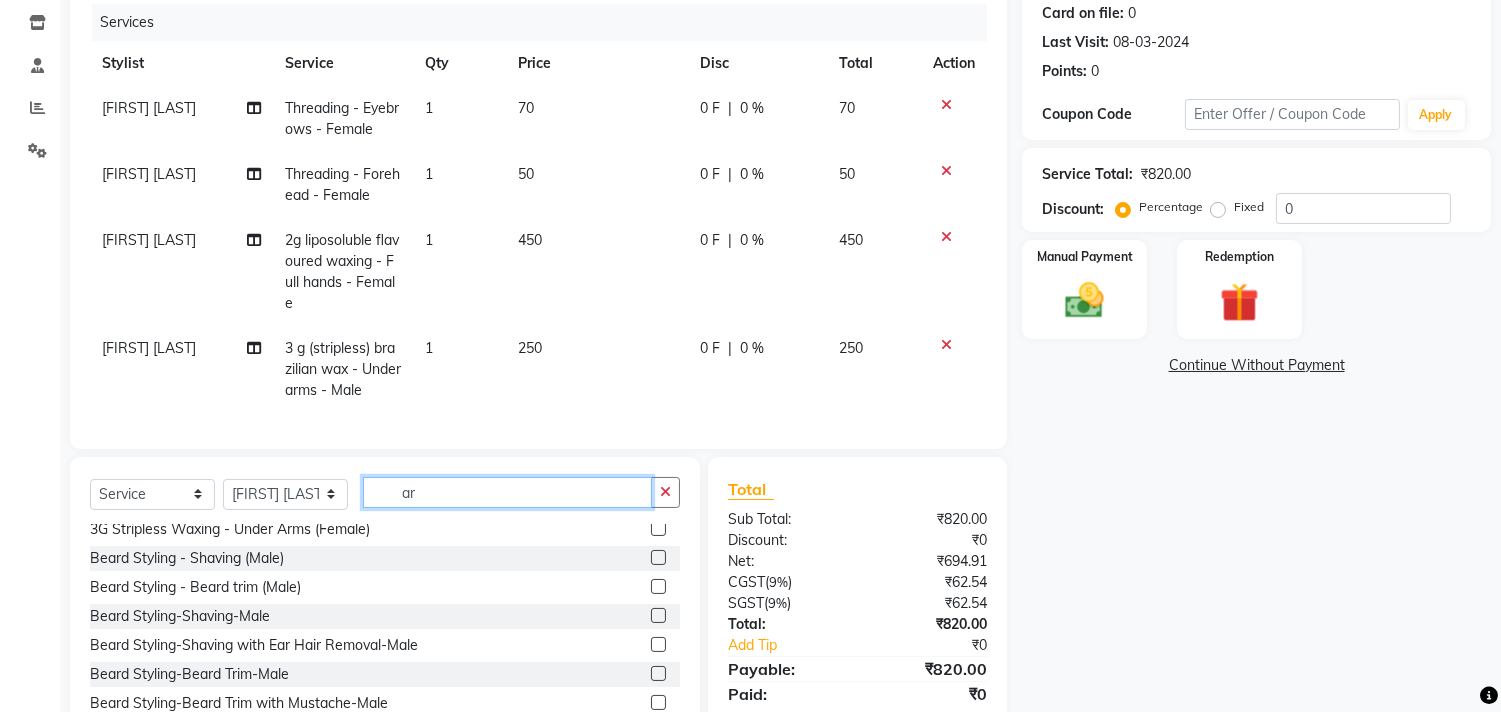 type on "arm" 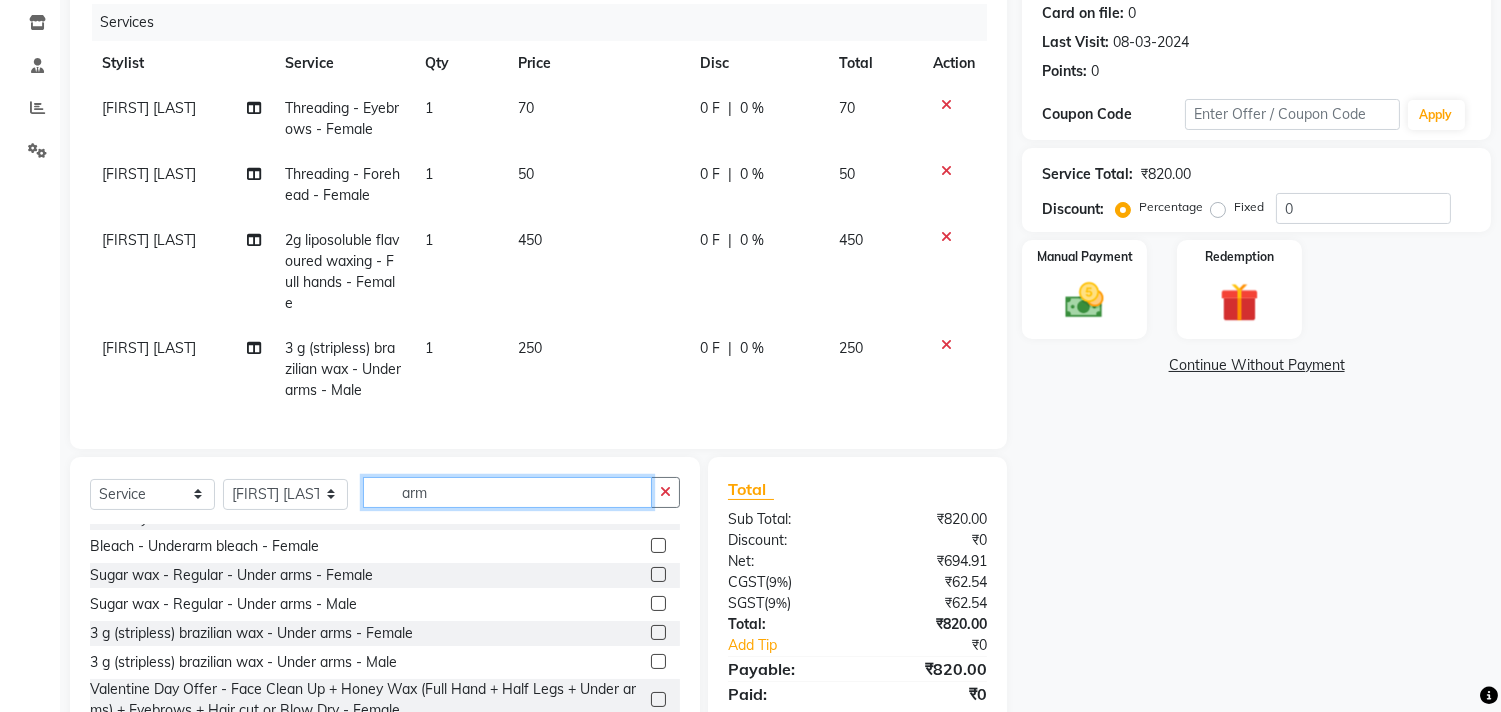 scroll, scrollTop: 36, scrollLeft: 0, axis: vertical 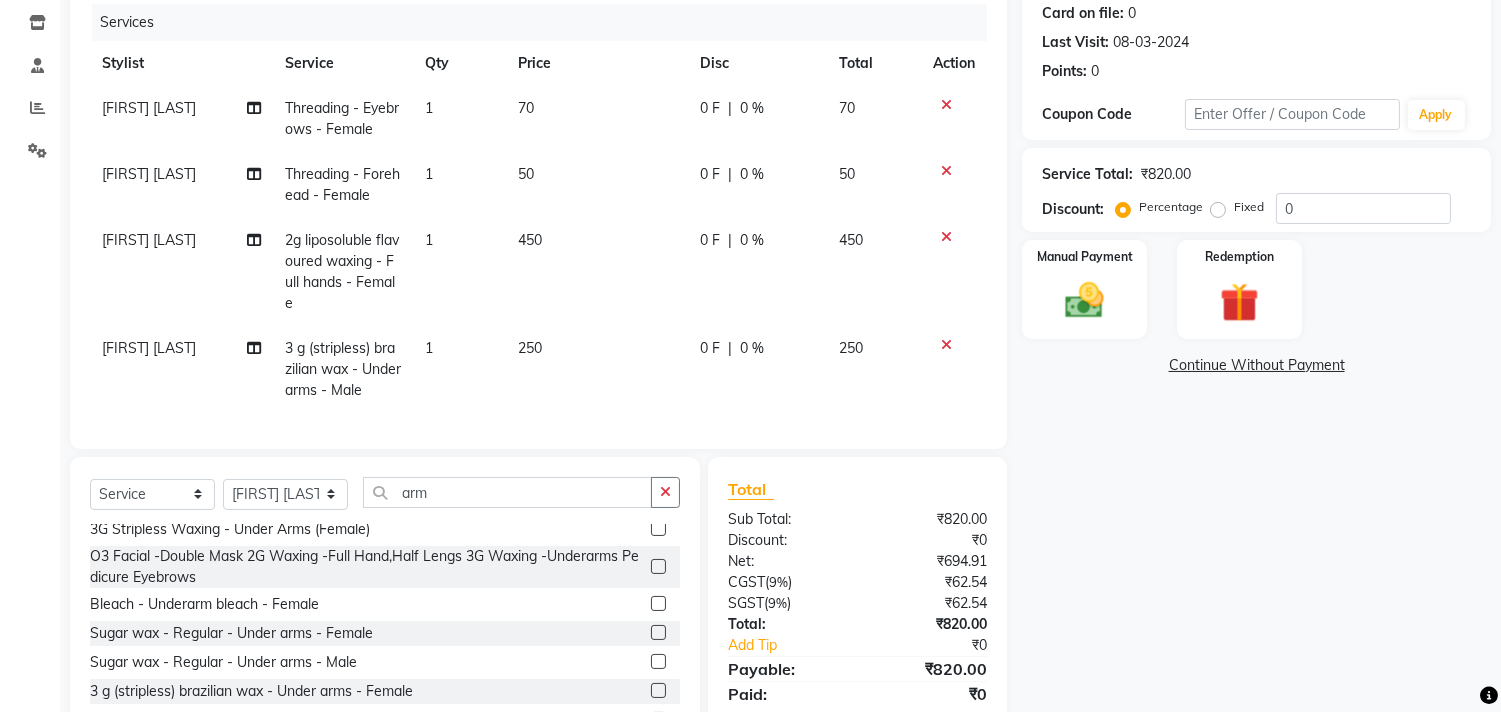 click 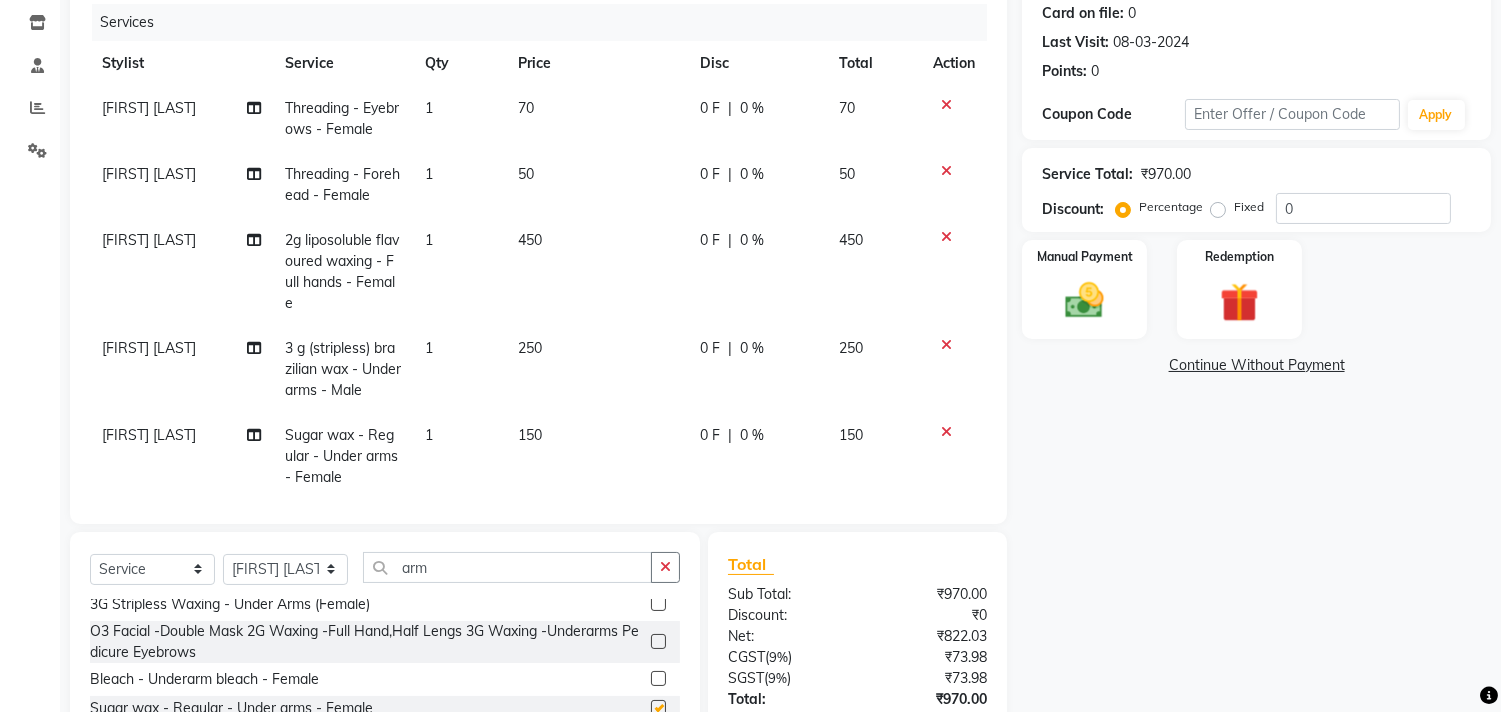checkbox on "false" 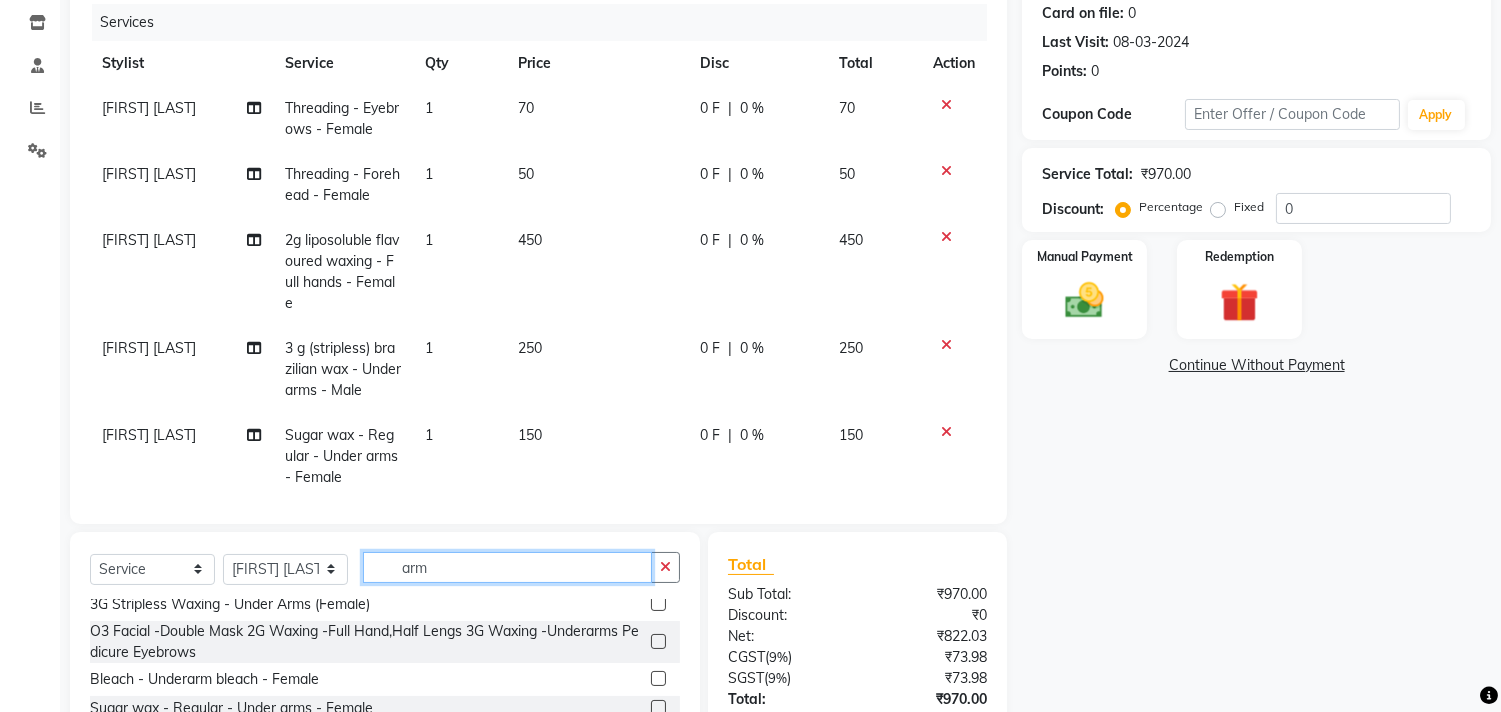 click on "arm" 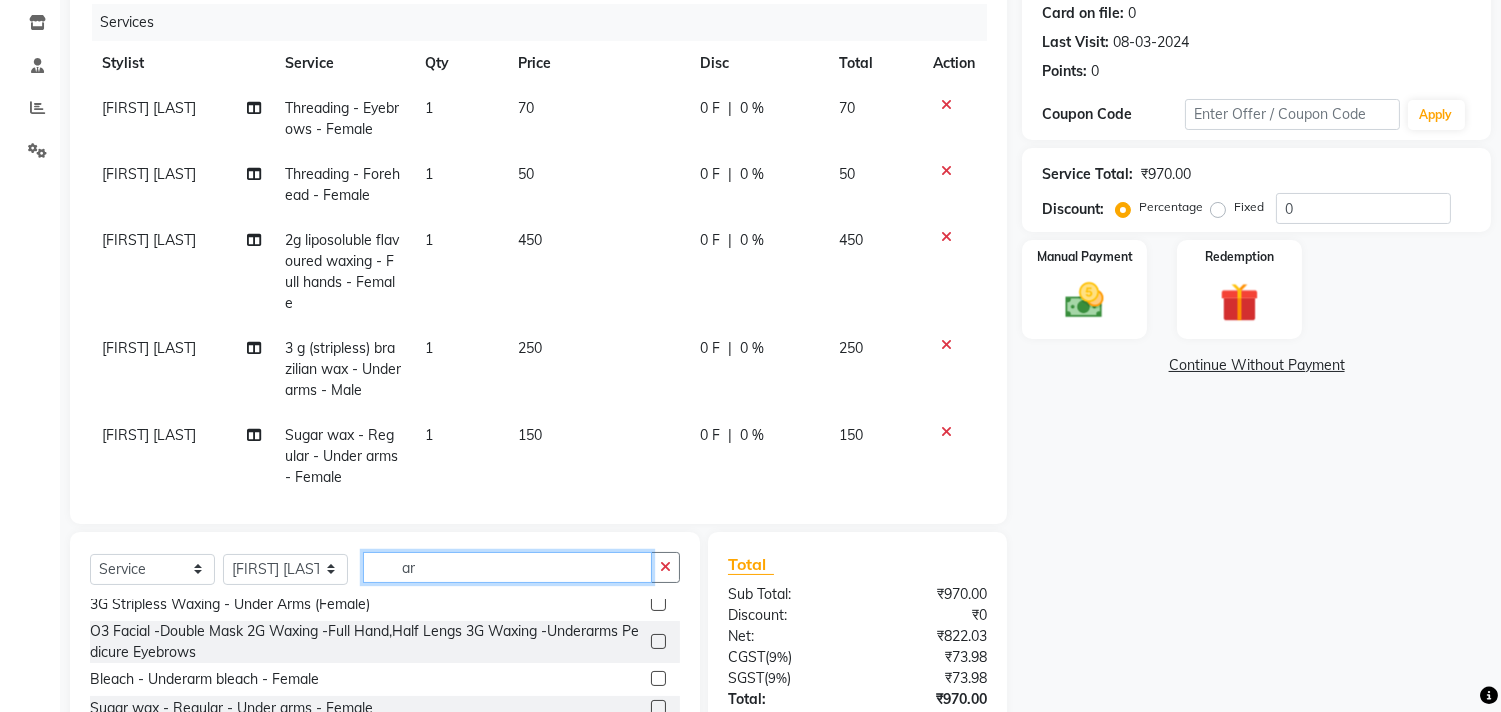 type on "a" 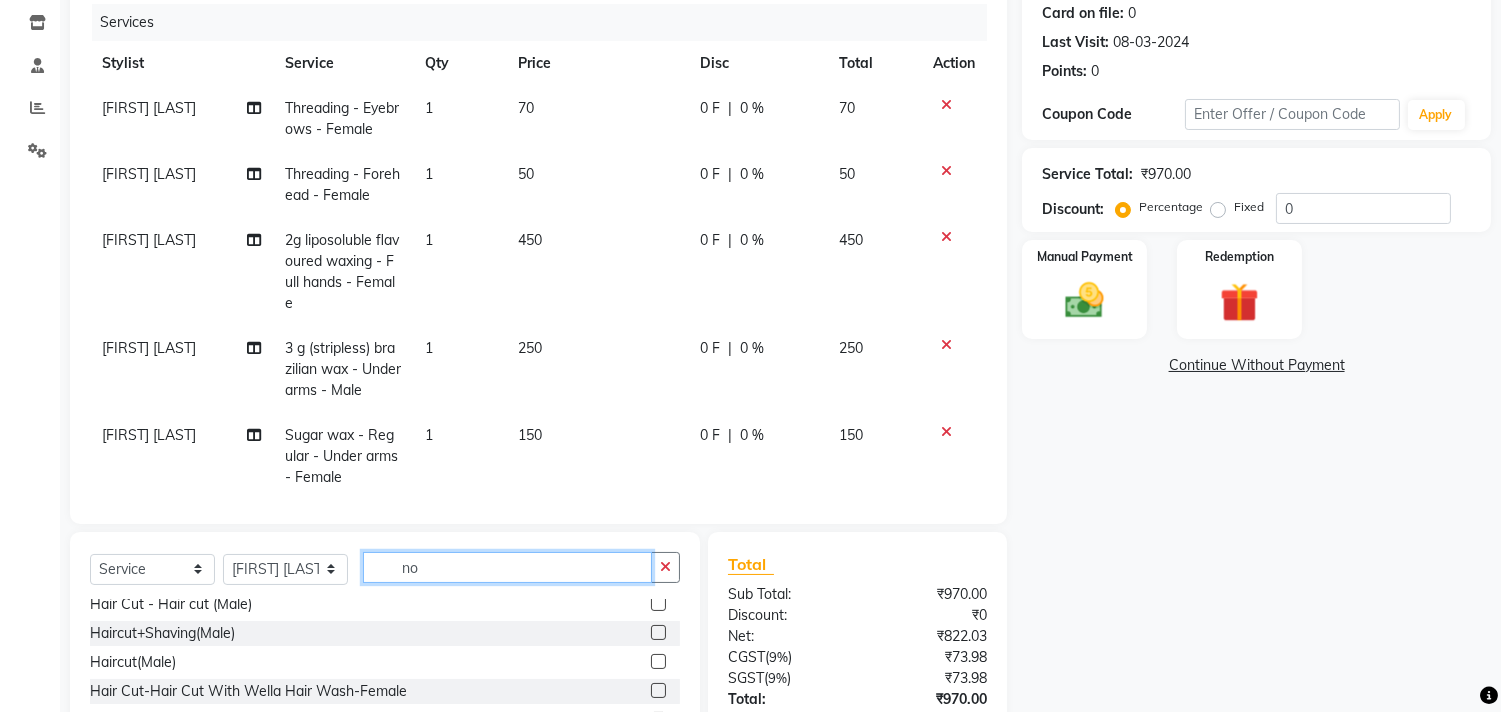 scroll, scrollTop: 0, scrollLeft: 0, axis: both 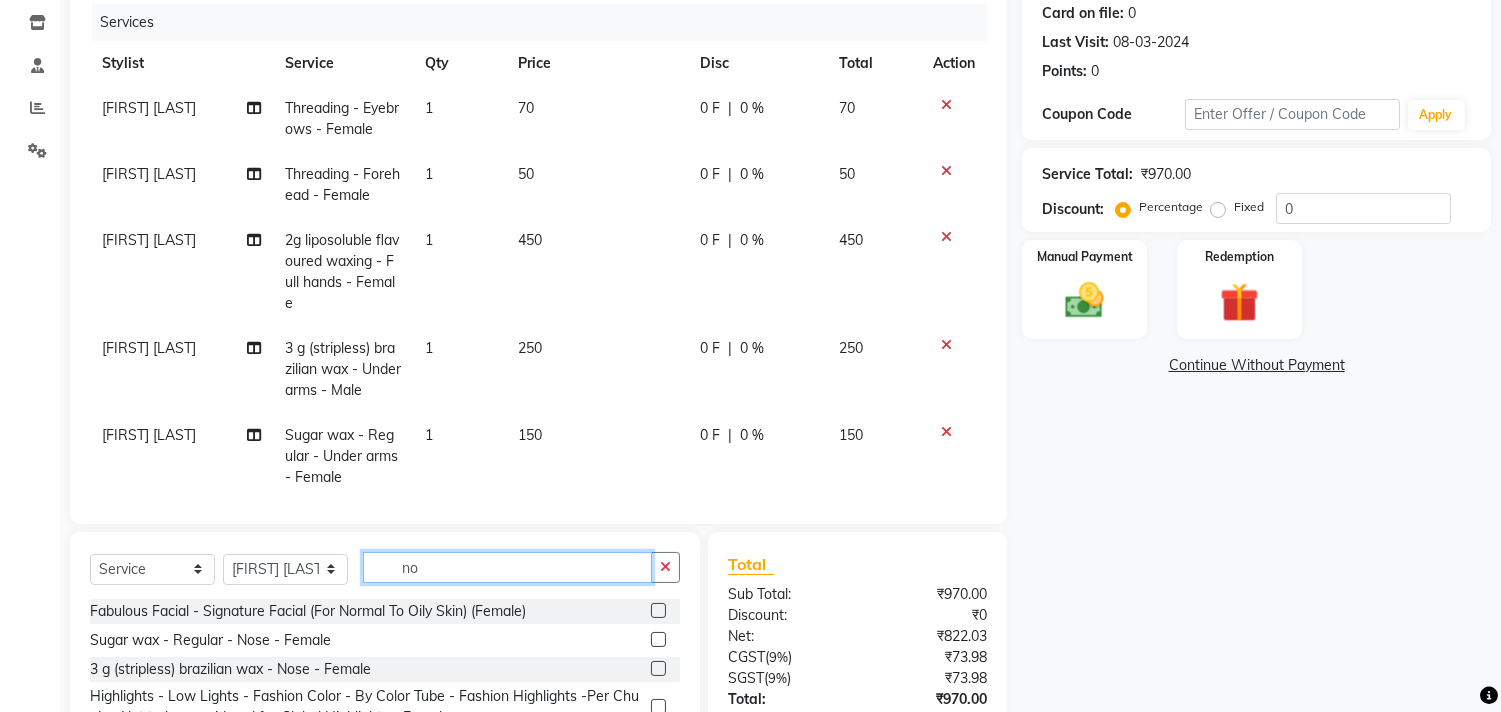 type on "n" 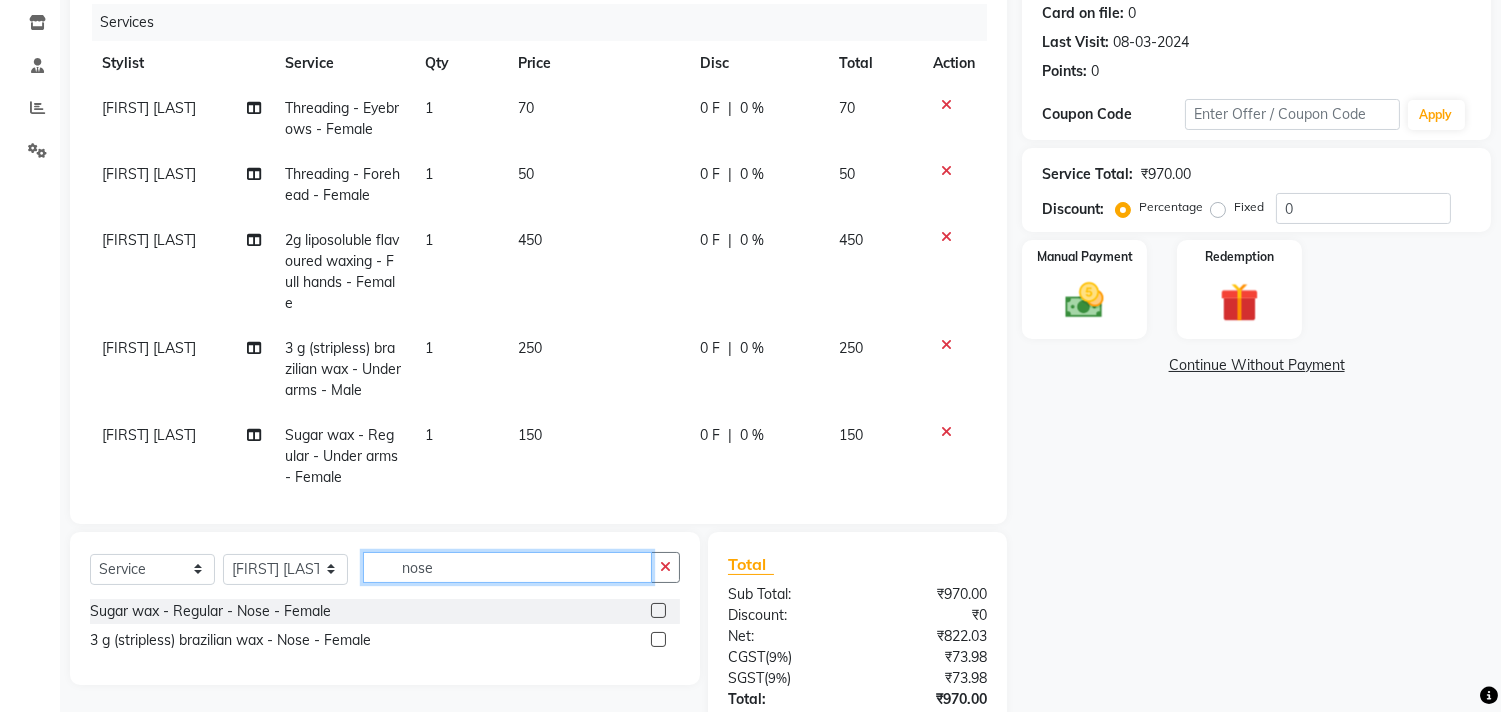 type on "nose" 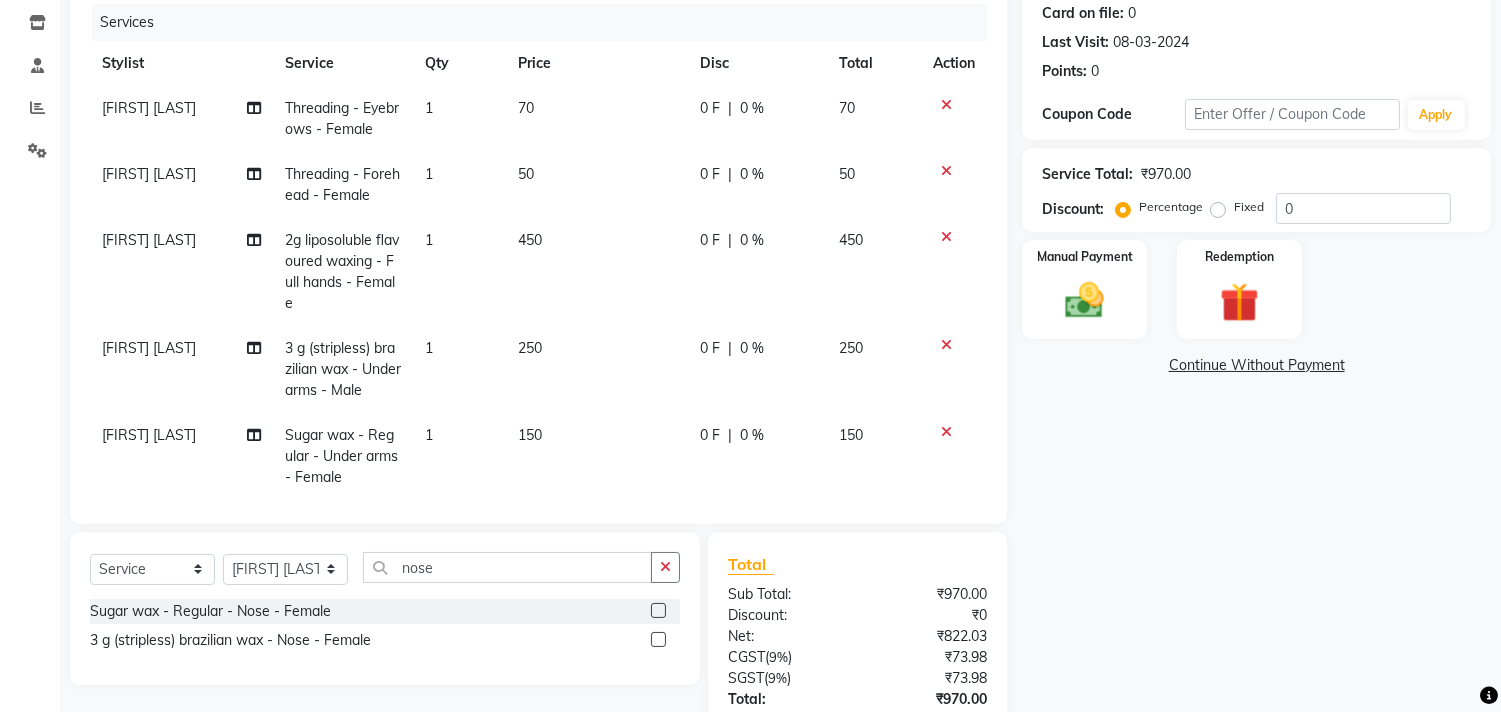 click 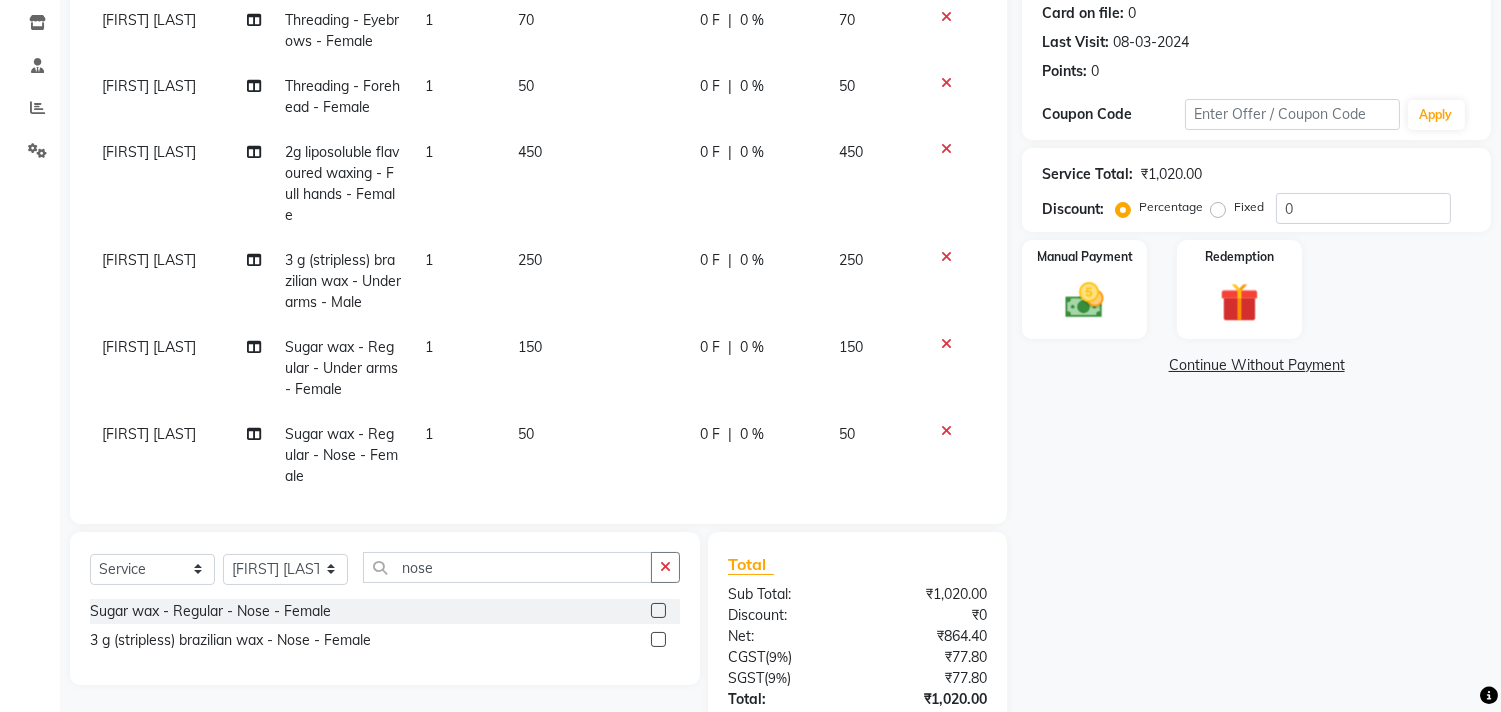 scroll, scrollTop: 115, scrollLeft: 0, axis: vertical 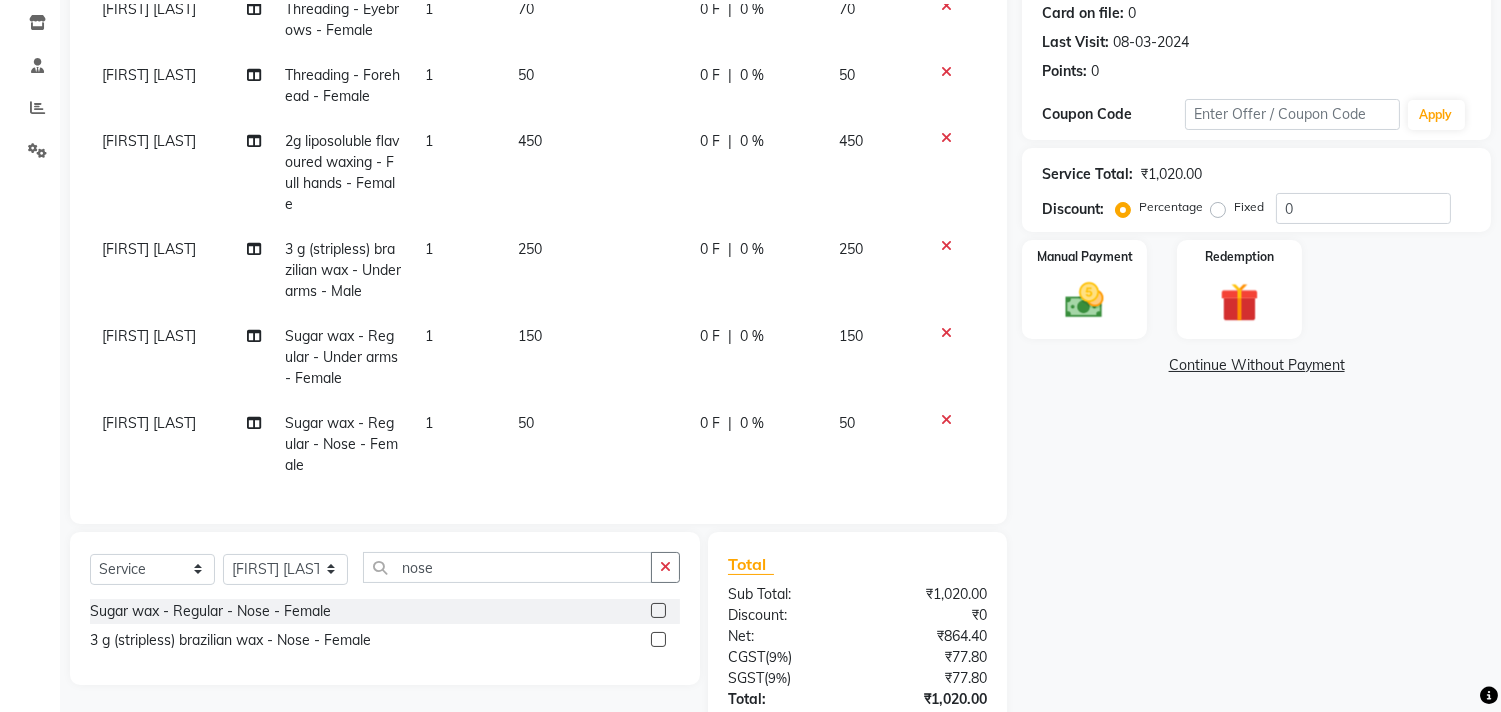 click 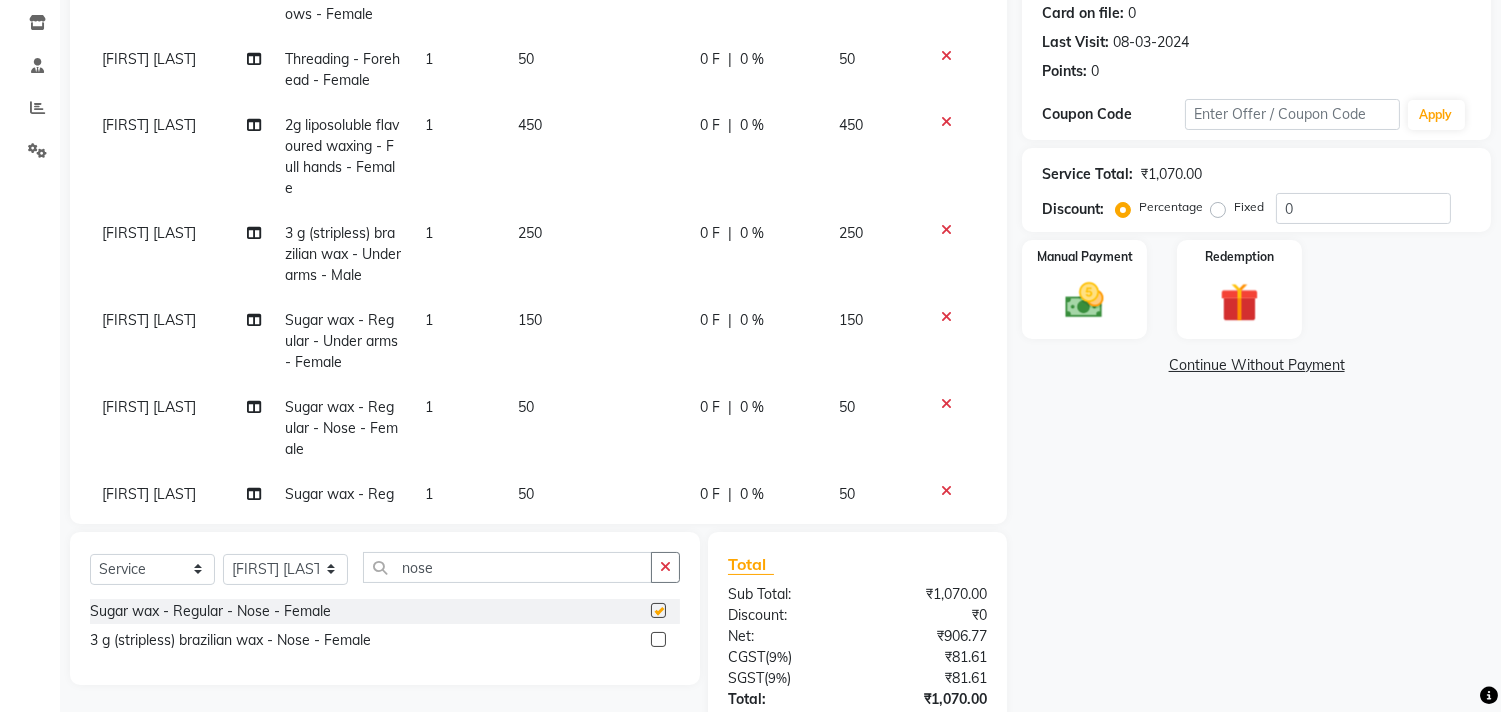 checkbox on "false" 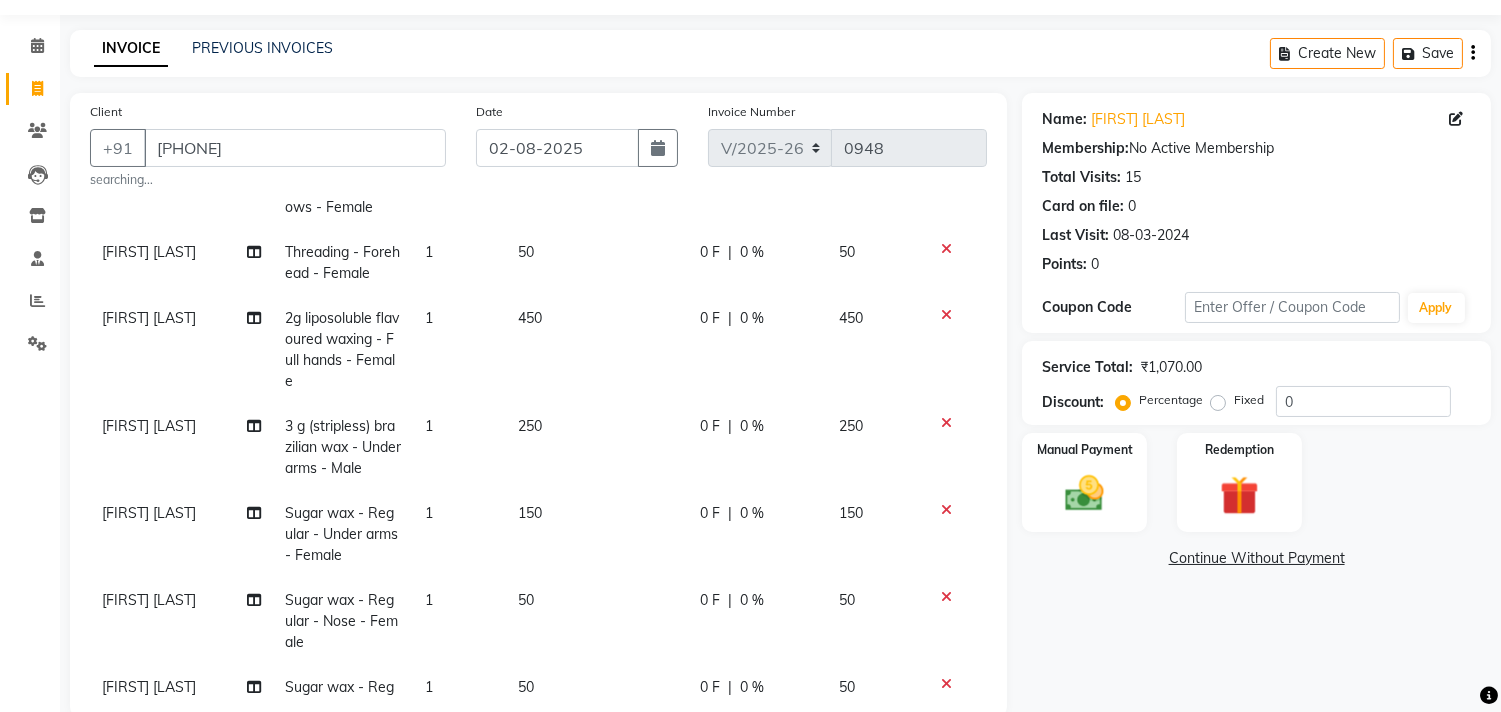 scroll, scrollTop: 56, scrollLeft: 0, axis: vertical 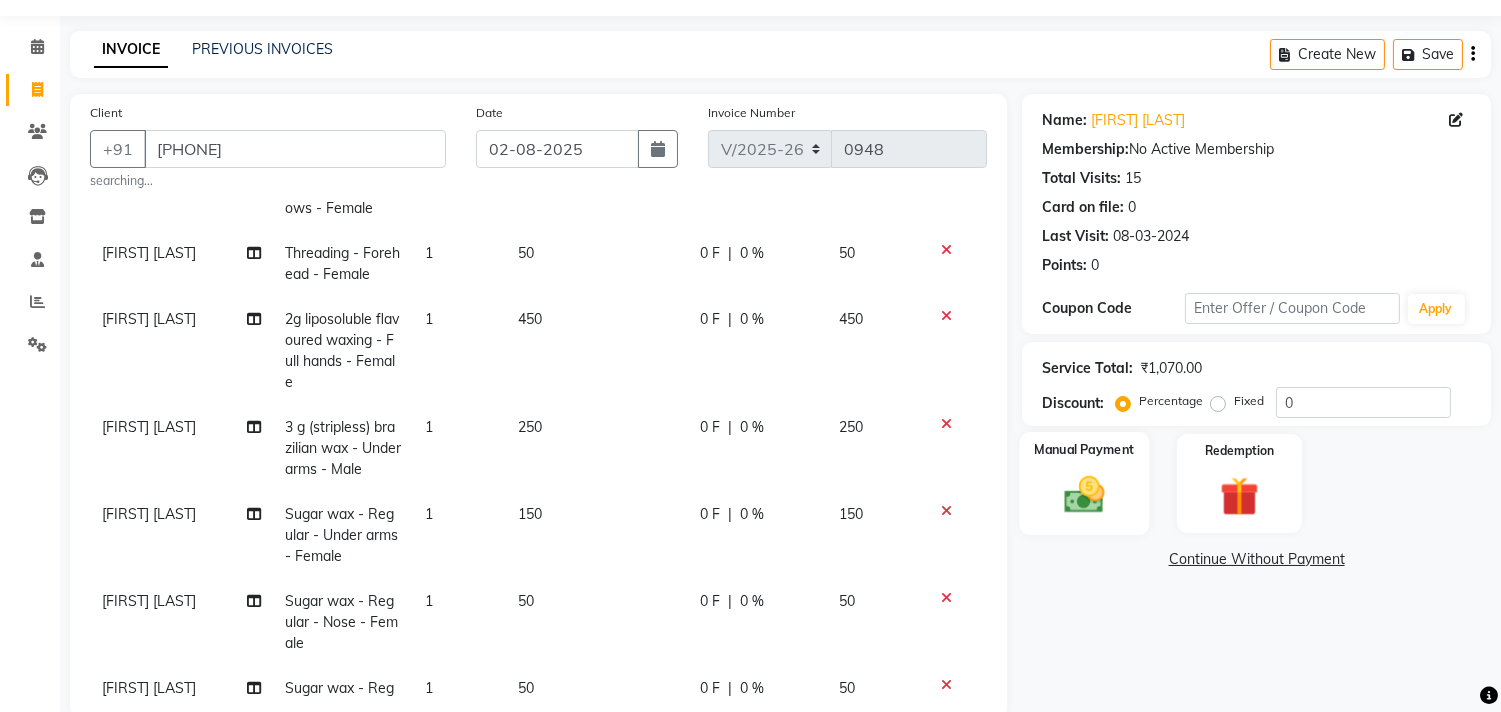click 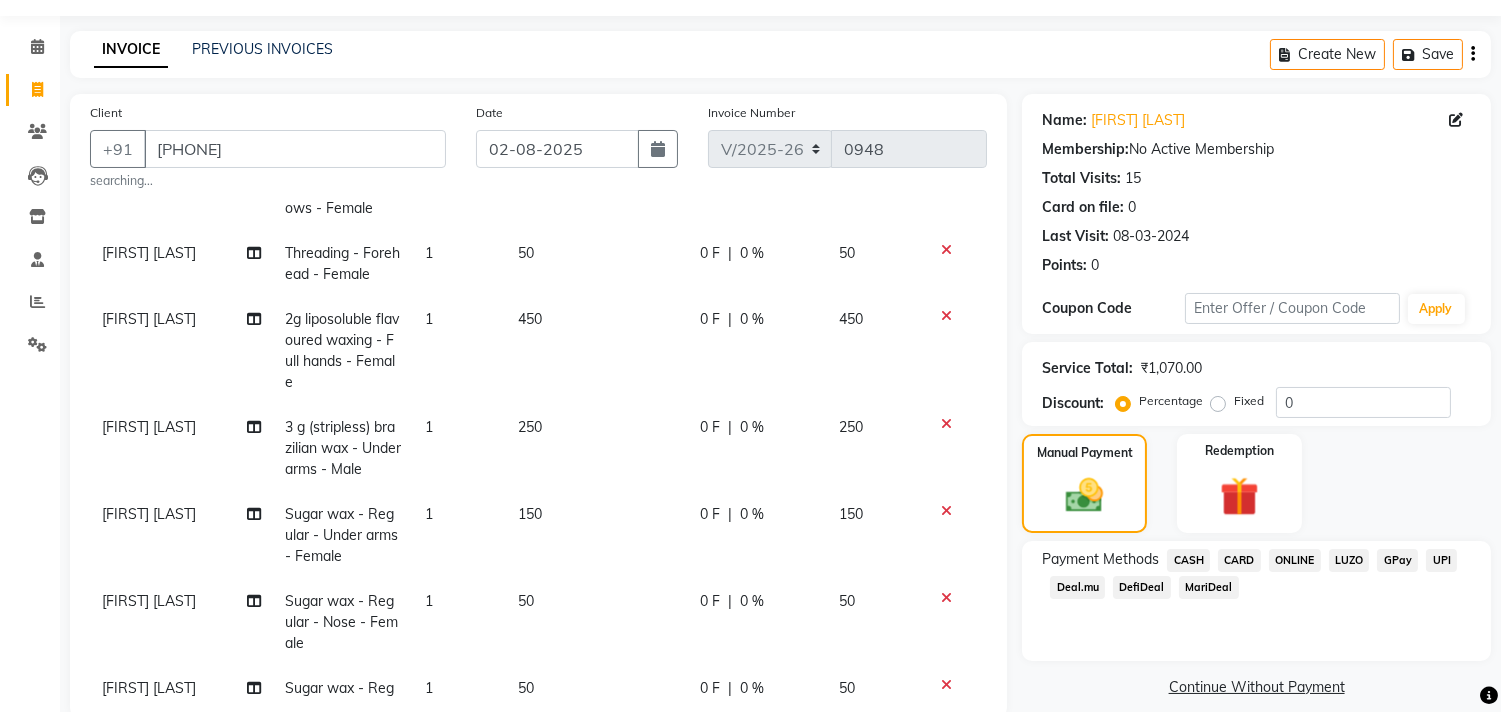 click on "ONLINE" 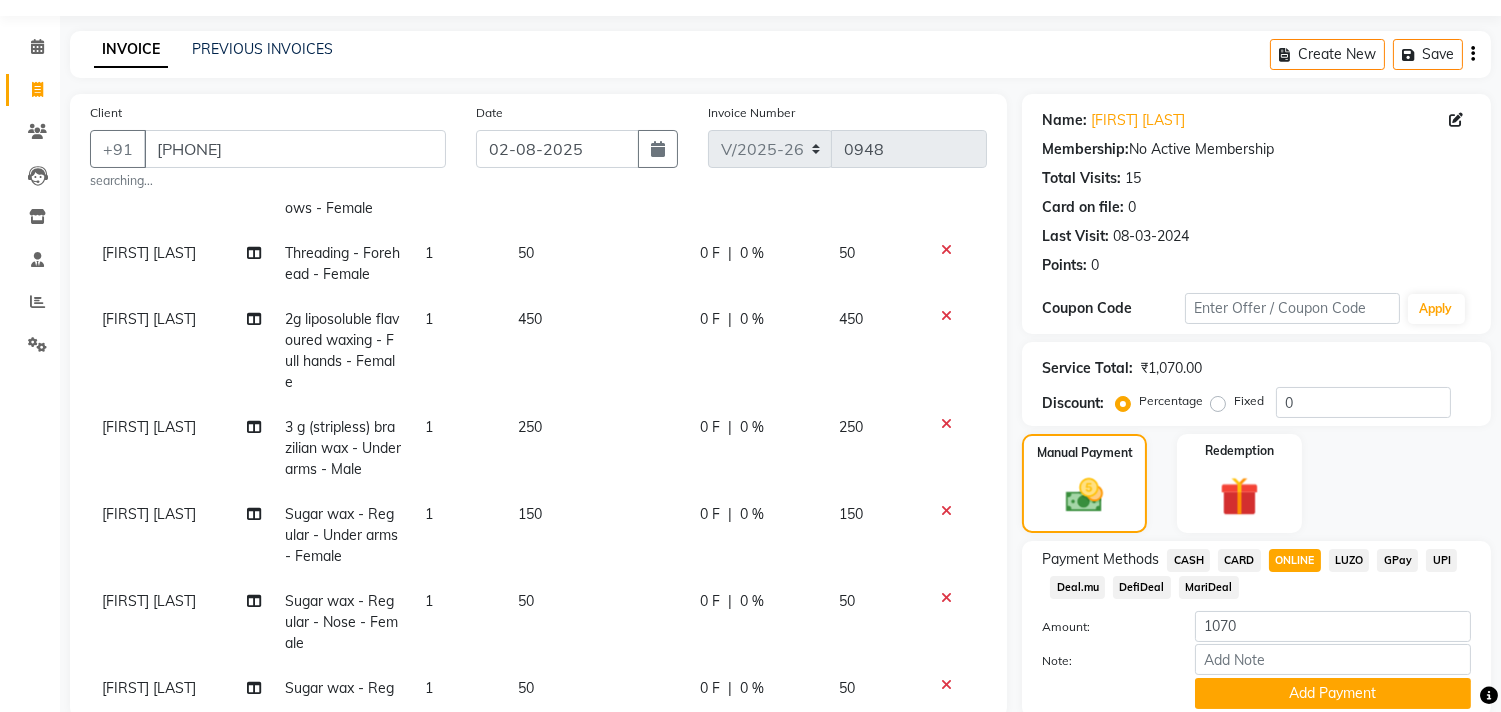 scroll, scrollTop: 303, scrollLeft: 0, axis: vertical 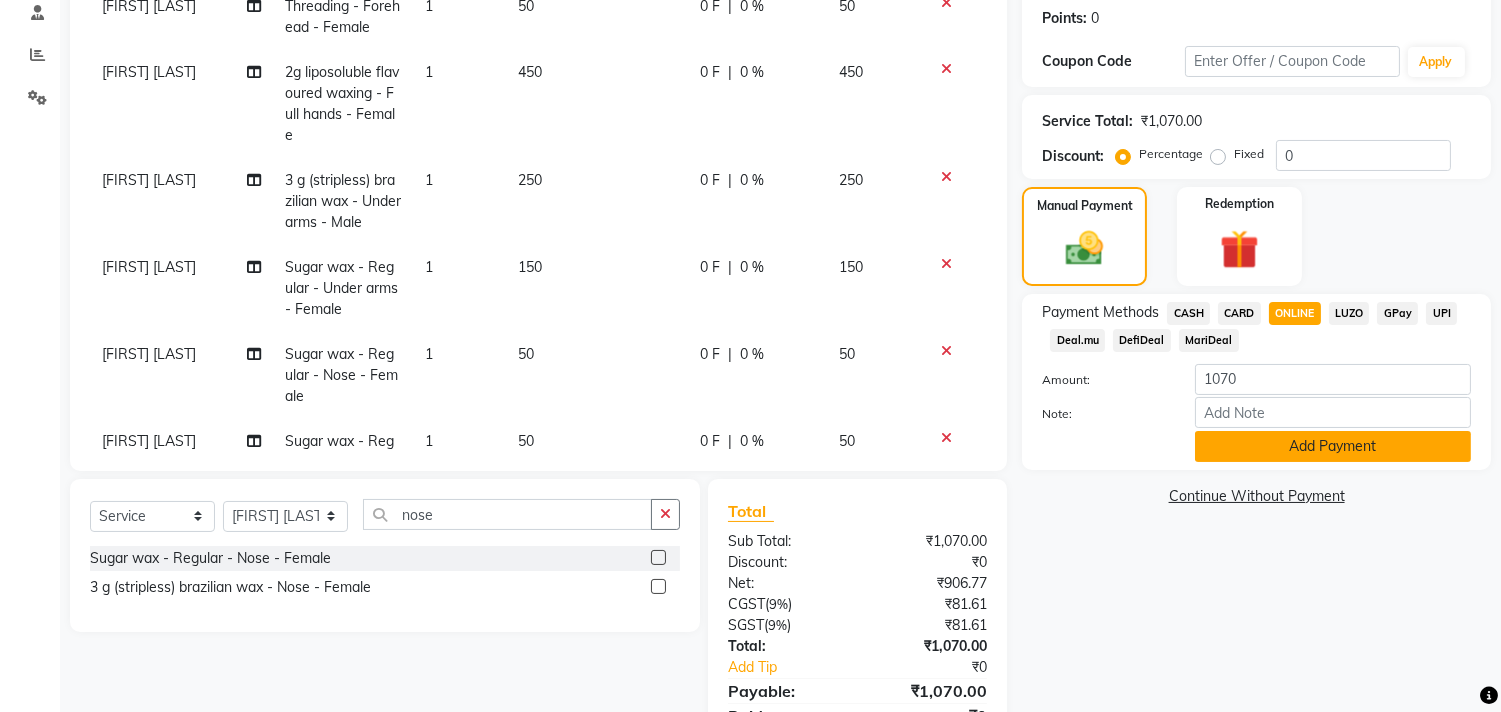 click on "Add Payment" 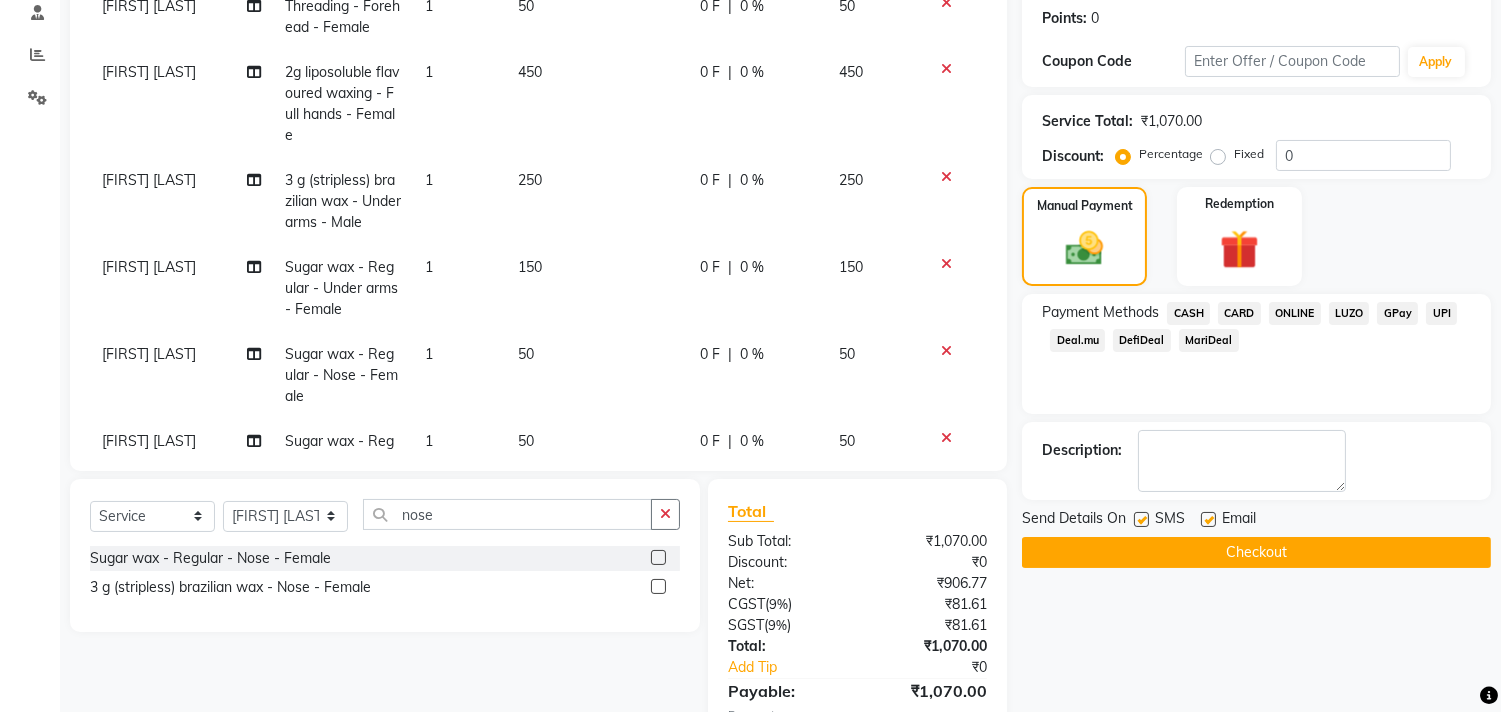 click on "Checkout" 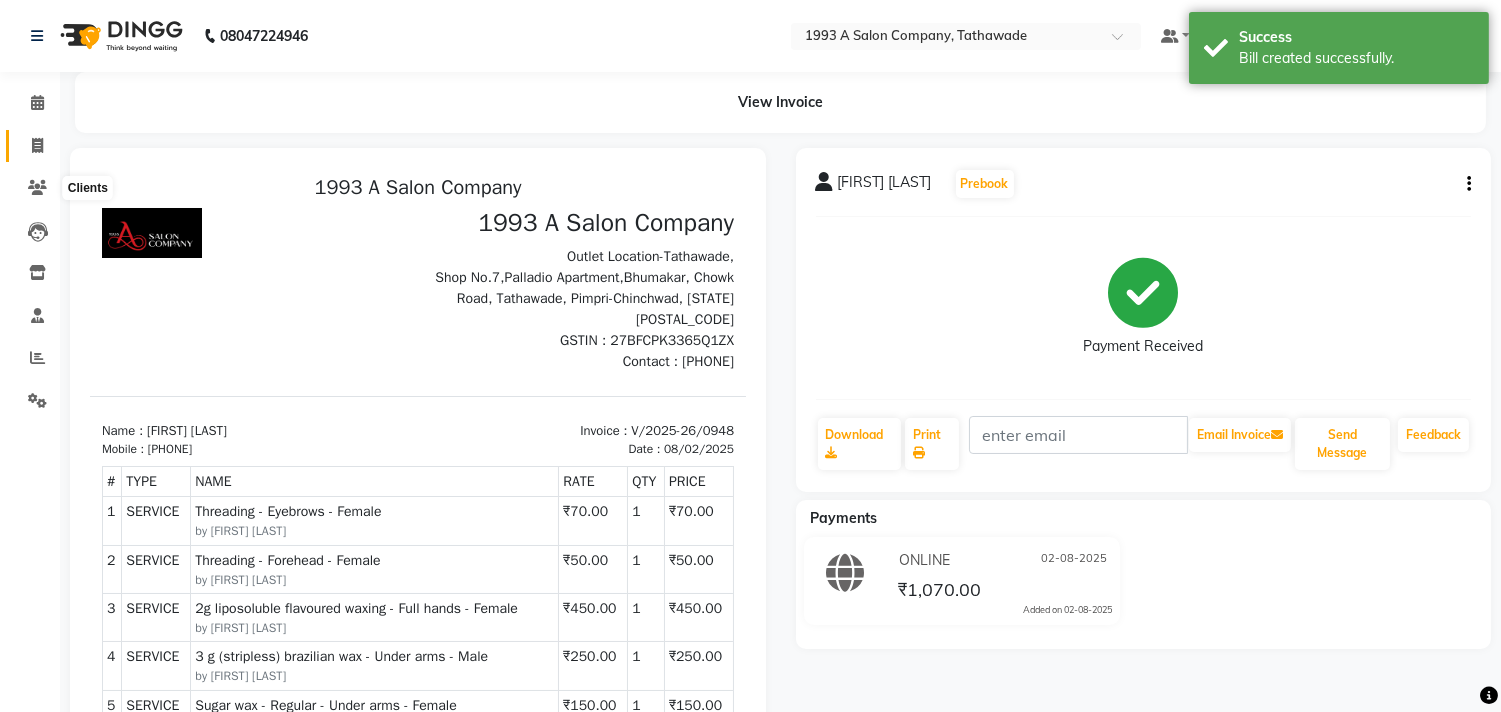 scroll, scrollTop: 0, scrollLeft: 0, axis: both 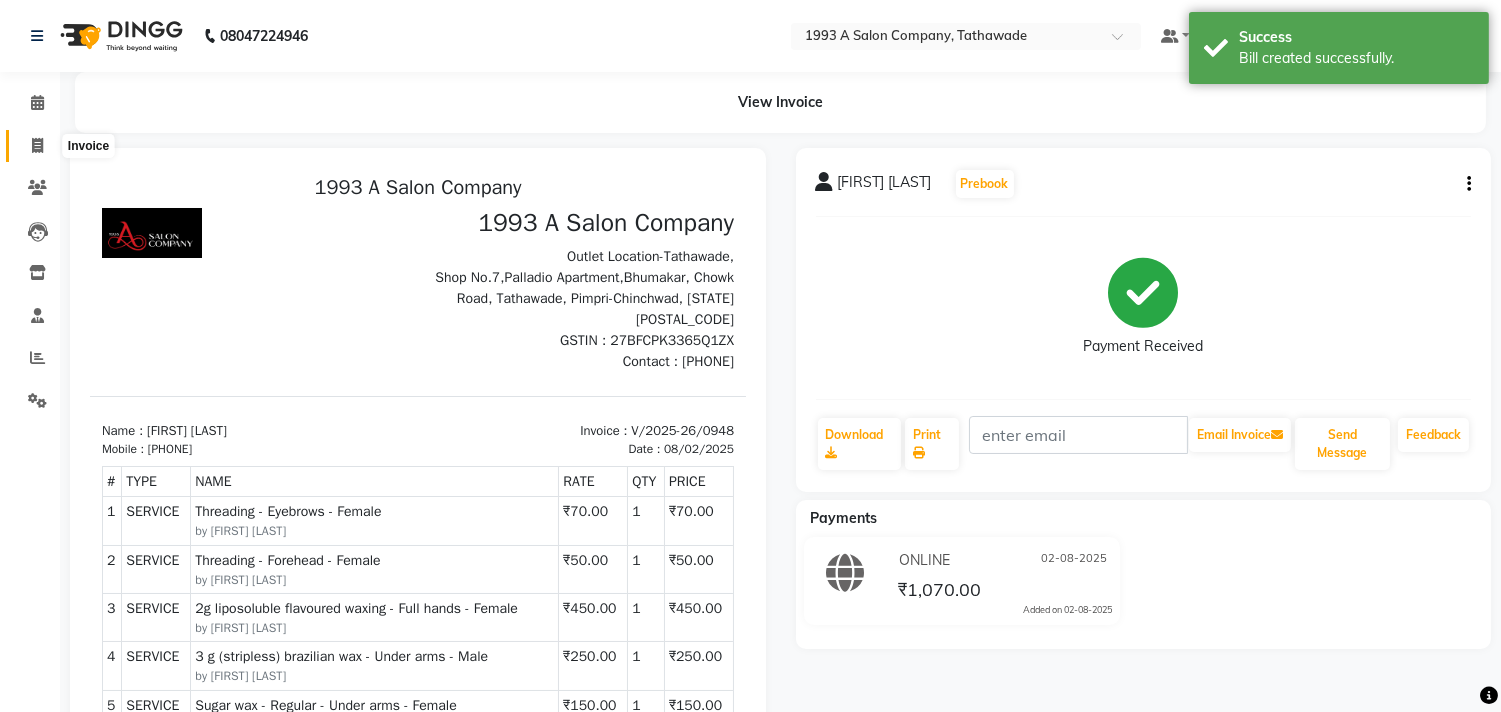 click 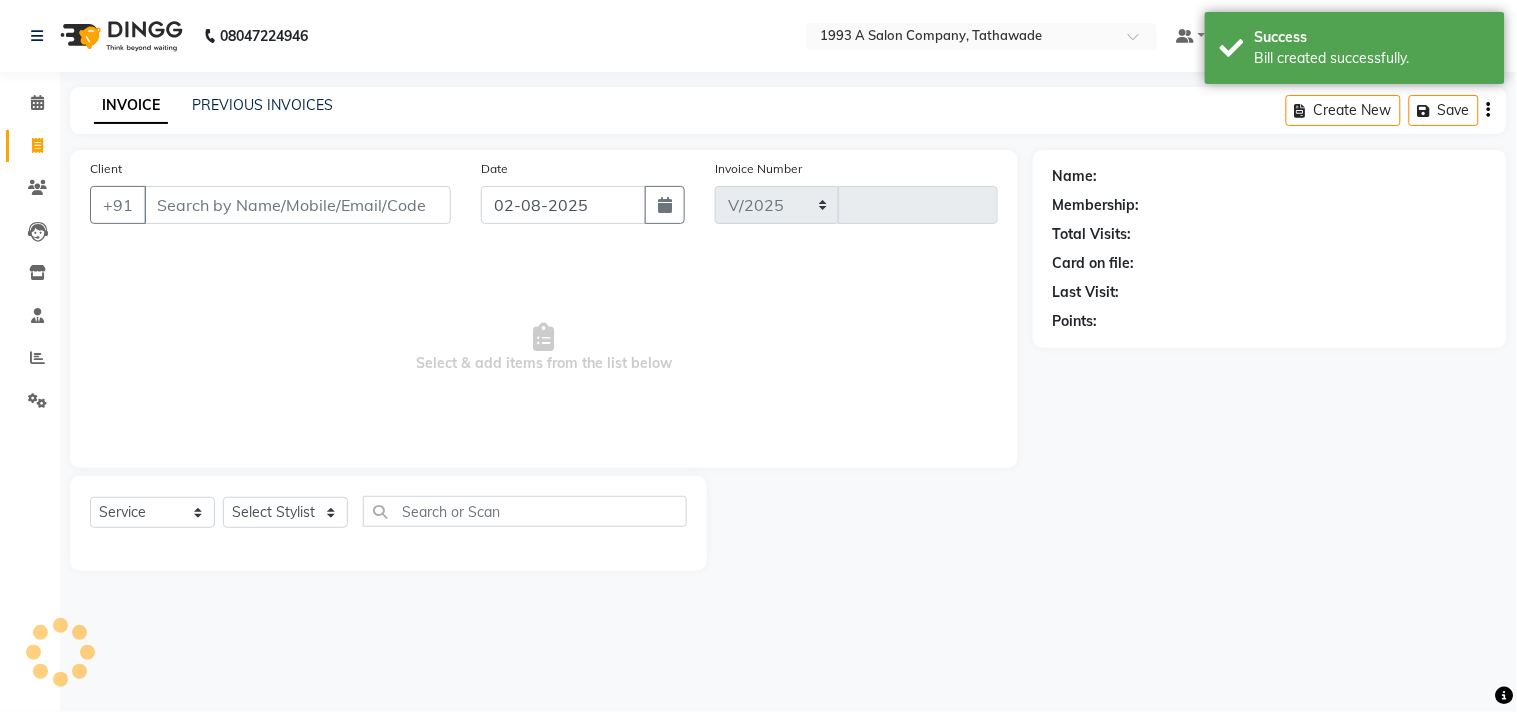 select on "688" 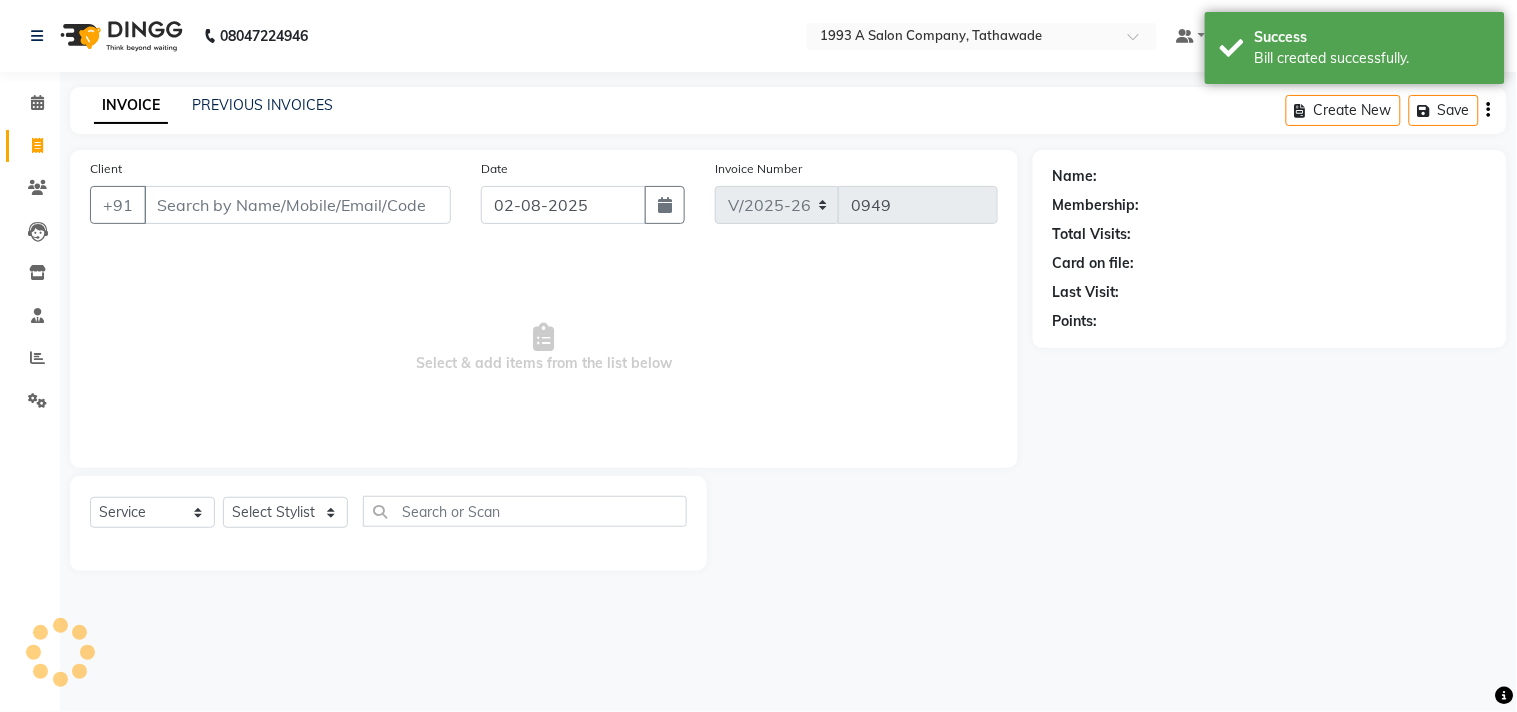select on "membership" 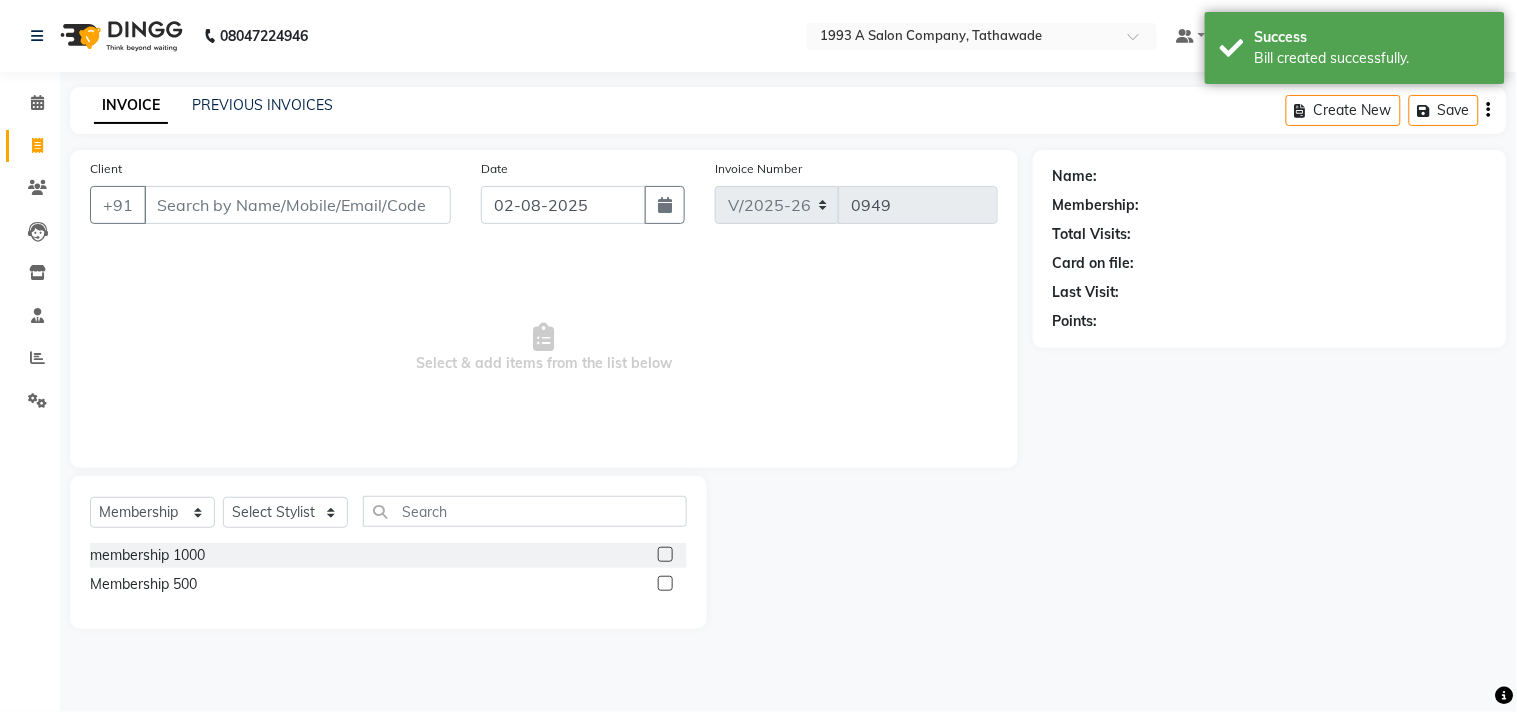 click on "Client" at bounding box center [297, 205] 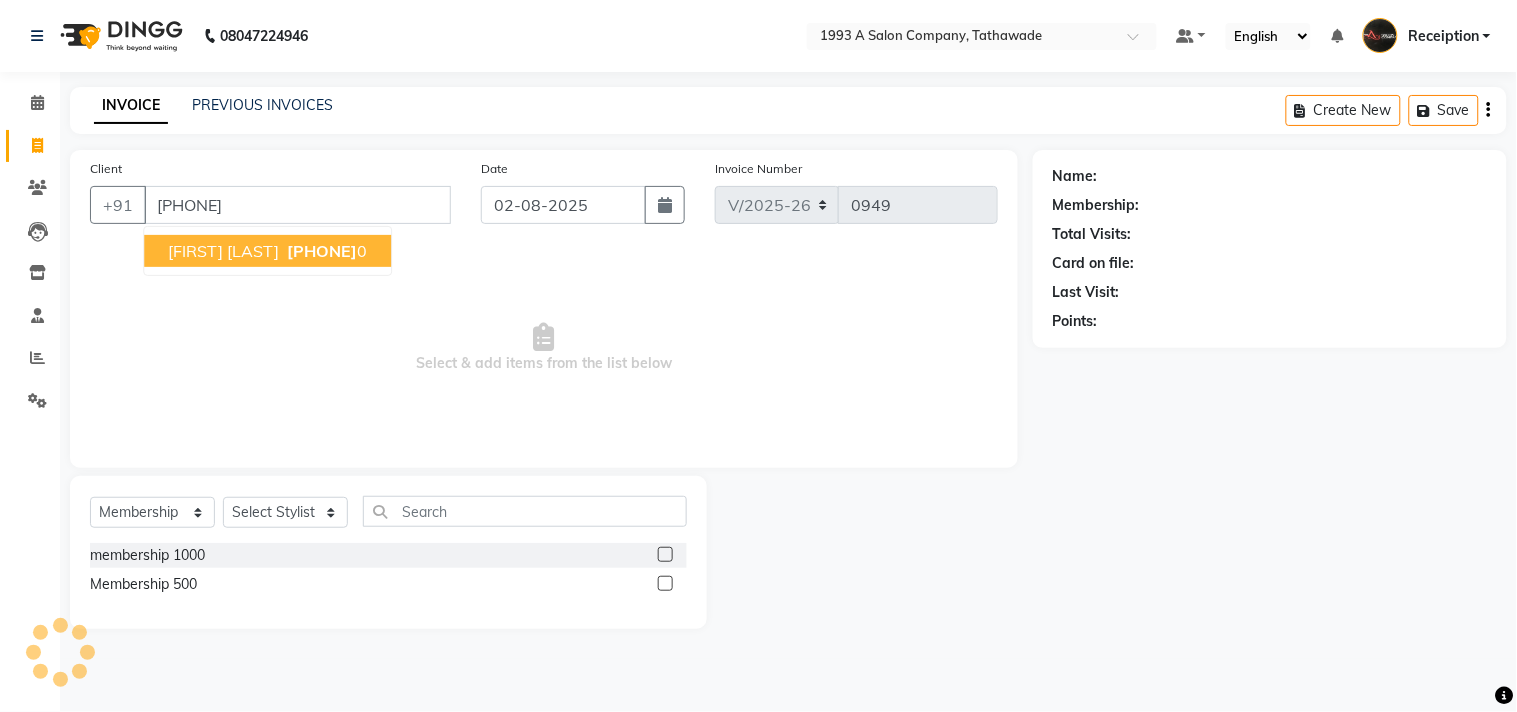 type on "[PHONE]" 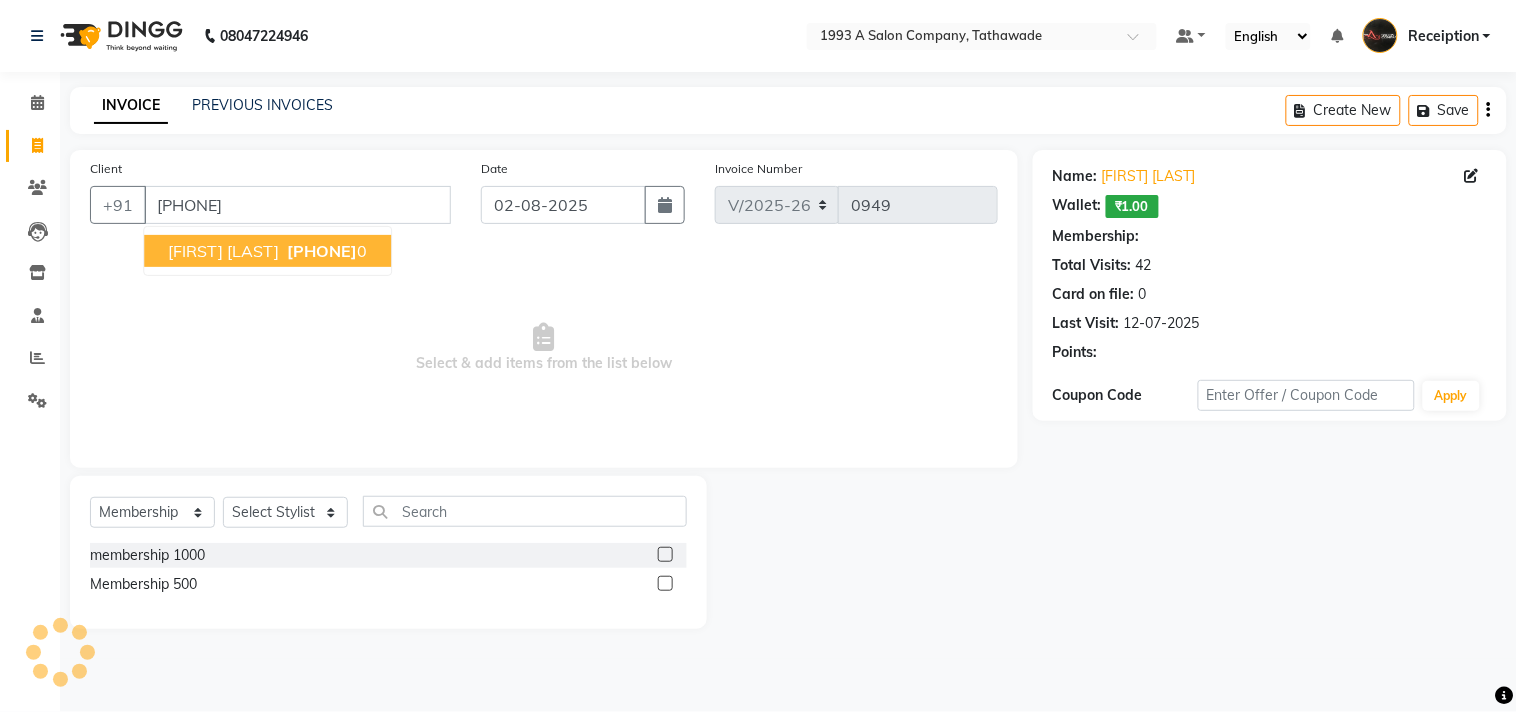 select on "1: Object" 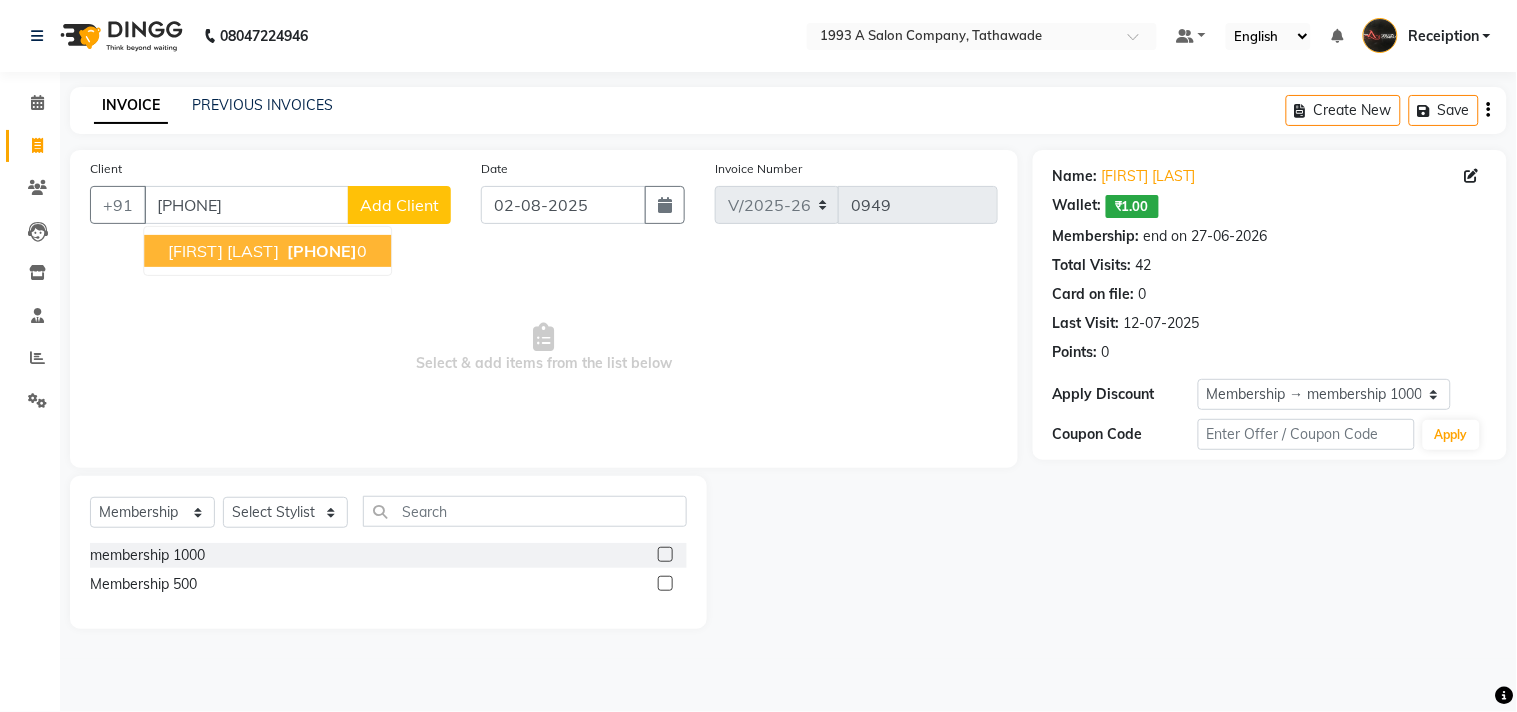 click on "[PHONE]" at bounding box center [322, 251] 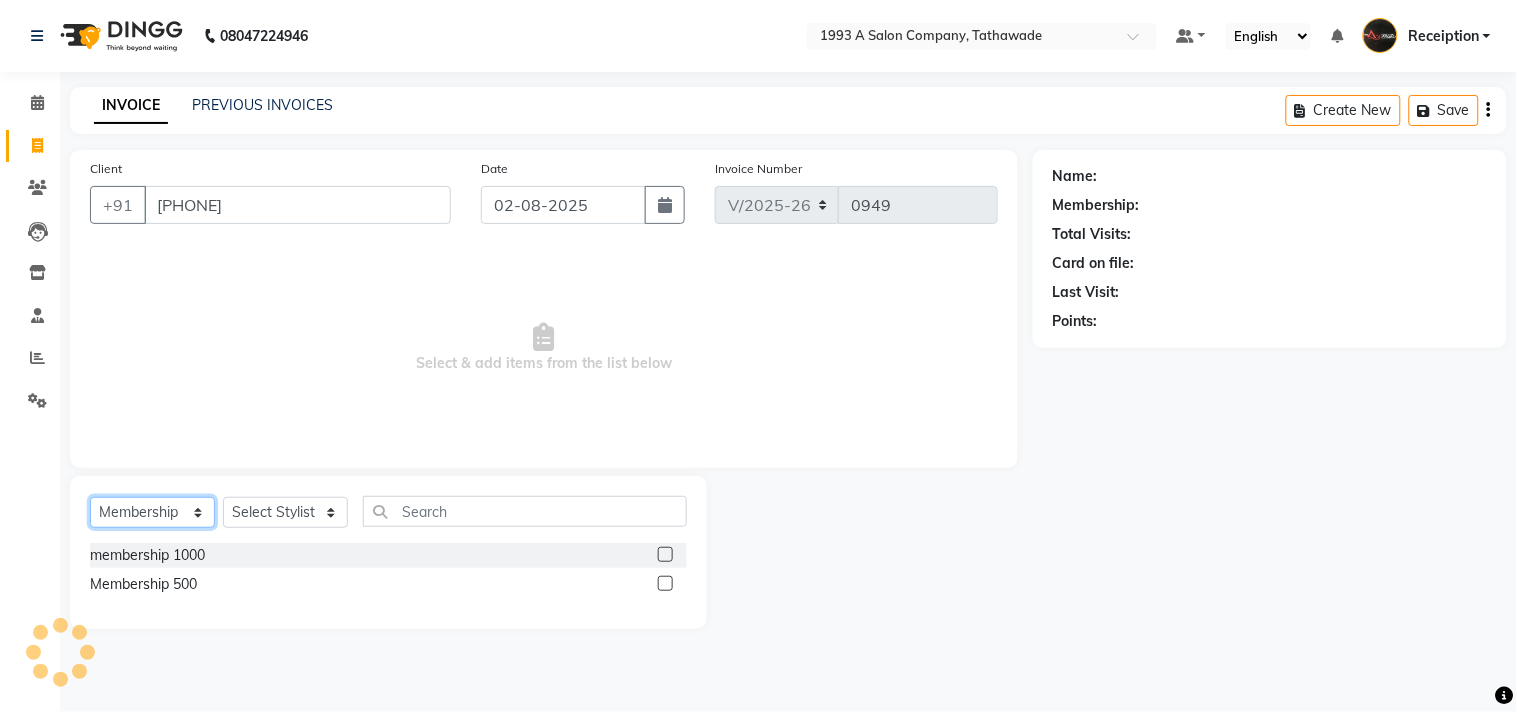 click on "Select  Service  Product  Membership  Package Voucher Prepaid Gift Card" 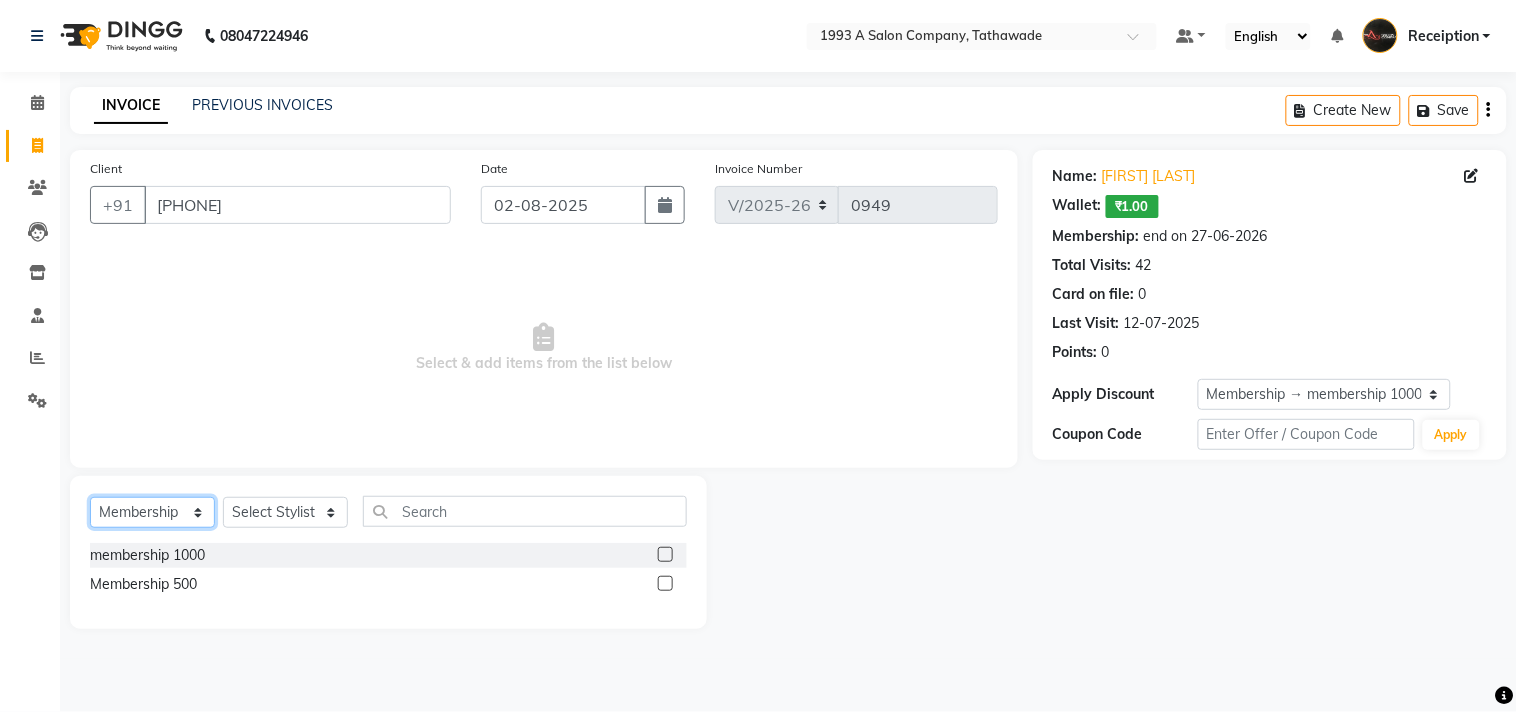 select on "service" 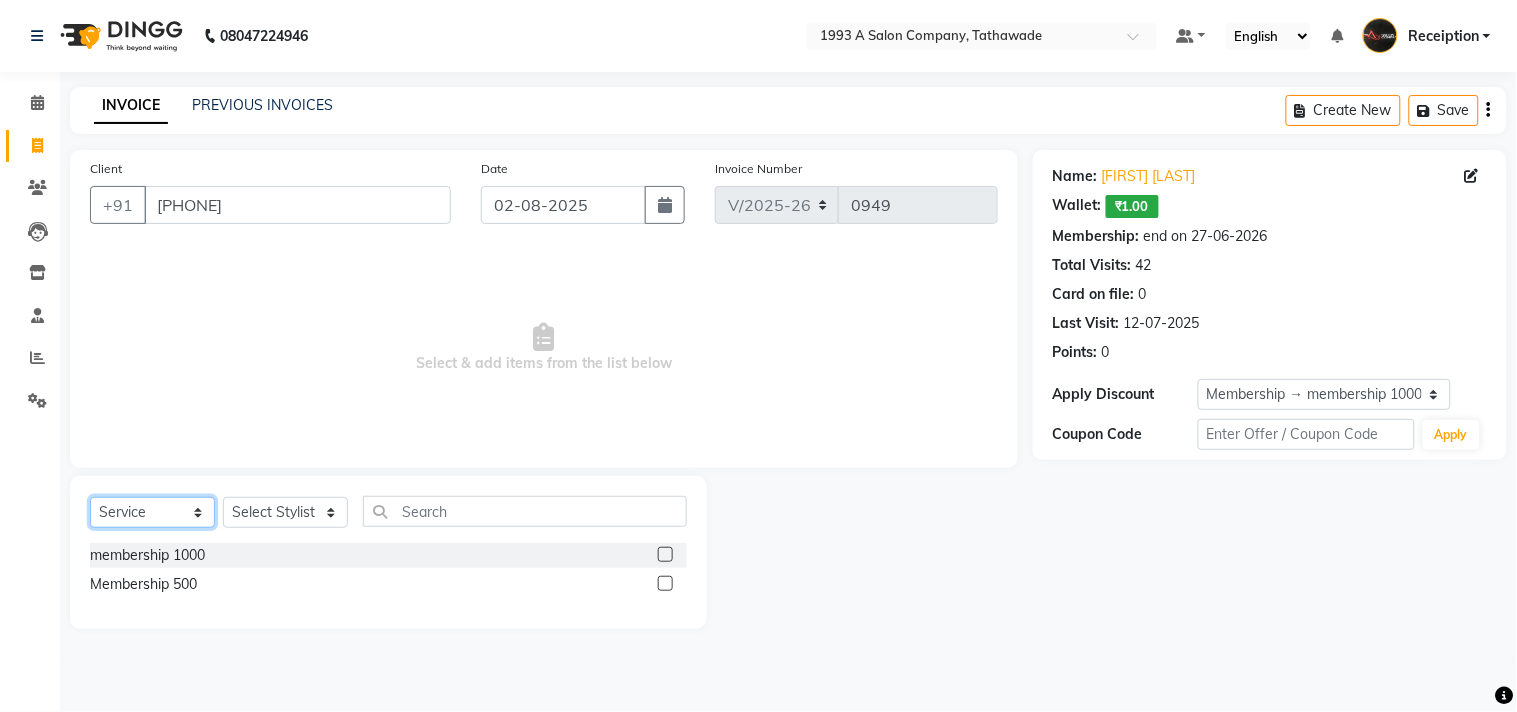 click on "Select  Service  Product  Membership  Package Voucher Prepaid Gift Card" 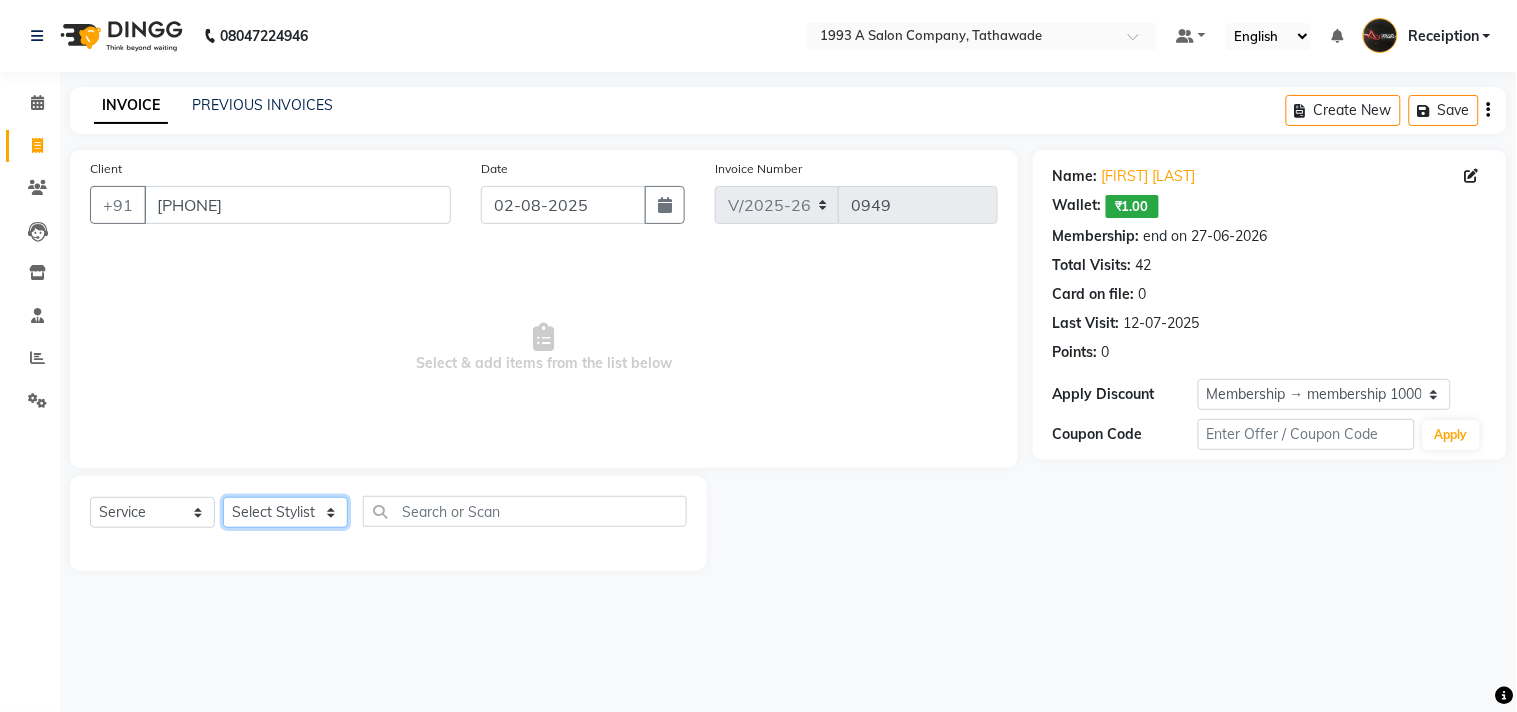 click on "Select Stylist [FIRST] [LAST] [FIRST] [LAST] [FIRST] [LAST] Receiption [FIRST] [LAST] Traning Department" 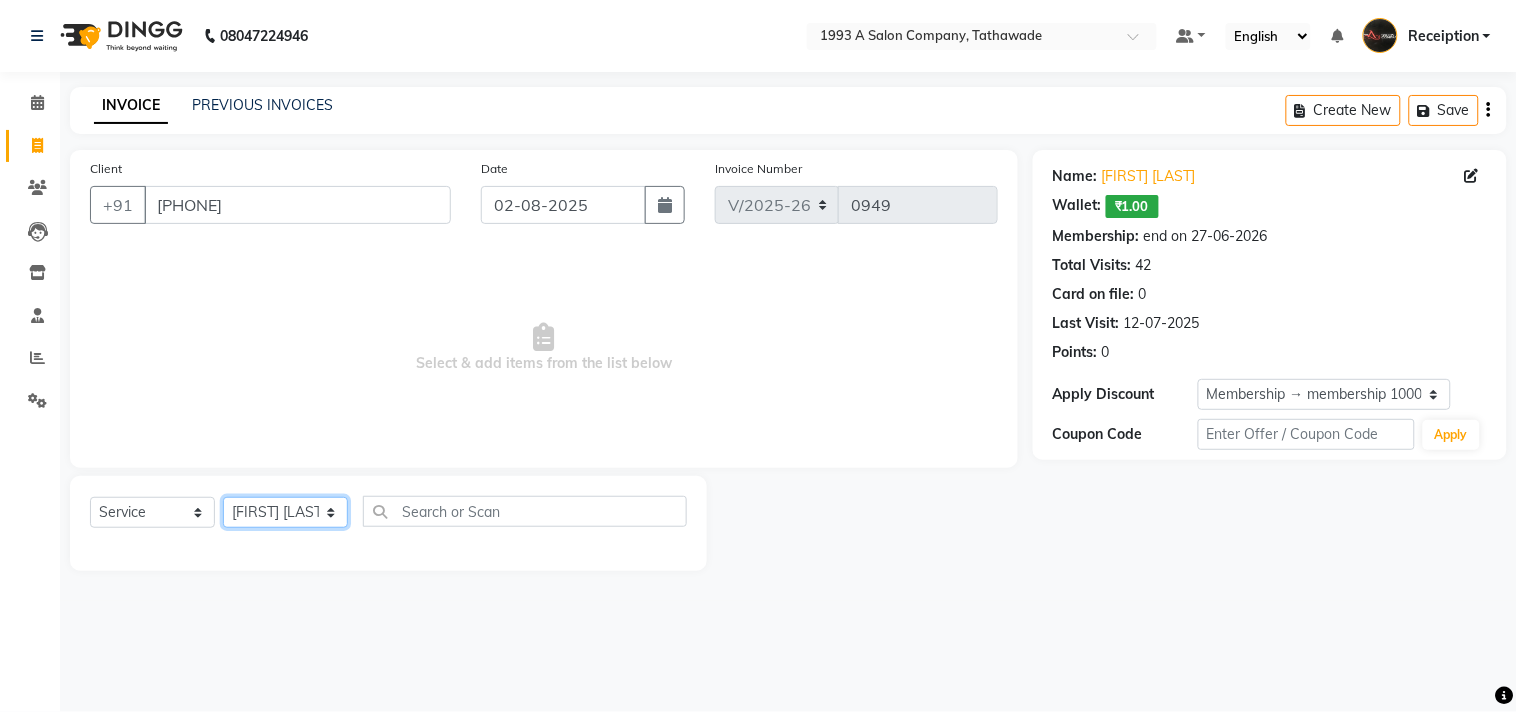 click on "Select Stylist [FIRST] [LAST] [FIRST] [LAST] [FIRST] [LAST] Receiption [FIRST] [LAST] Traning Department" 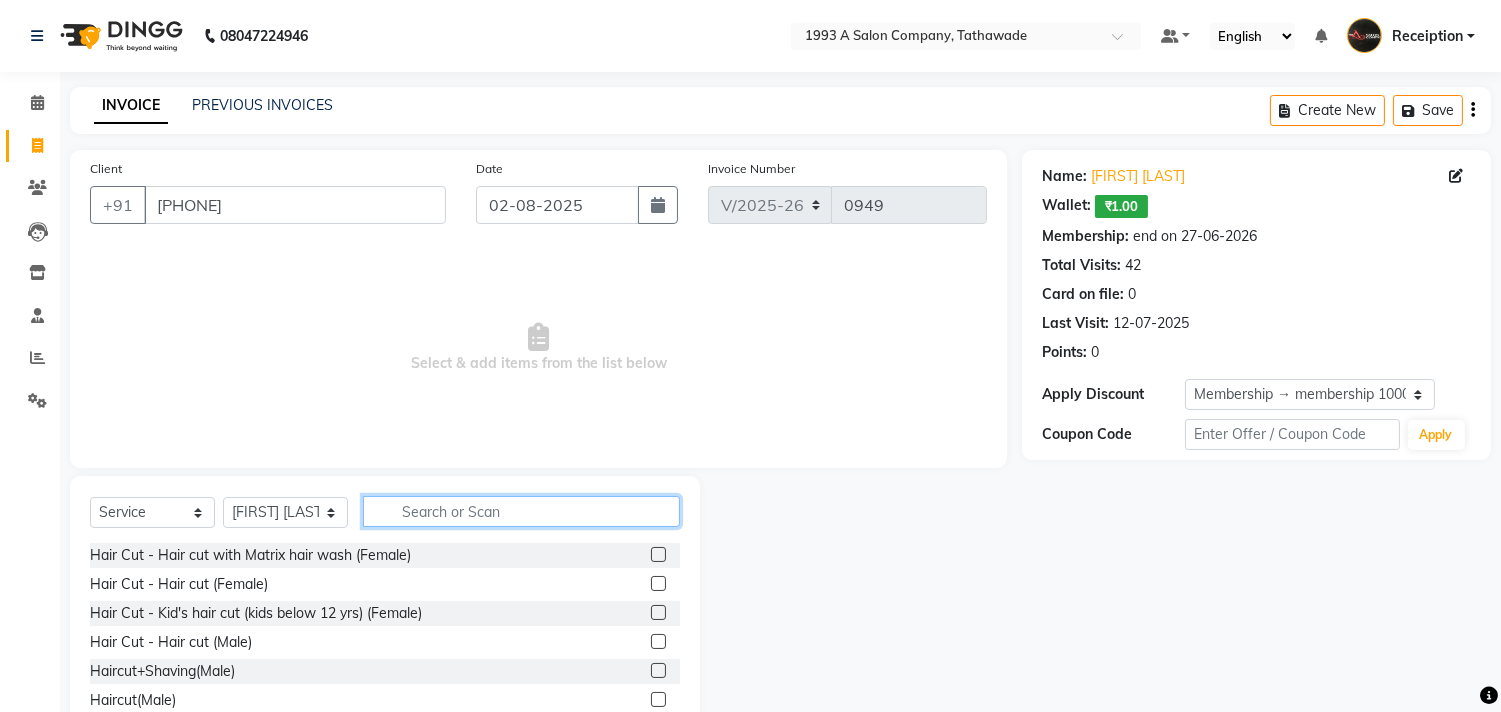 click 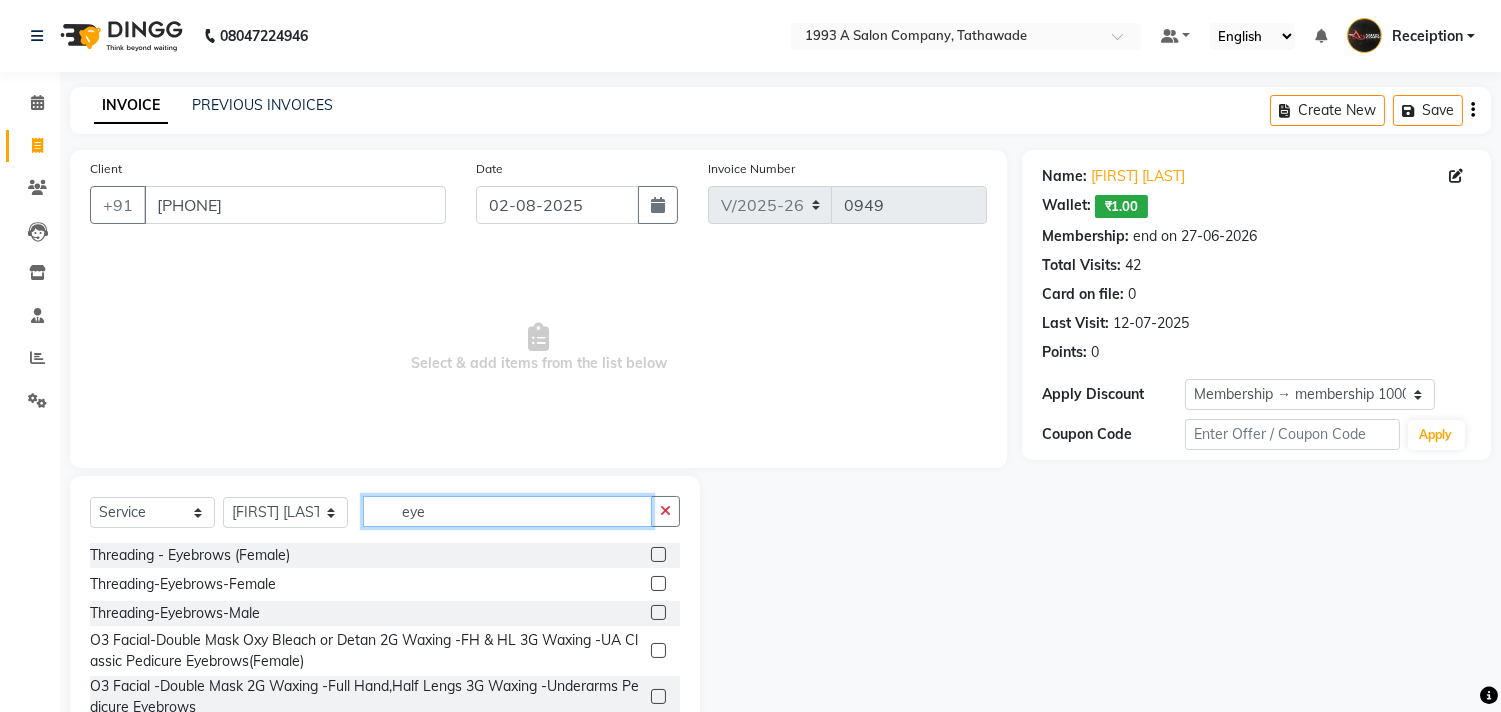 scroll, scrollTop: 141, scrollLeft: 0, axis: vertical 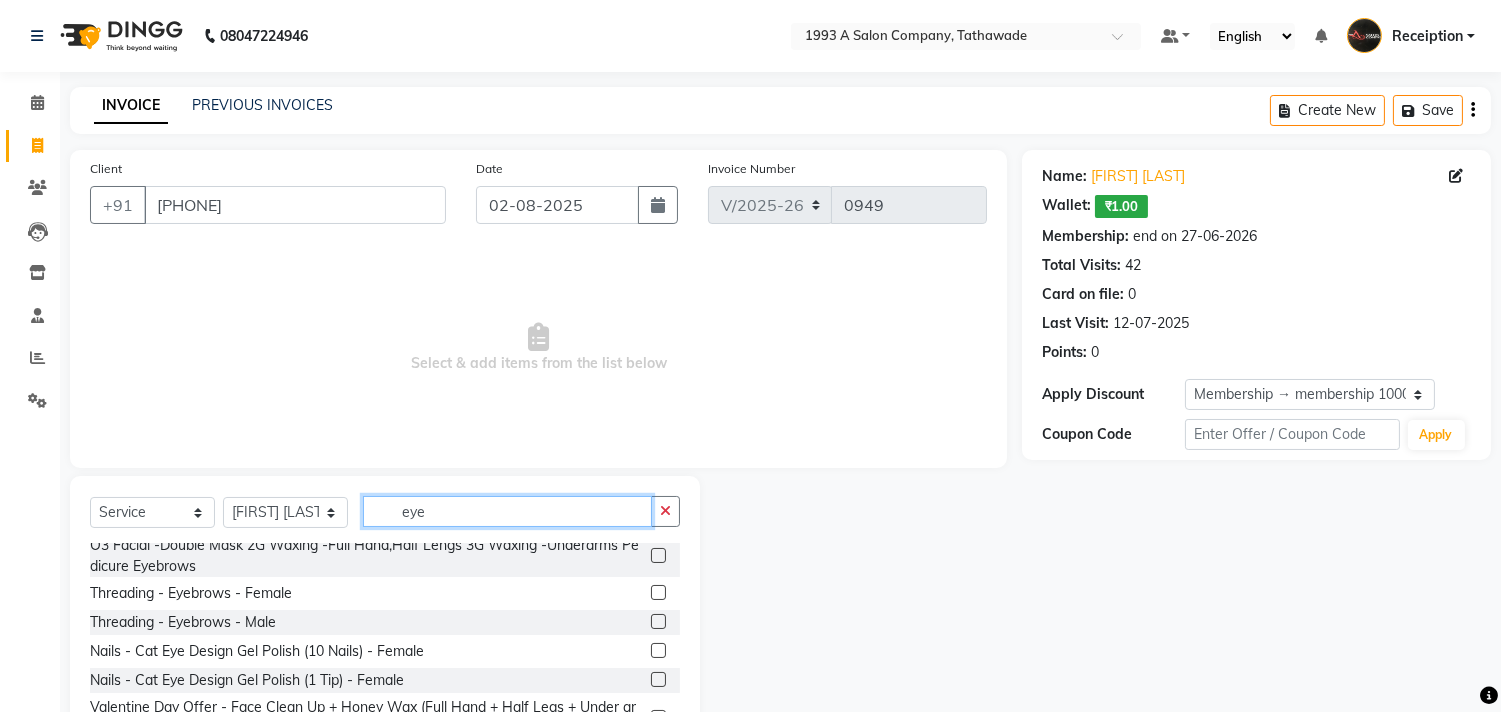 type on "eye" 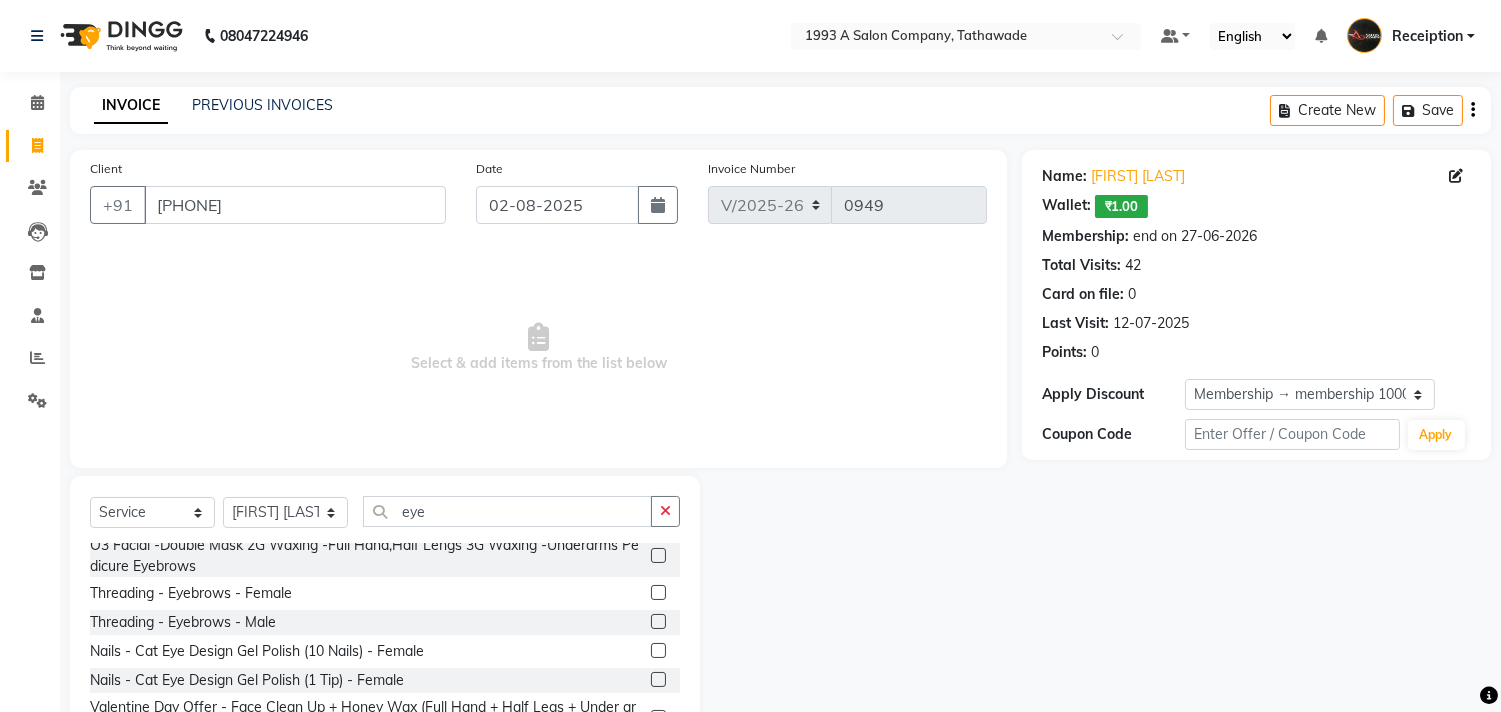 click 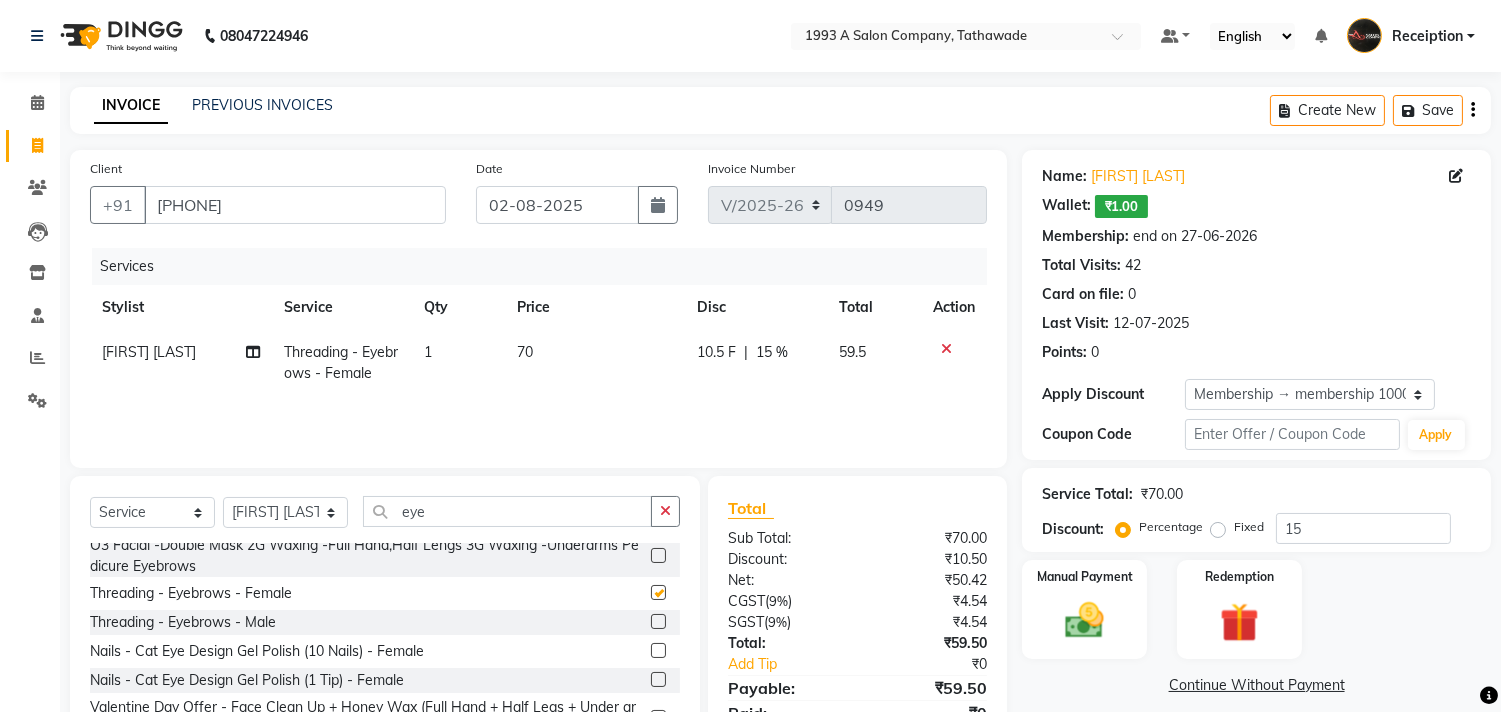 checkbox on "false" 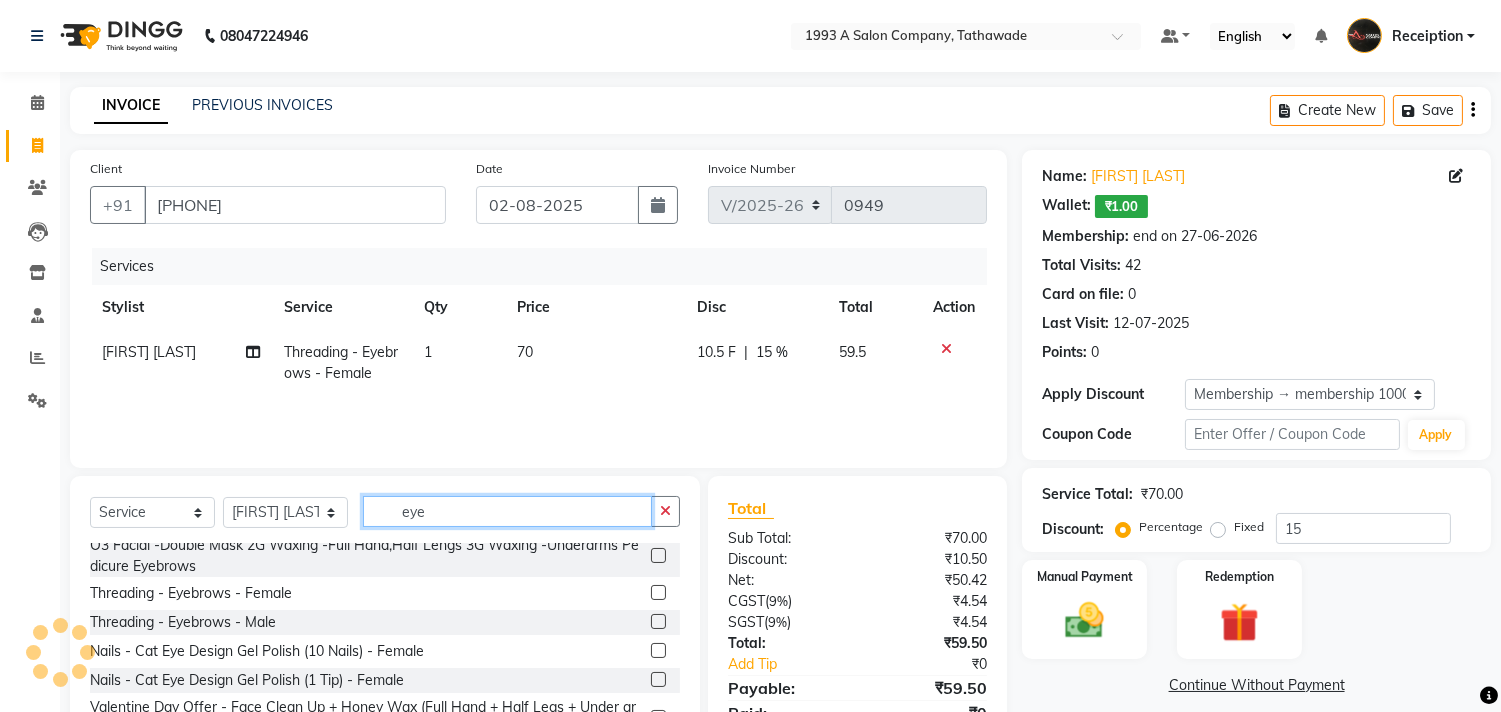 click on "eye" 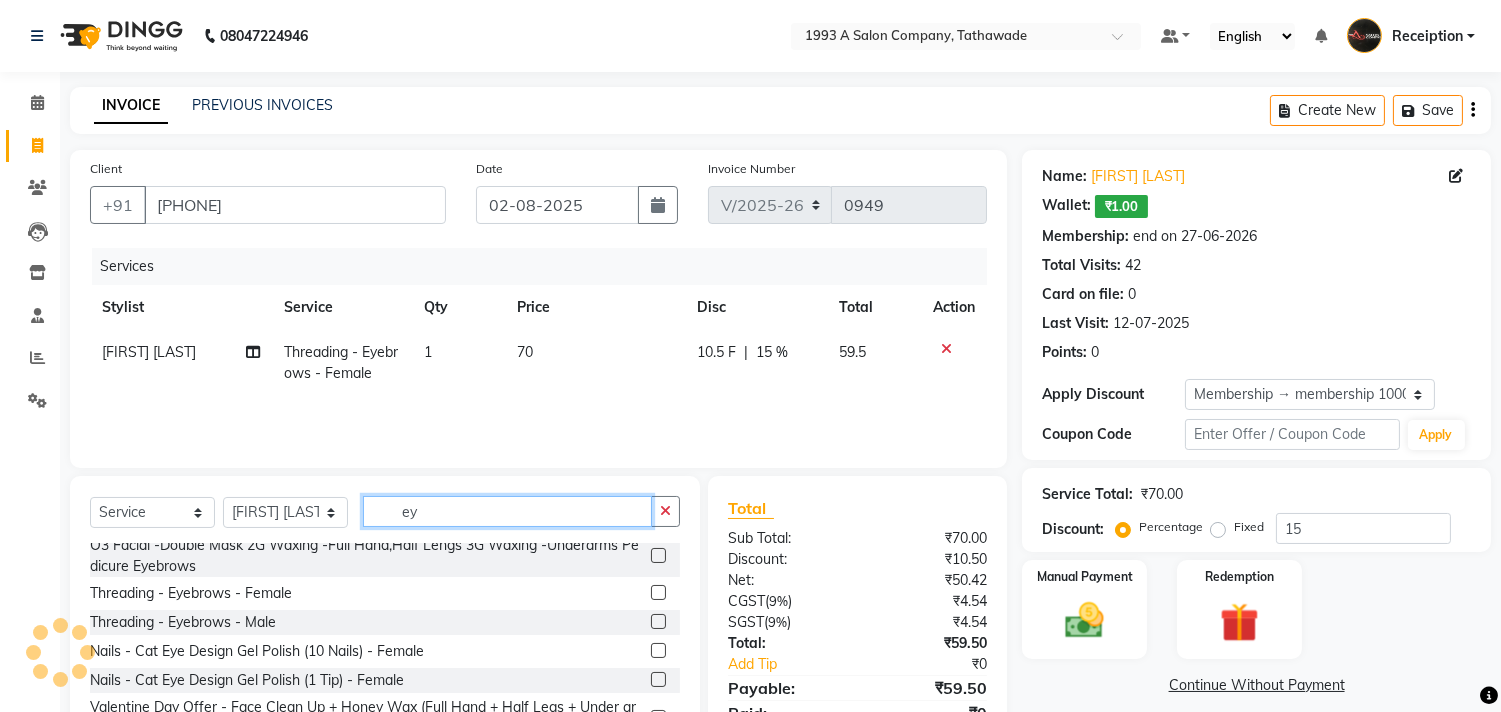 type on "e" 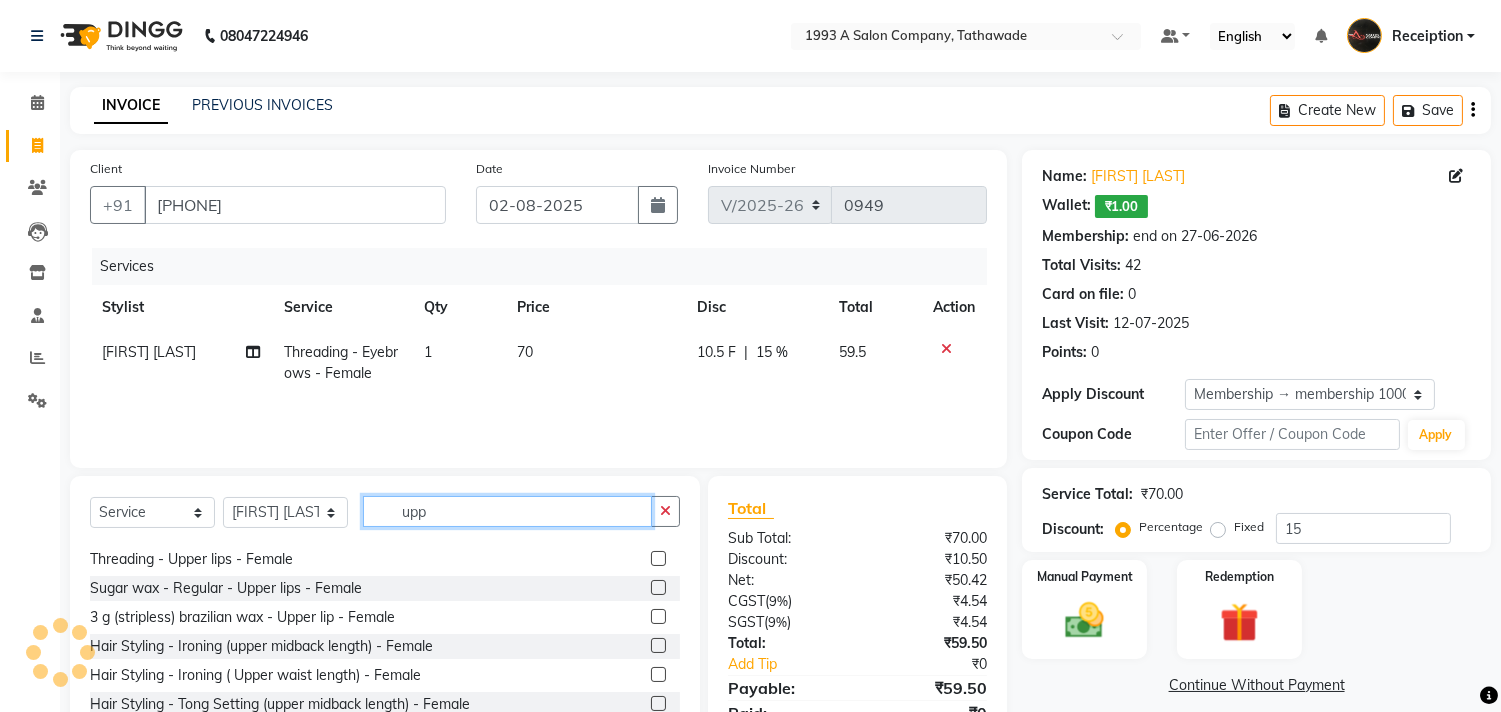scroll, scrollTop: 54, scrollLeft: 0, axis: vertical 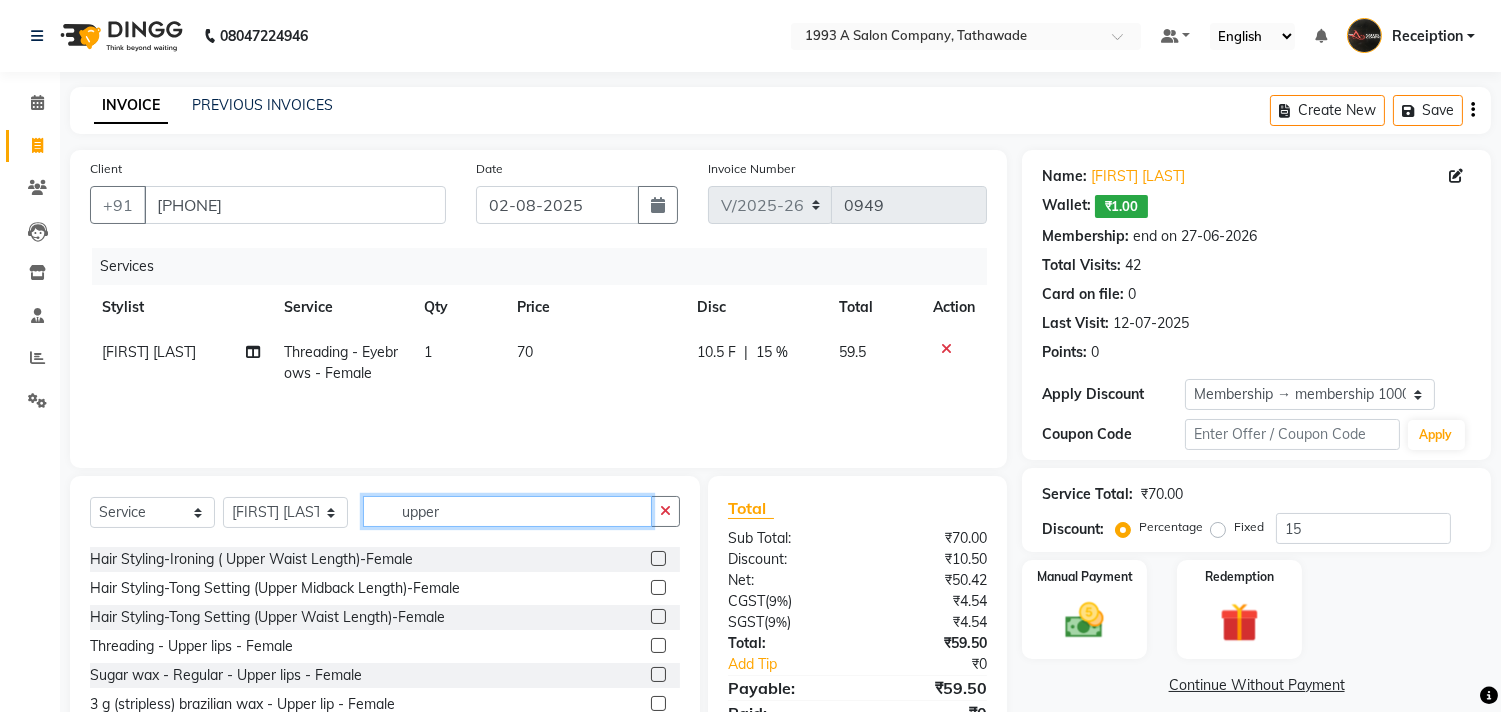 type on "upper" 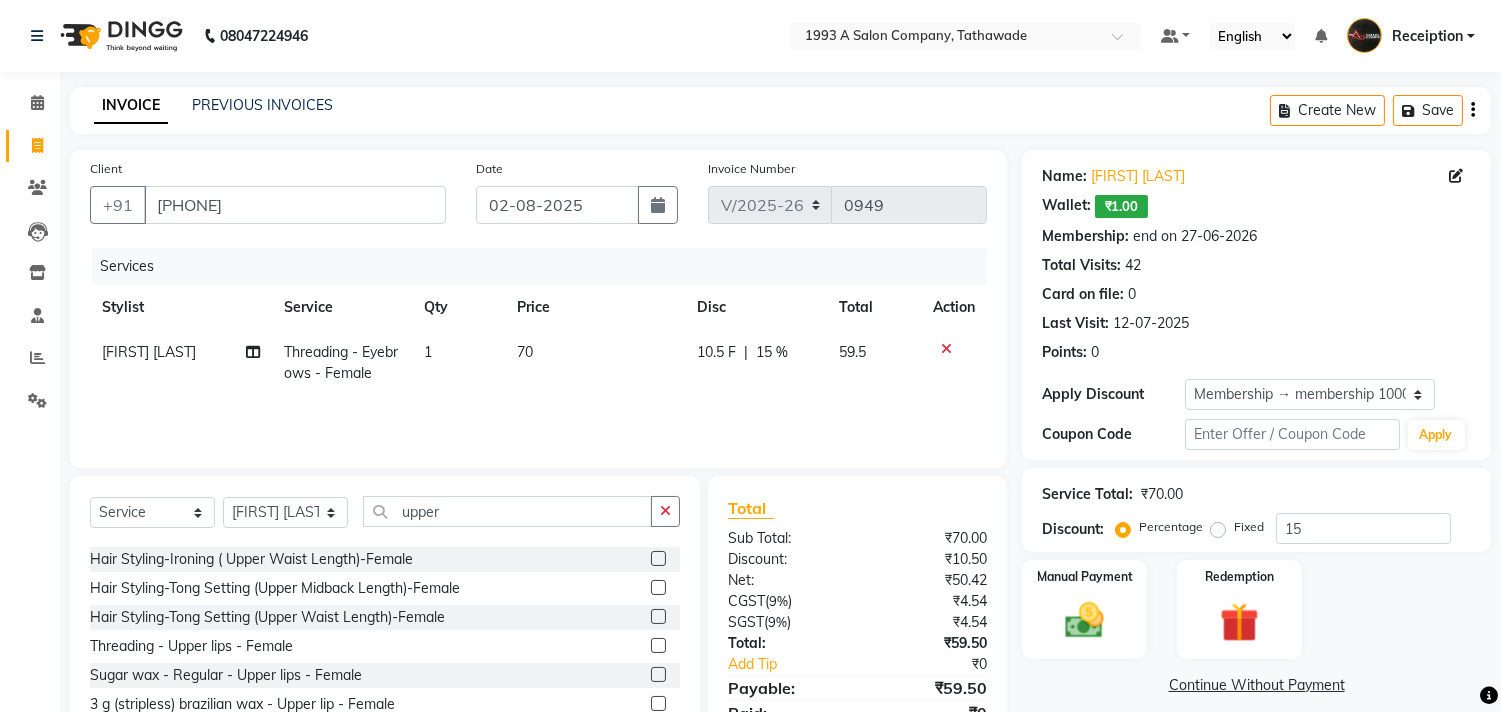 click 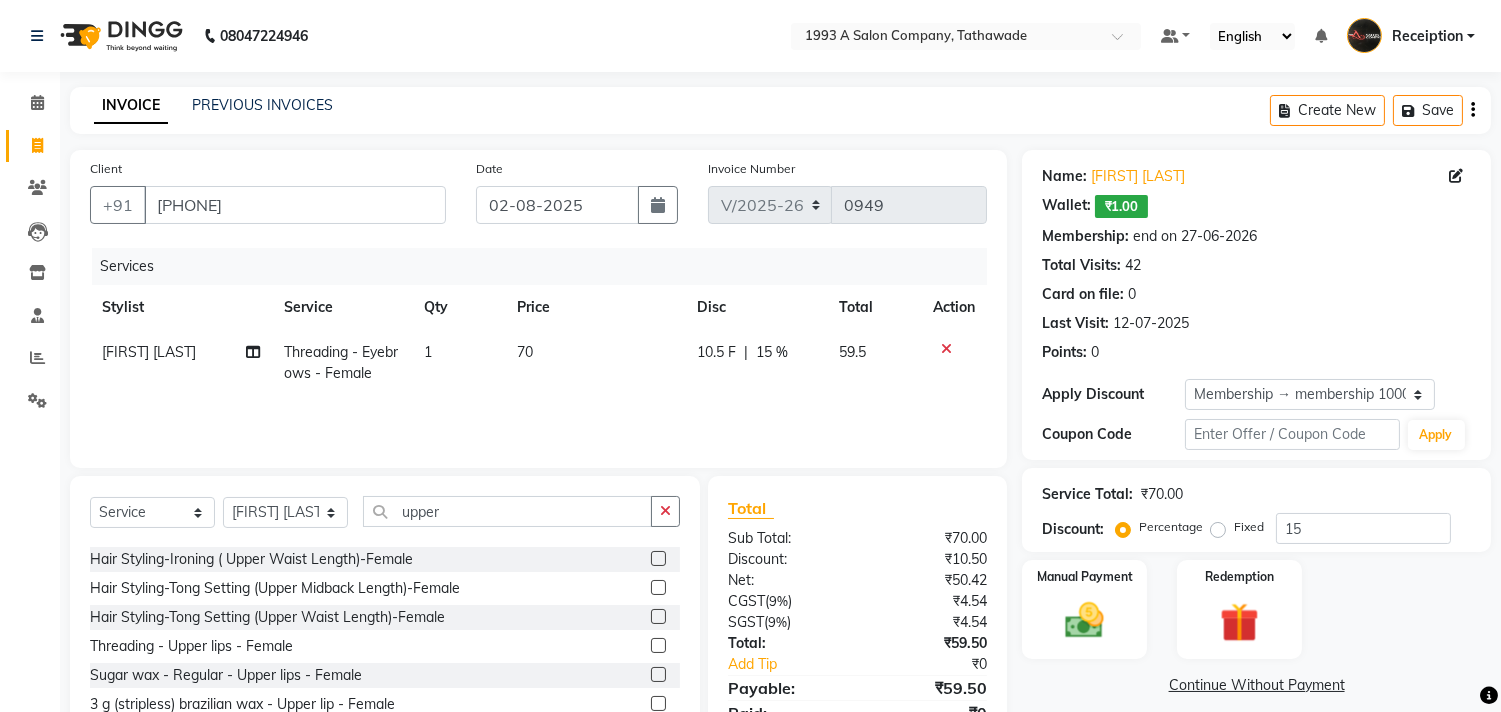 click at bounding box center (657, 646) 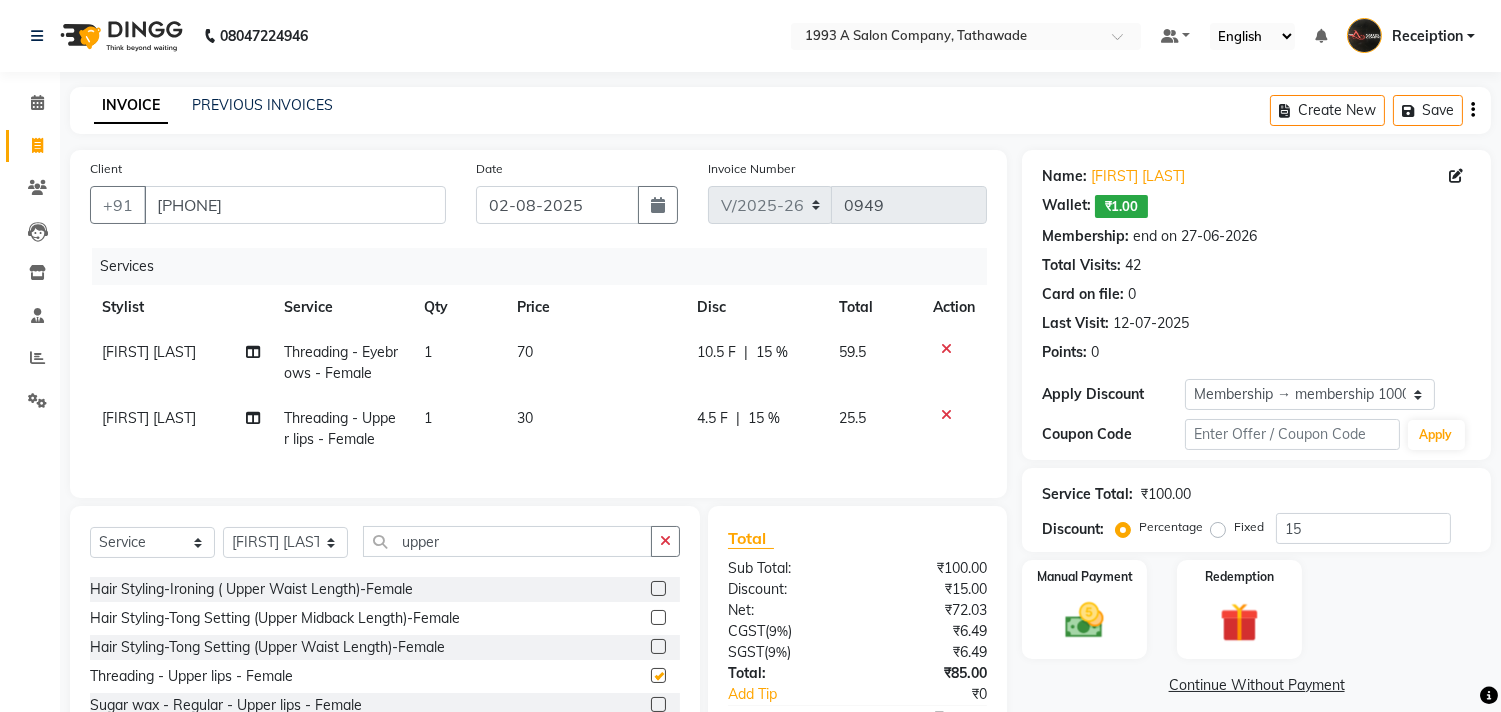 checkbox on "false" 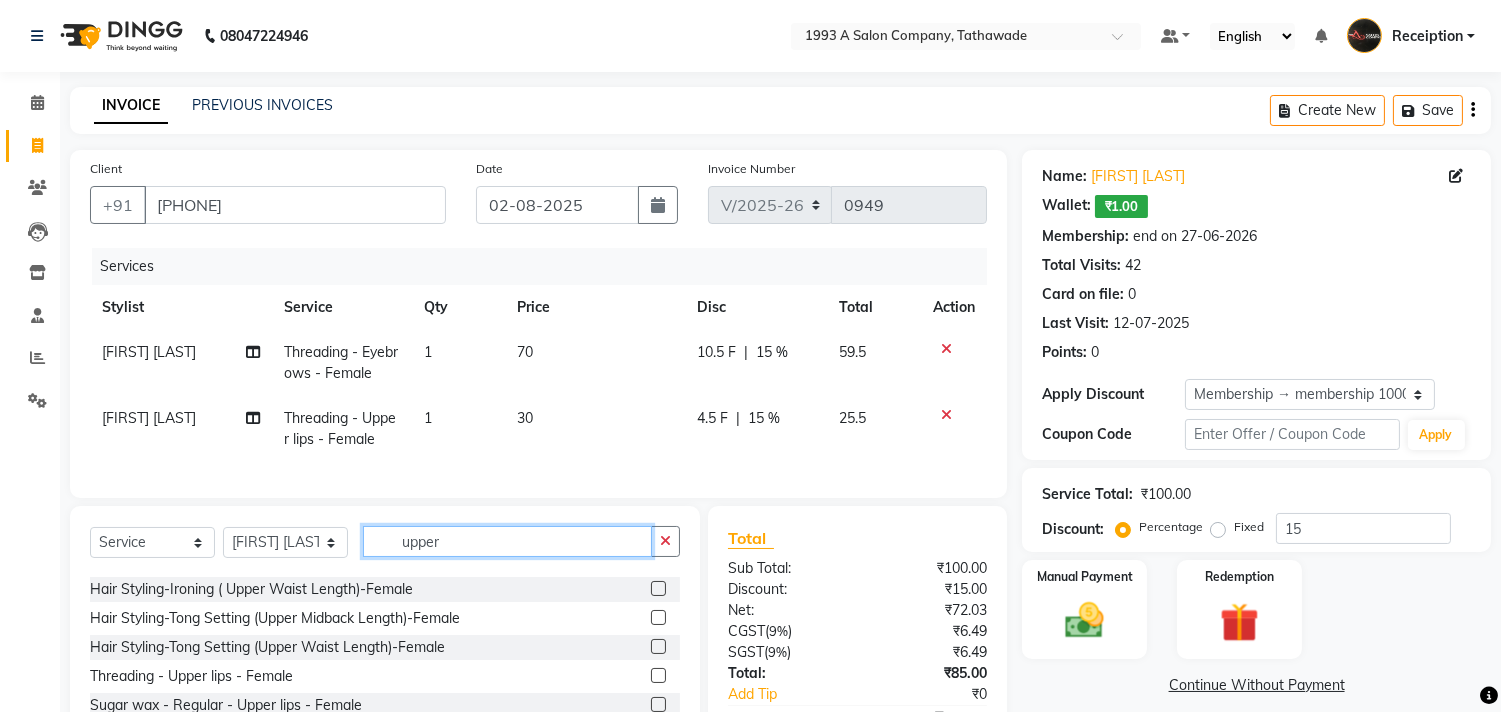 click on "upper" 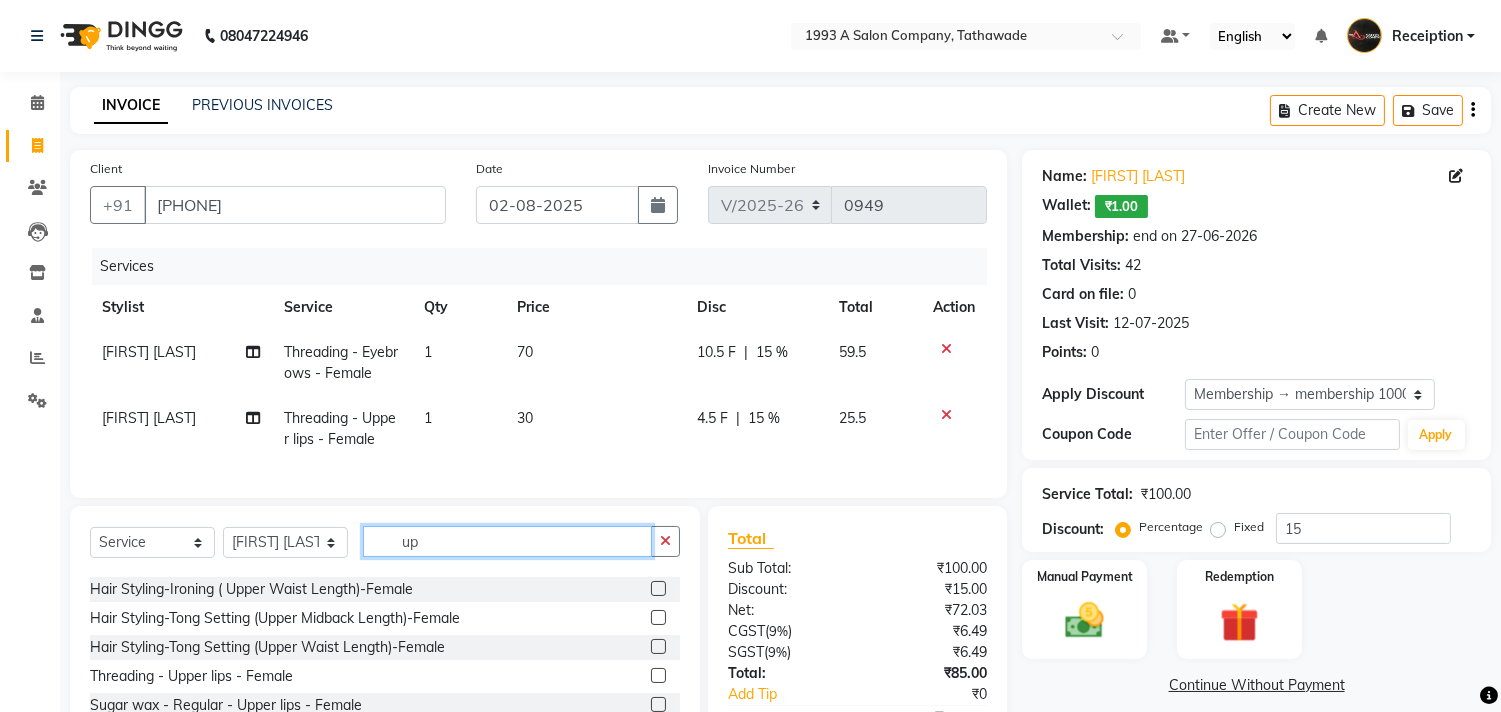 type on "u" 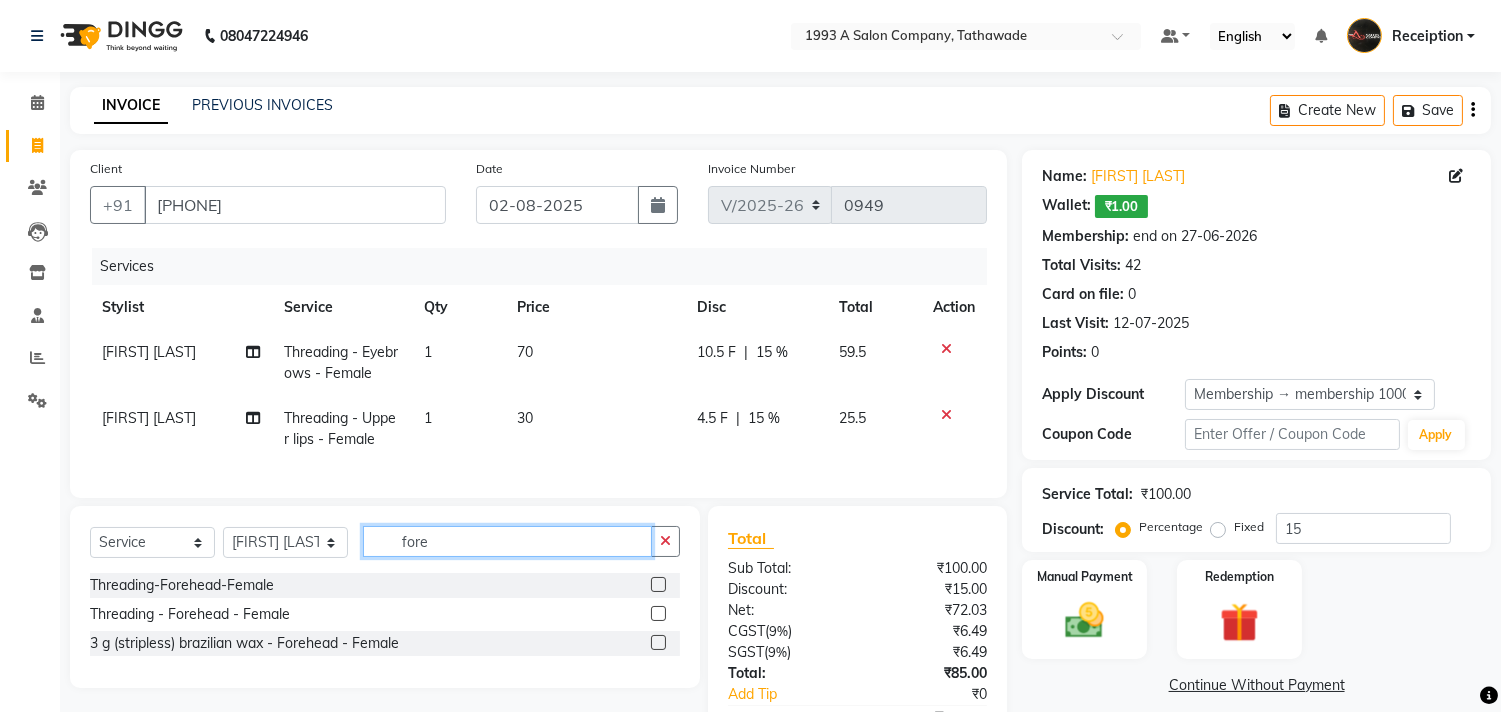 scroll, scrollTop: 0, scrollLeft: 0, axis: both 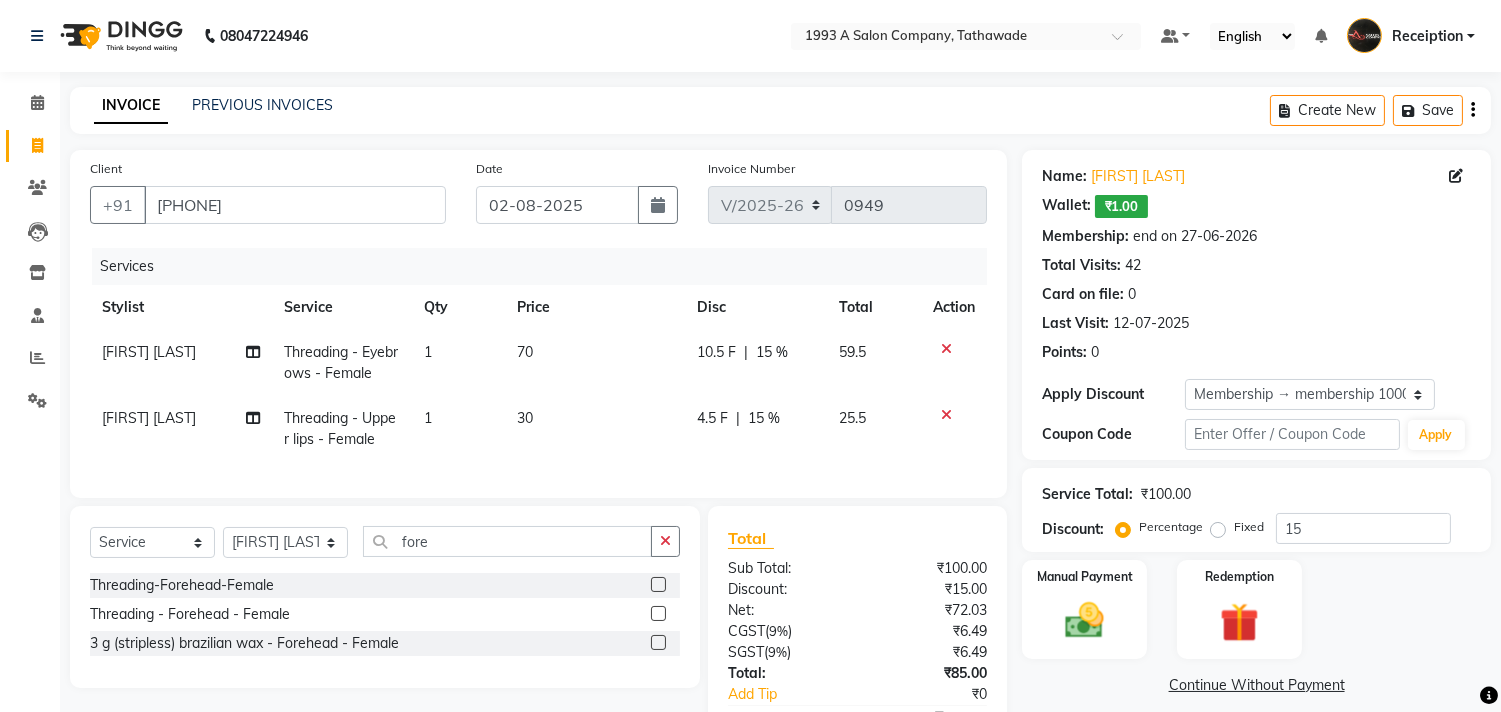 click 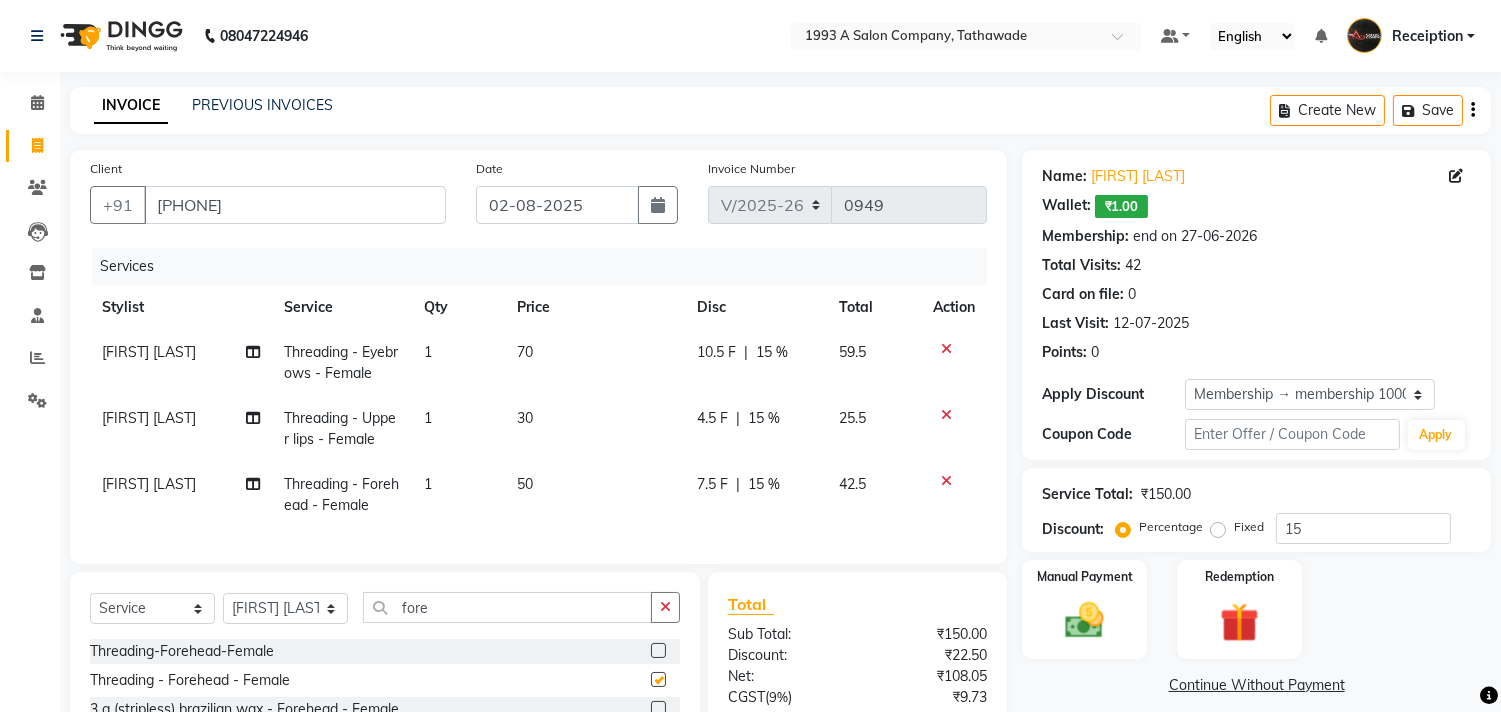 checkbox on "false" 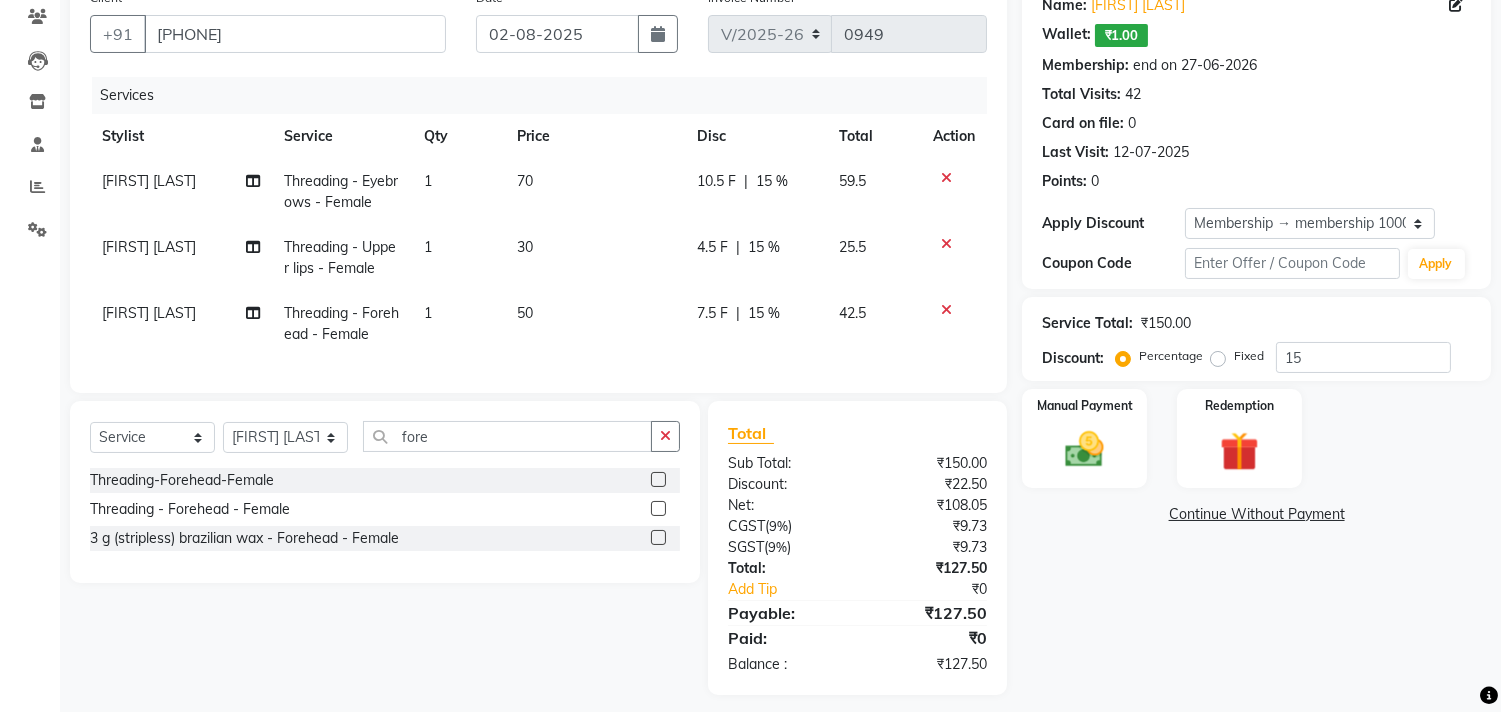 scroll, scrollTop: 172, scrollLeft: 0, axis: vertical 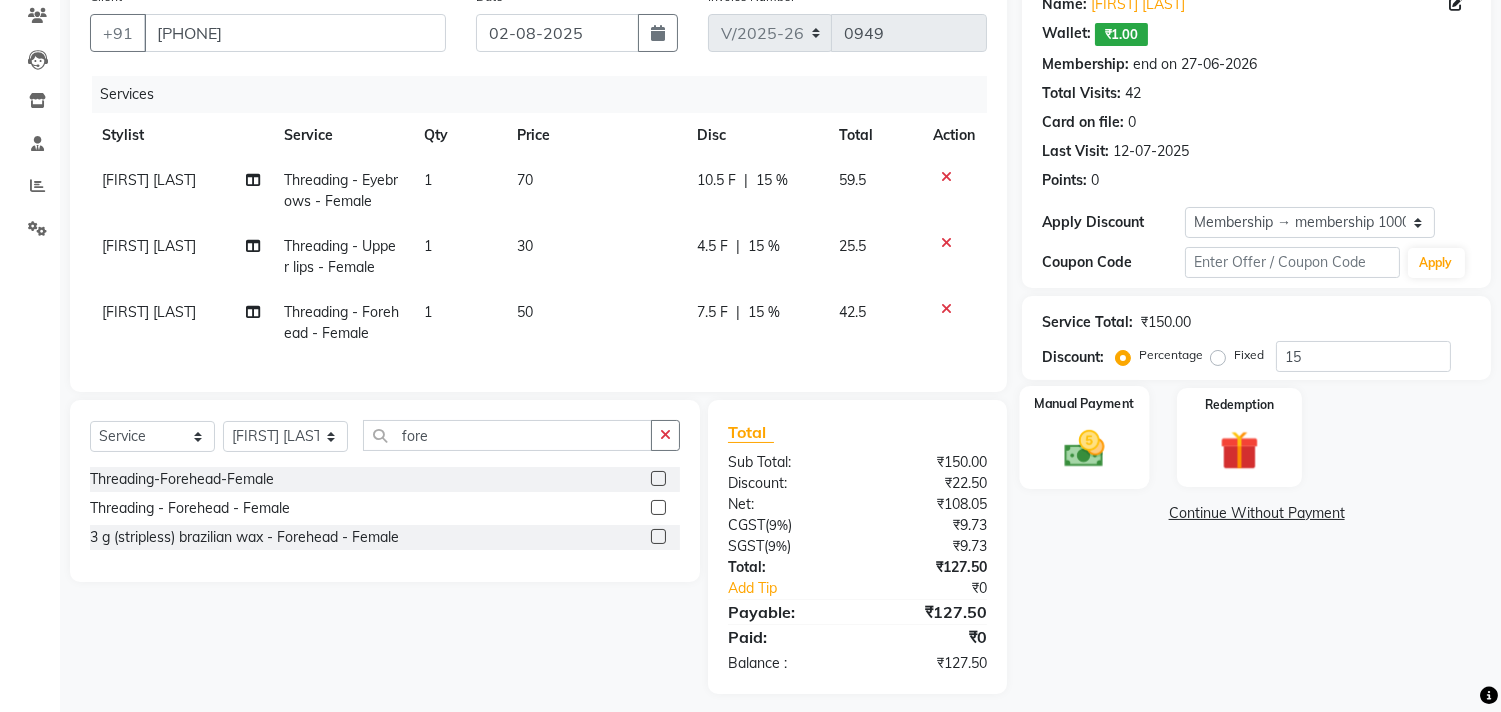 click 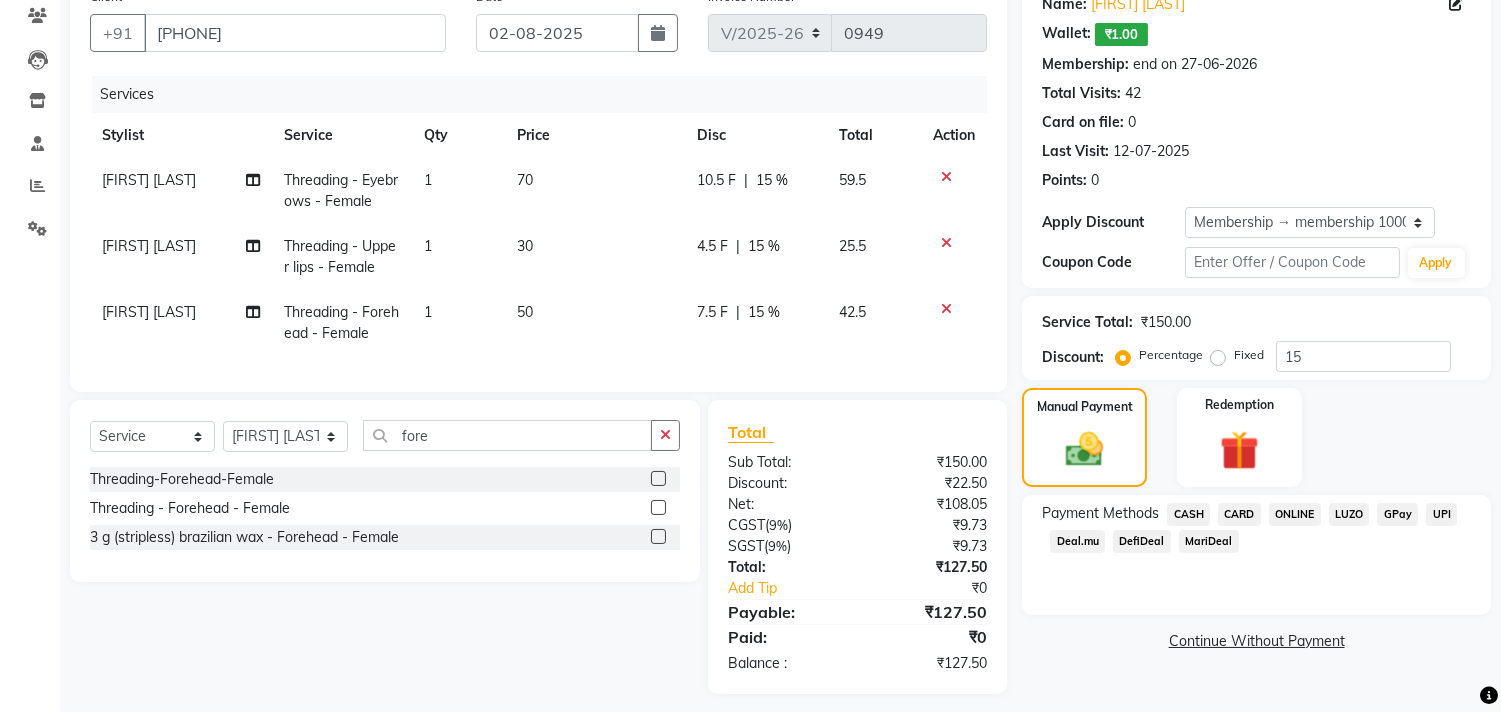 click on "ONLINE" 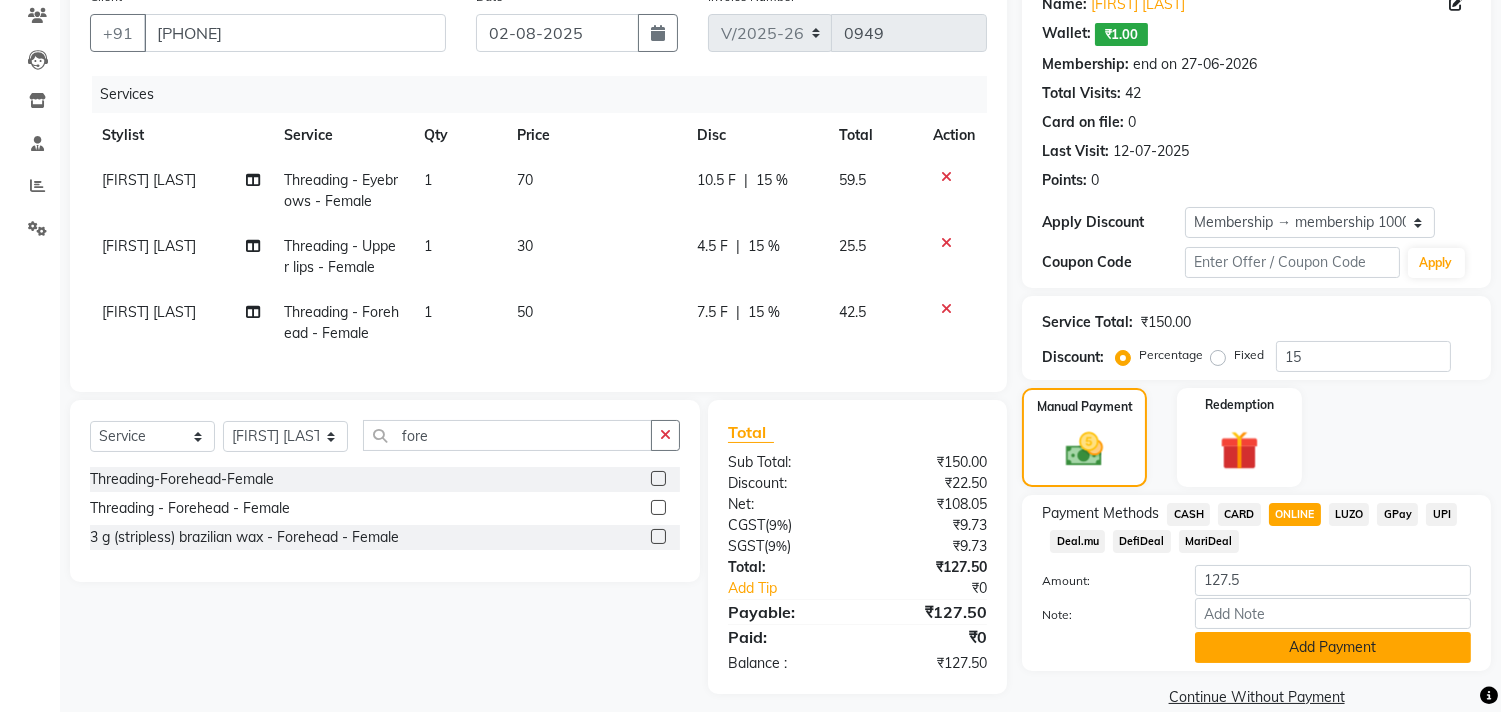 click on "Add Payment" 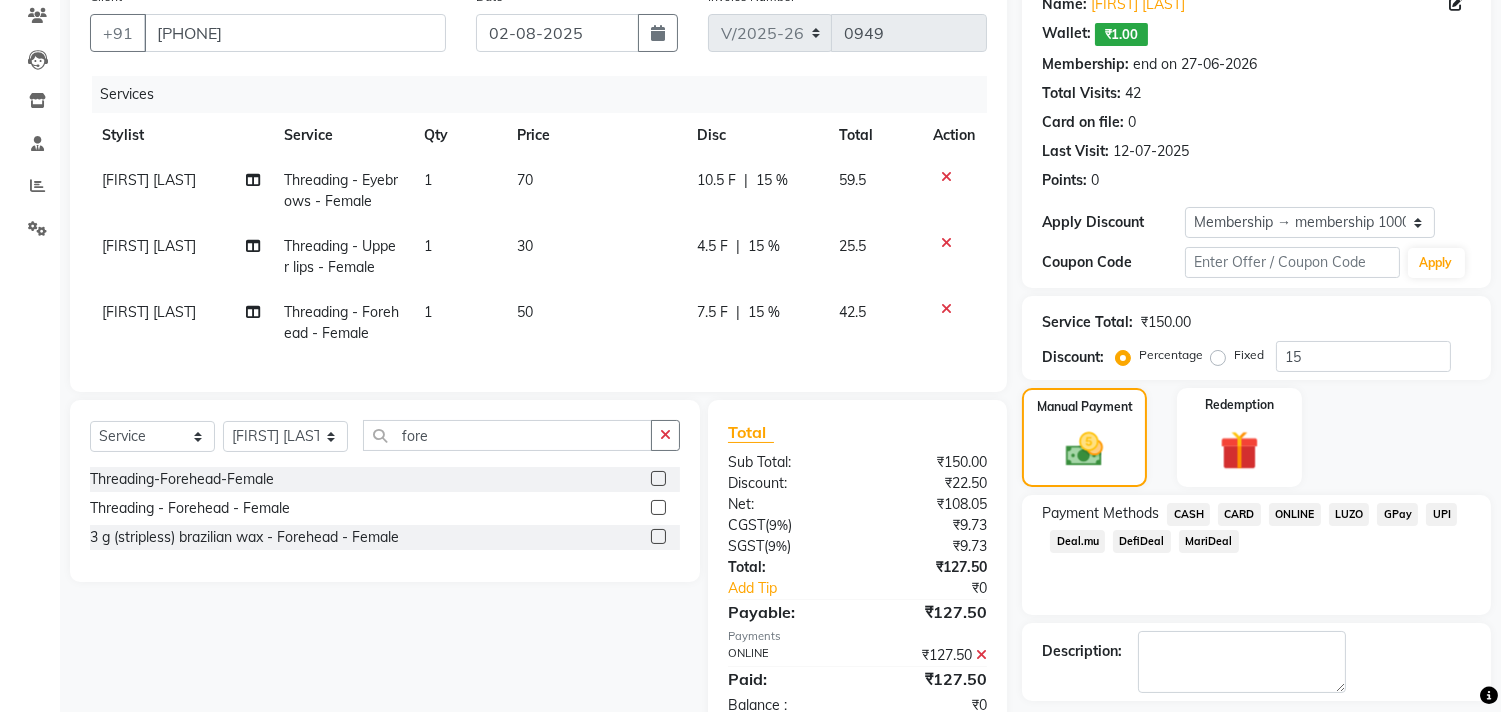 click on "ONLINE" 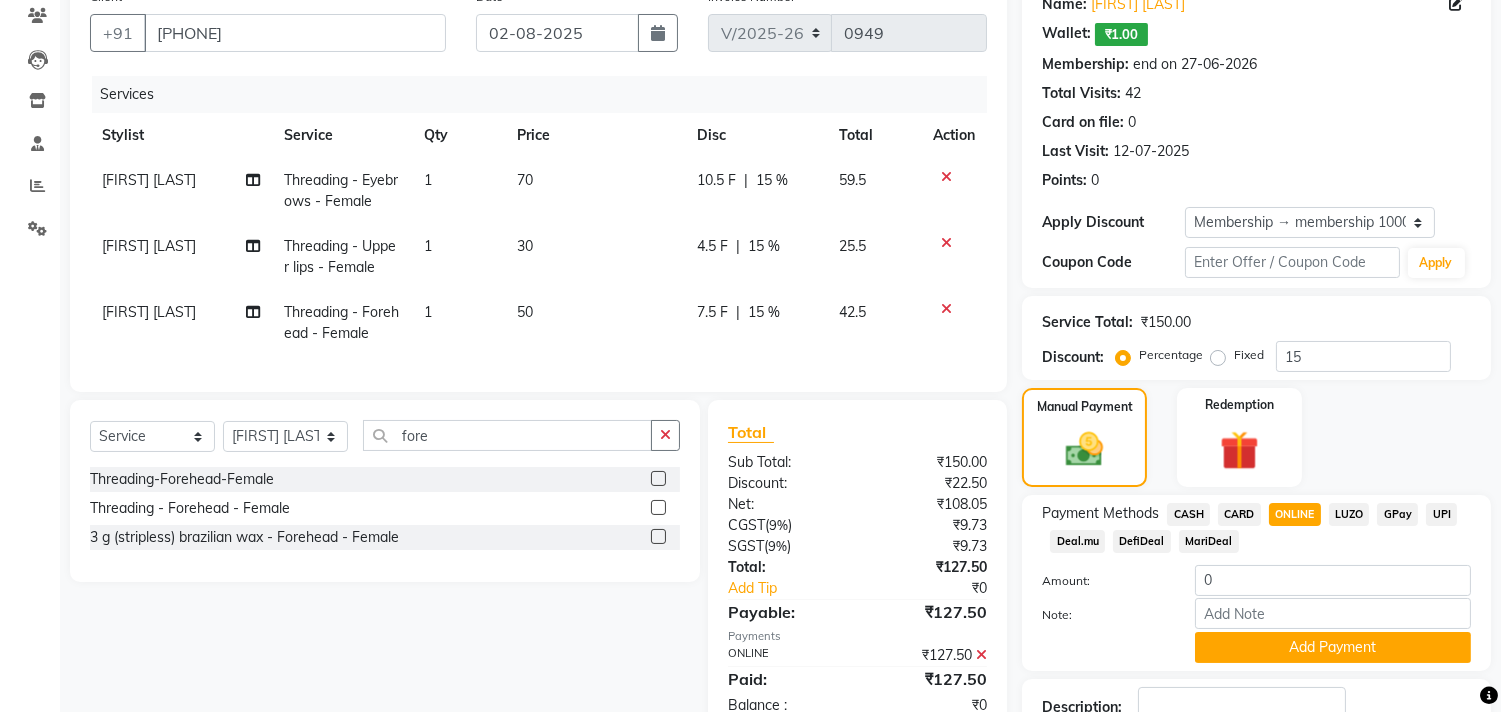 scroll, scrollTop: 315, scrollLeft: 0, axis: vertical 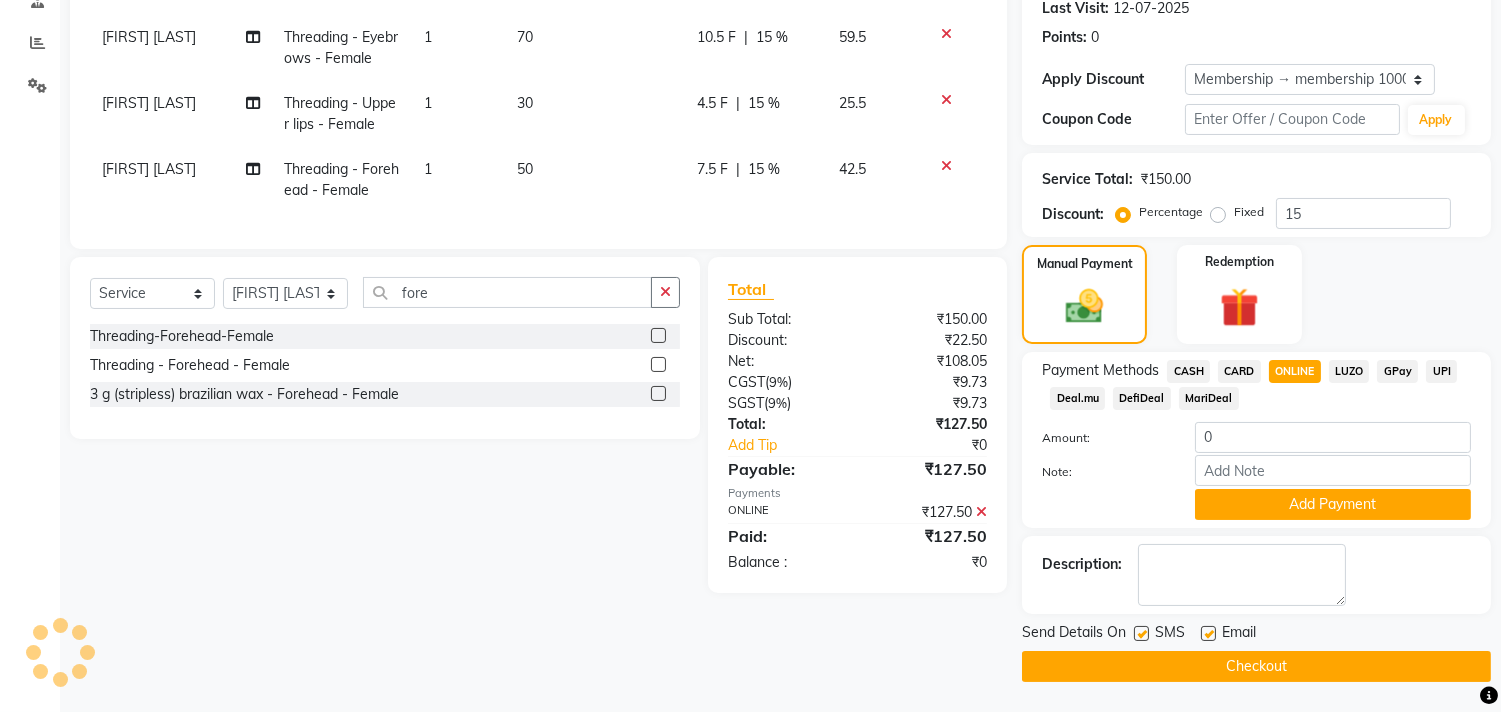 click on "Checkout" 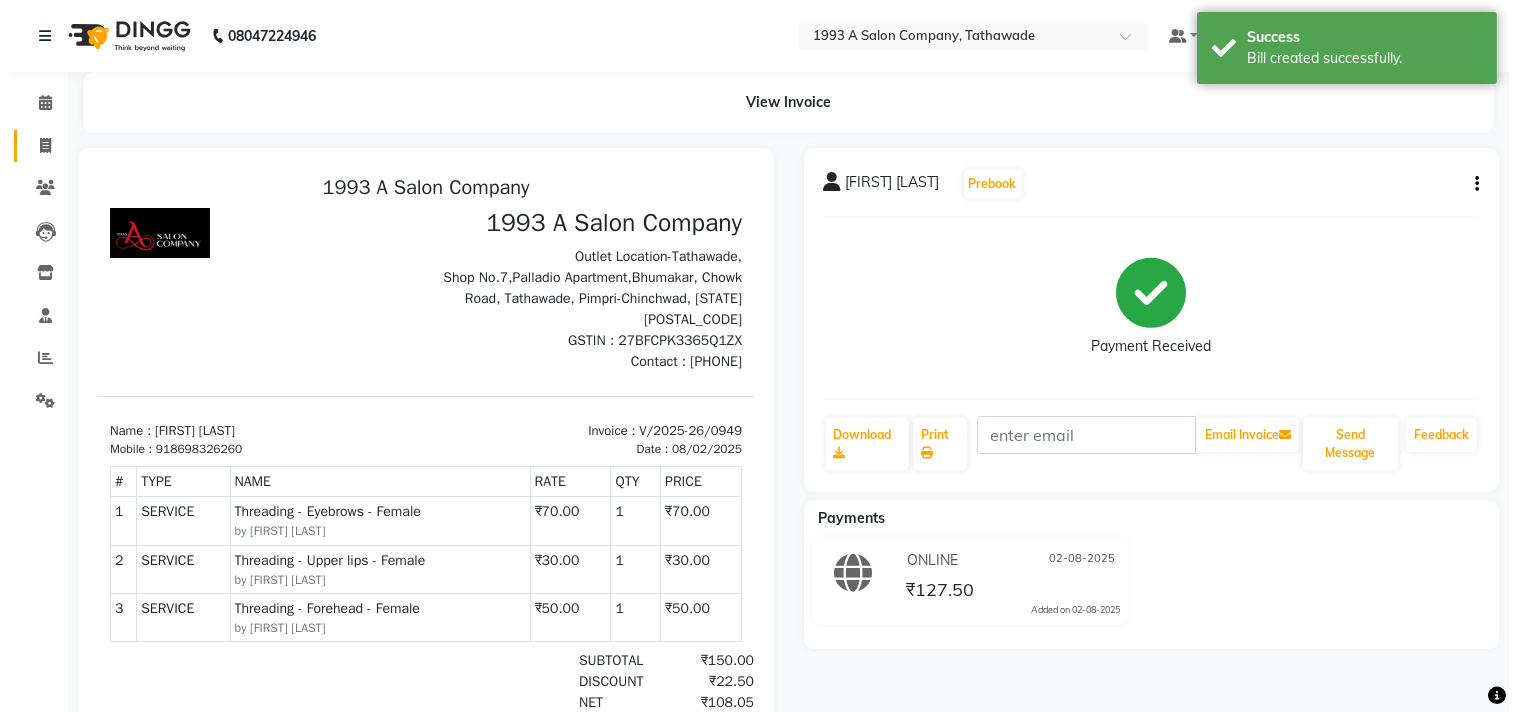 scroll, scrollTop: 0, scrollLeft: 0, axis: both 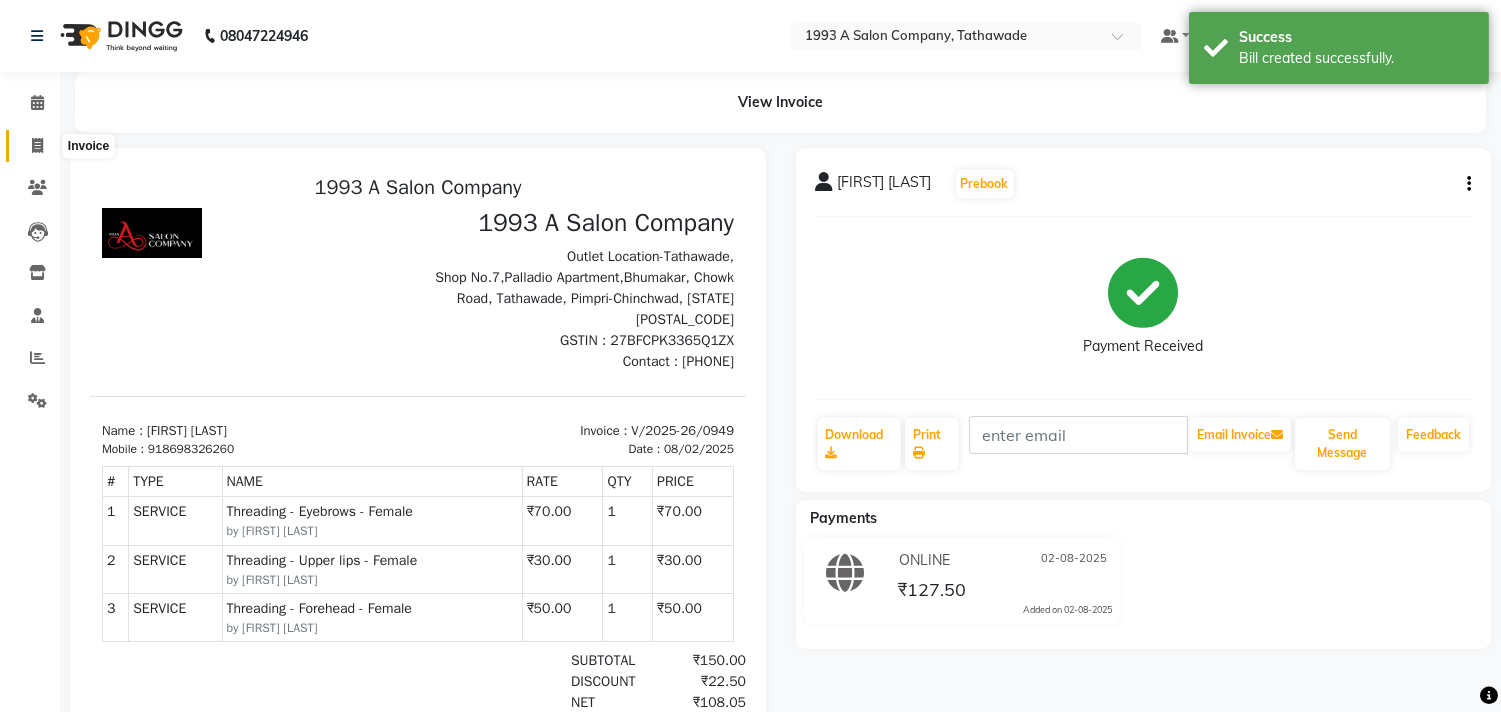 click 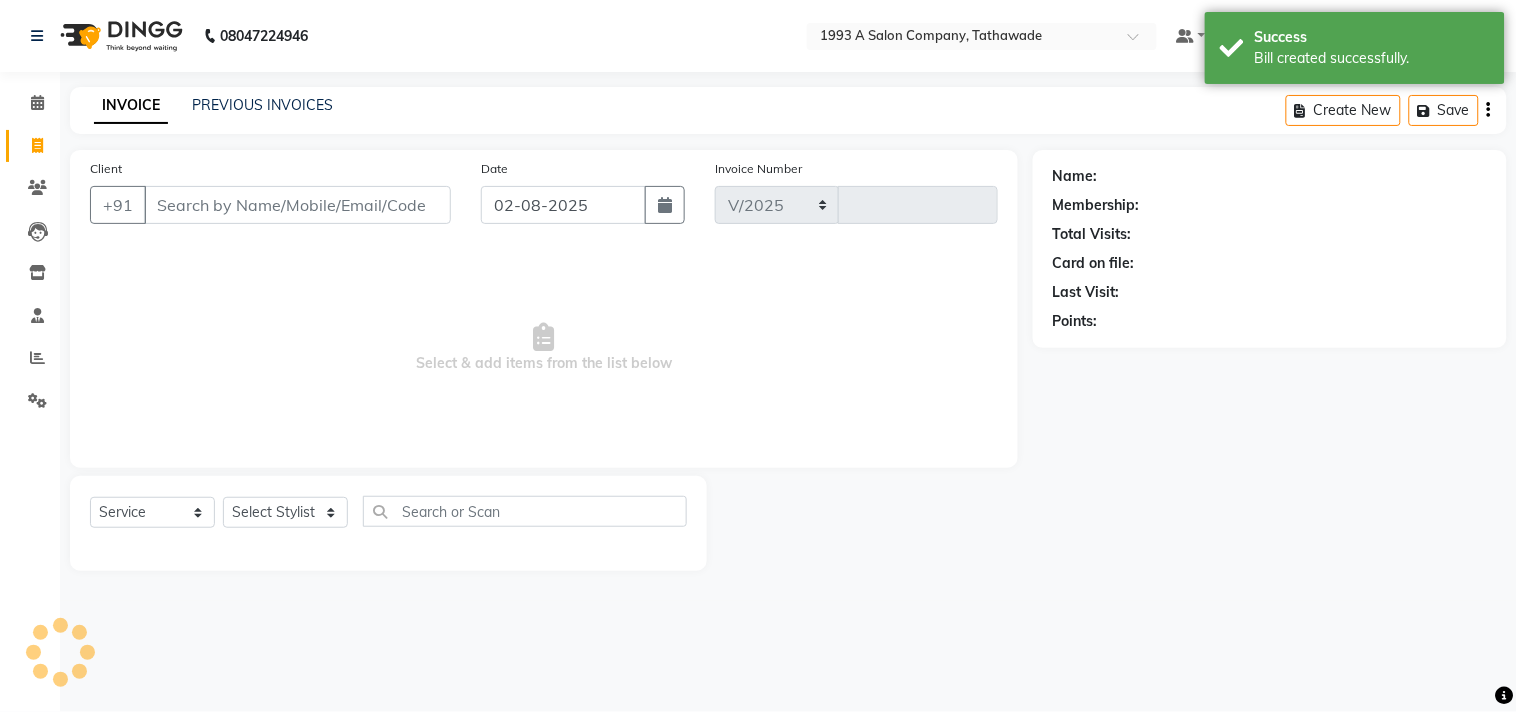 select on "688" 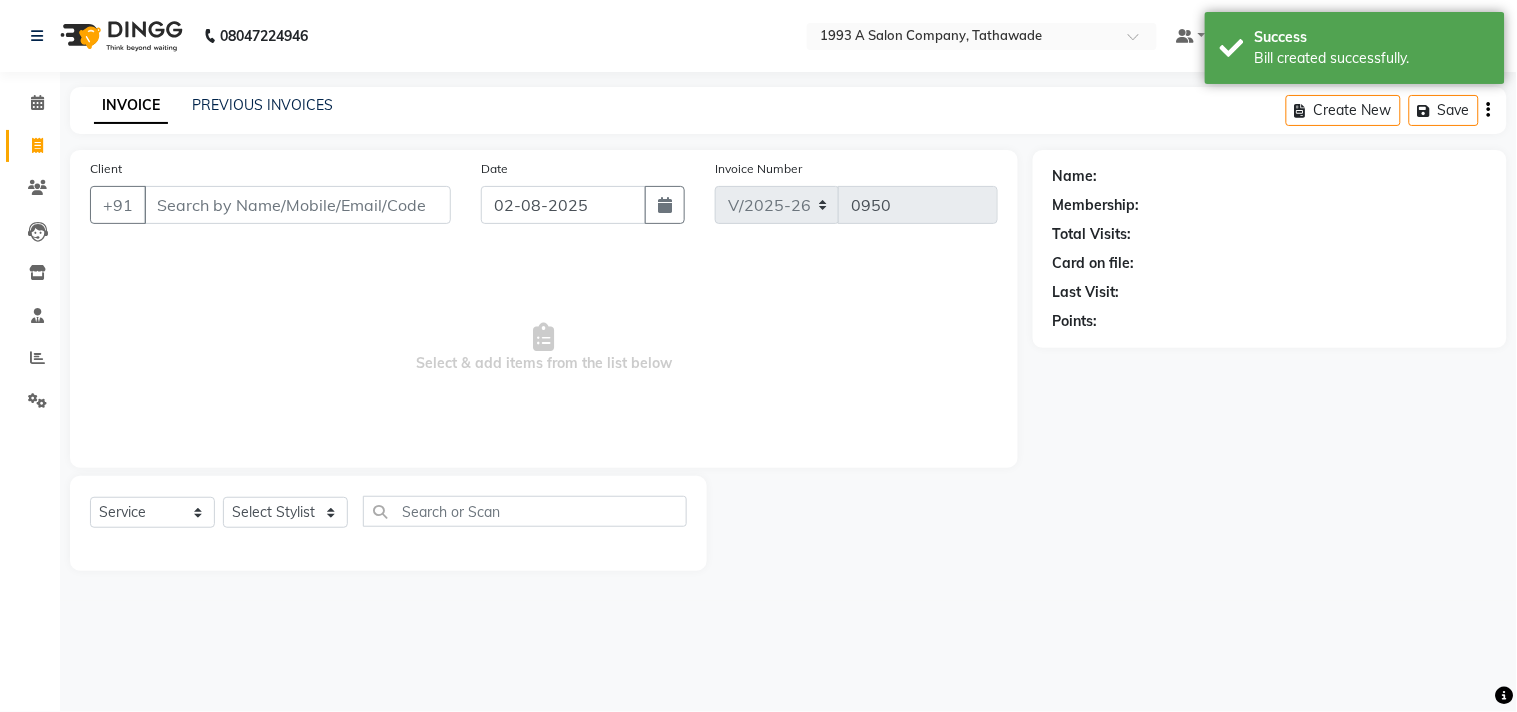 select on "membership" 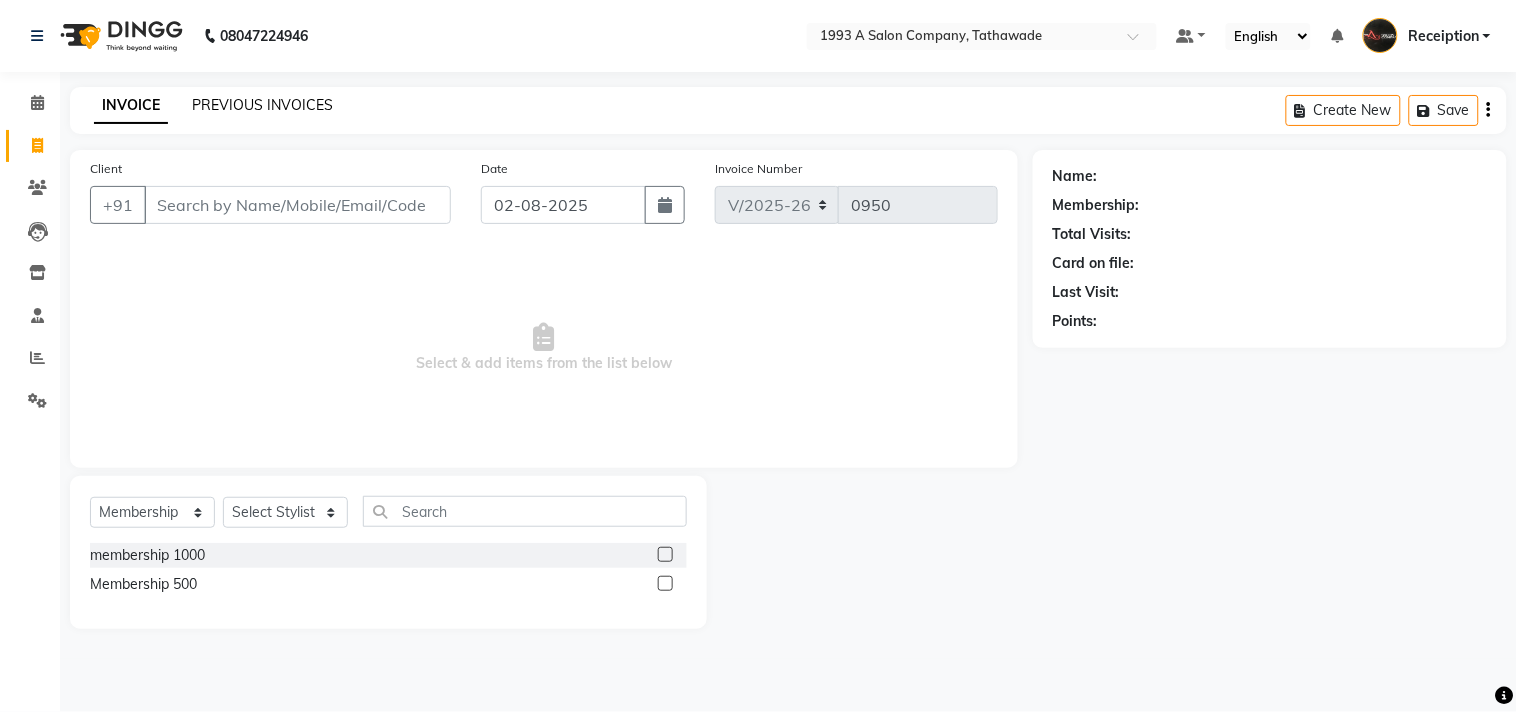click on "PREVIOUS INVOICES" 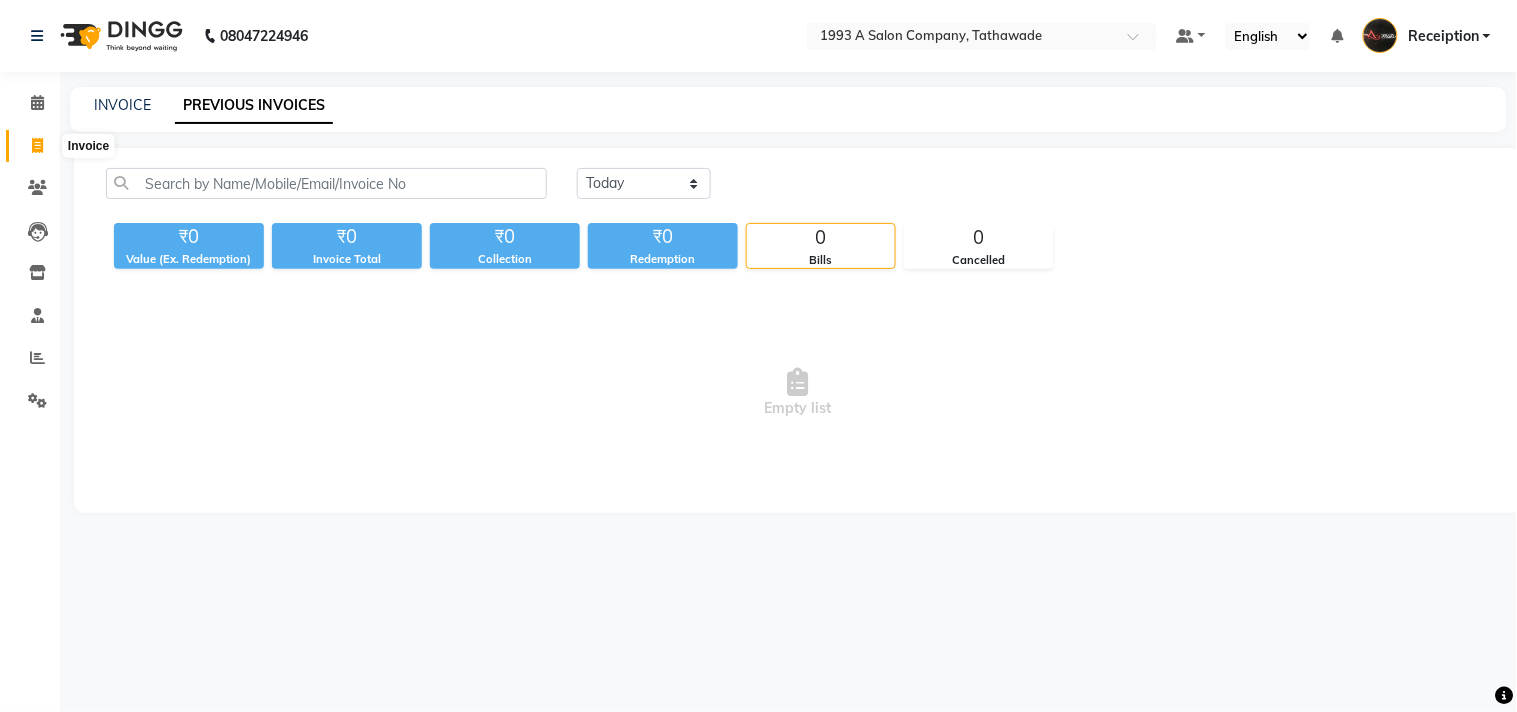 click 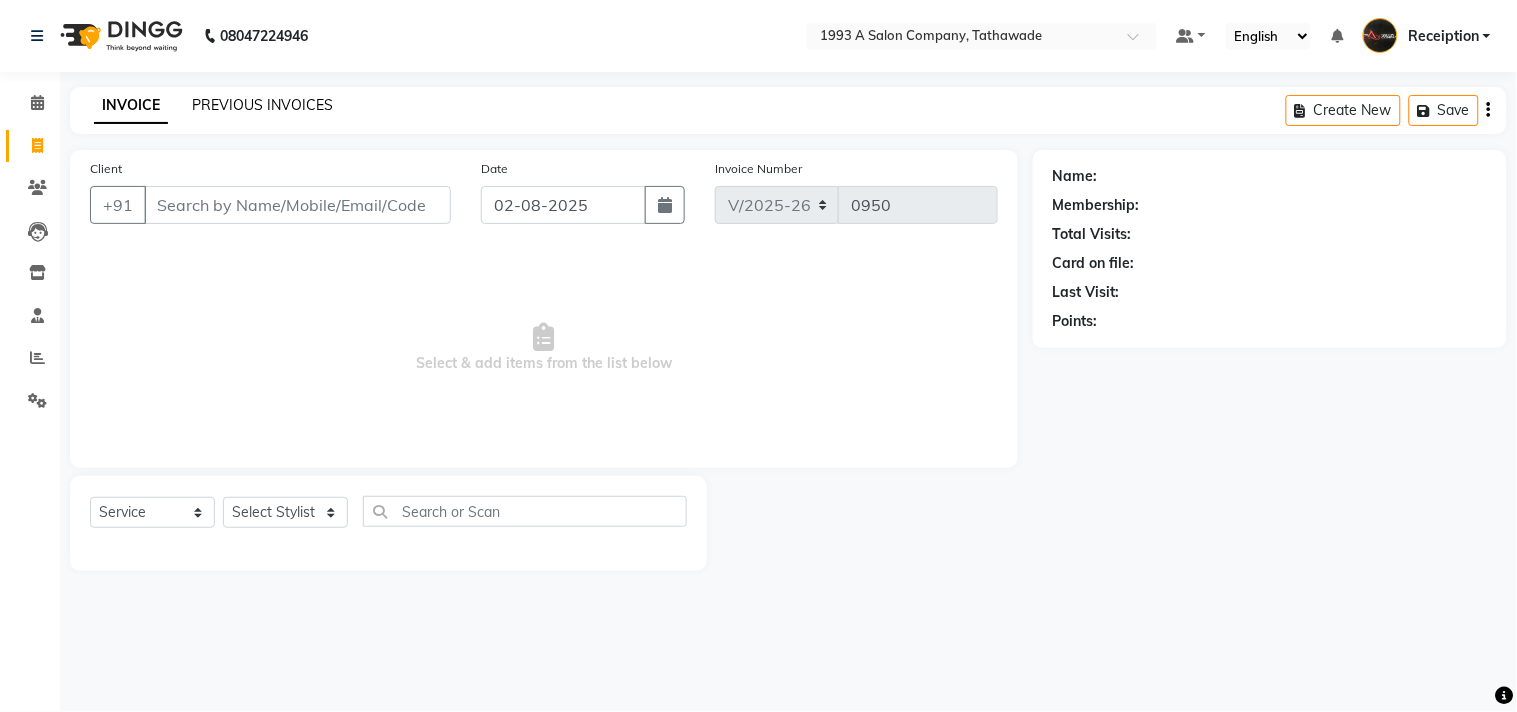 click on "PREVIOUS INVOICES" 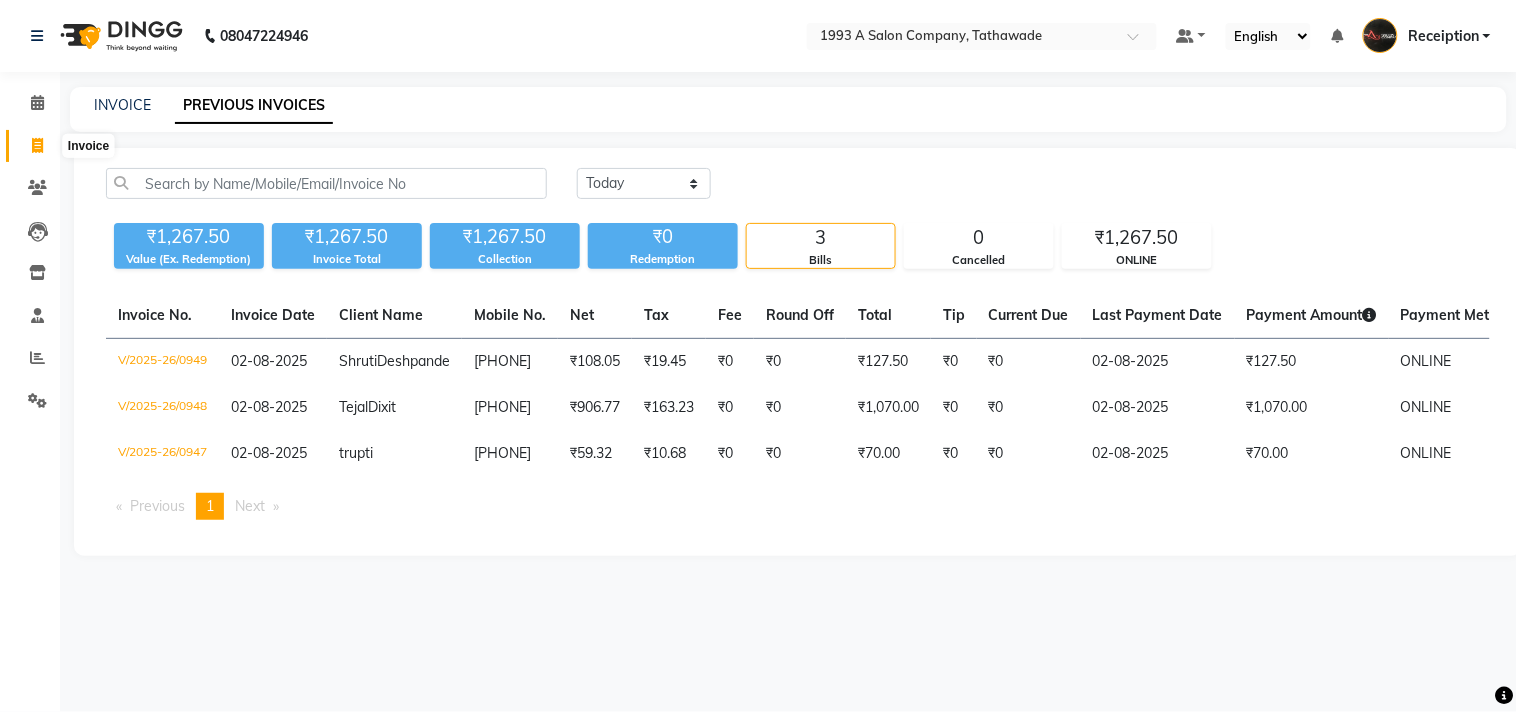 click 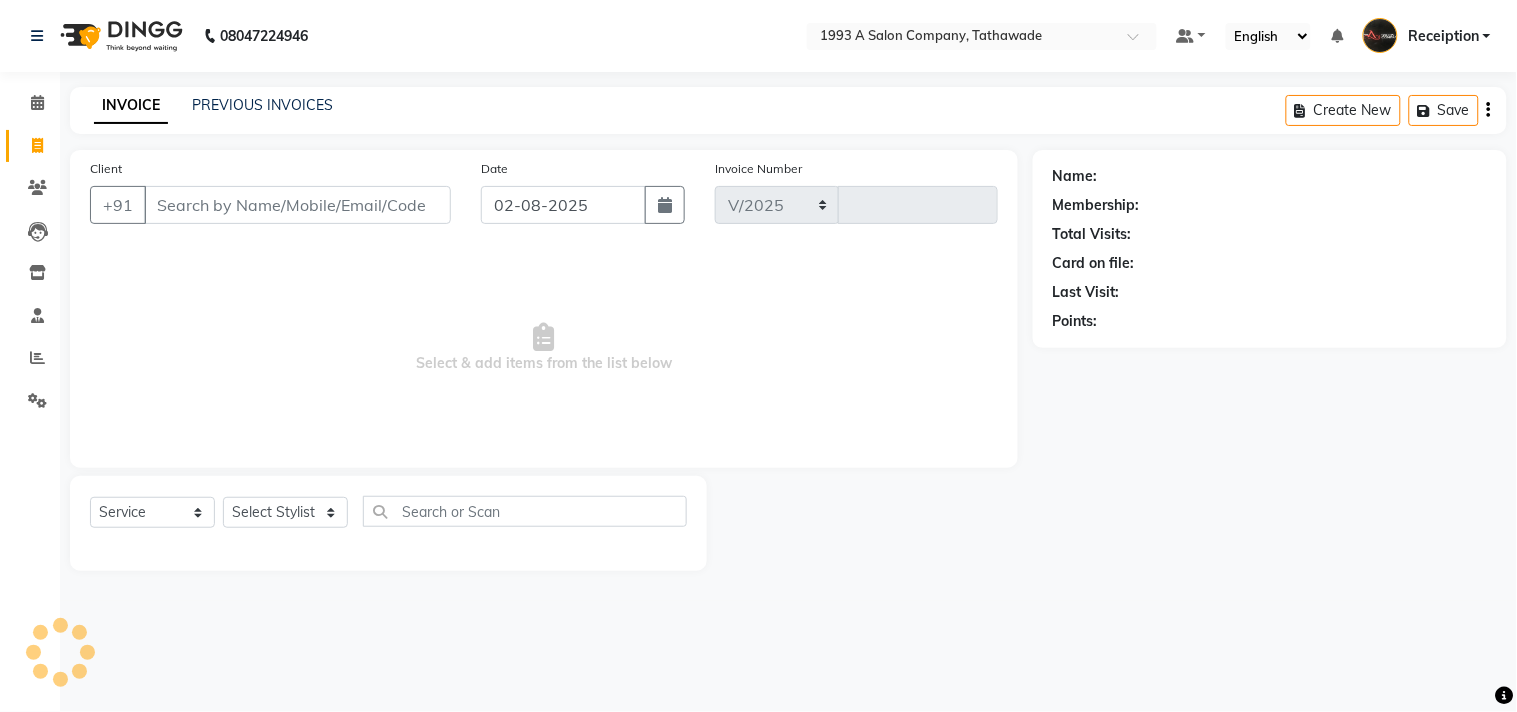 select on "688" 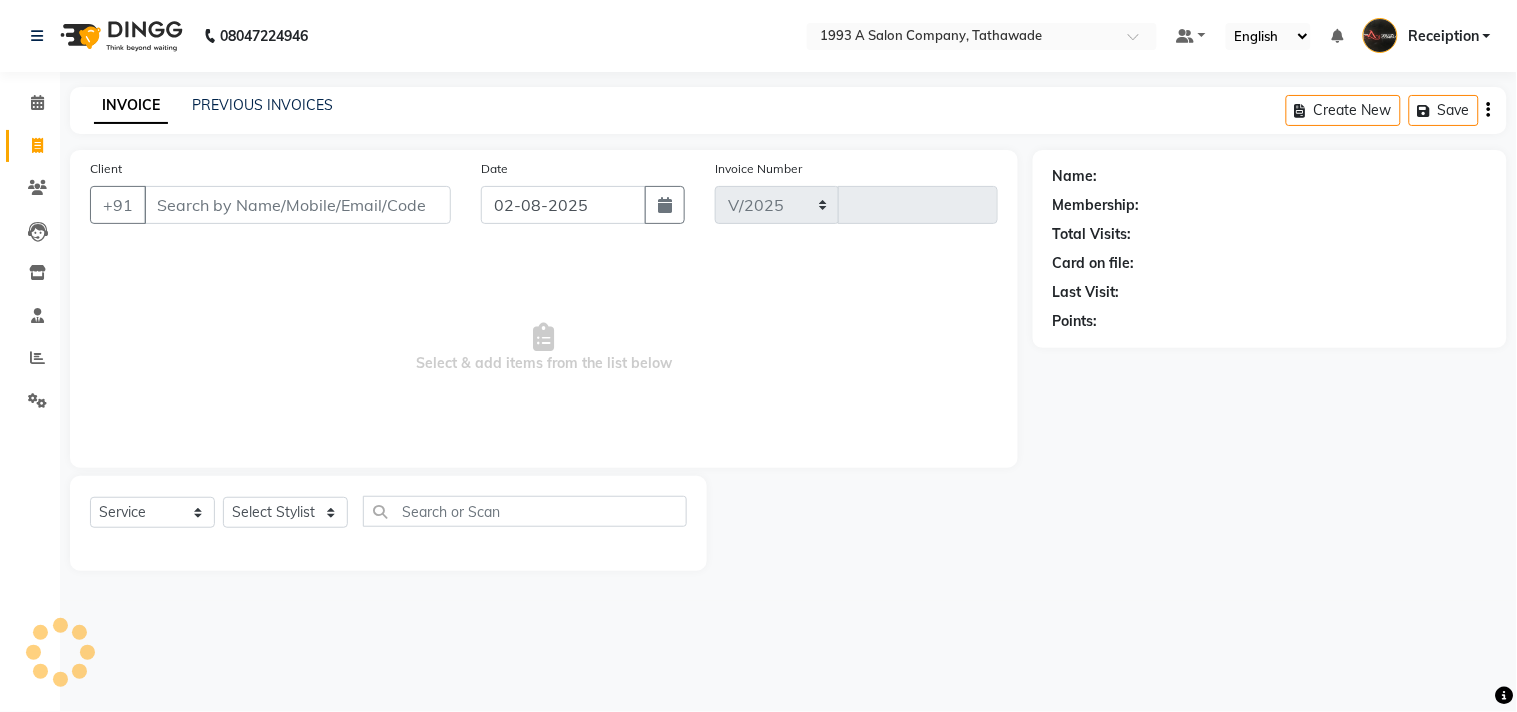 type on "0950" 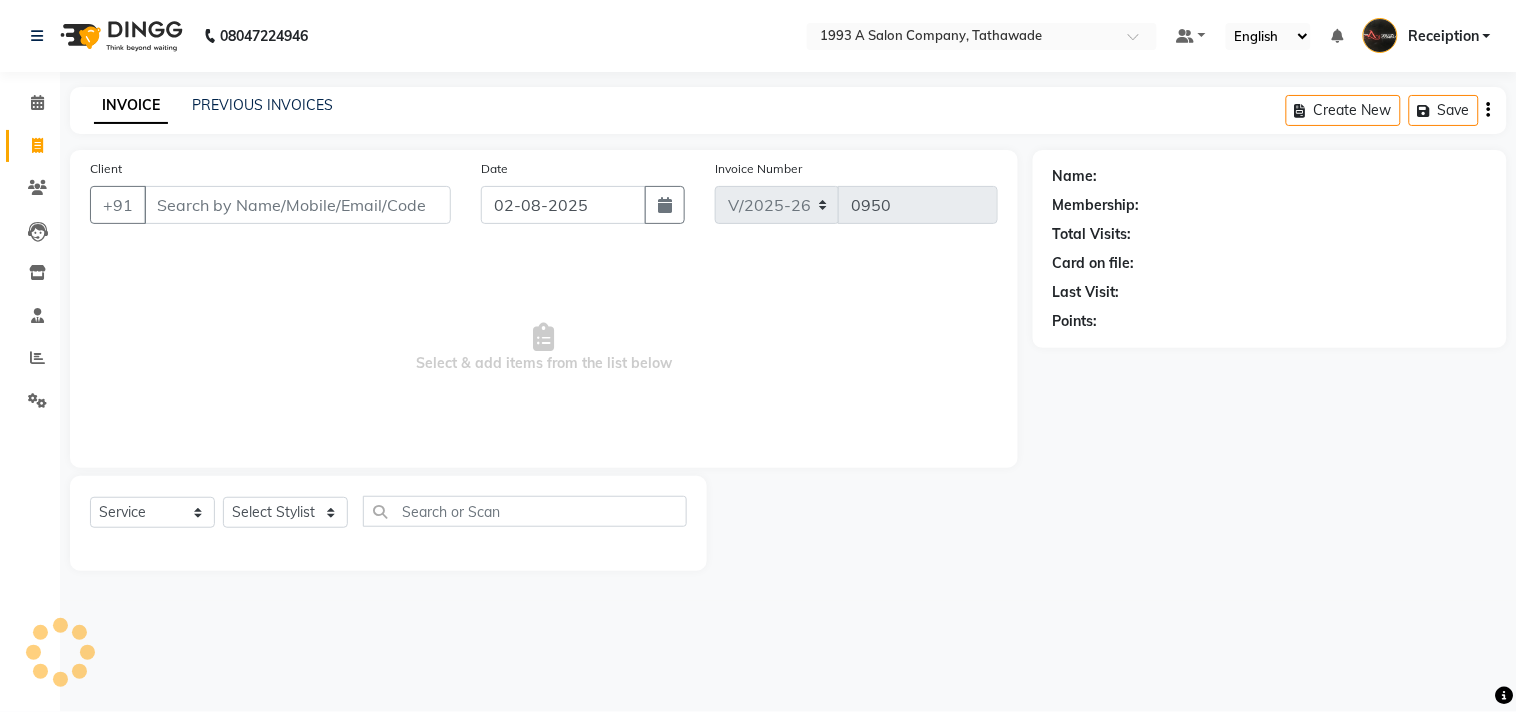 select on "membership" 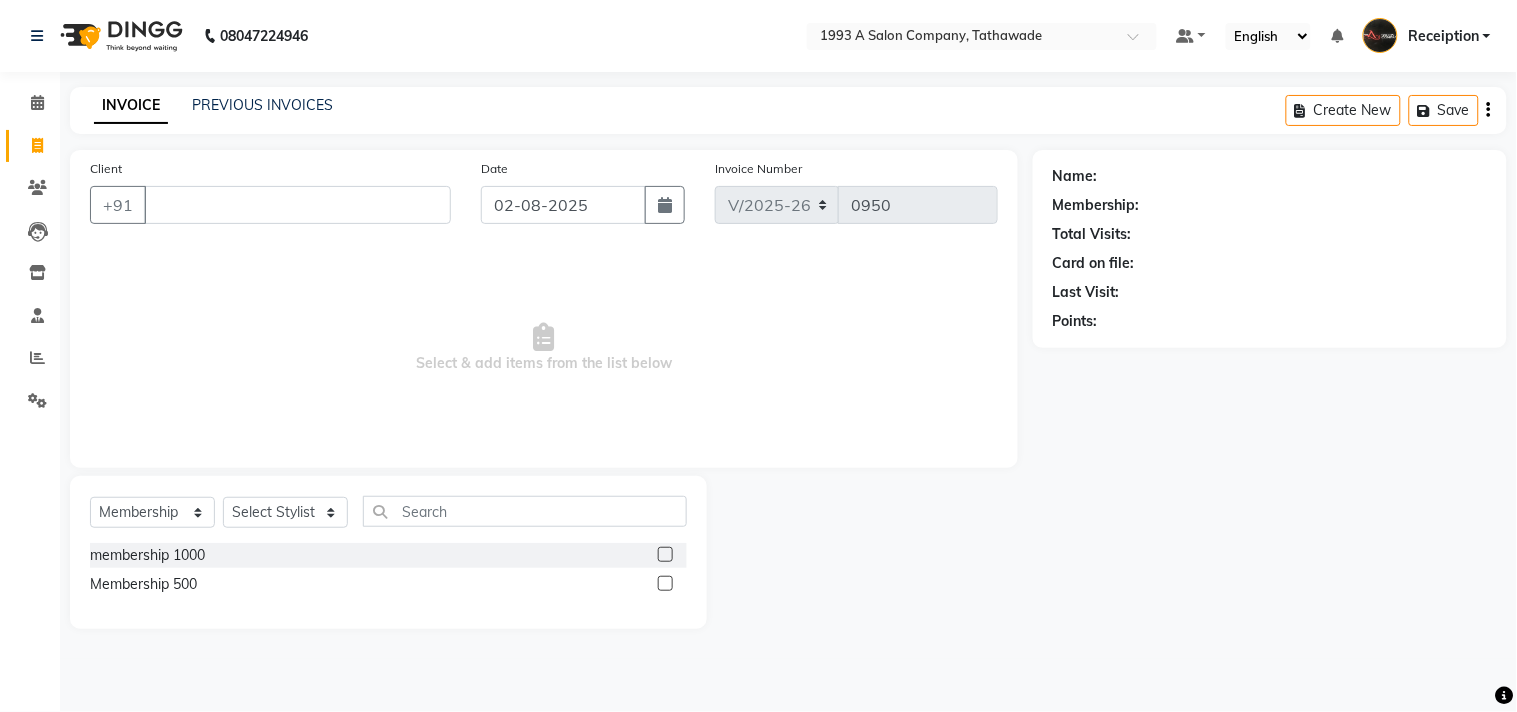 type 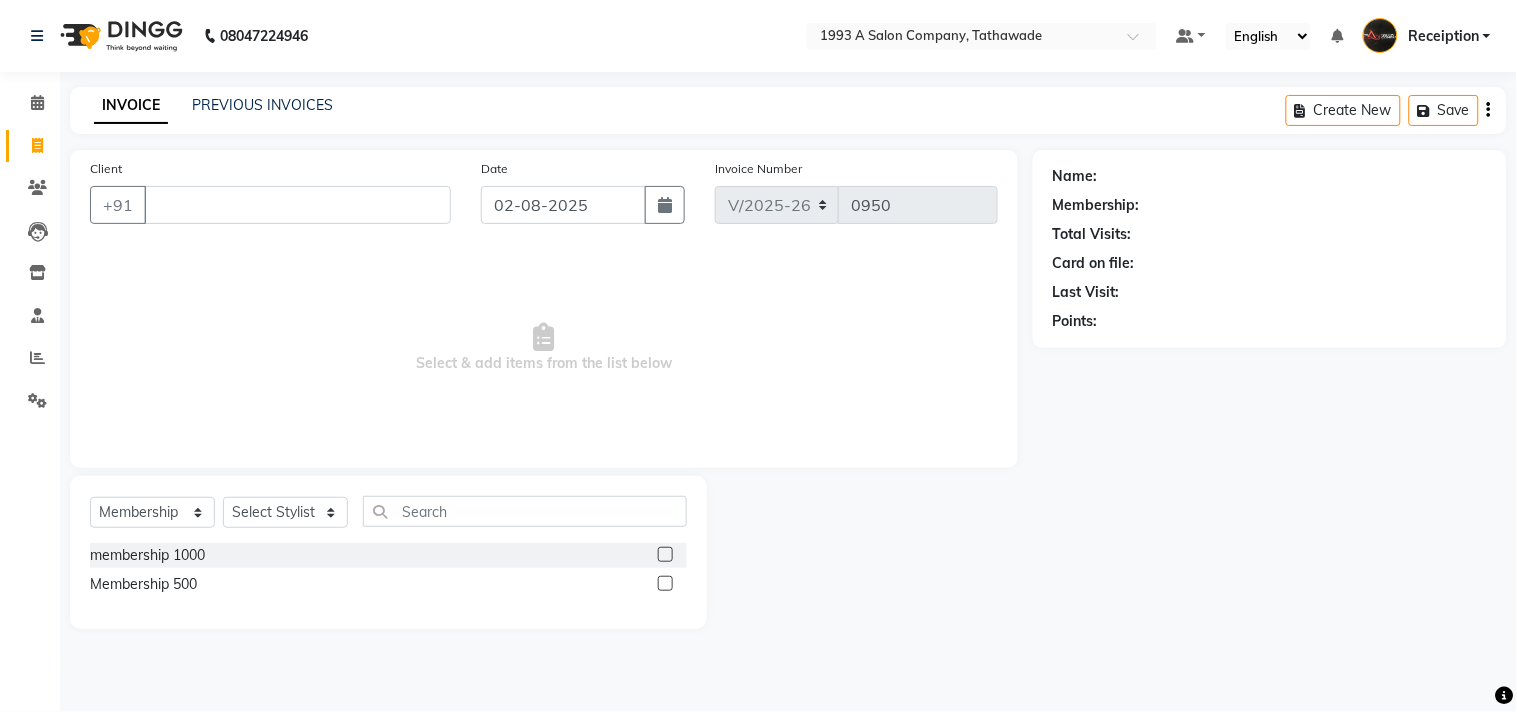 click on "Client +91" 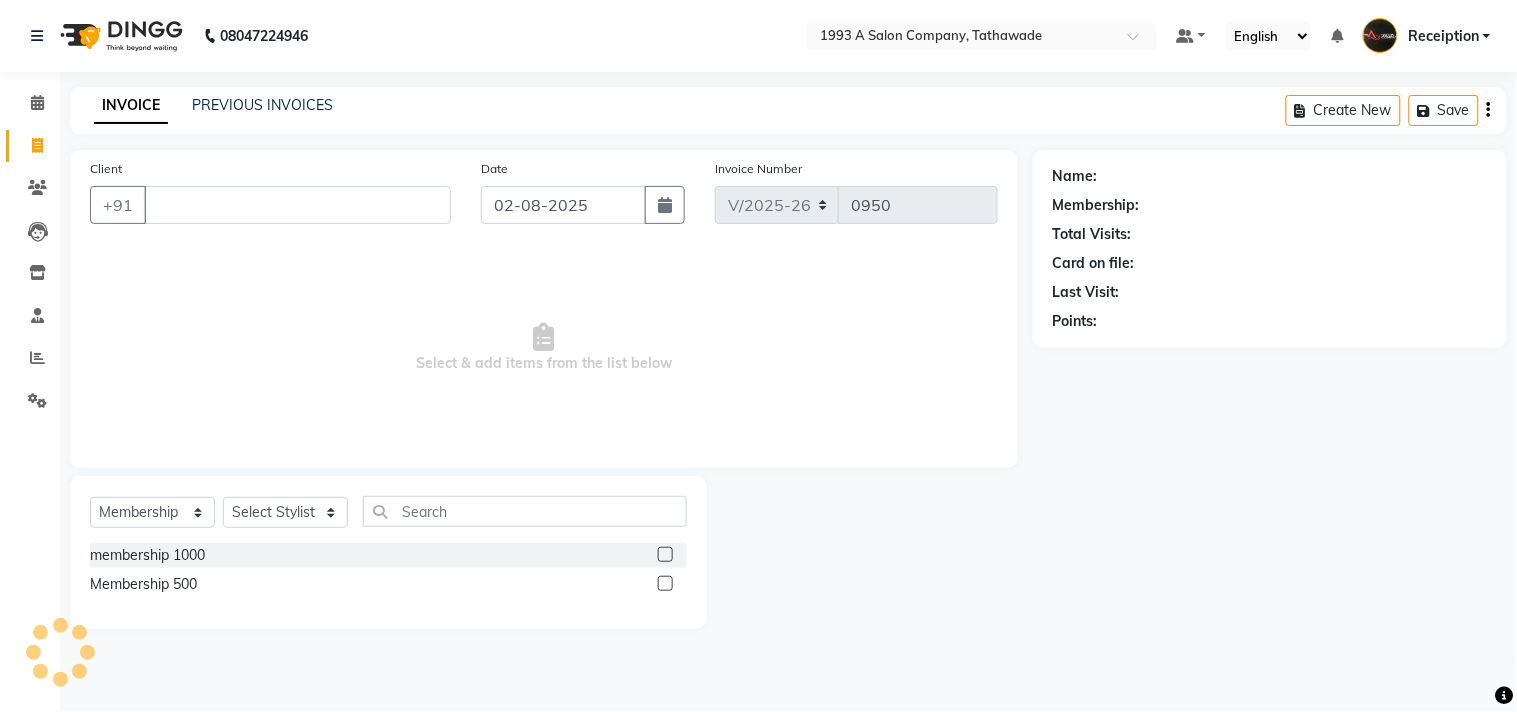 click on "Client +91" 